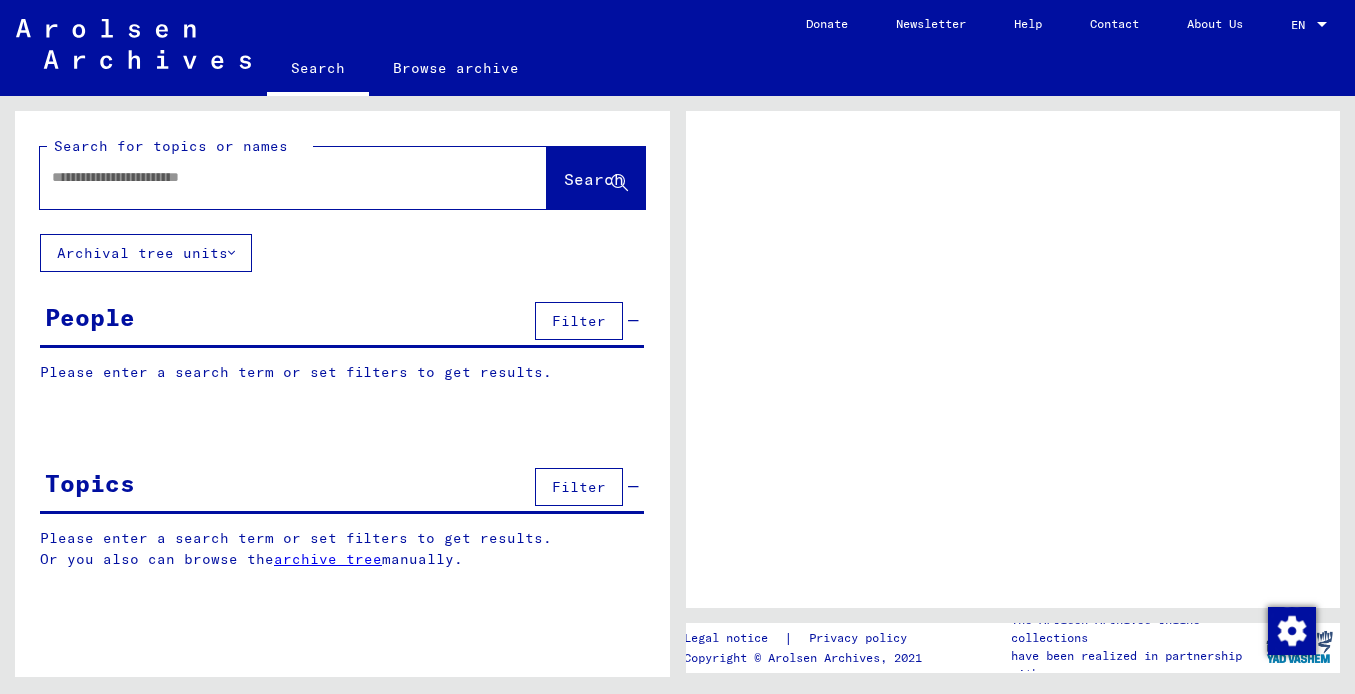 scroll, scrollTop: 0, scrollLeft: 0, axis: both 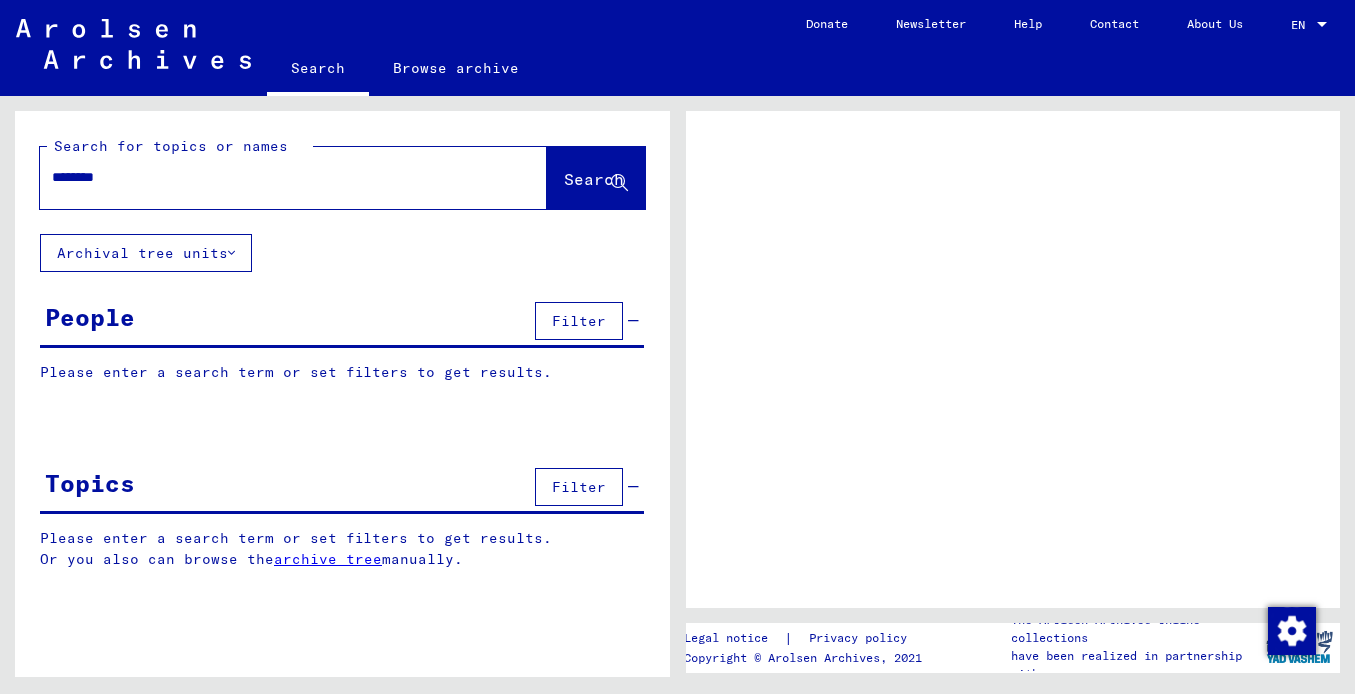 type on "********" 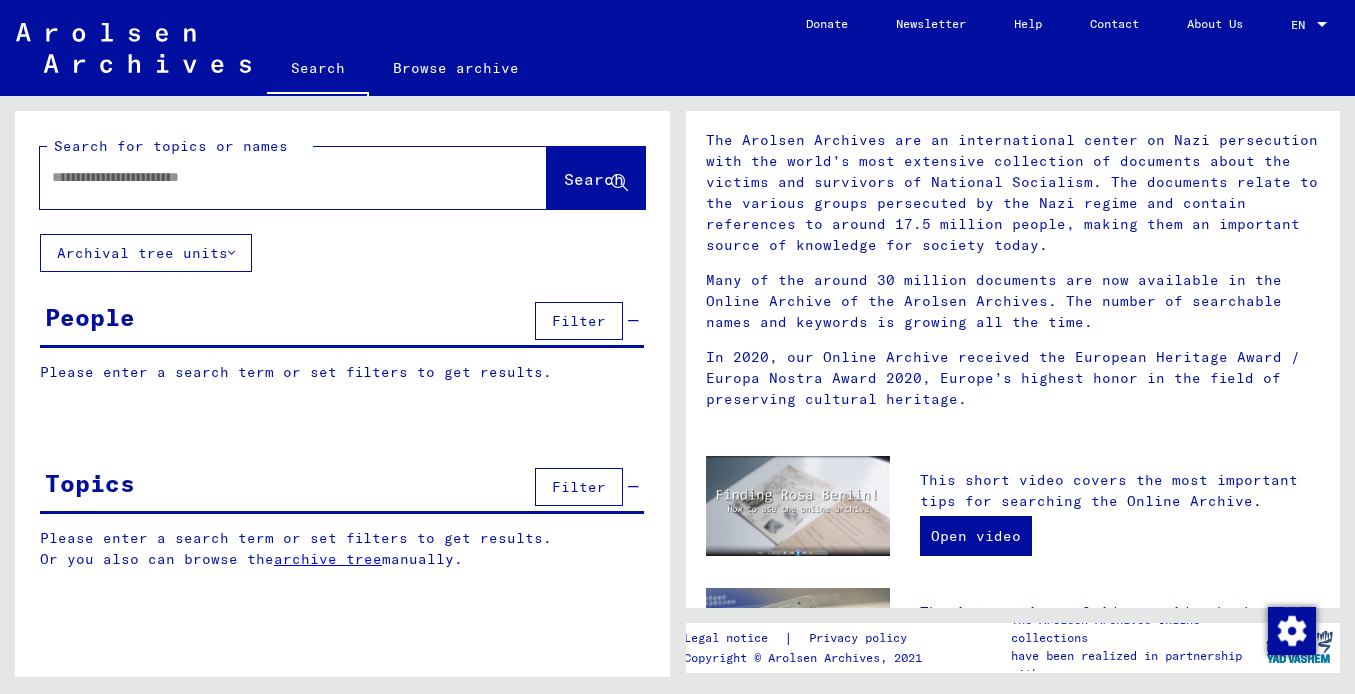 scroll, scrollTop: 108, scrollLeft: 0, axis: vertical 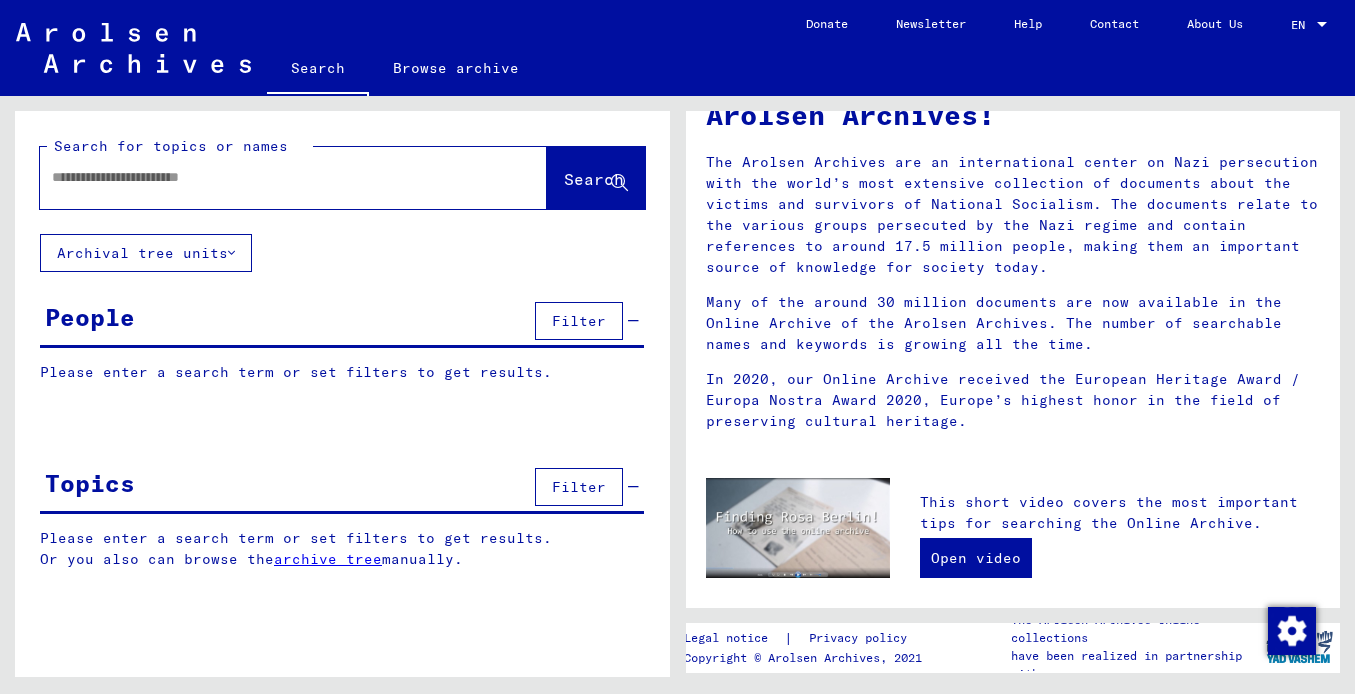 click 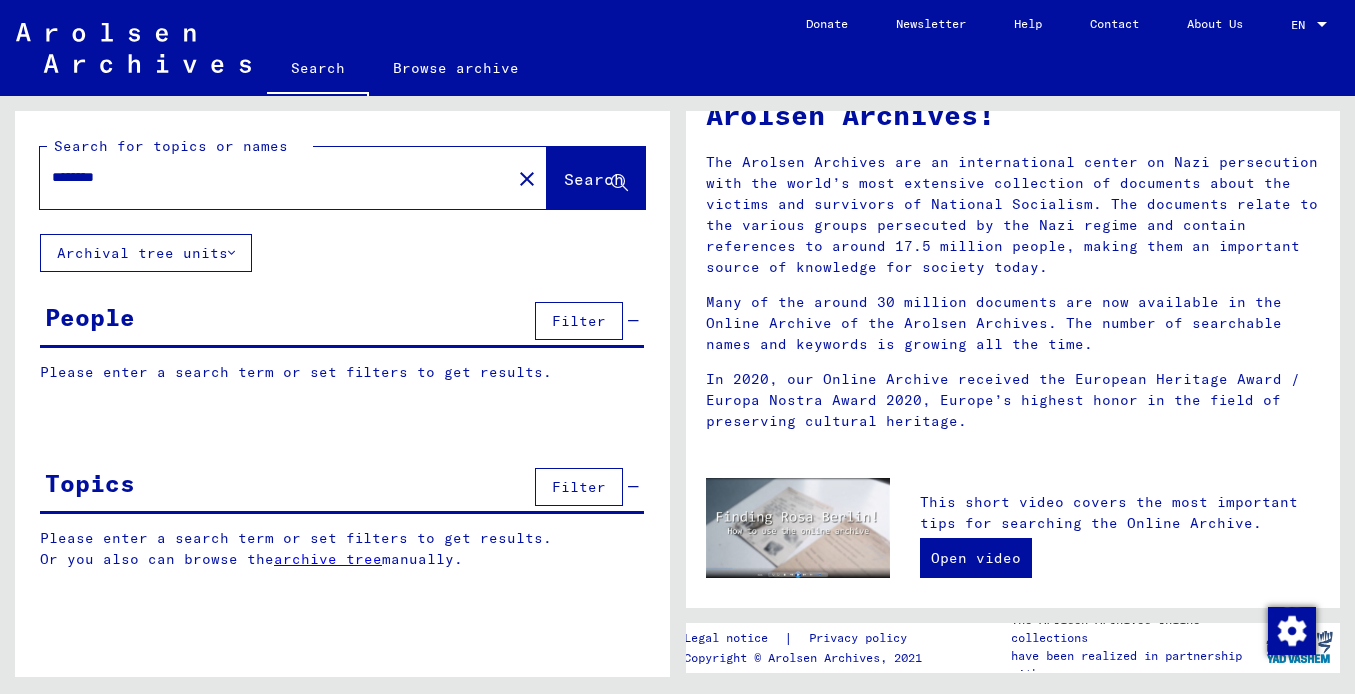 type on "********" 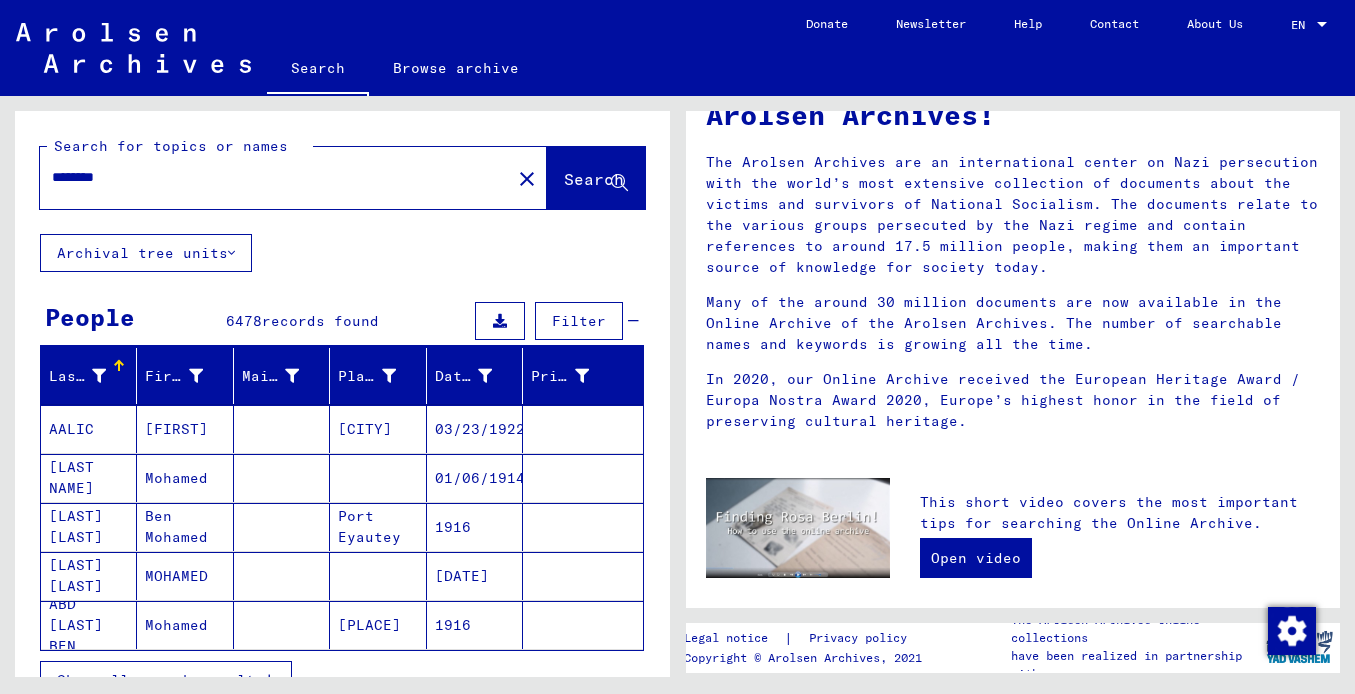 type 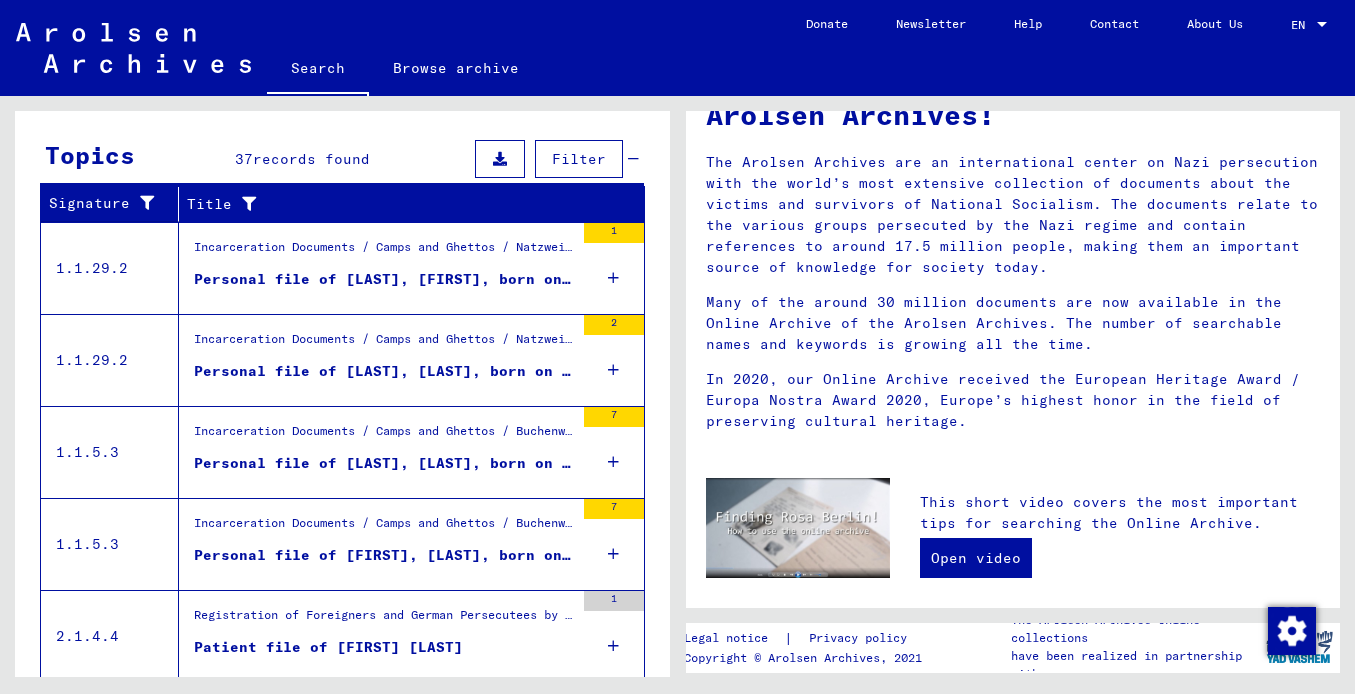 scroll, scrollTop: 680, scrollLeft: 0, axis: vertical 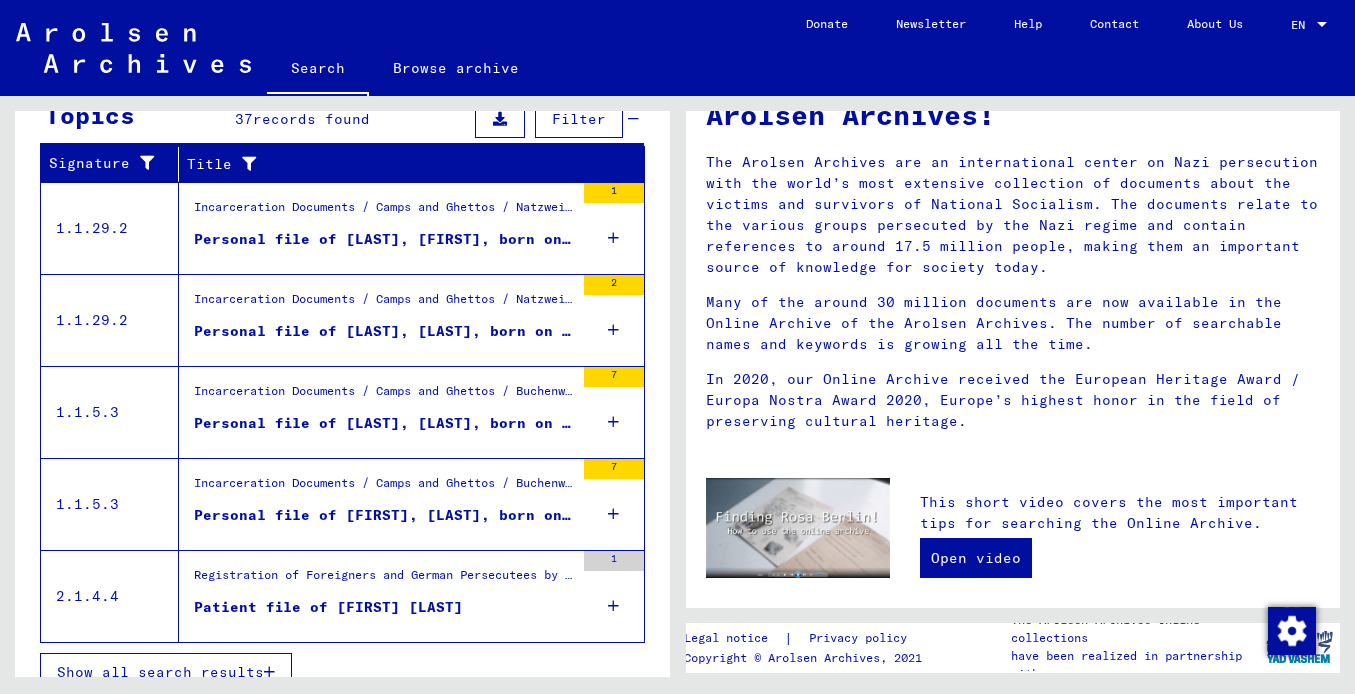 click on "Personal file of [FIRST], [LAST], born on [DATE]" at bounding box center (384, 515) 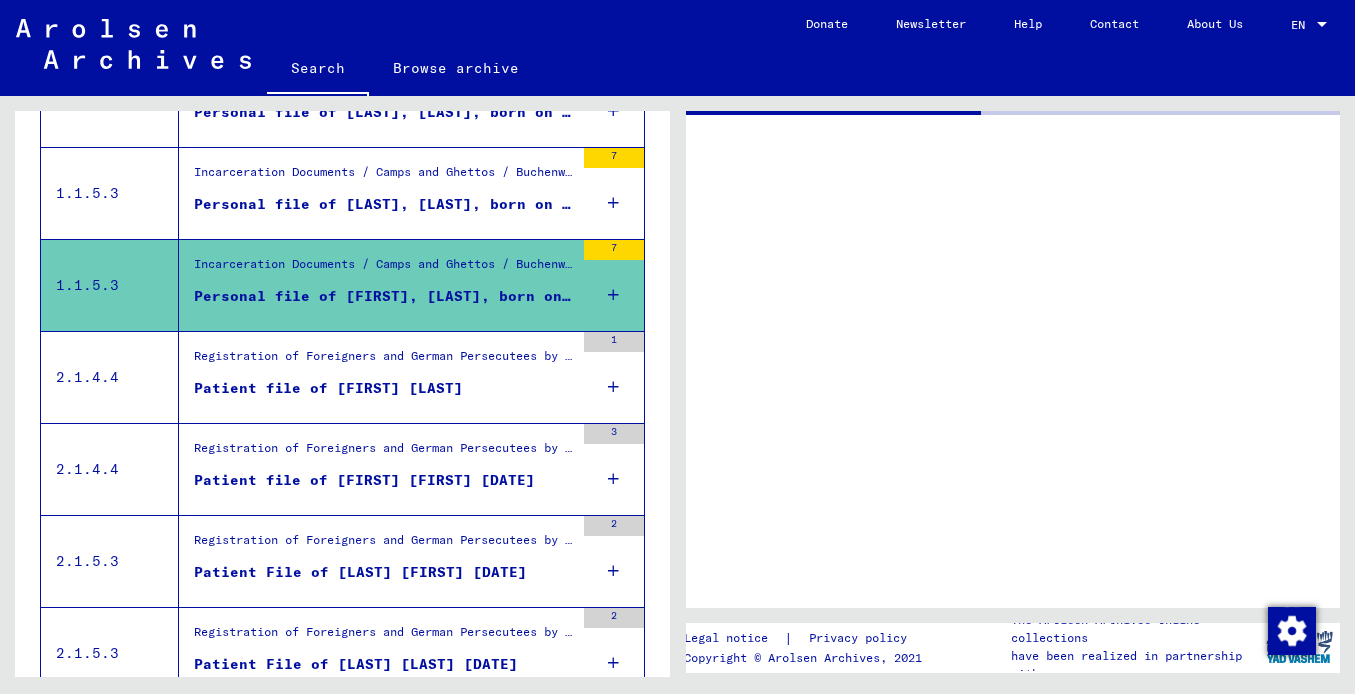 scroll, scrollTop: 319, scrollLeft: 0, axis: vertical 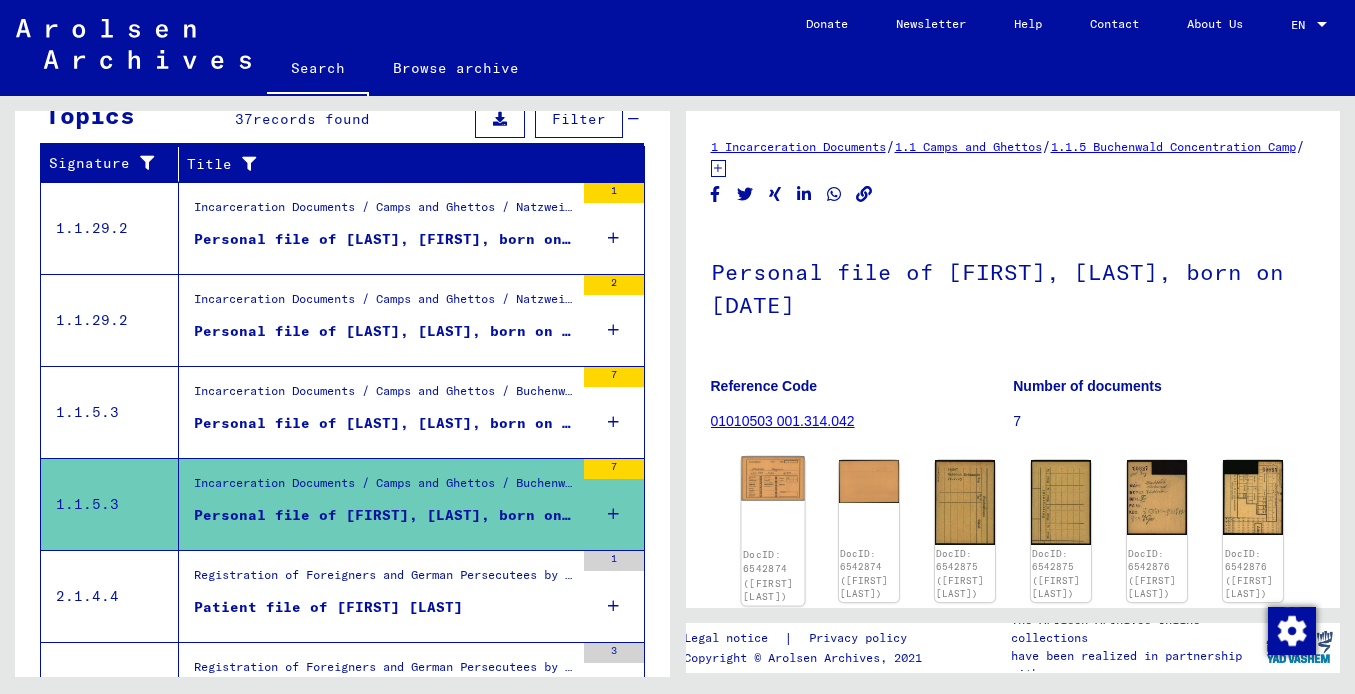 click 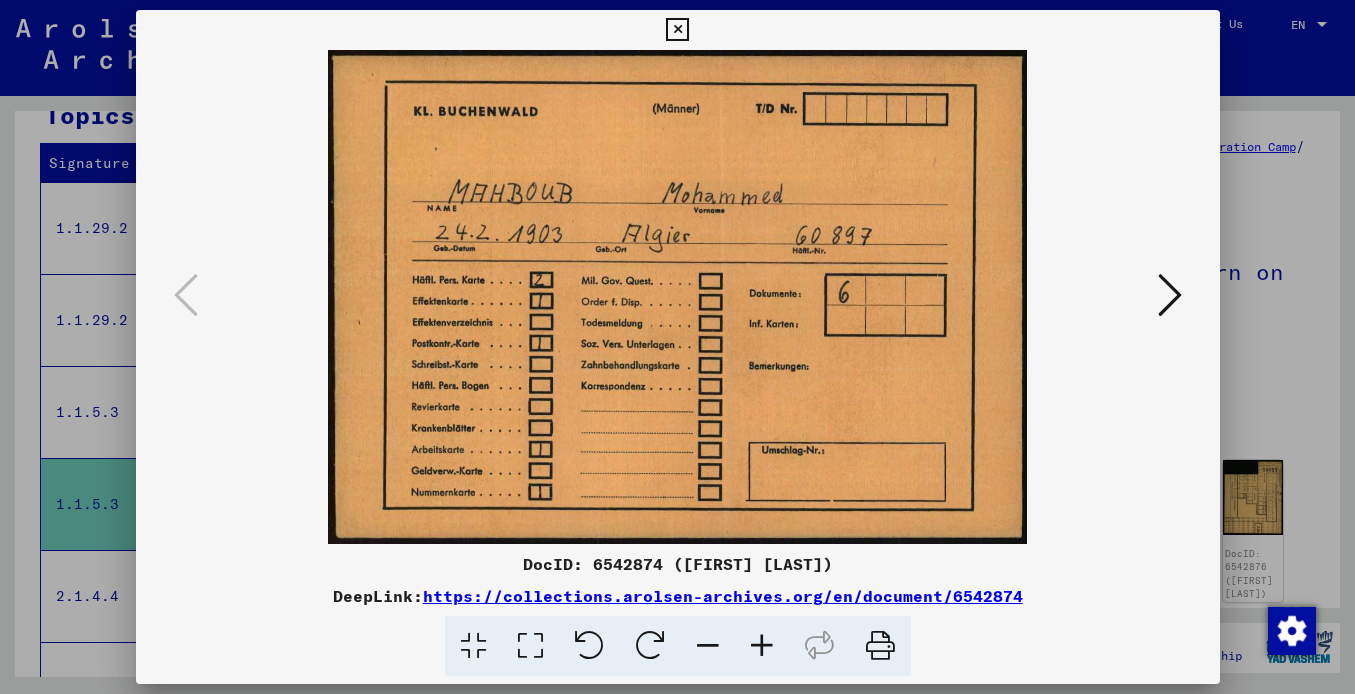 type 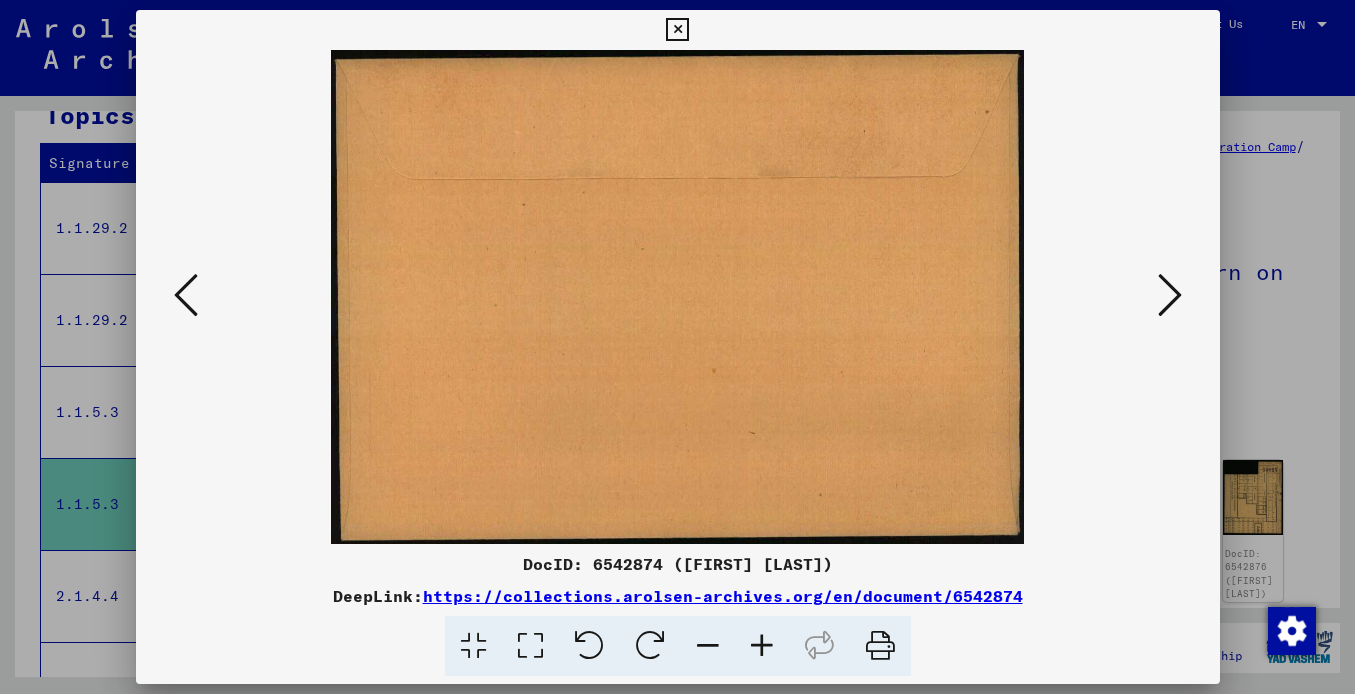 click at bounding box center (1170, 295) 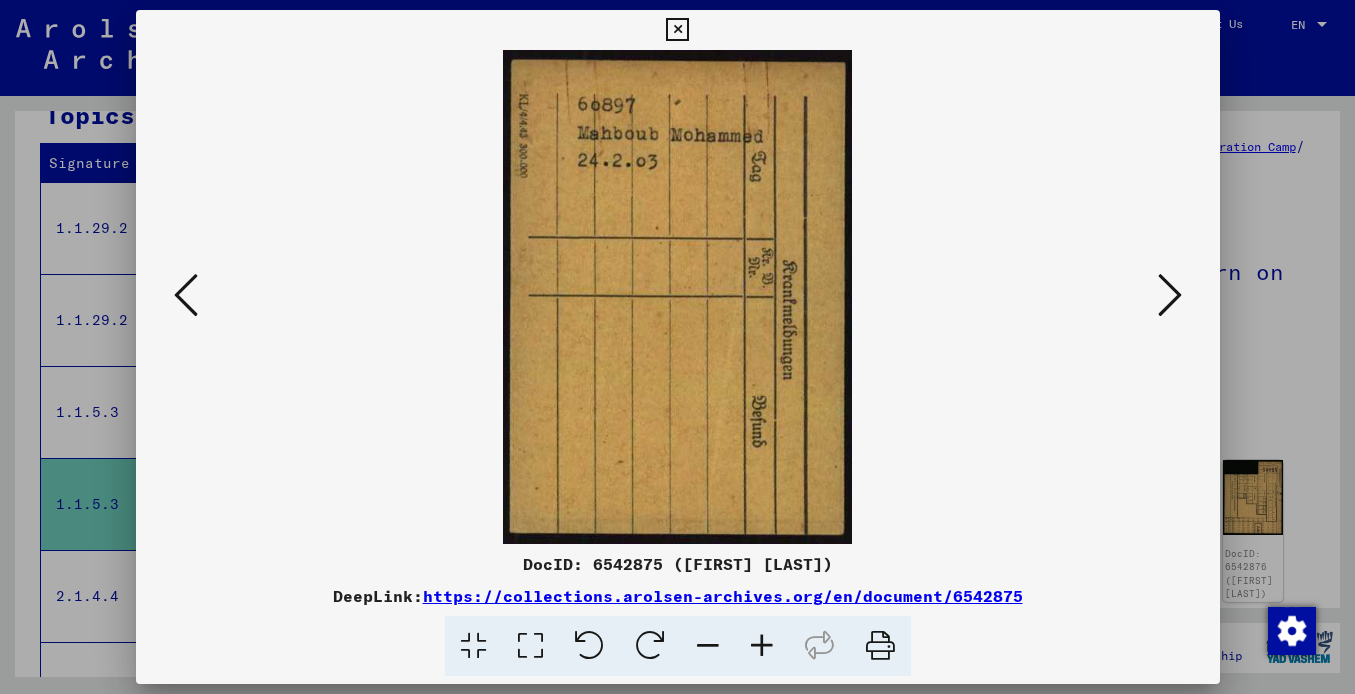 click at bounding box center (1170, 295) 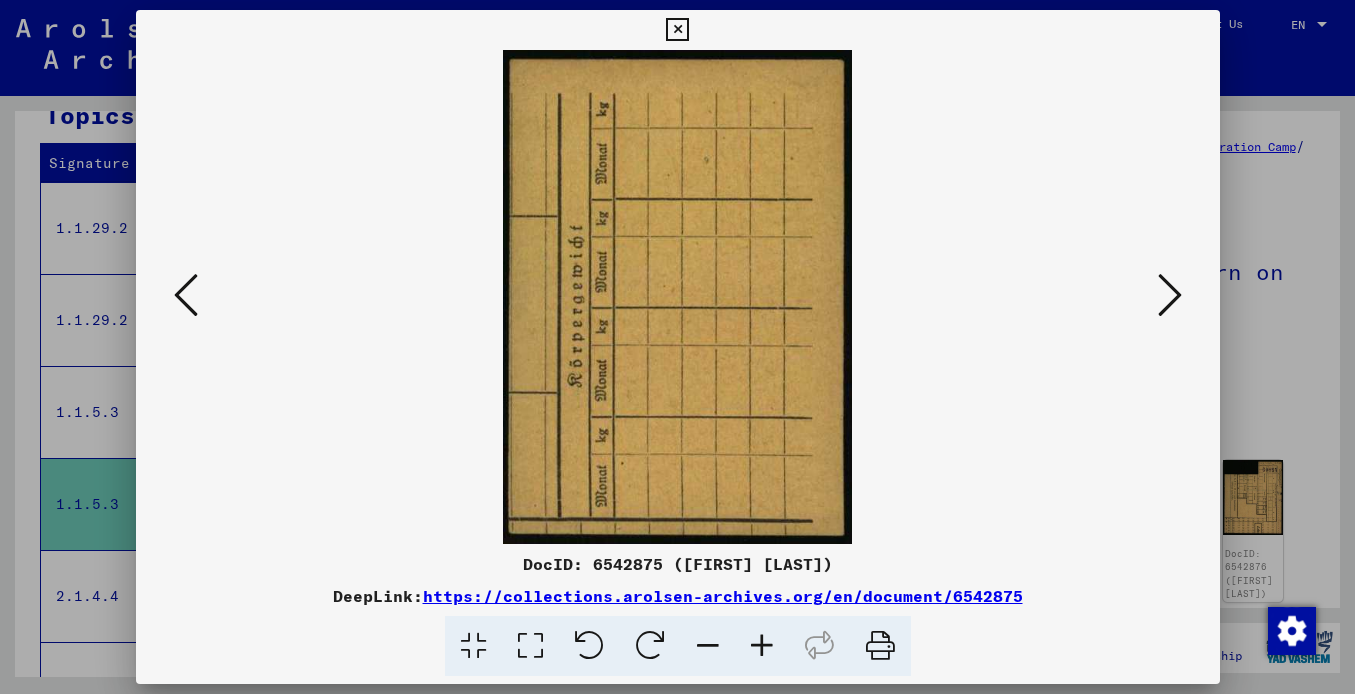 click at bounding box center [1170, 295] 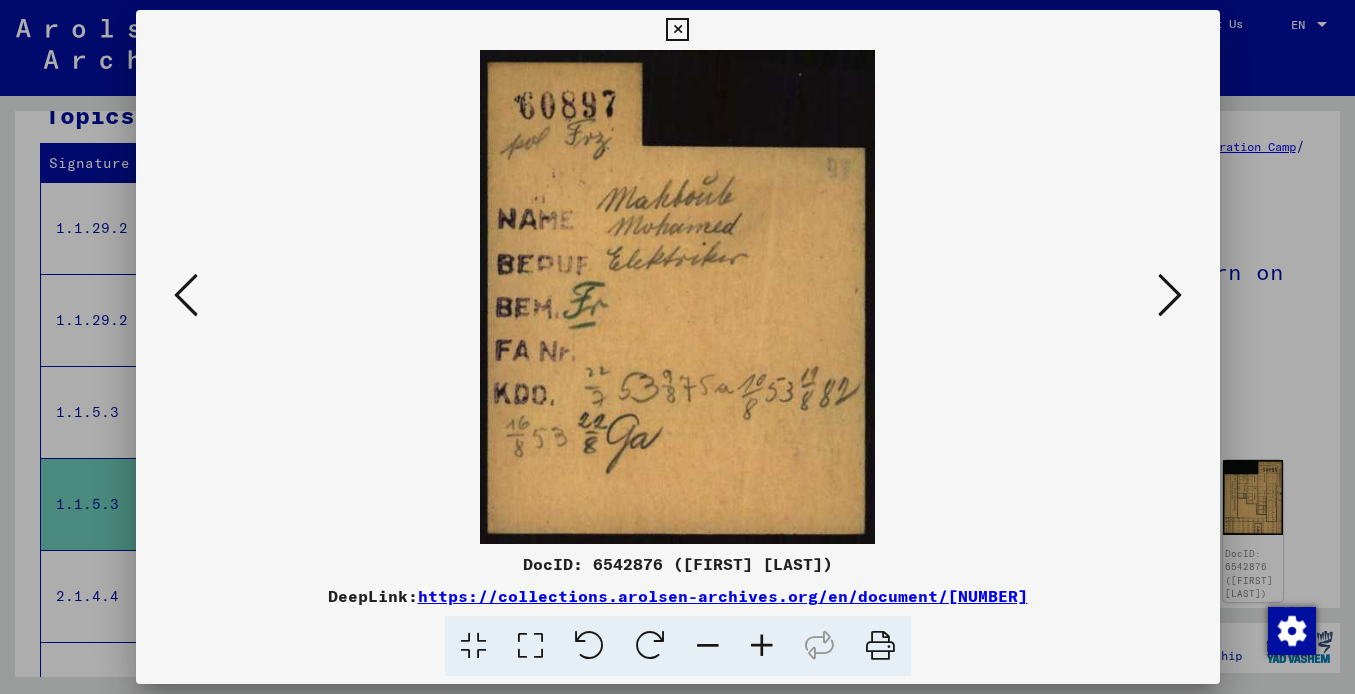 click at bounding box center [1170, 295] 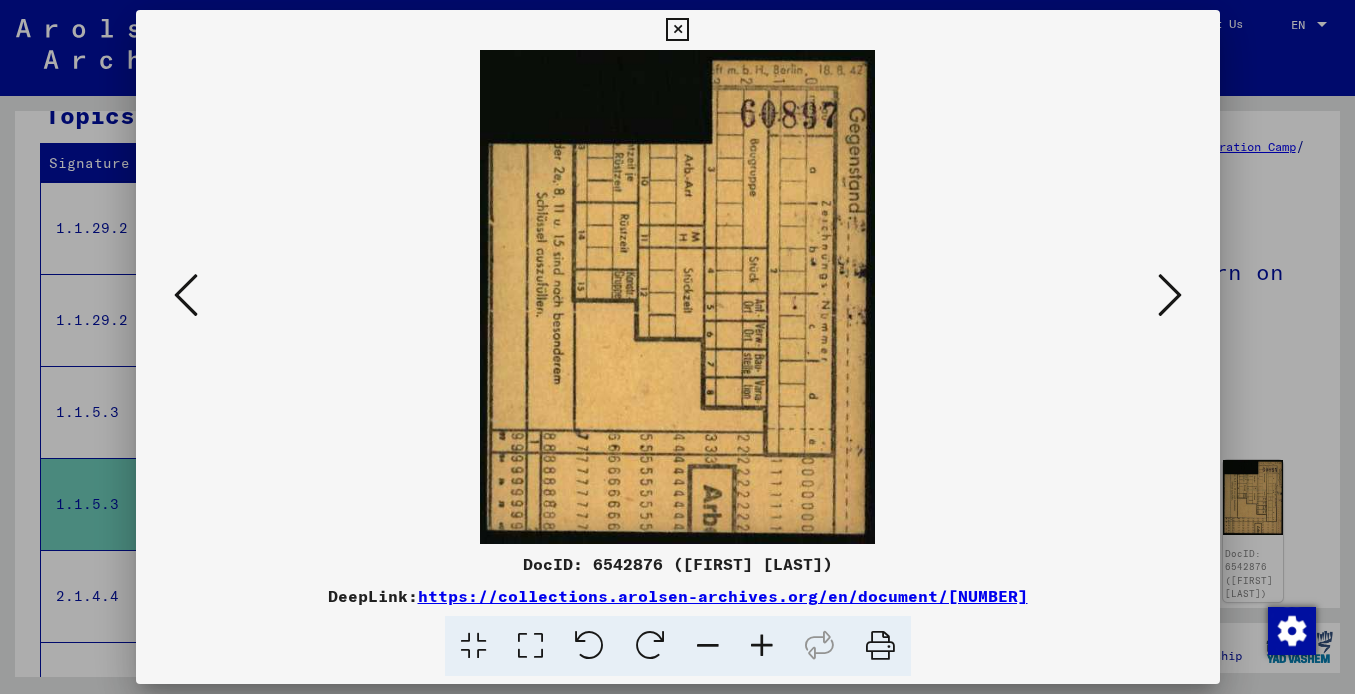 click at bounding box center [1170, 295] 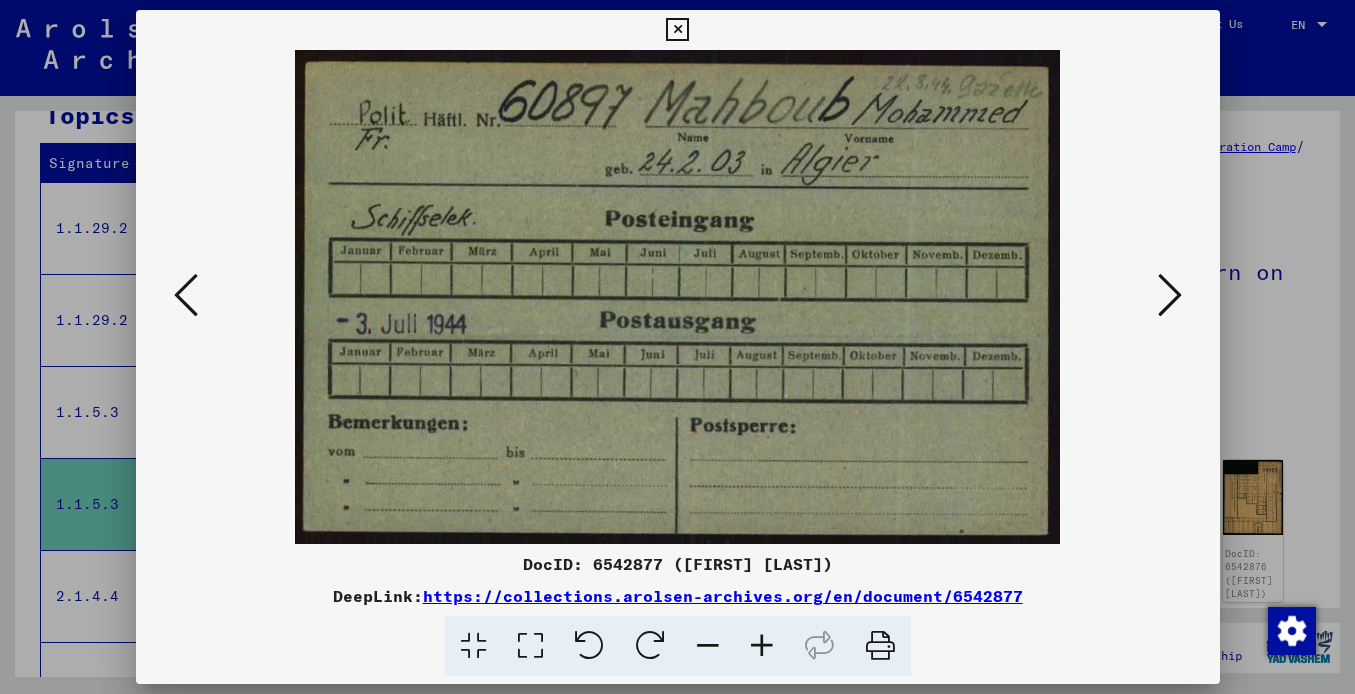 click at bounding box center (1170, 295) 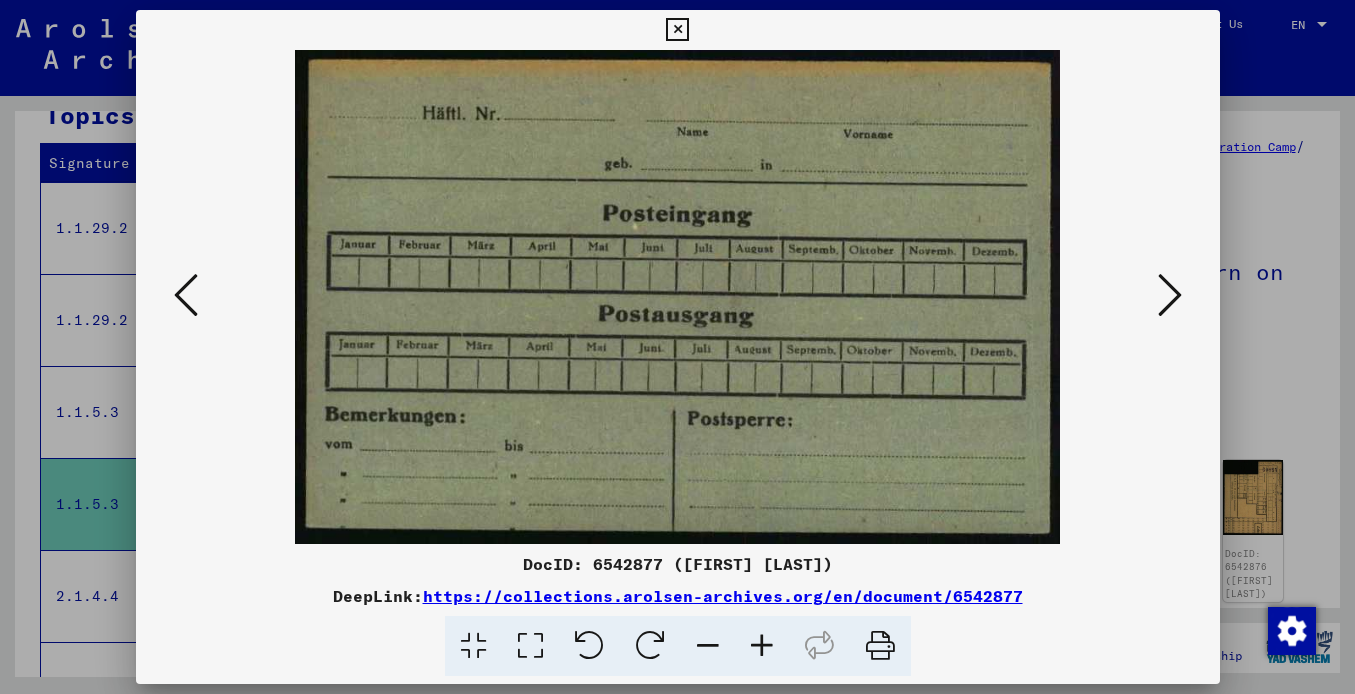 click at bounding box center (1170, 295) 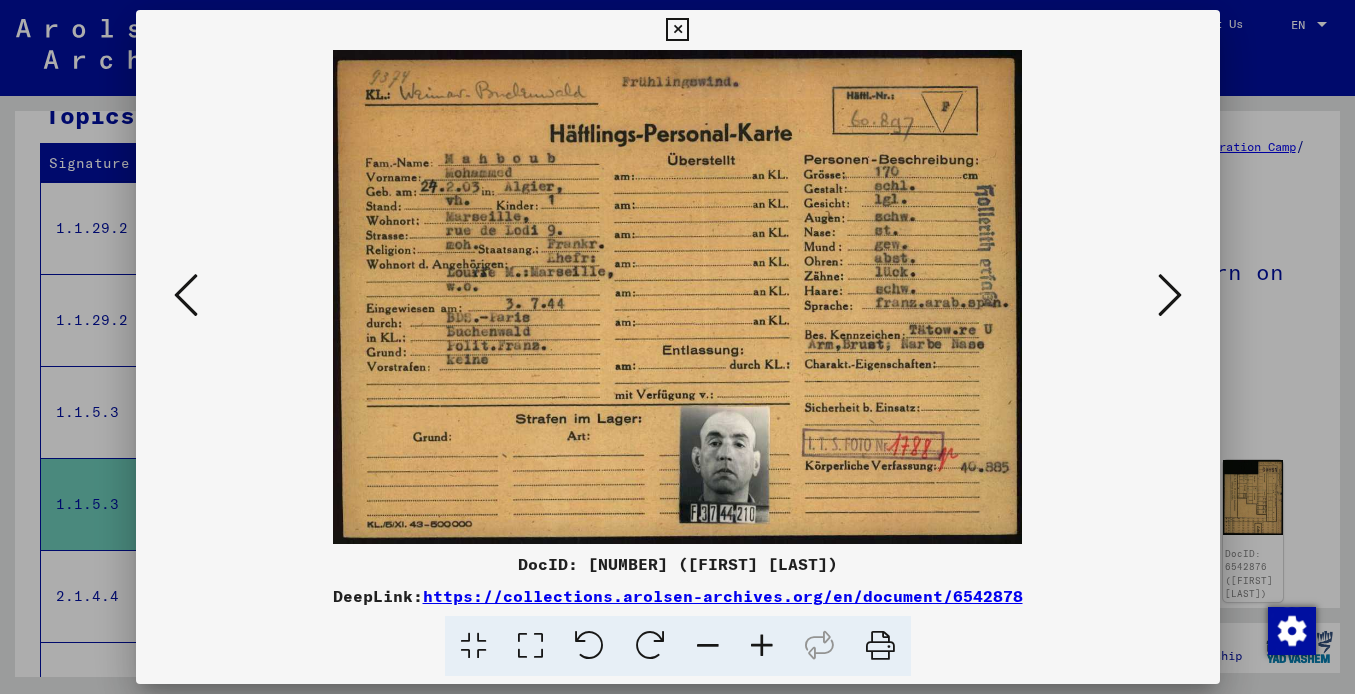 click at bounding box center [678, 297] 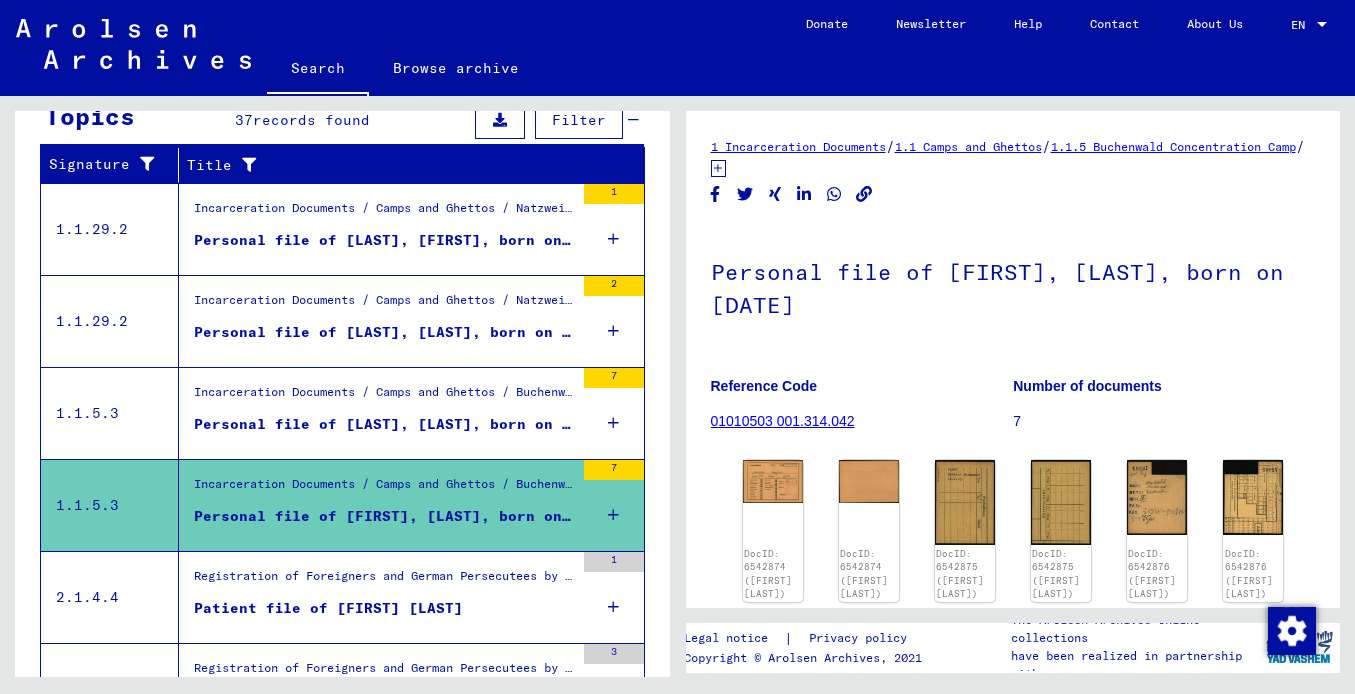 scroll, scrollTop: 320, scrollLeft: 0, axis: vertical 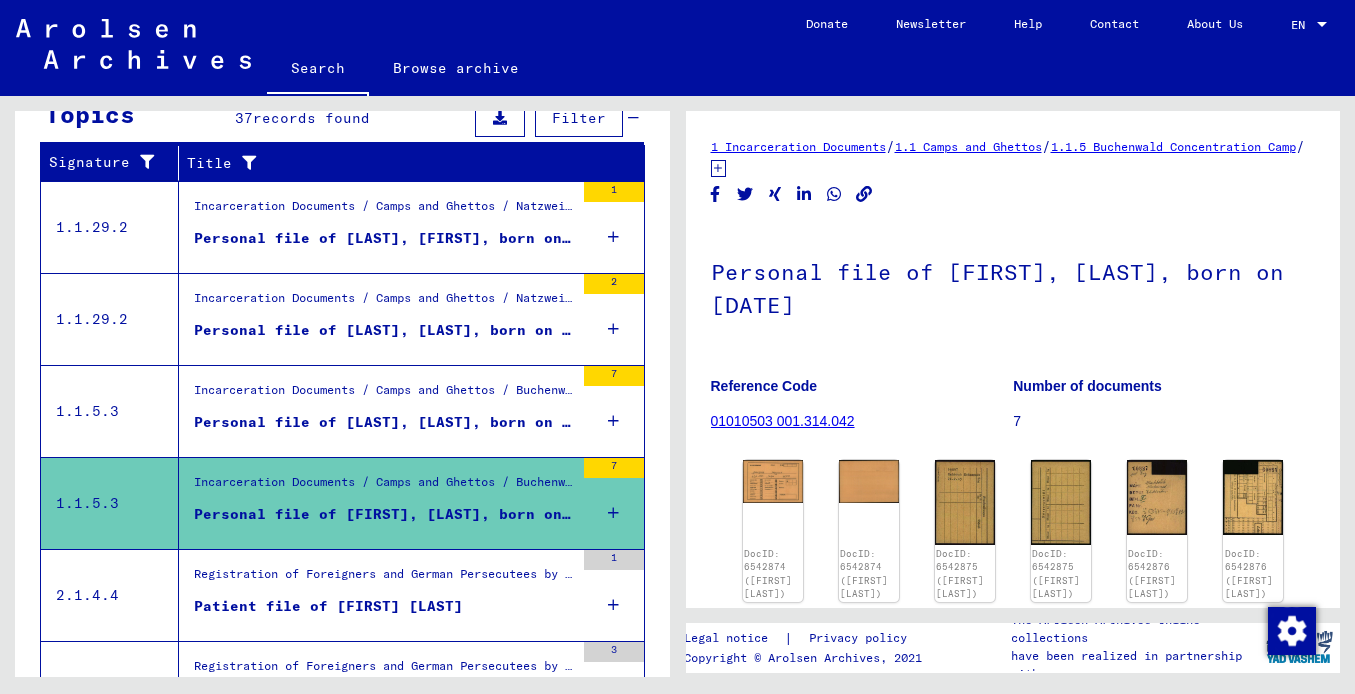 click on "Personal file of [LAST], [FIRST], born on [DATE]" at bounding box center (384, 238) 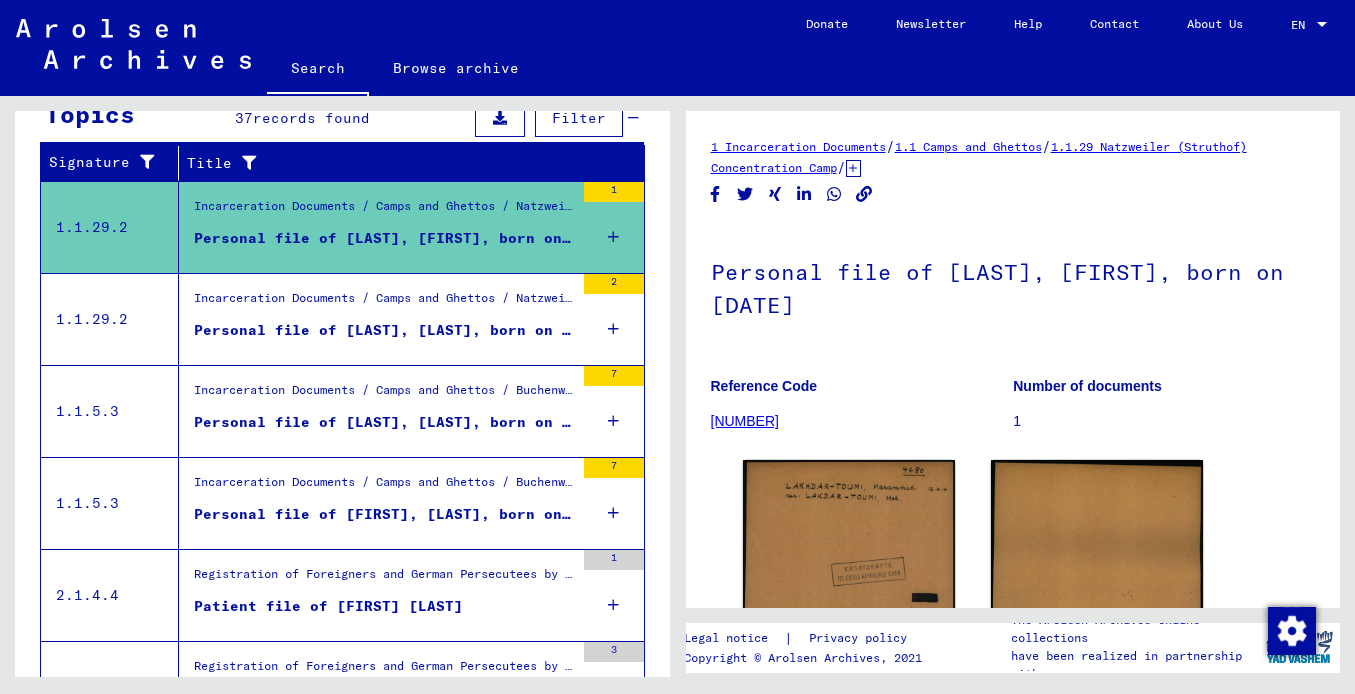 scroll, scrollTop: 360, scrollLeft: 0, axis: vertical 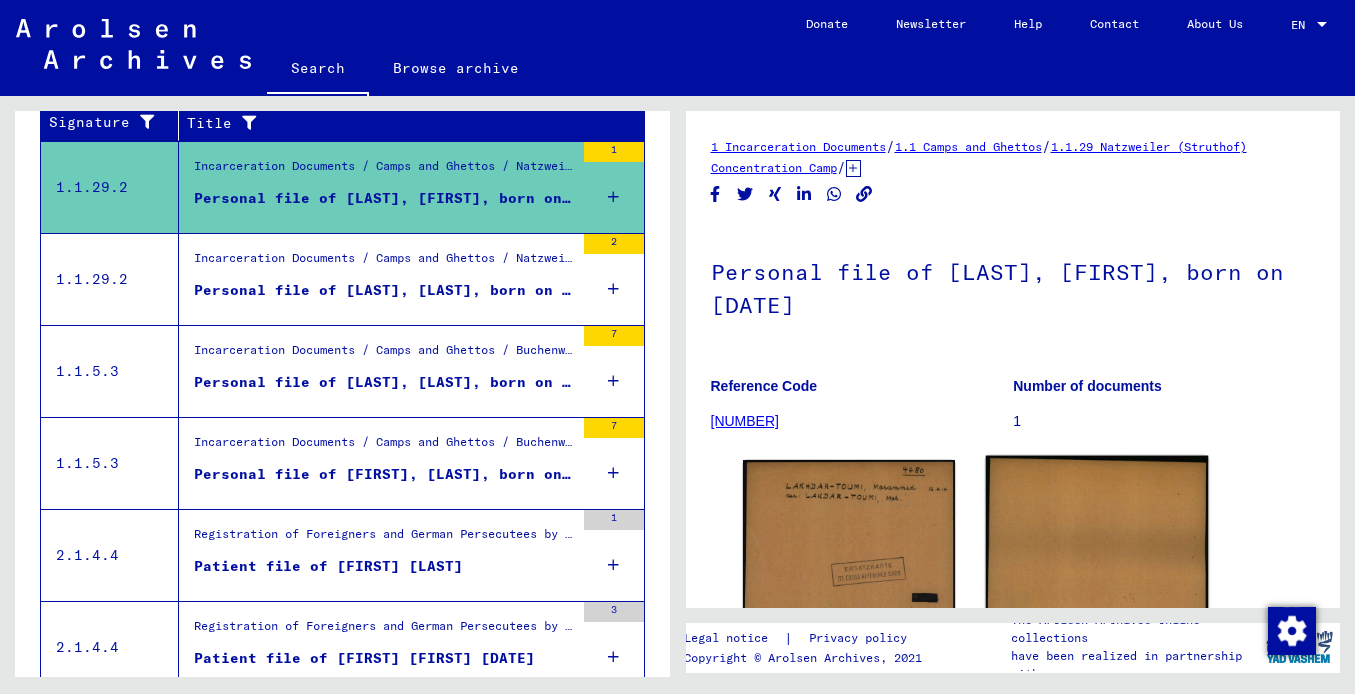 click 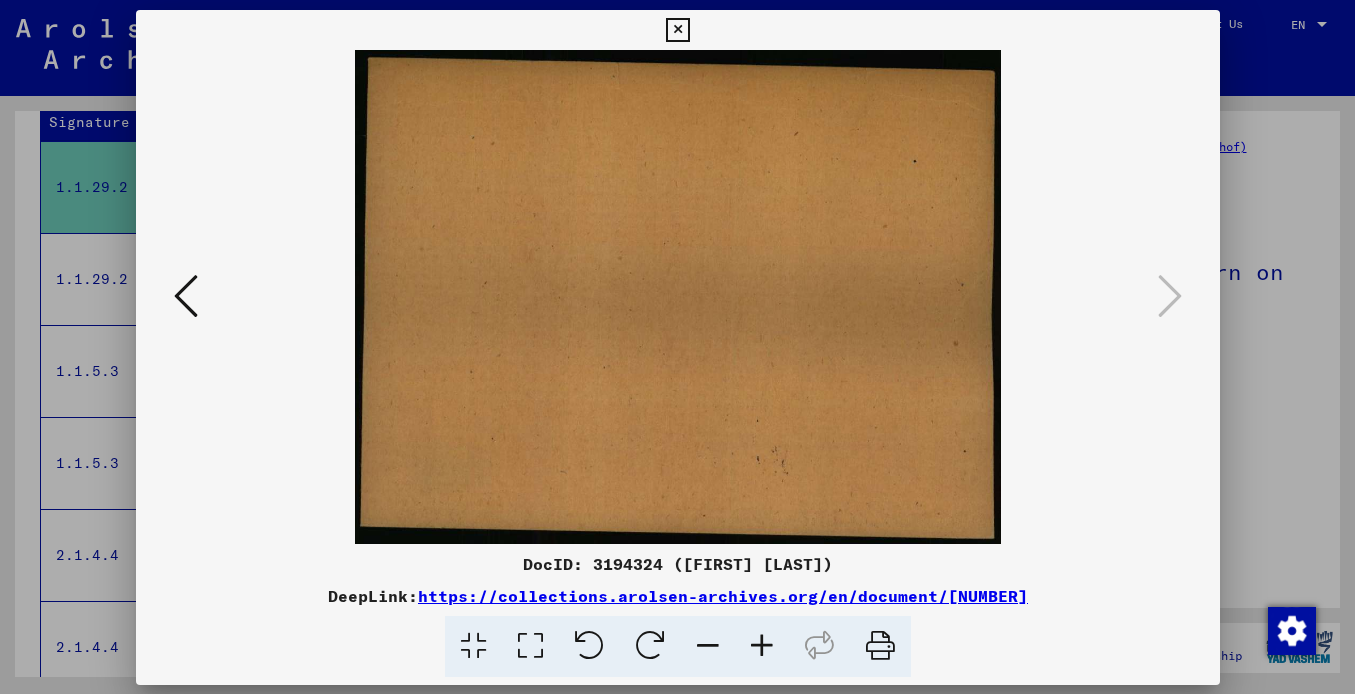 type 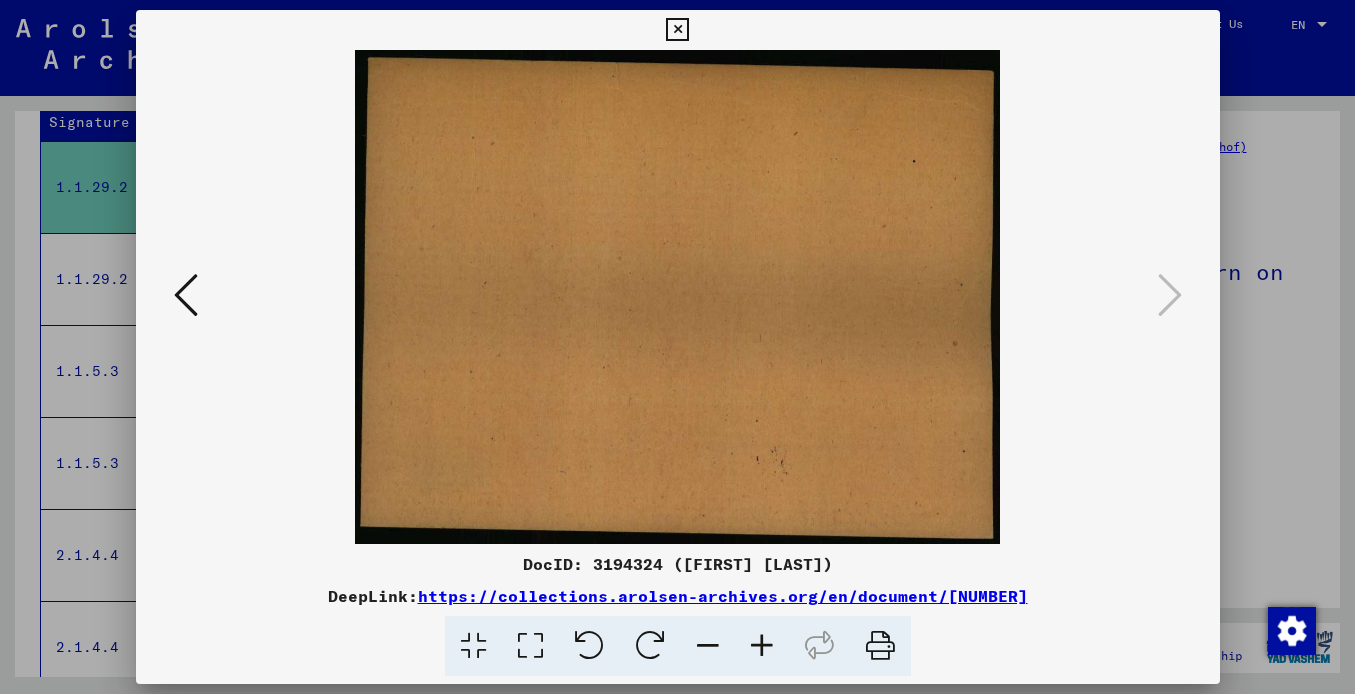 click on "DocID: [NUMBER] ([LAST] [LAST] [LAST]) DeepLink: https://collections.arolsen-archives.org/en/document/[NUMBER]" at bounding box center (678, 343) 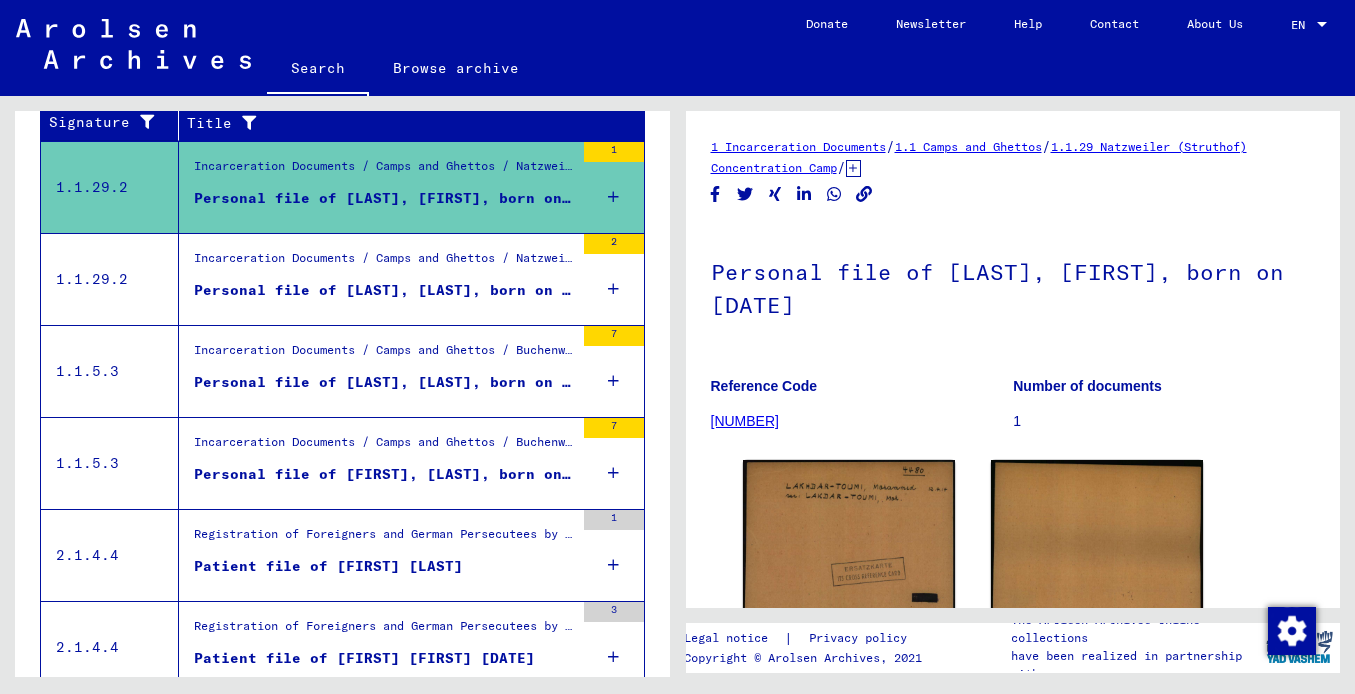 click on "Incarceration Documents / Camps and Ghettos / Natzweiler (Struthof) Concentration Camp / Individual Documents Natzweiler / Personal Files - Natzweiler (Struthof) Concentration Camp / Files with names from PARISE" at bounding box center [384, 263] 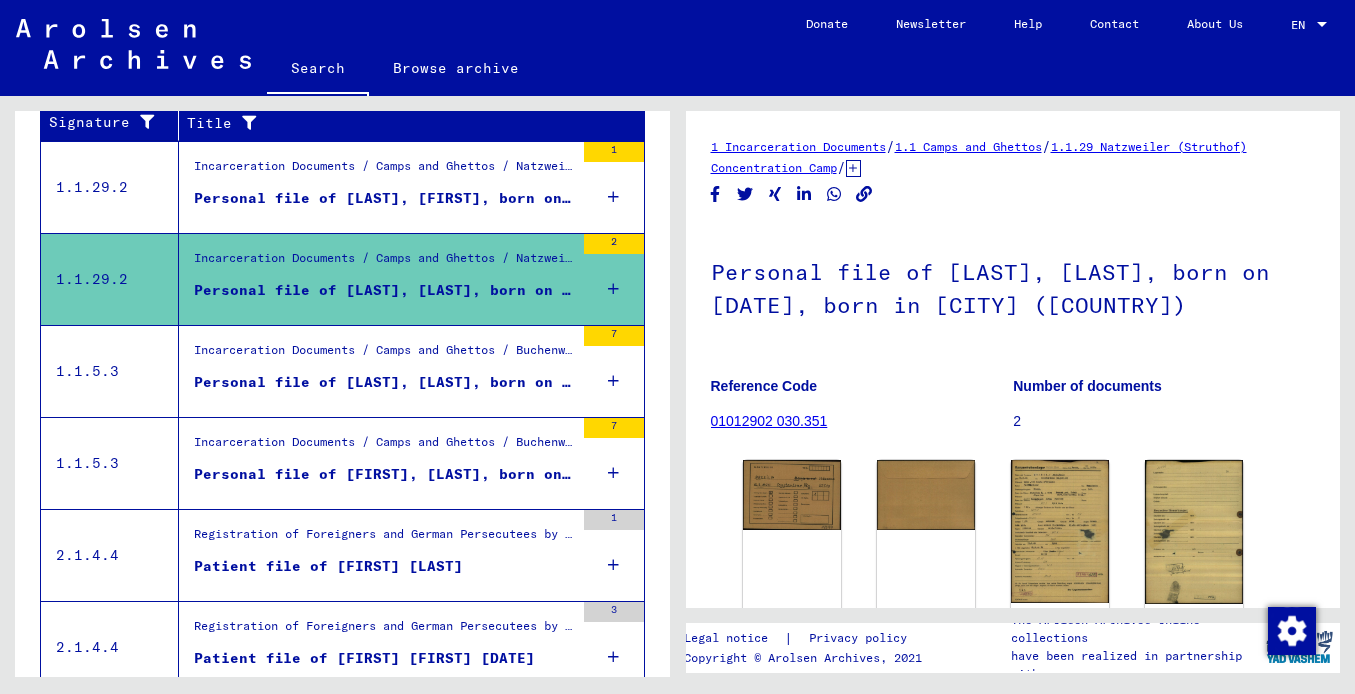 scroll, scrollTop: 0, scrollLeft: 0, axis: both 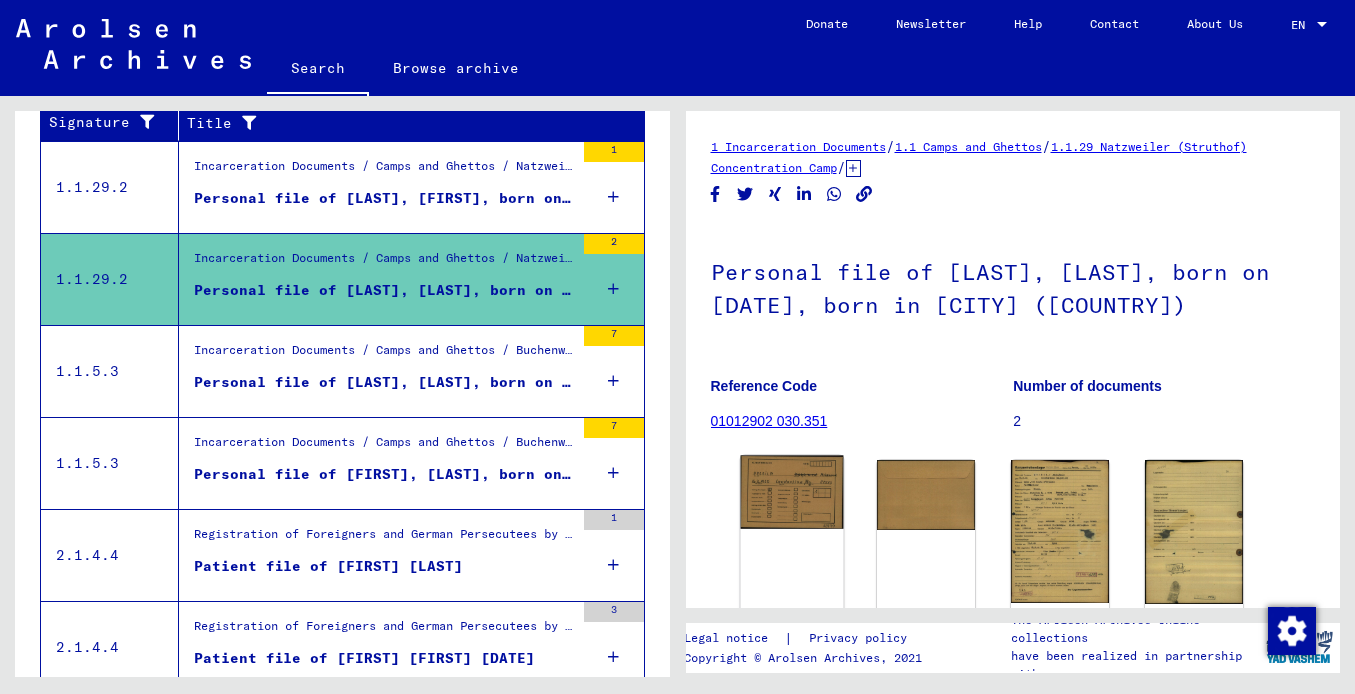 click 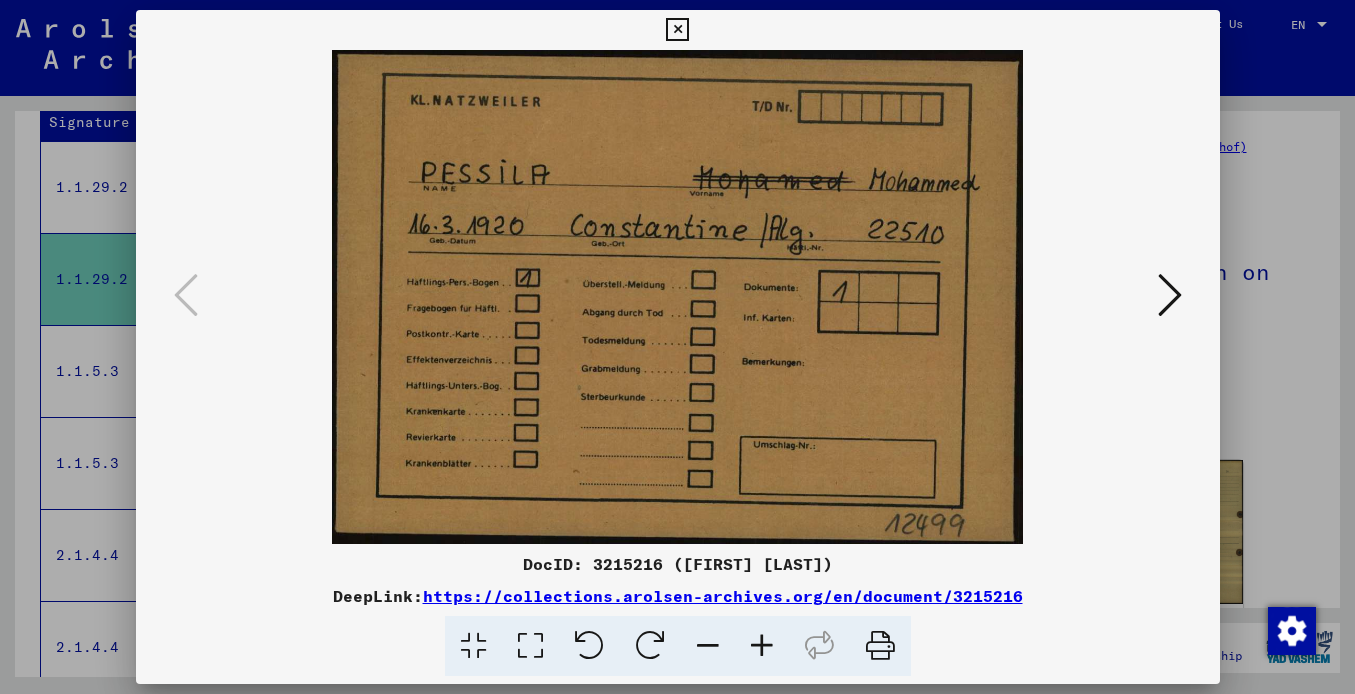 click at bounding box center (1170, 295) 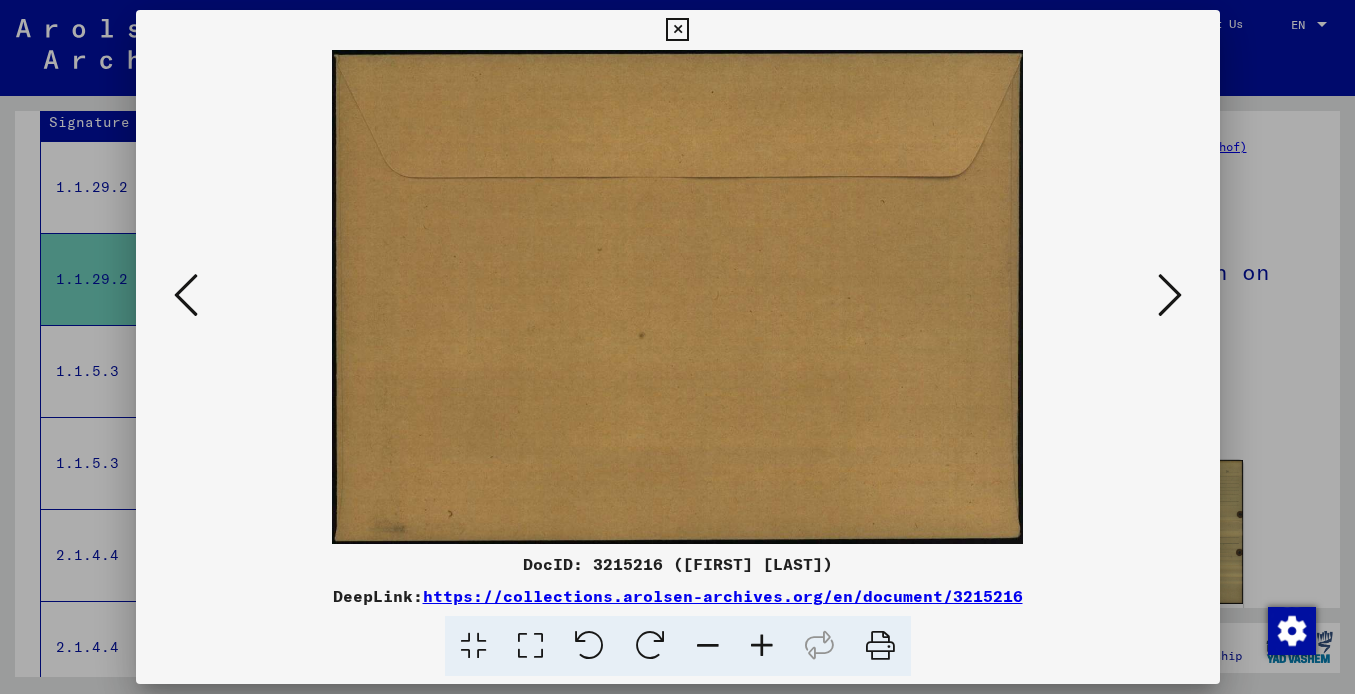 click at bounding box center [1170, 295] 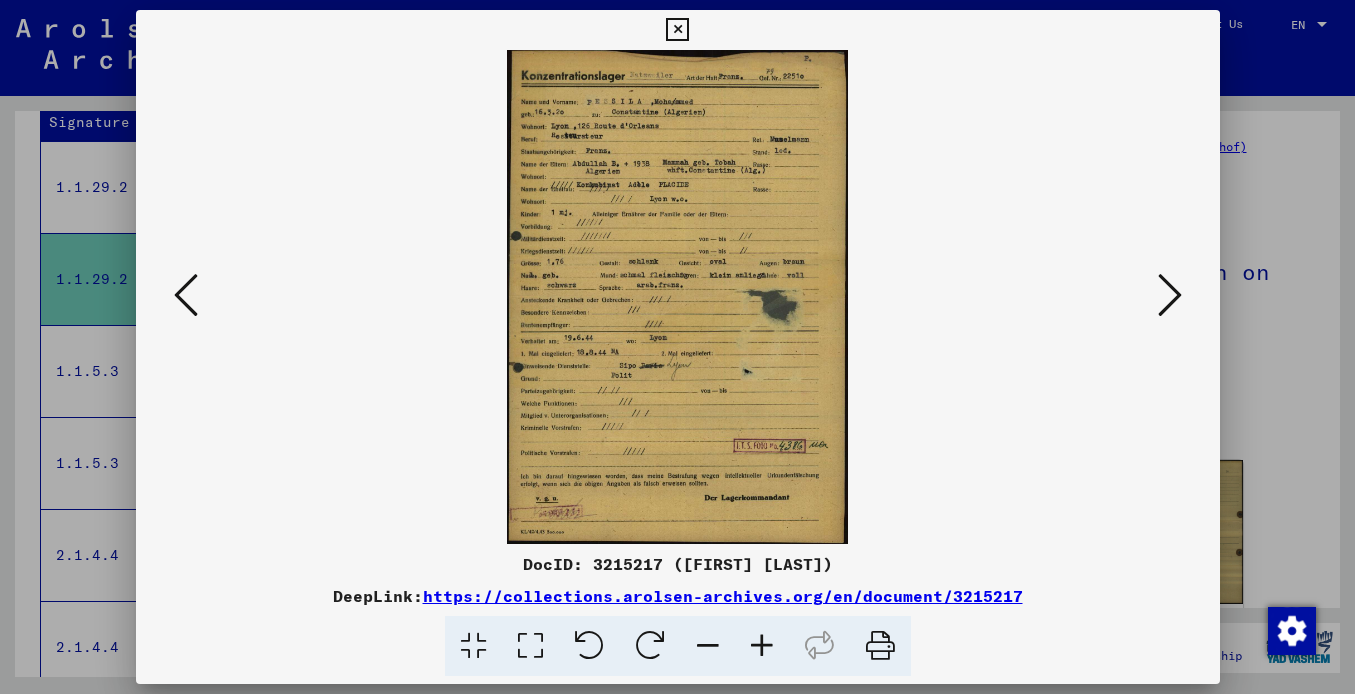 click at bounding box center [762, 646] 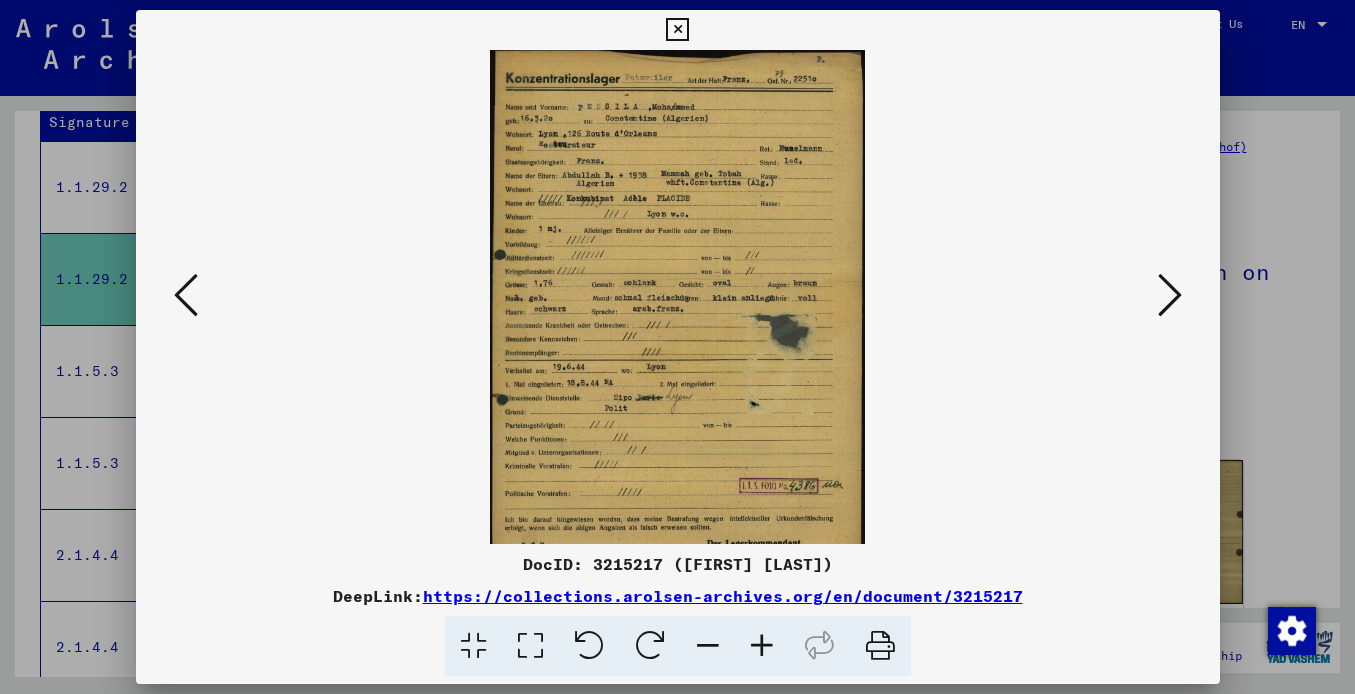 click at bounding box center [762, 646] 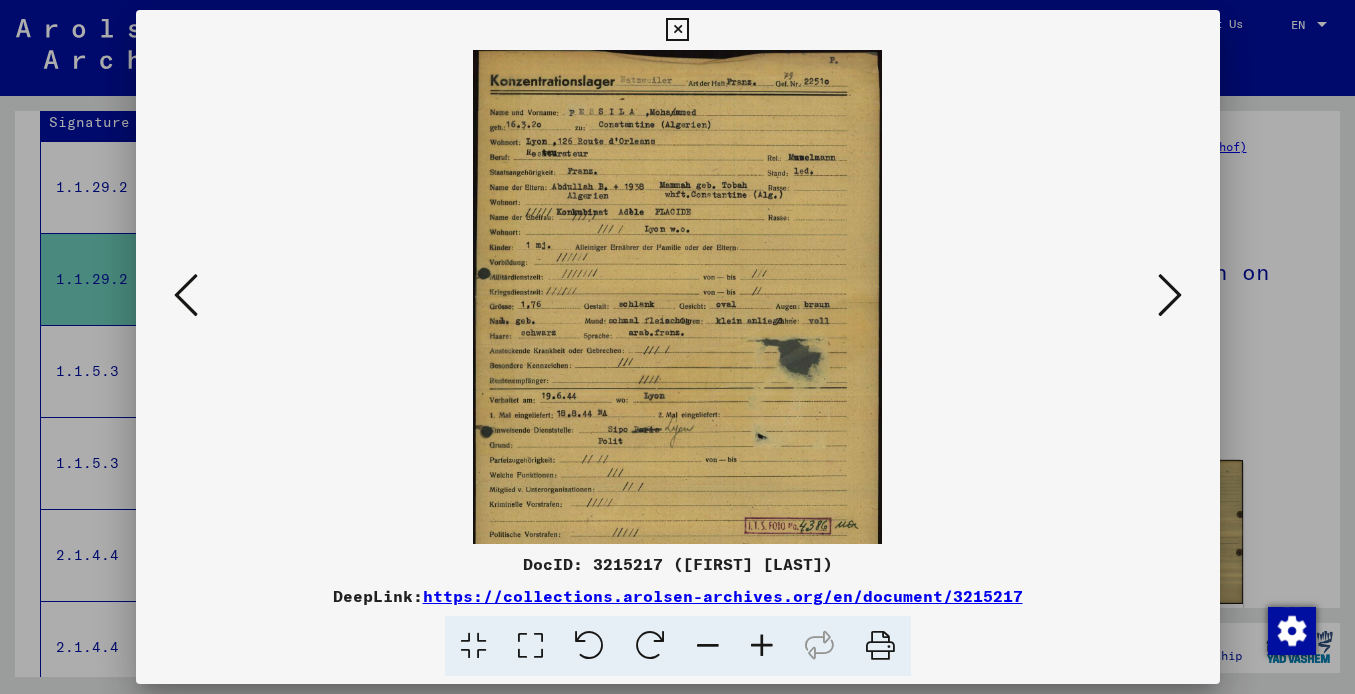 click at bounding box center (762, 646) 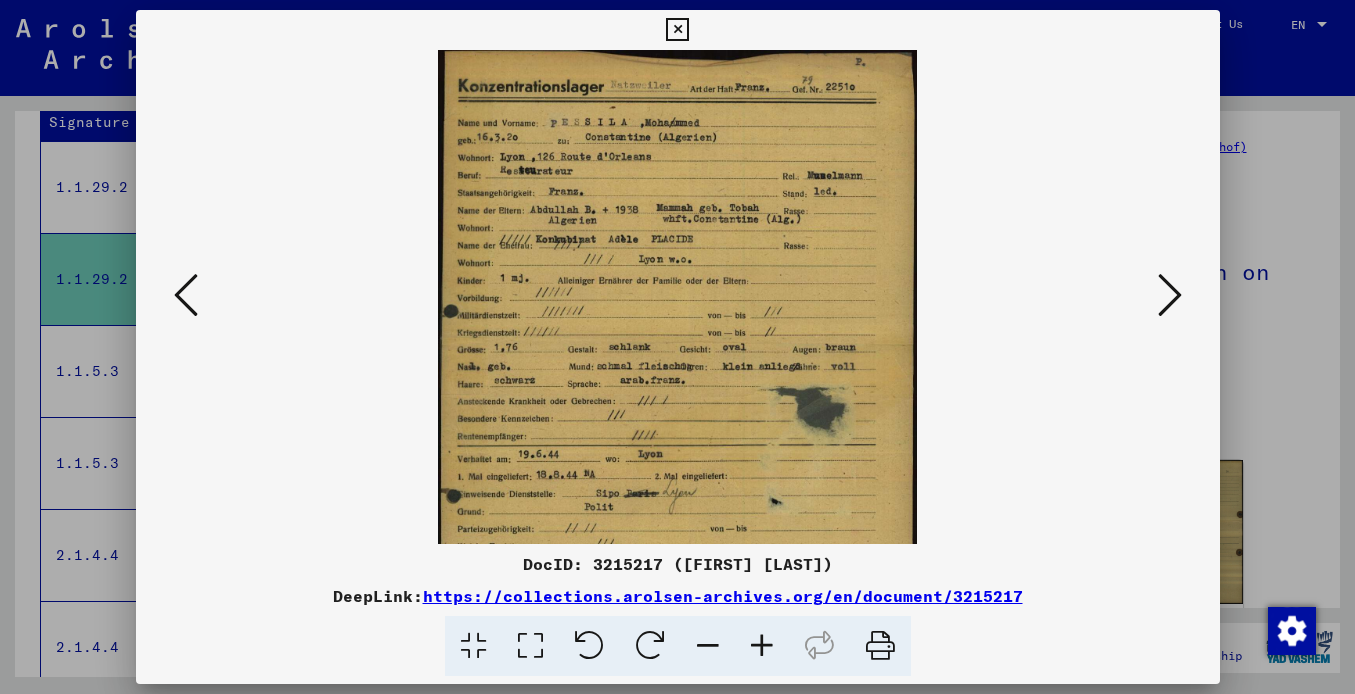 click at bounding box center (762, 646) 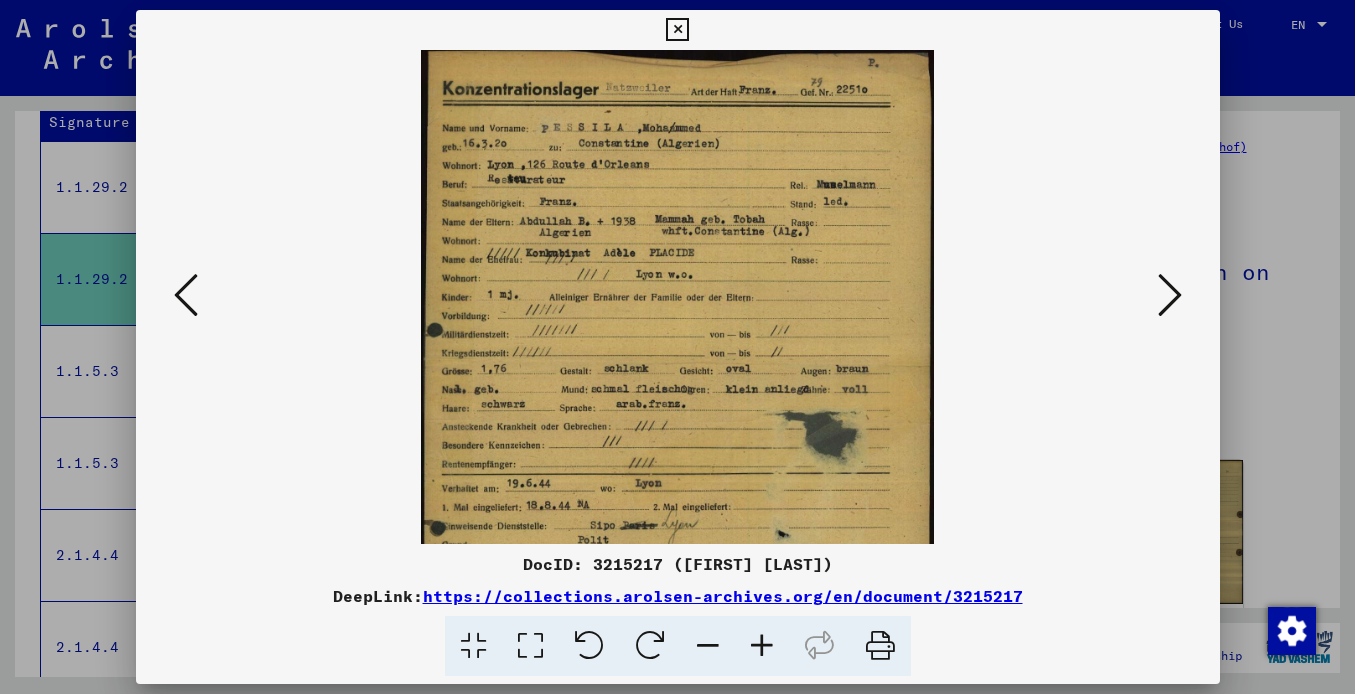 click at bounding box center (762, 646) 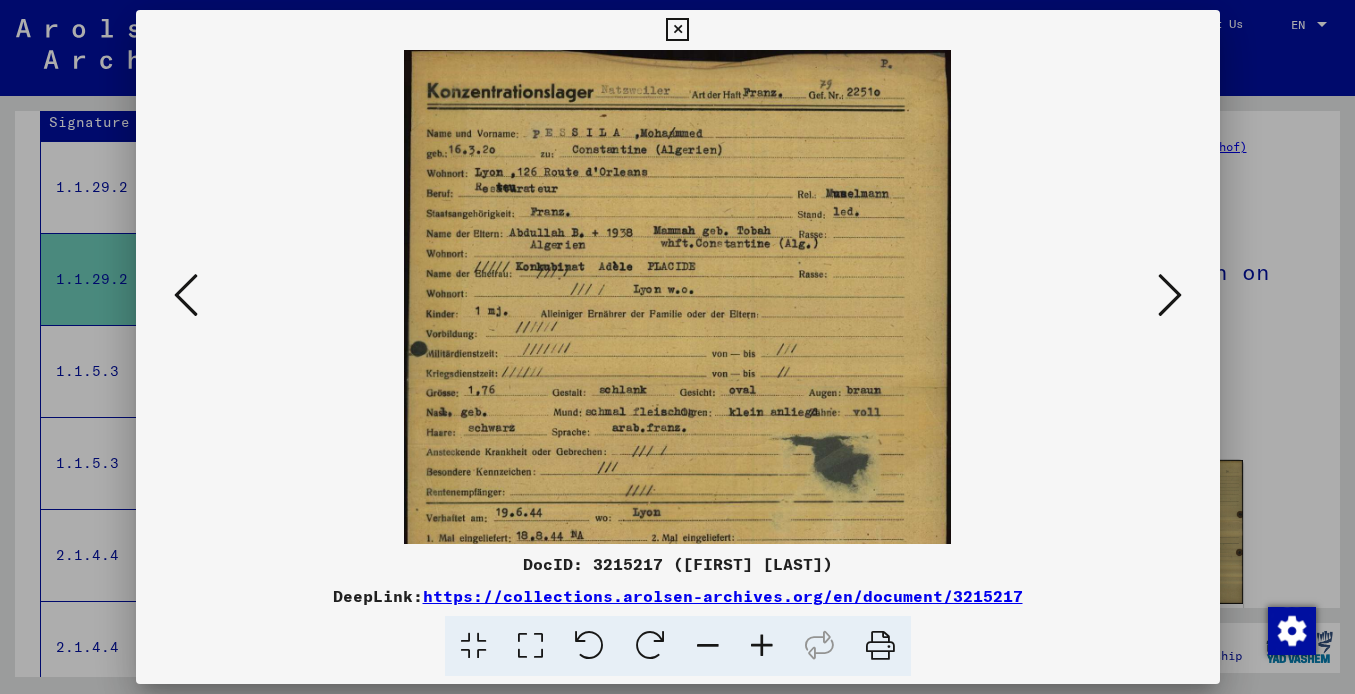 click at bounding box center [762, 646] 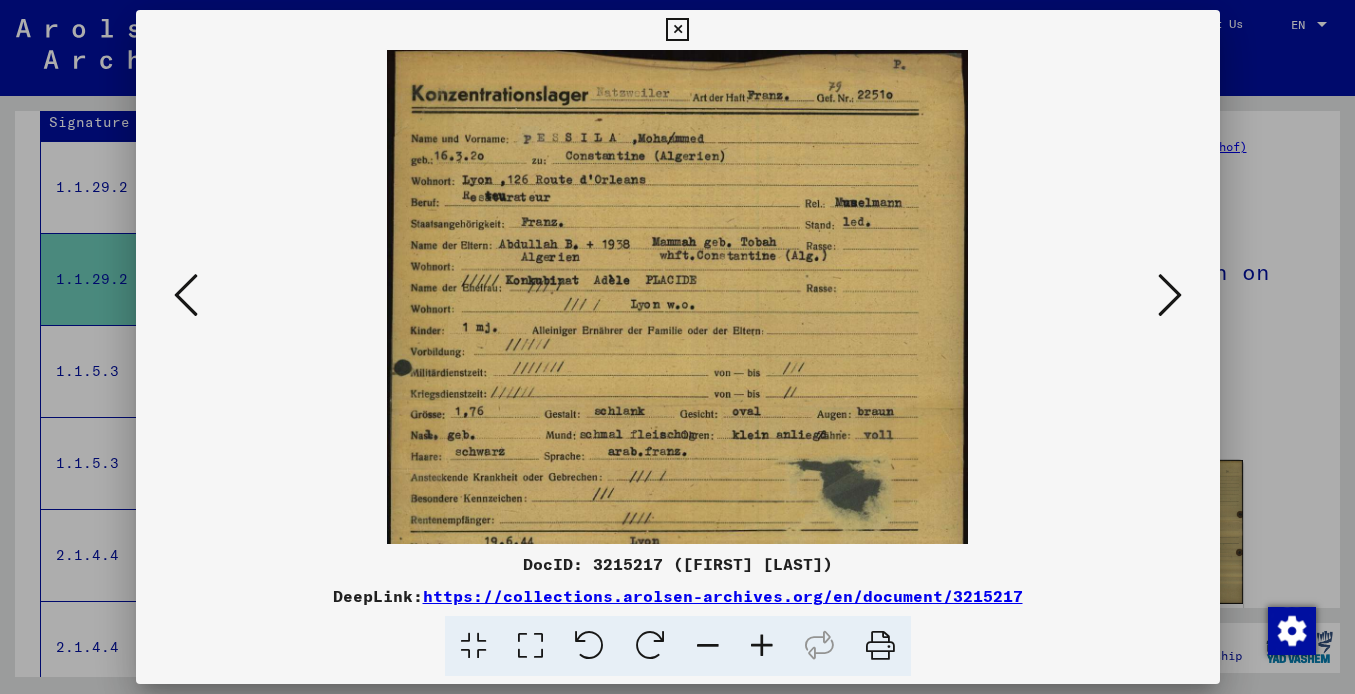 click at bounding box center (762, 646) 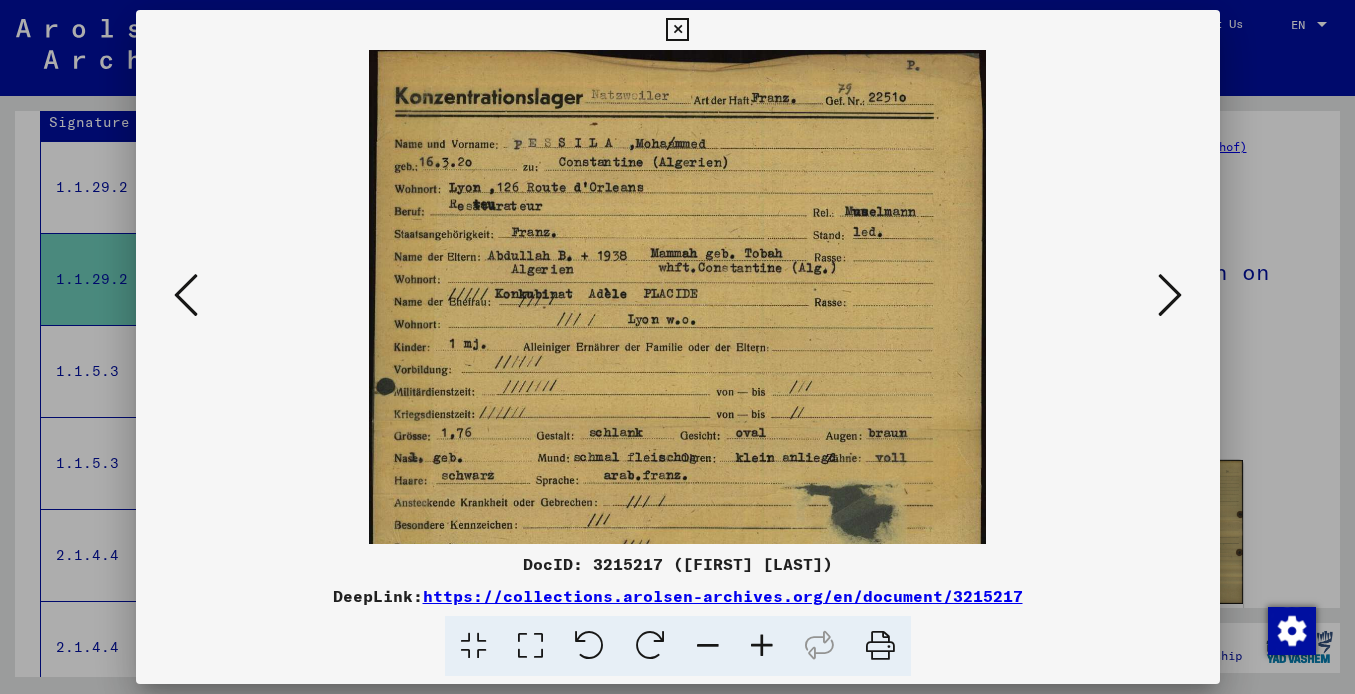 click at bounding box center [762, 646] 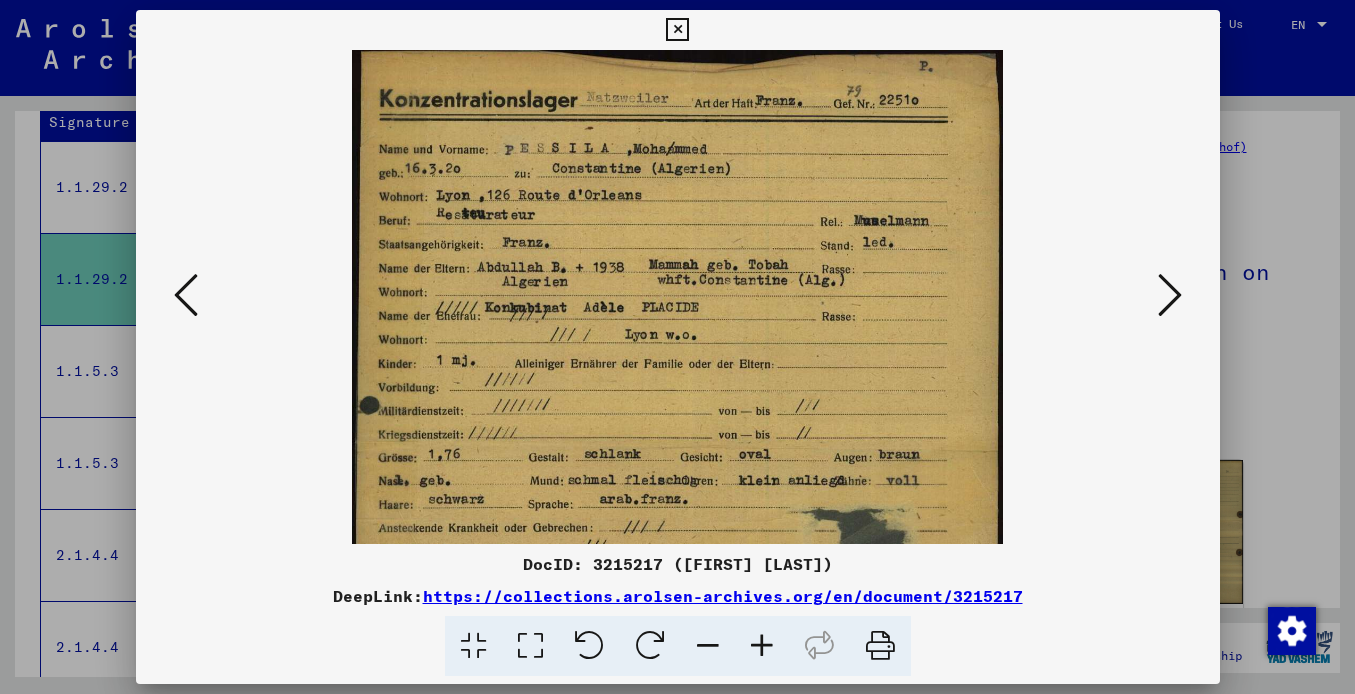 click at bounding box center (1170, 295) 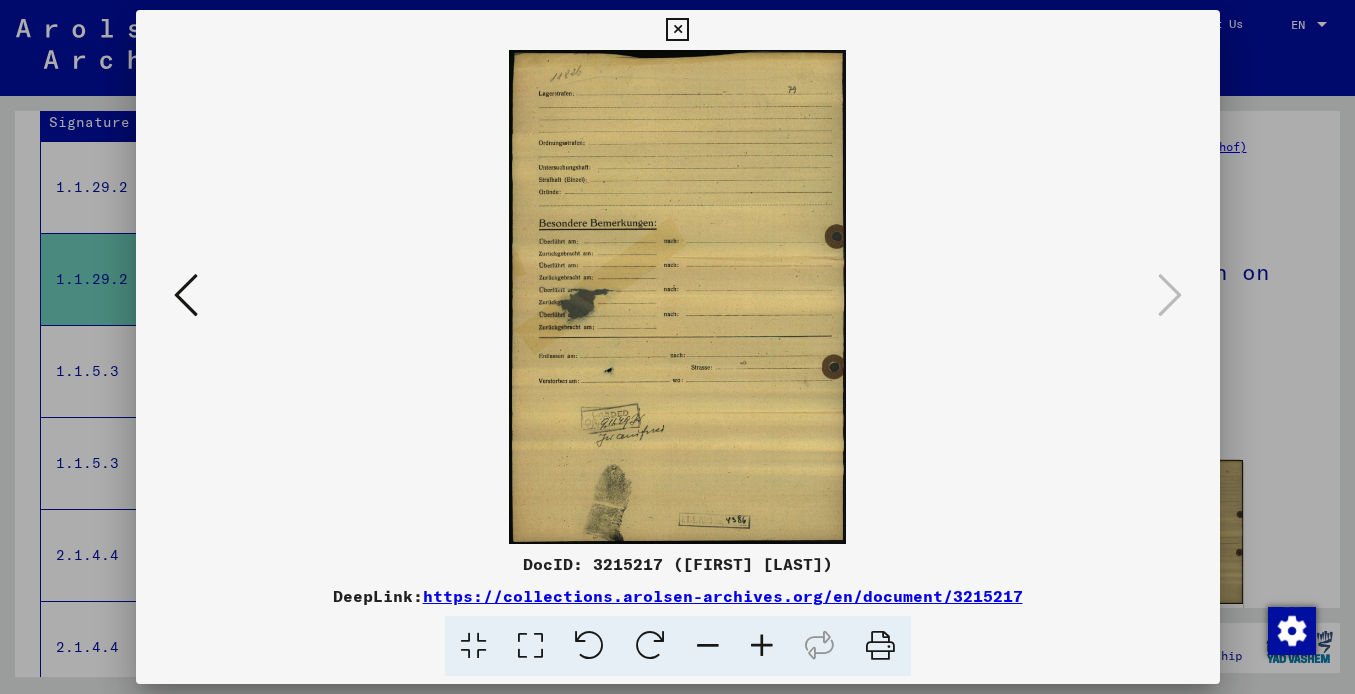 click at bounding box center (186, 295) 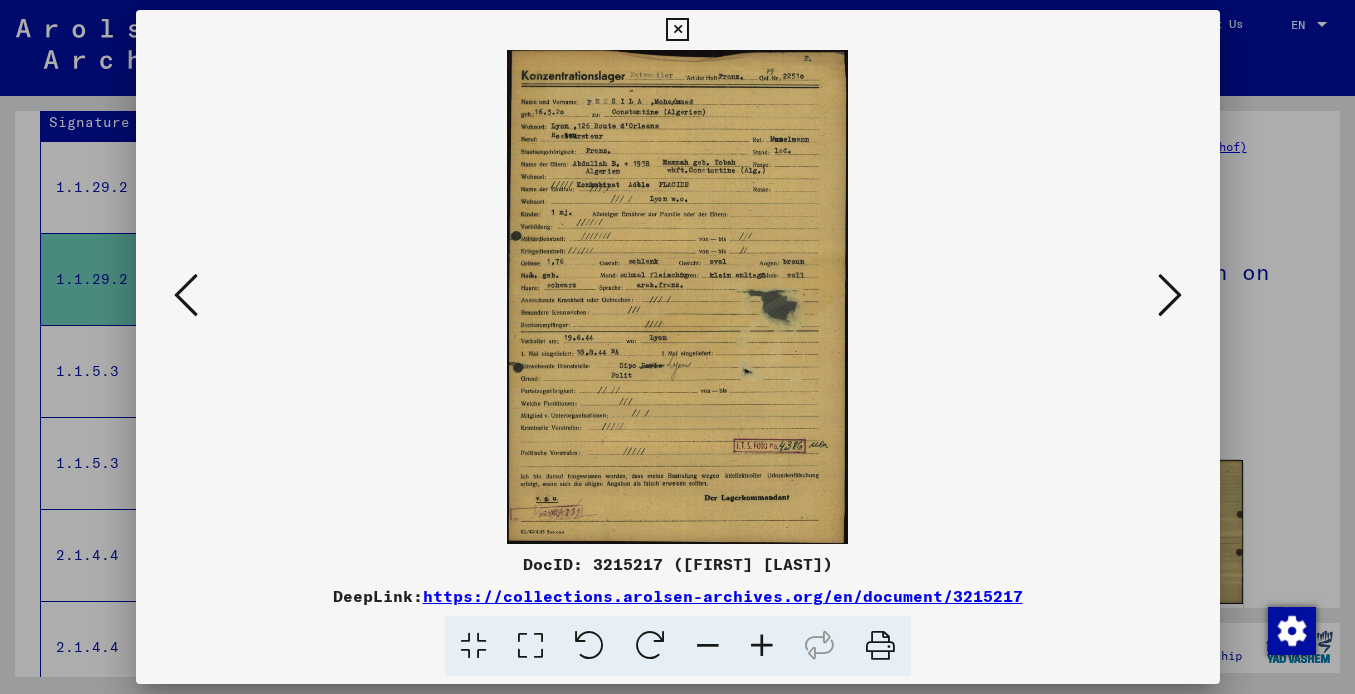 click at bounding box center [677, 30] 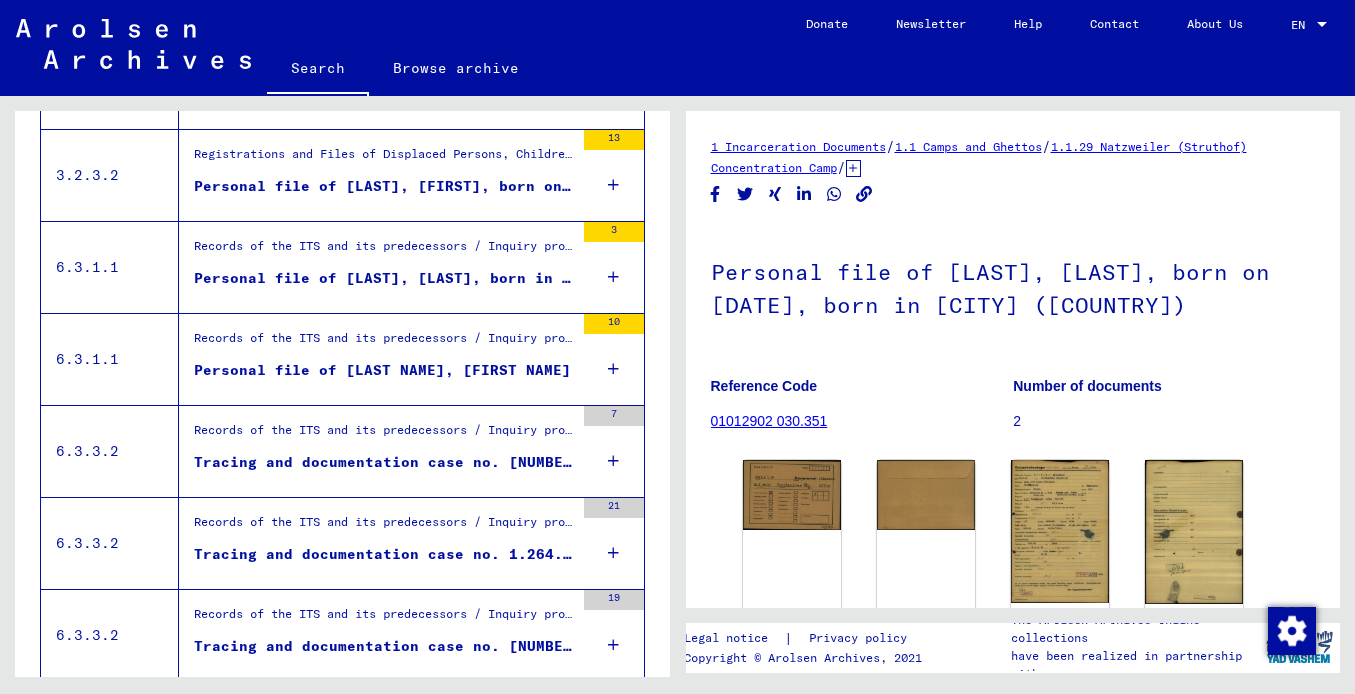 scroll, scrollTop: 2239, scrollLeft: 0, axis: vertical 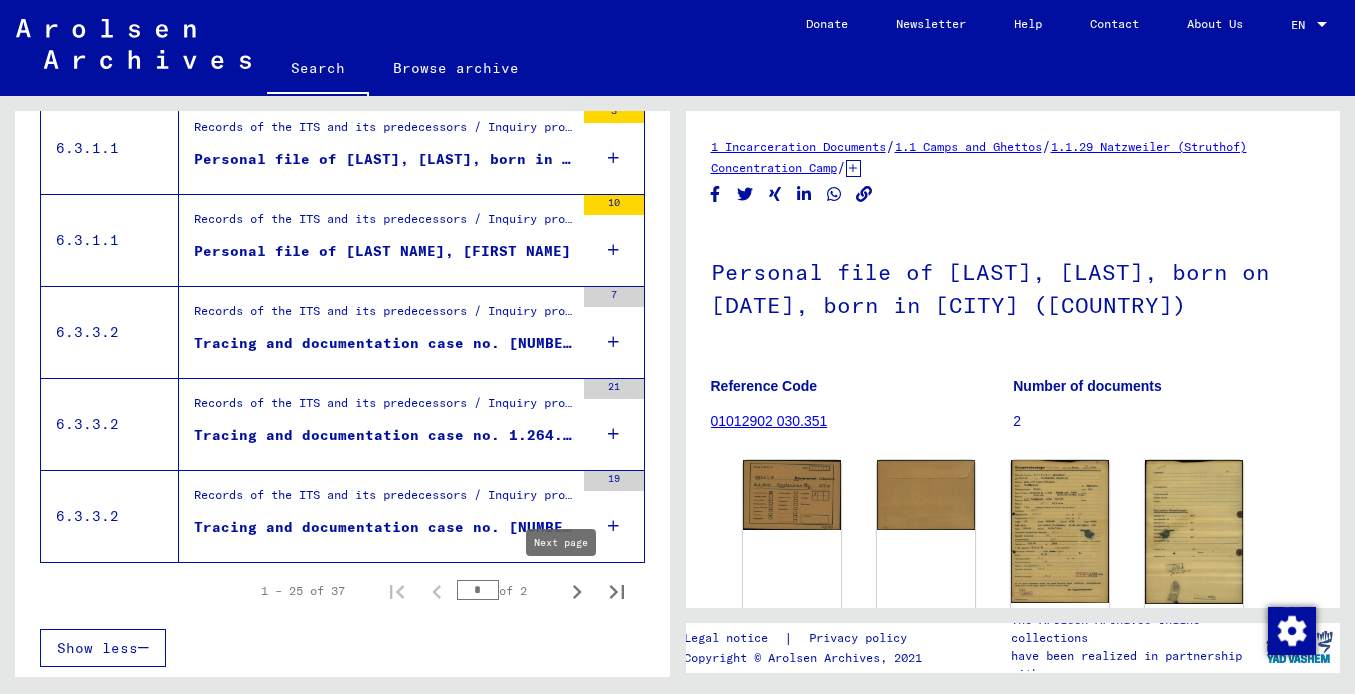 click 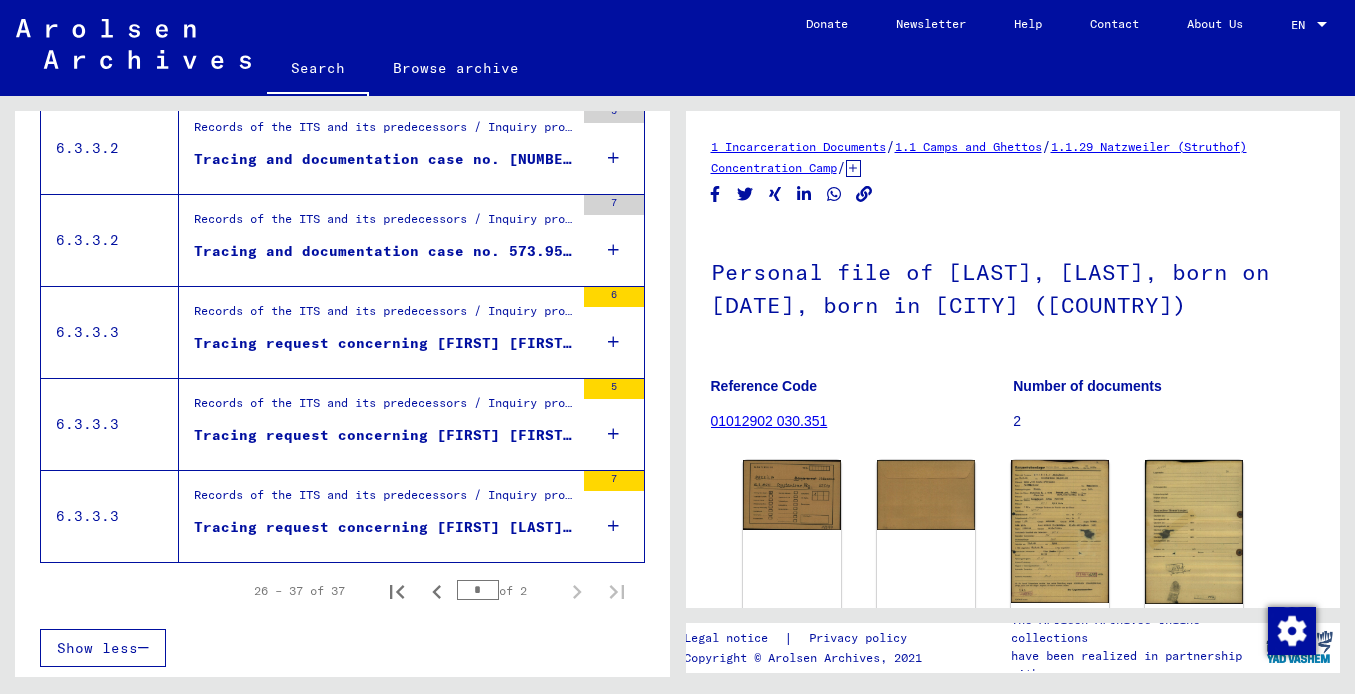 scroll, scrollTop: 1003, scrollLeft: 0, axis: vertical 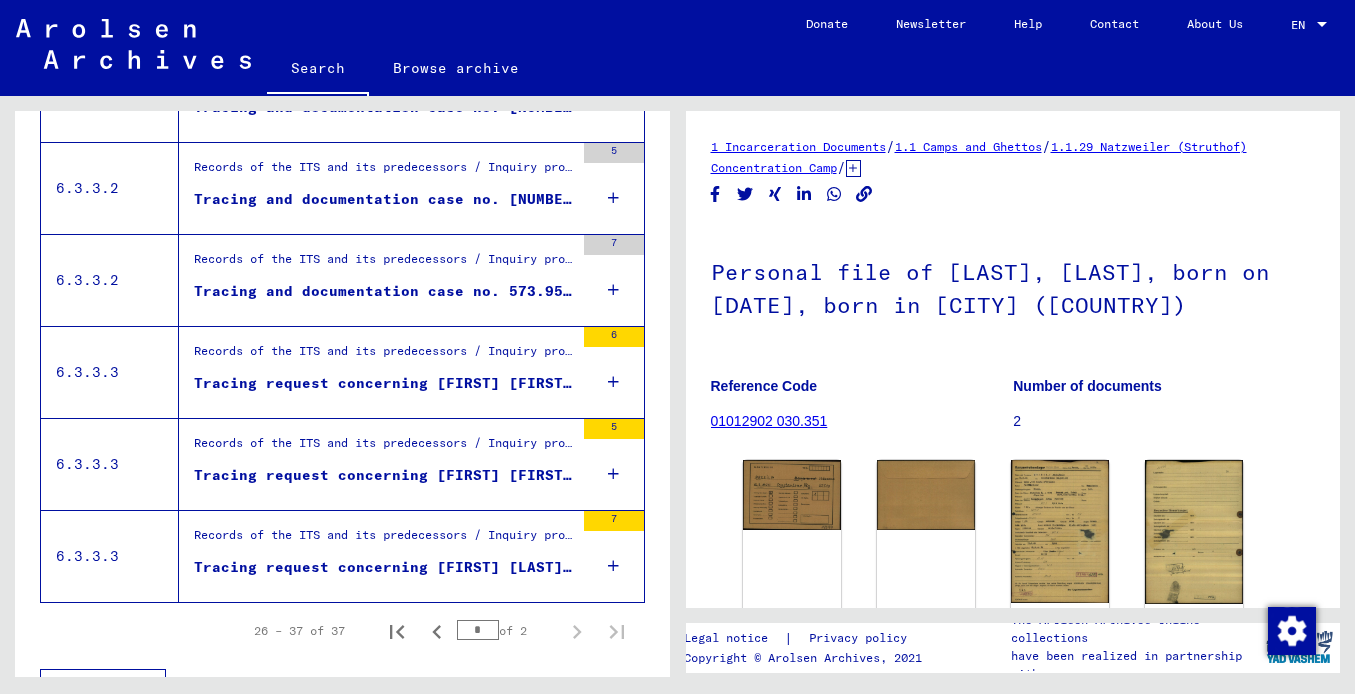 click on "Tracing request concerning [FIRST] [FIRST] [DATE]" at bounding box center [384, 383] 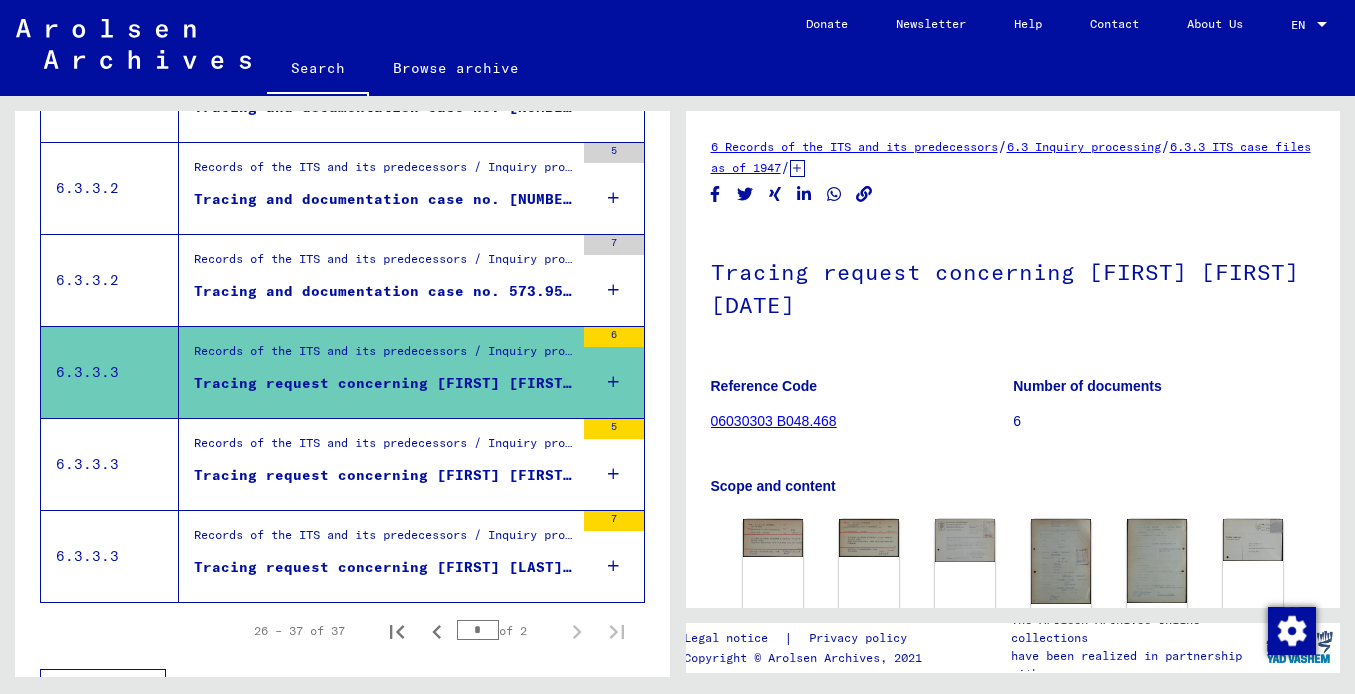scroll, scrollTop: 0, scrollLeft: 0, axis: both 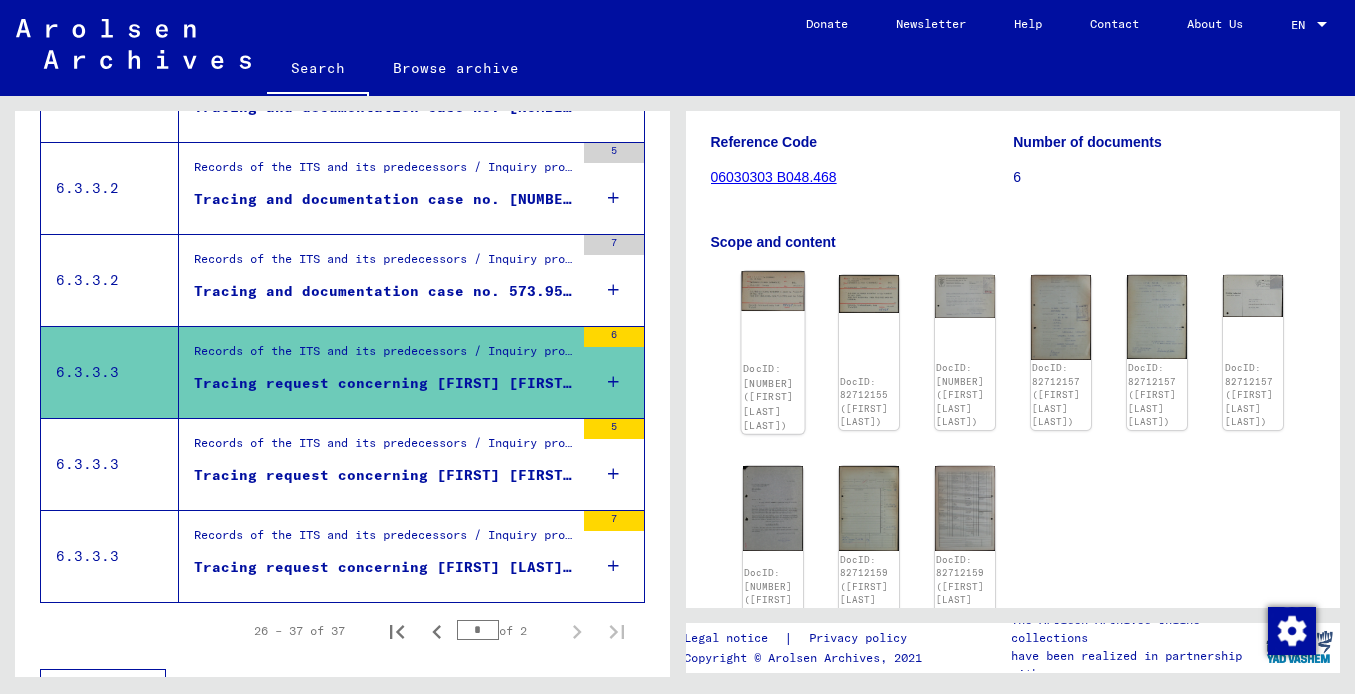 click 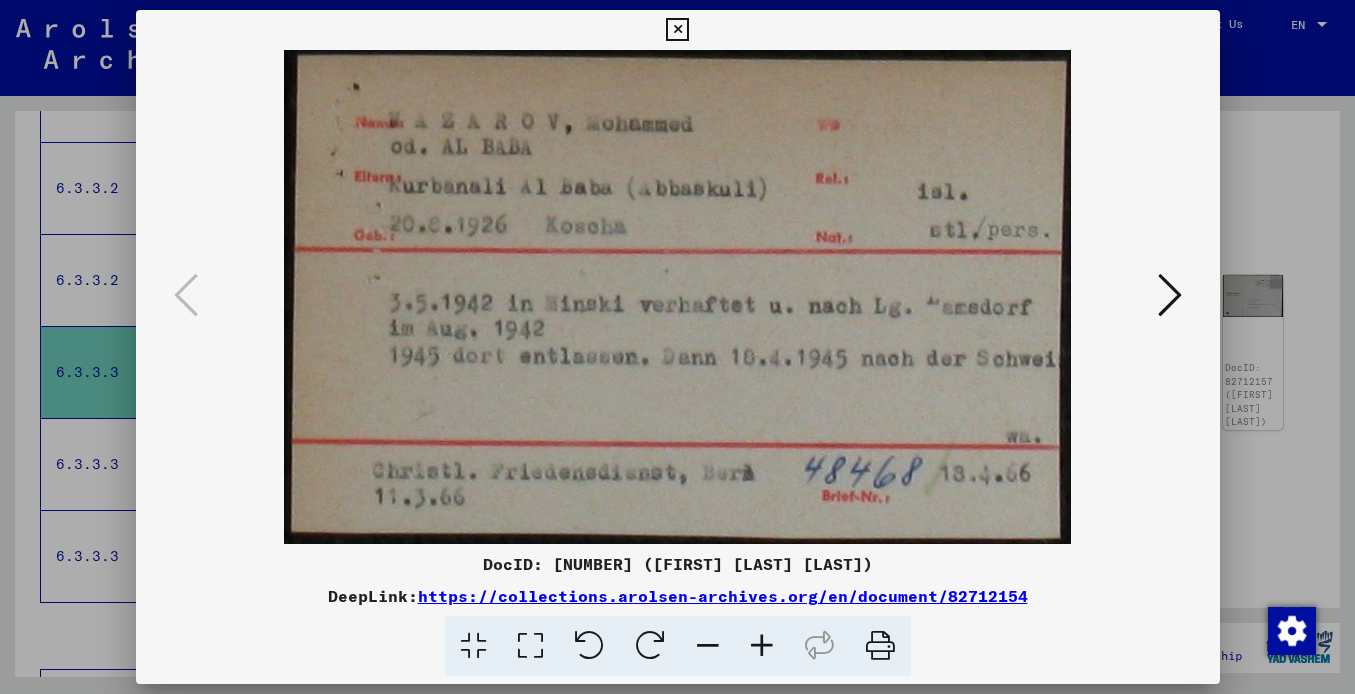 click at bounding box center (1170, 295) 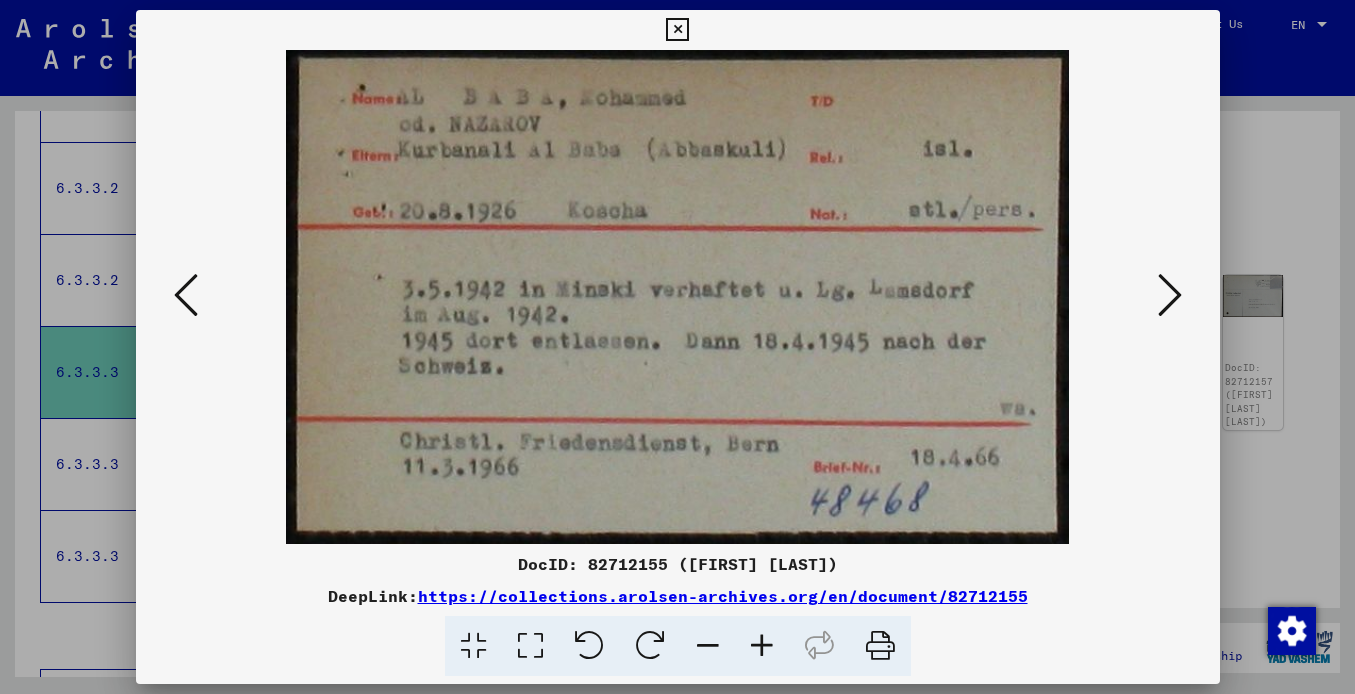 click at bounding box center [1170, 295] 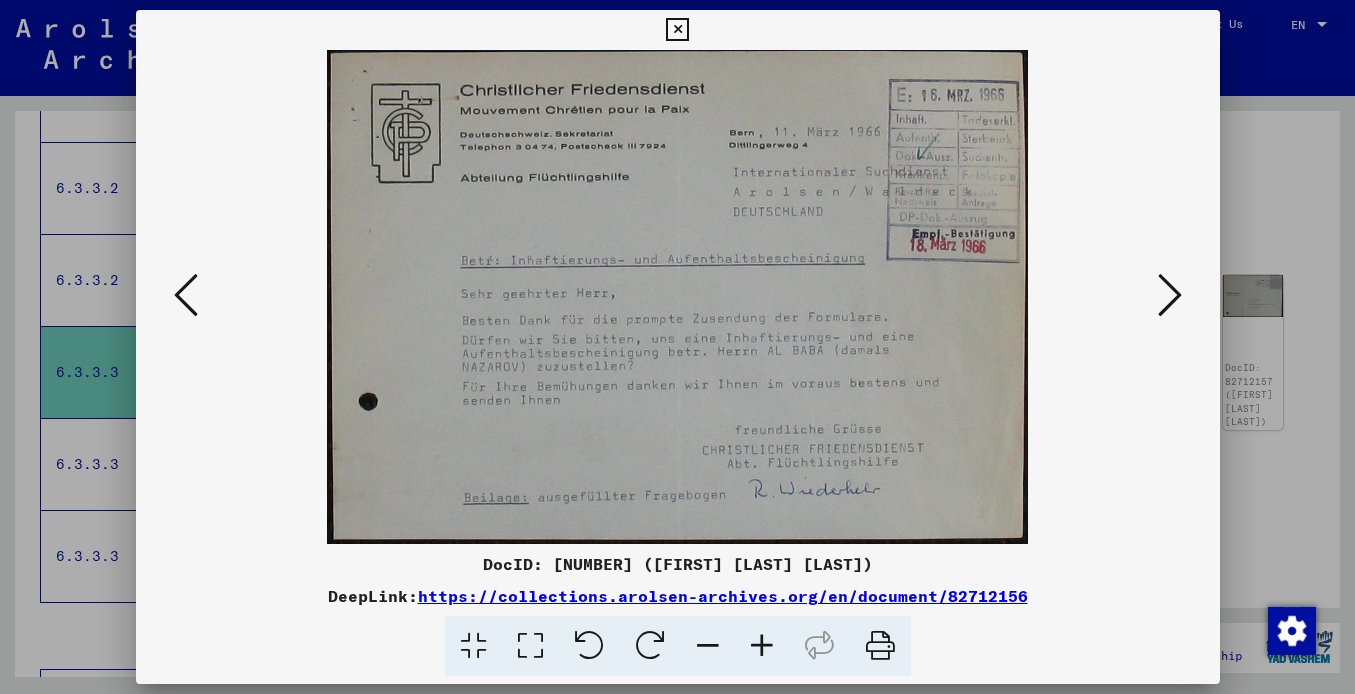 click at bounding box center (1170, 295) 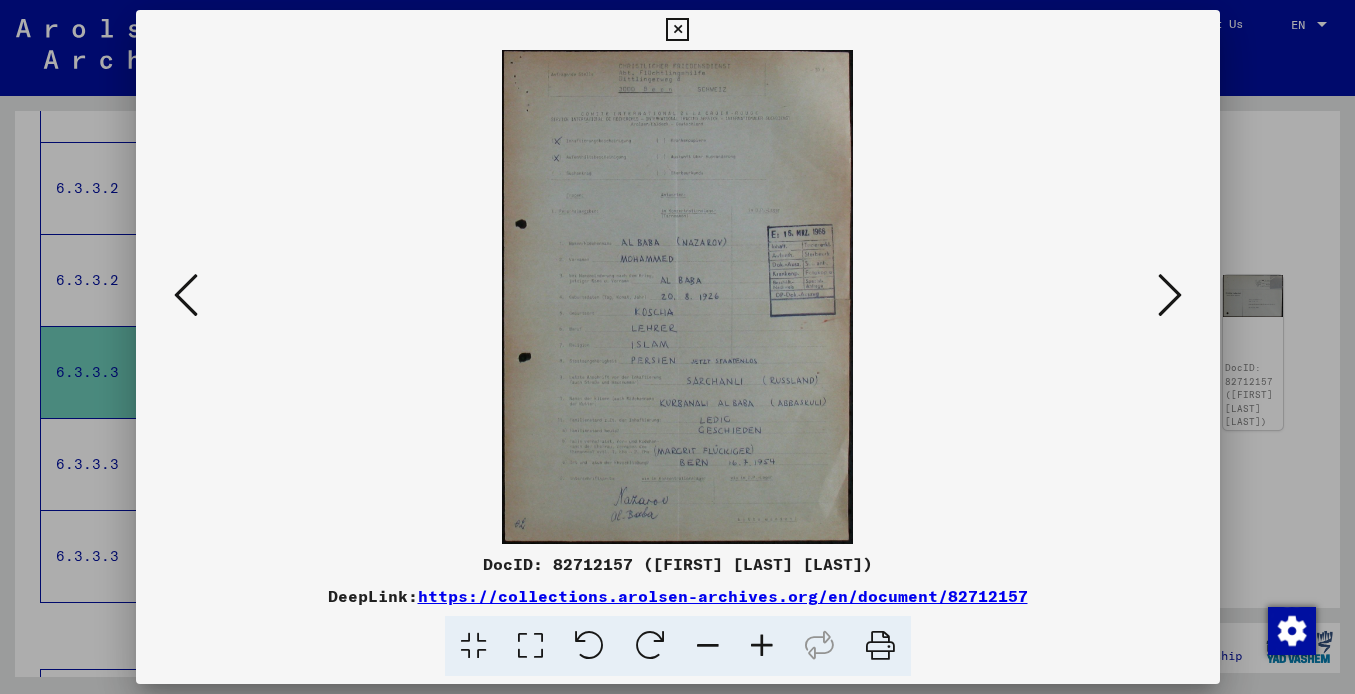 click at bounding box center [1170, 295] 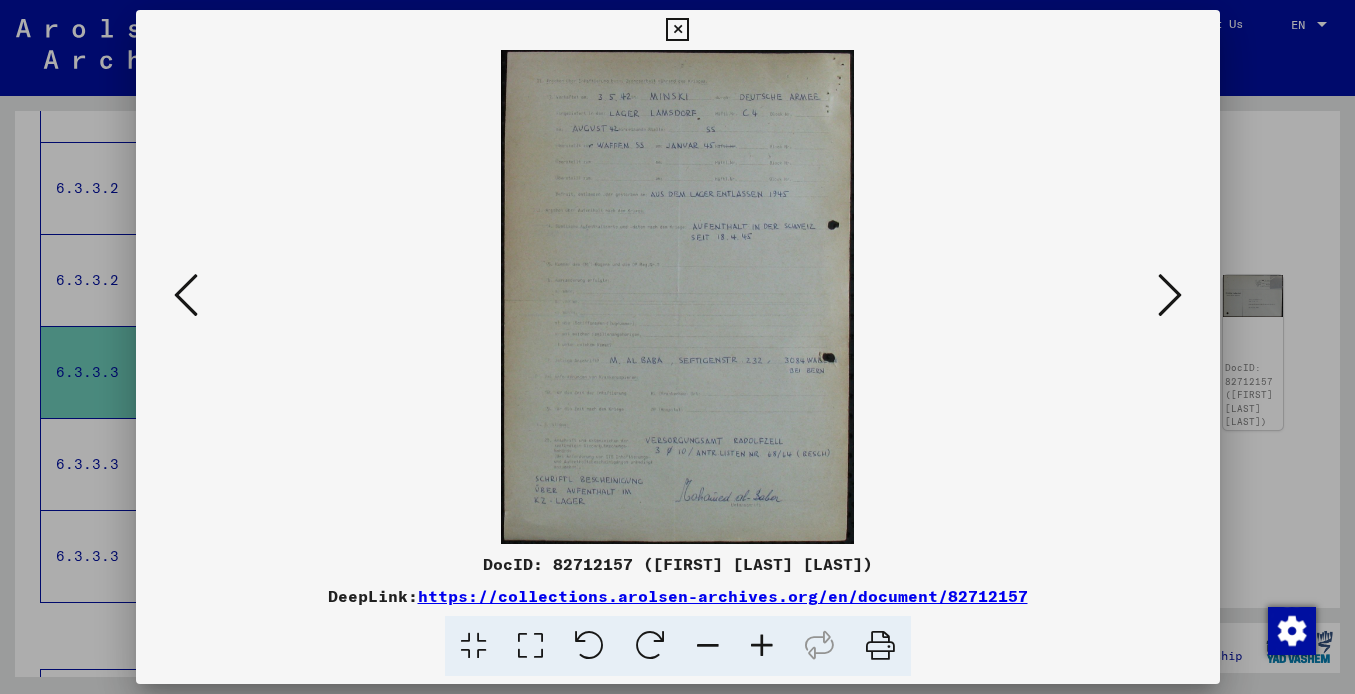 click at bounding box center (762, 646) 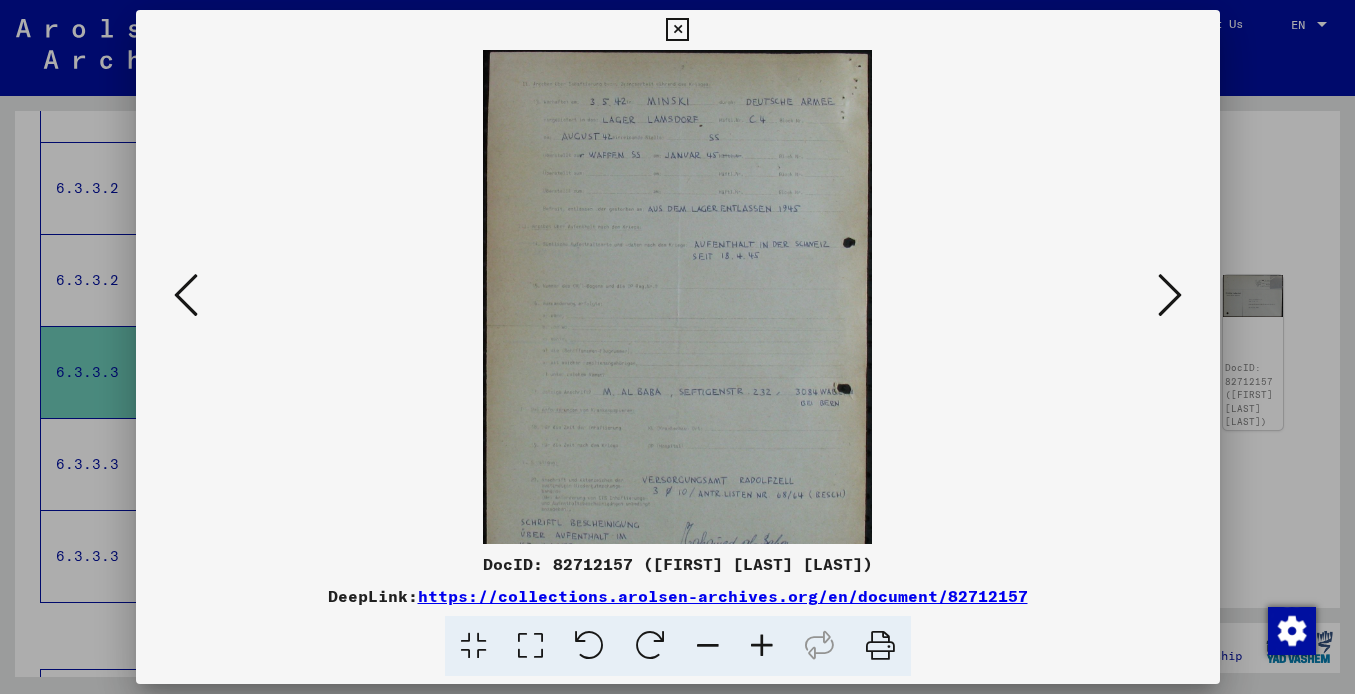 click at bounding box center (762, 646) 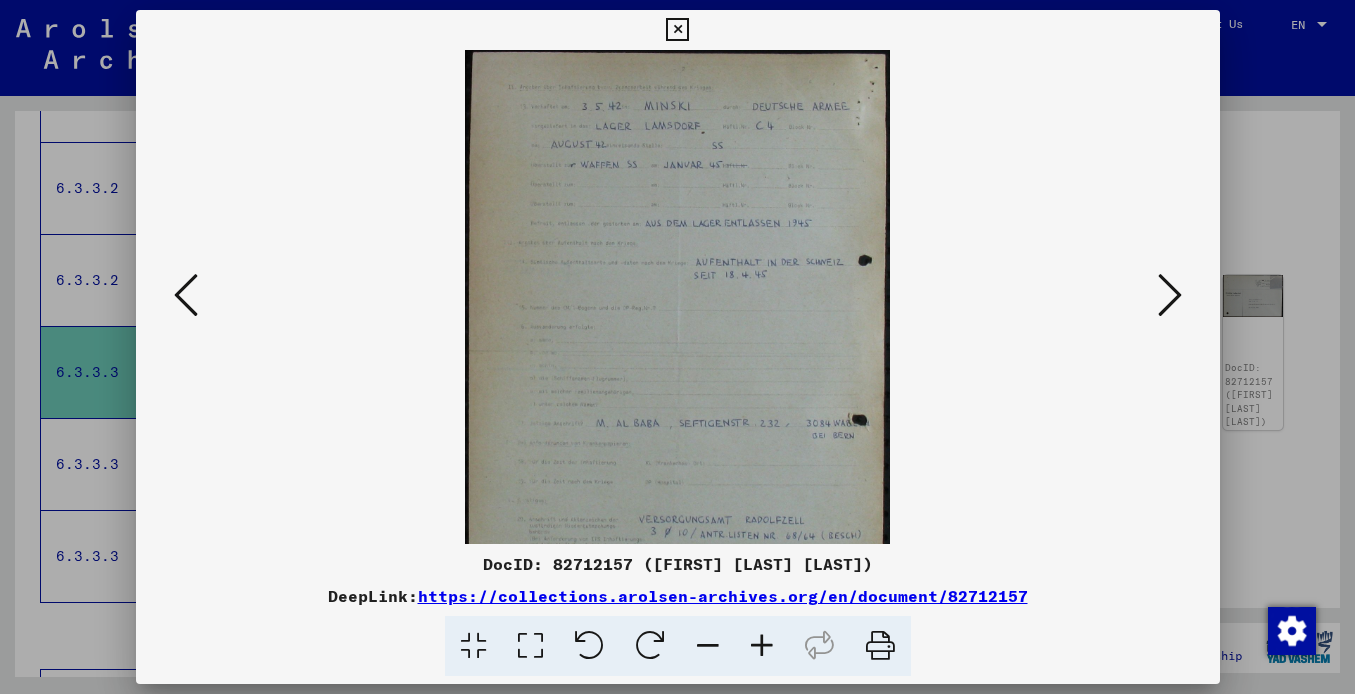 click at bounding box center [762, 646] 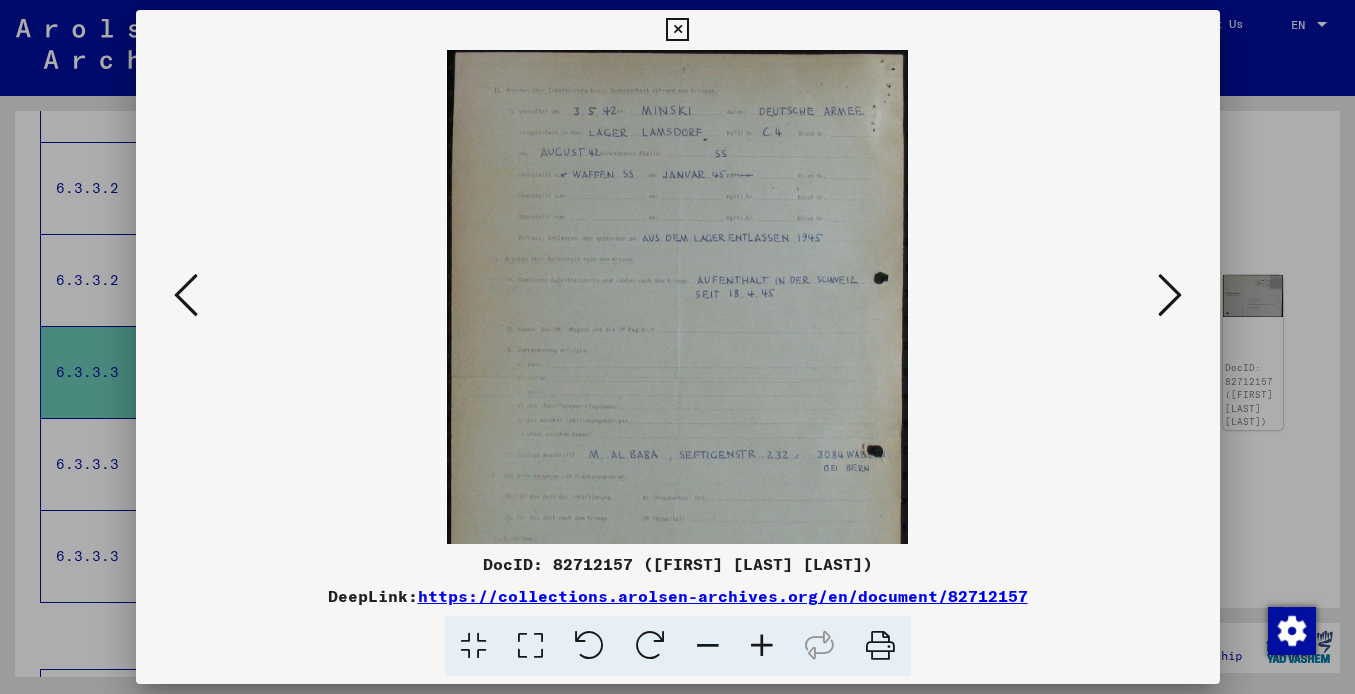 click at bounding box center (762, 646) 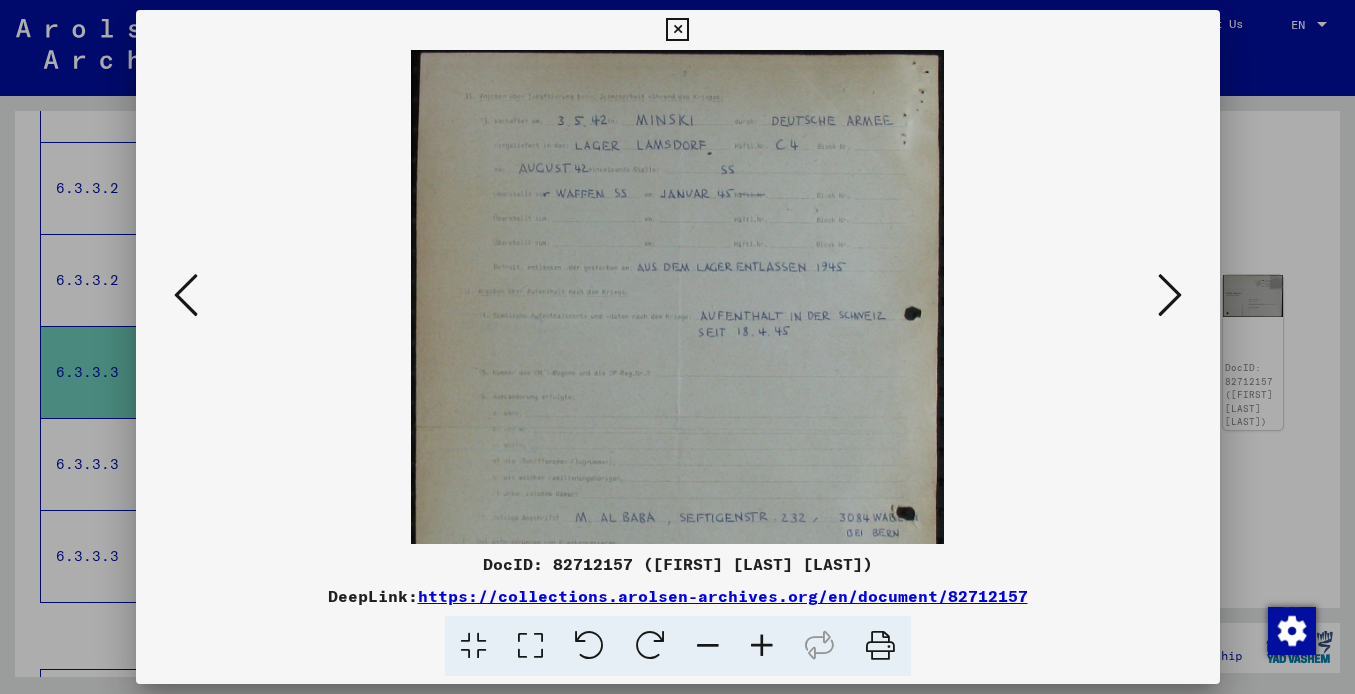 click at bounding box center [762, 646] 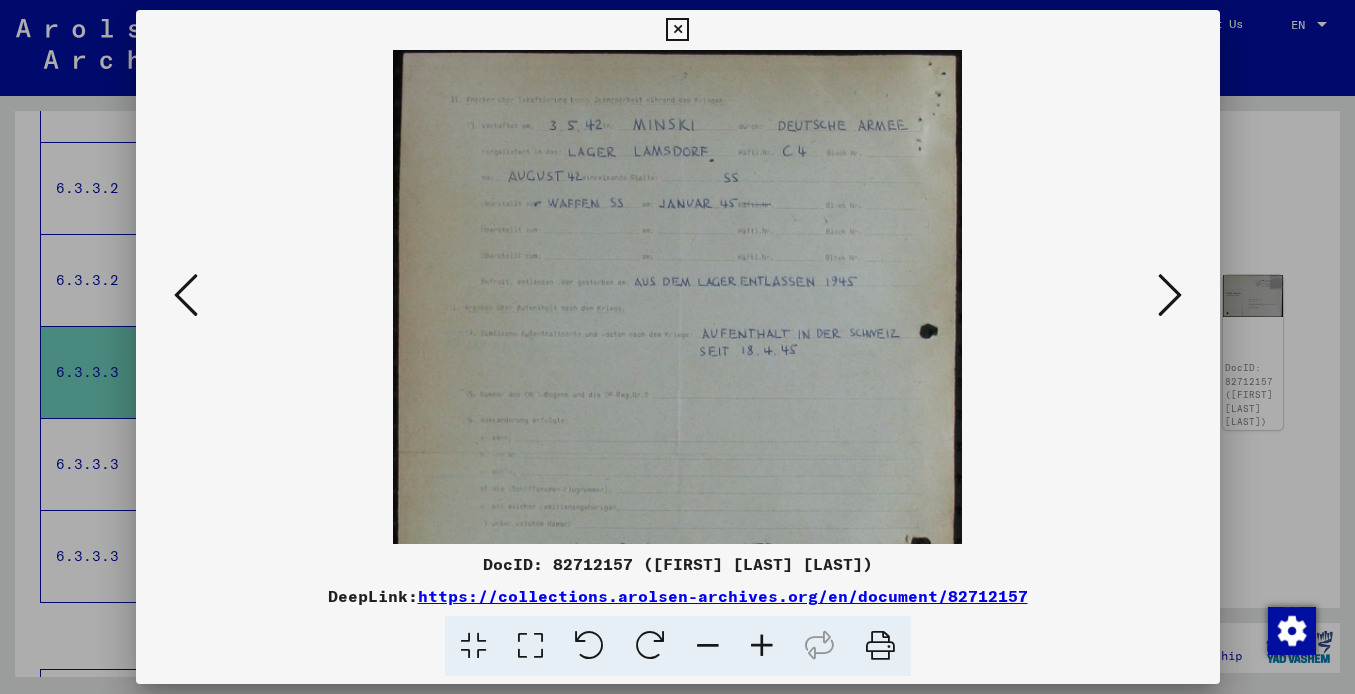 click at bounding box center (1170, 295) 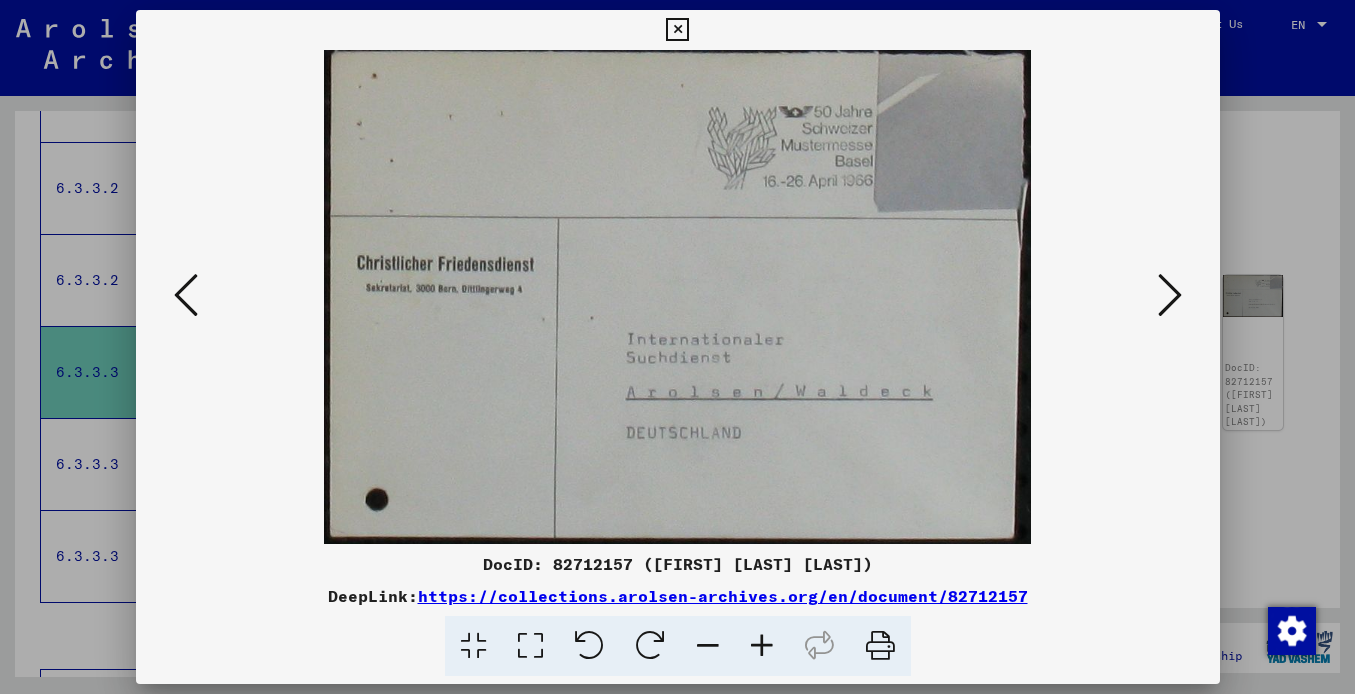 click at bounding box center (1170, 295) 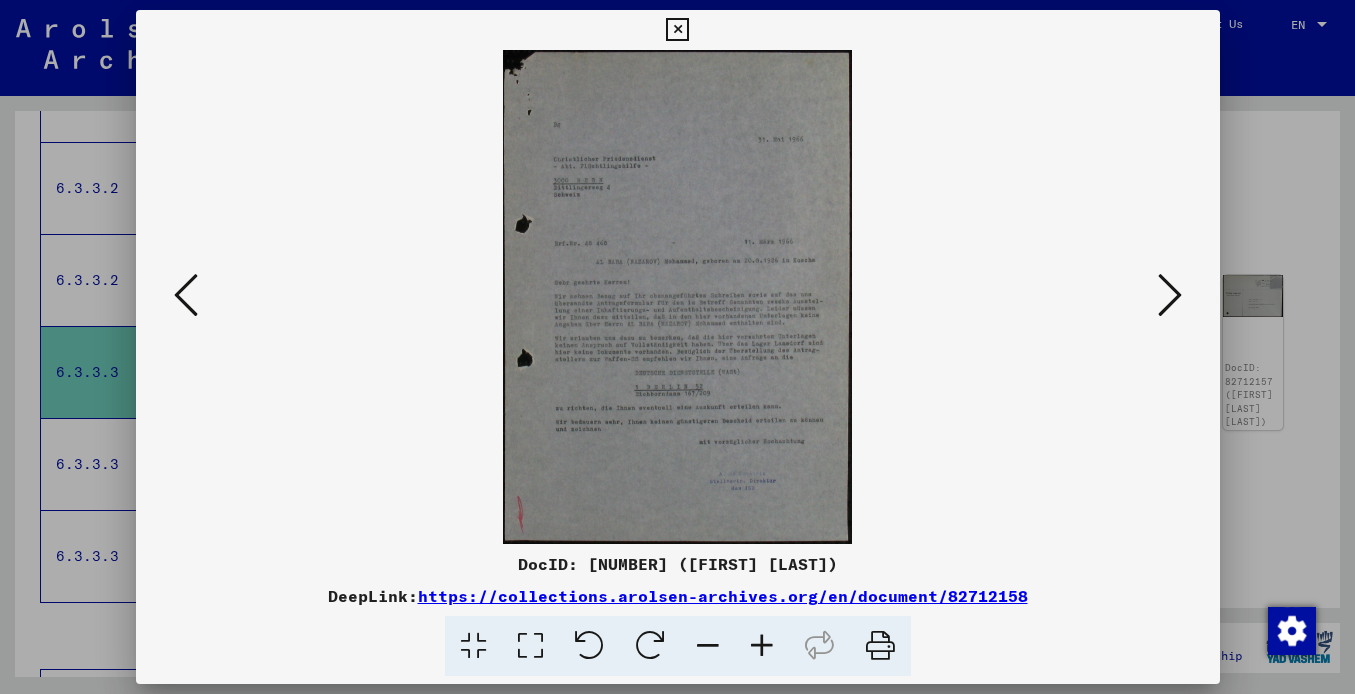 click at bounding box center [762, 646] 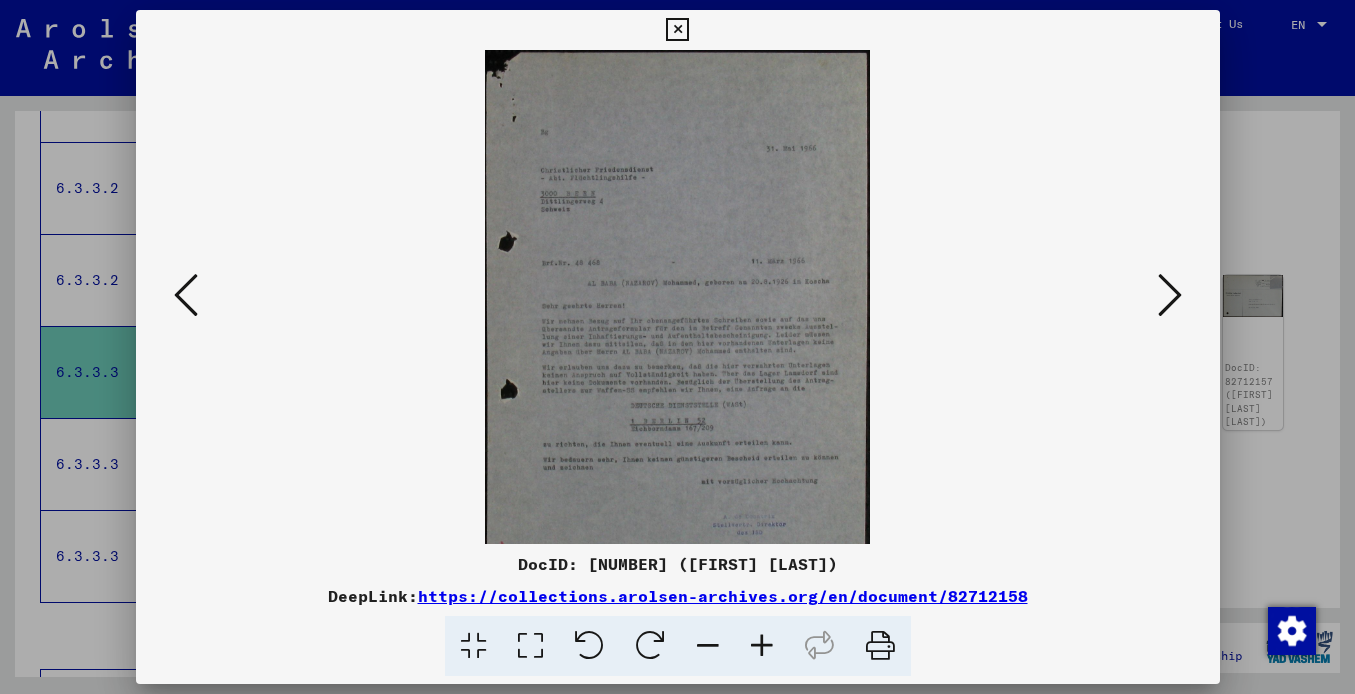 click at bounding box center [762, 646] 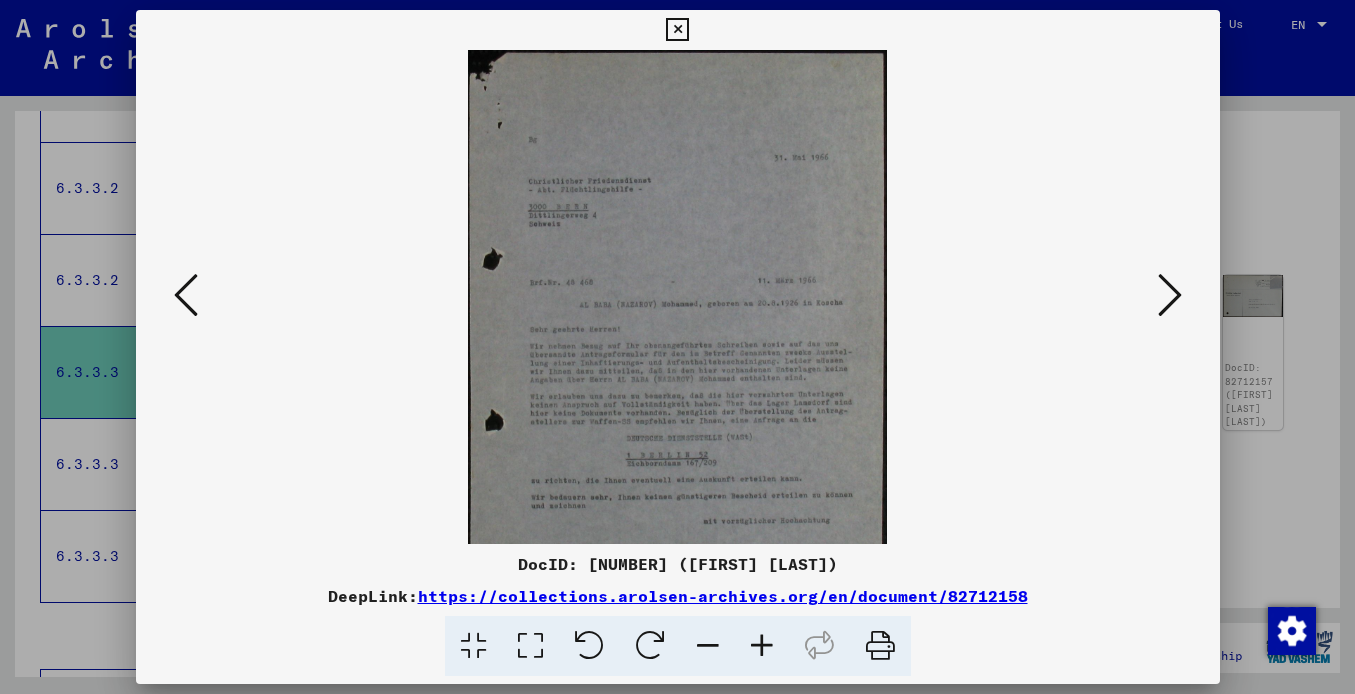 click at bounding box center (762, 646) 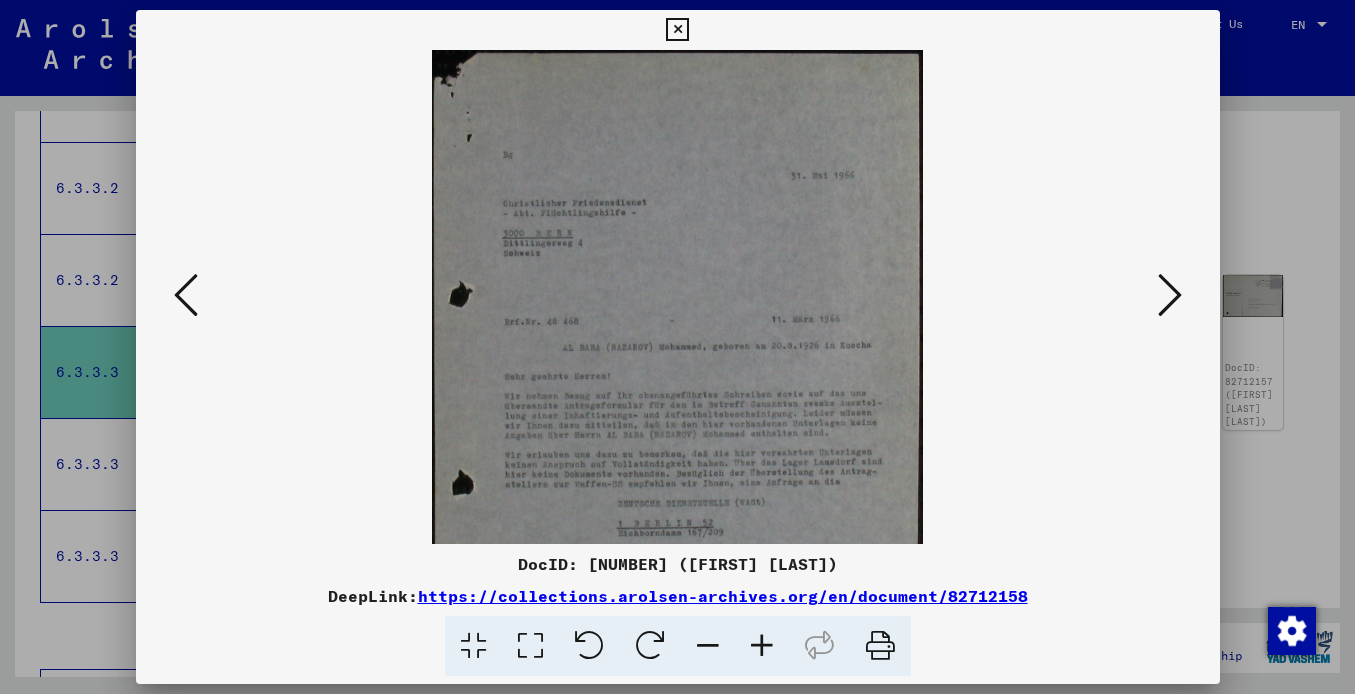 click at bounding box center [762, 646] 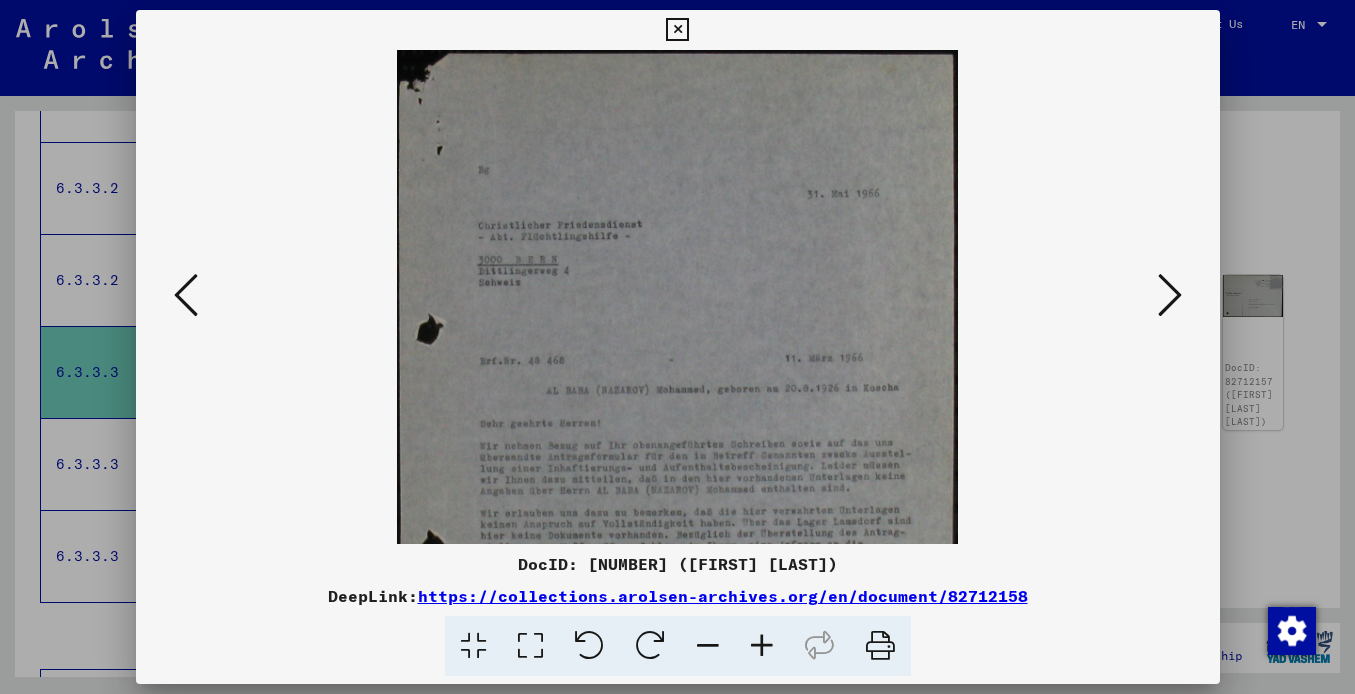 click at bounding box center [1170, 295] 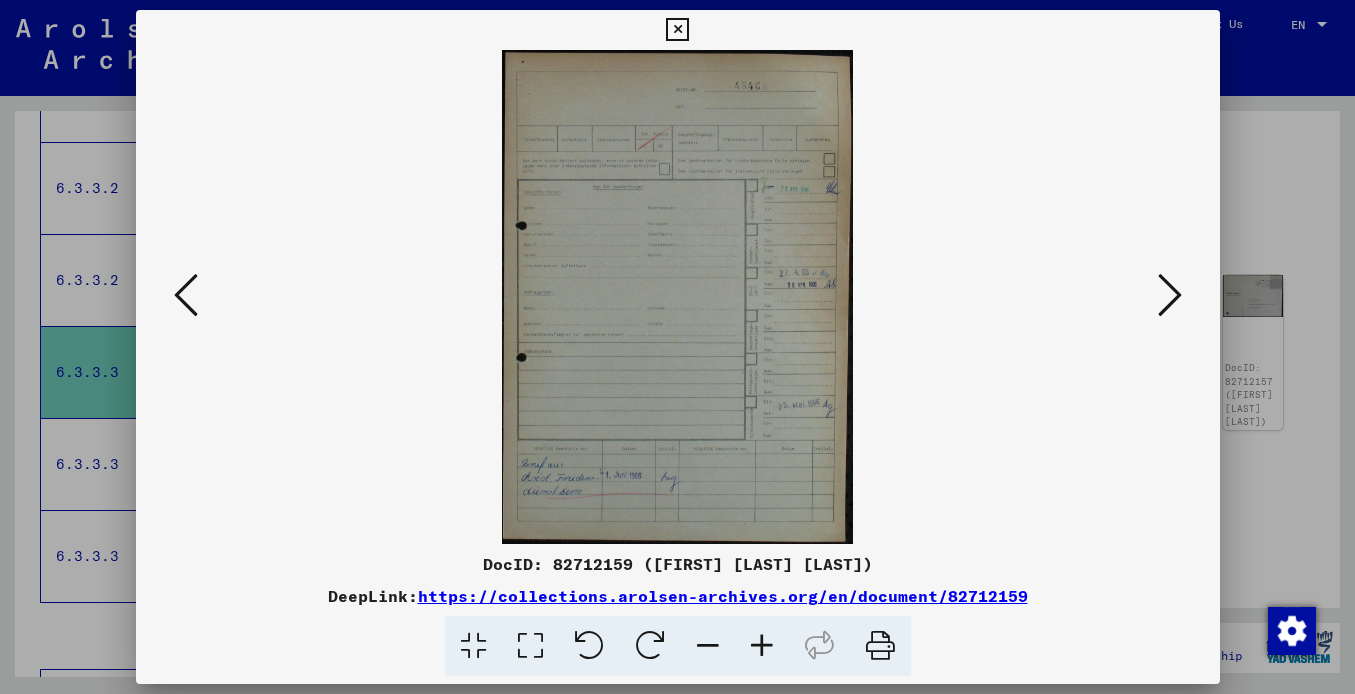 click at bounding box center (678, 297) 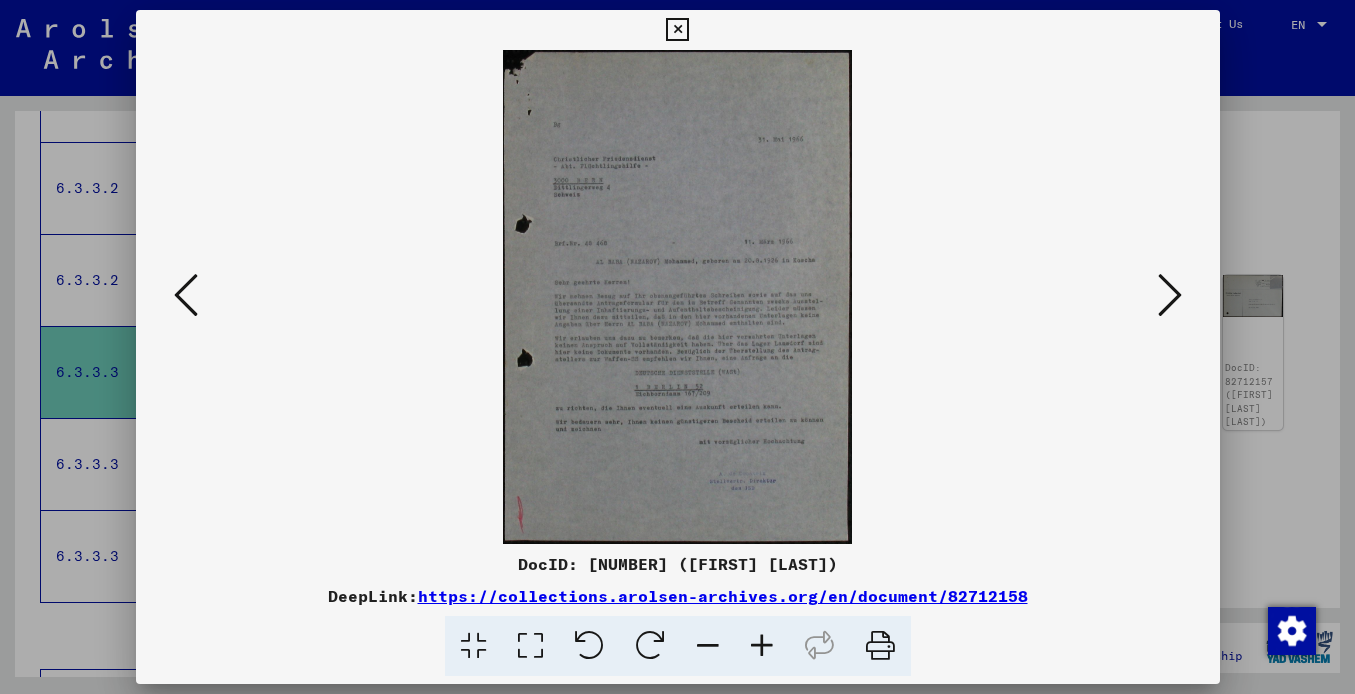 click at bounding box center (762, 646) 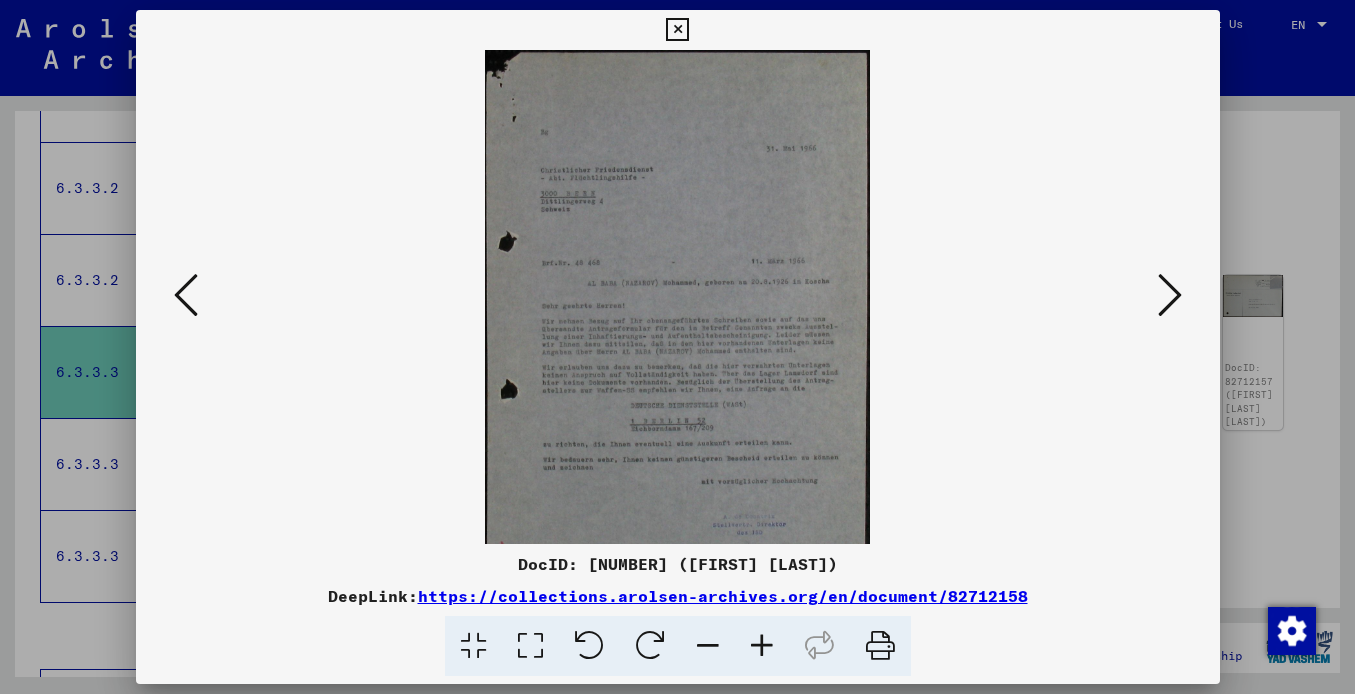click at bounding box center [762, 646] 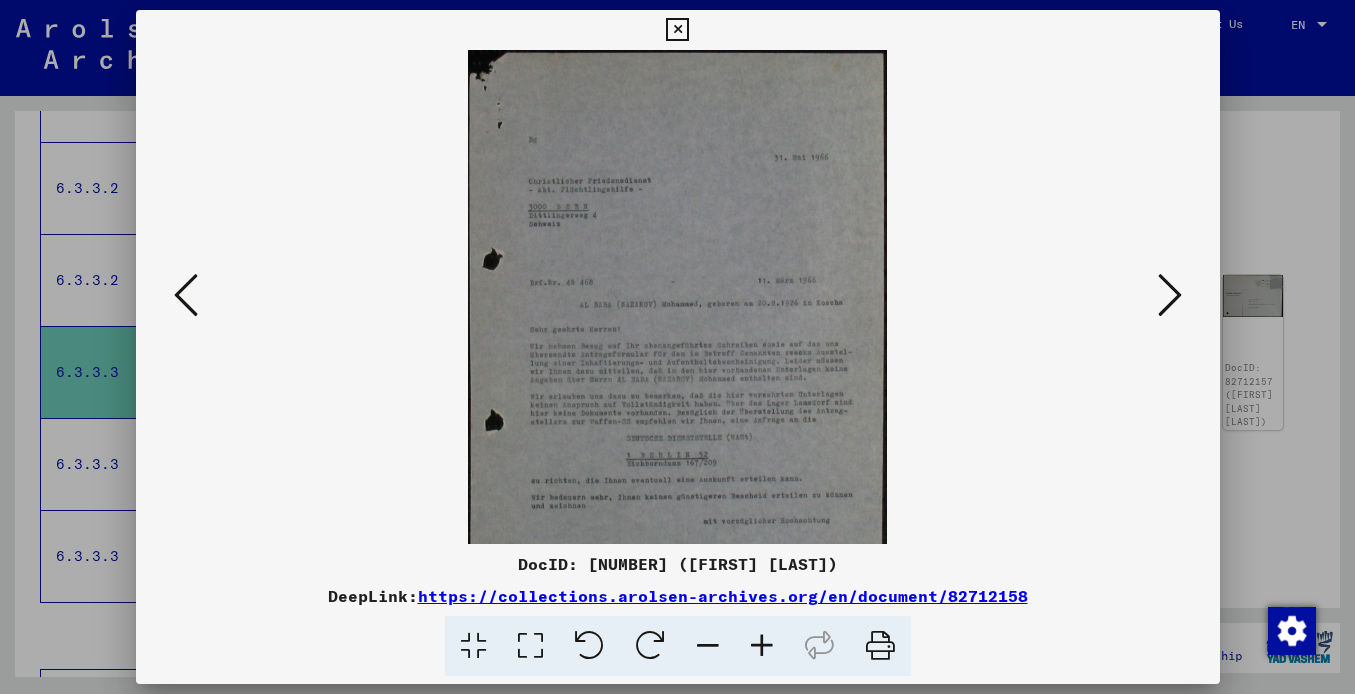click at bounding box center (762, 646) 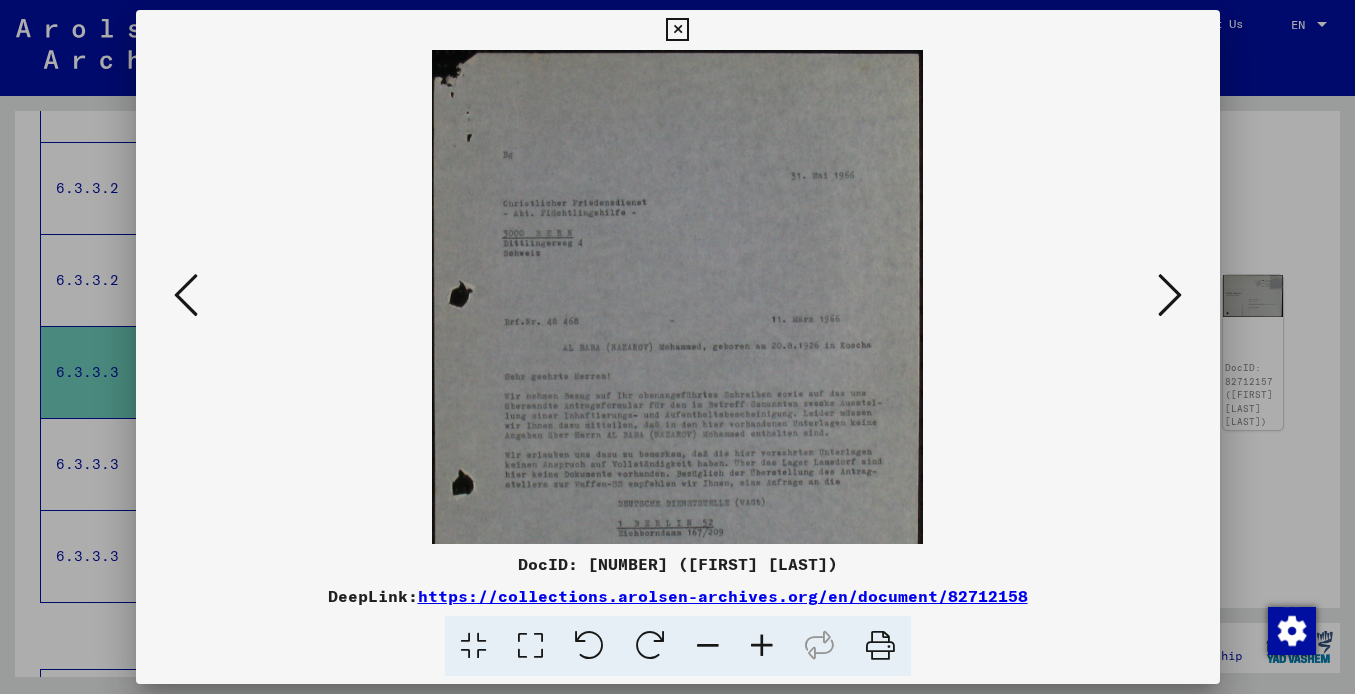 click at bounding box center [762, 646] 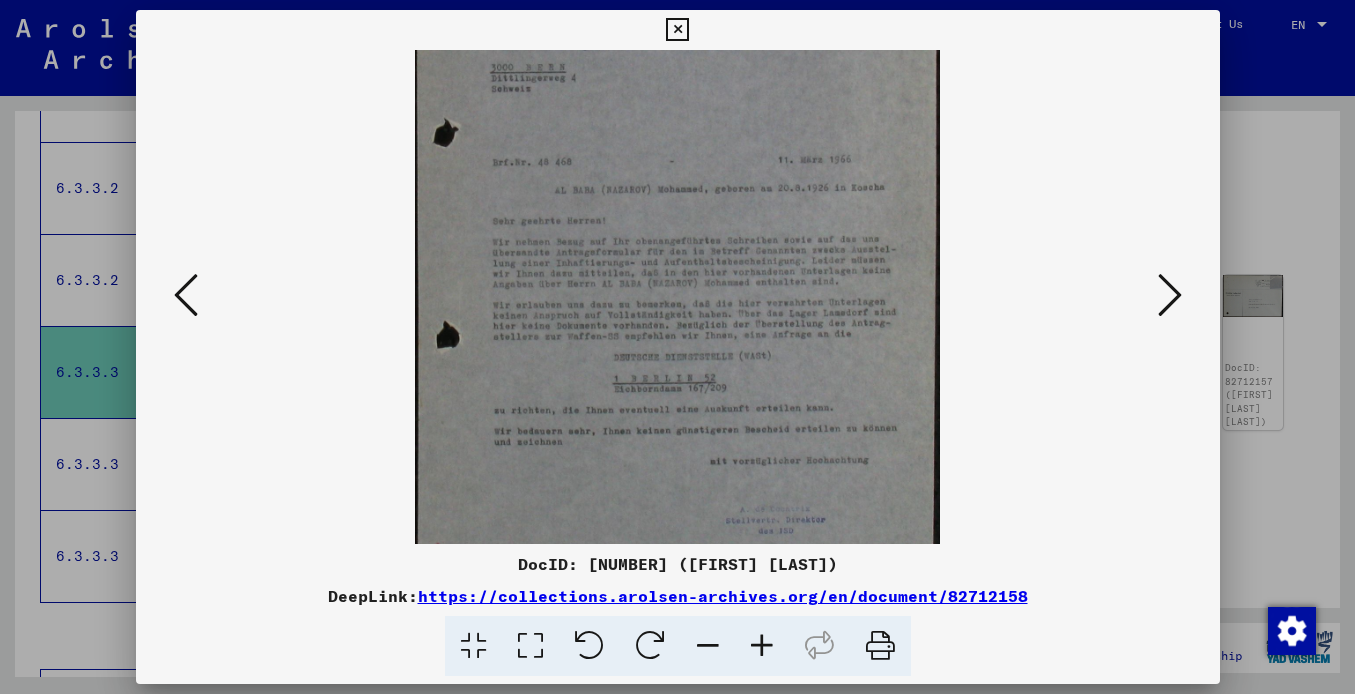 scroll, scrollTop: 185, scrollLeft: 0, axis: vertical 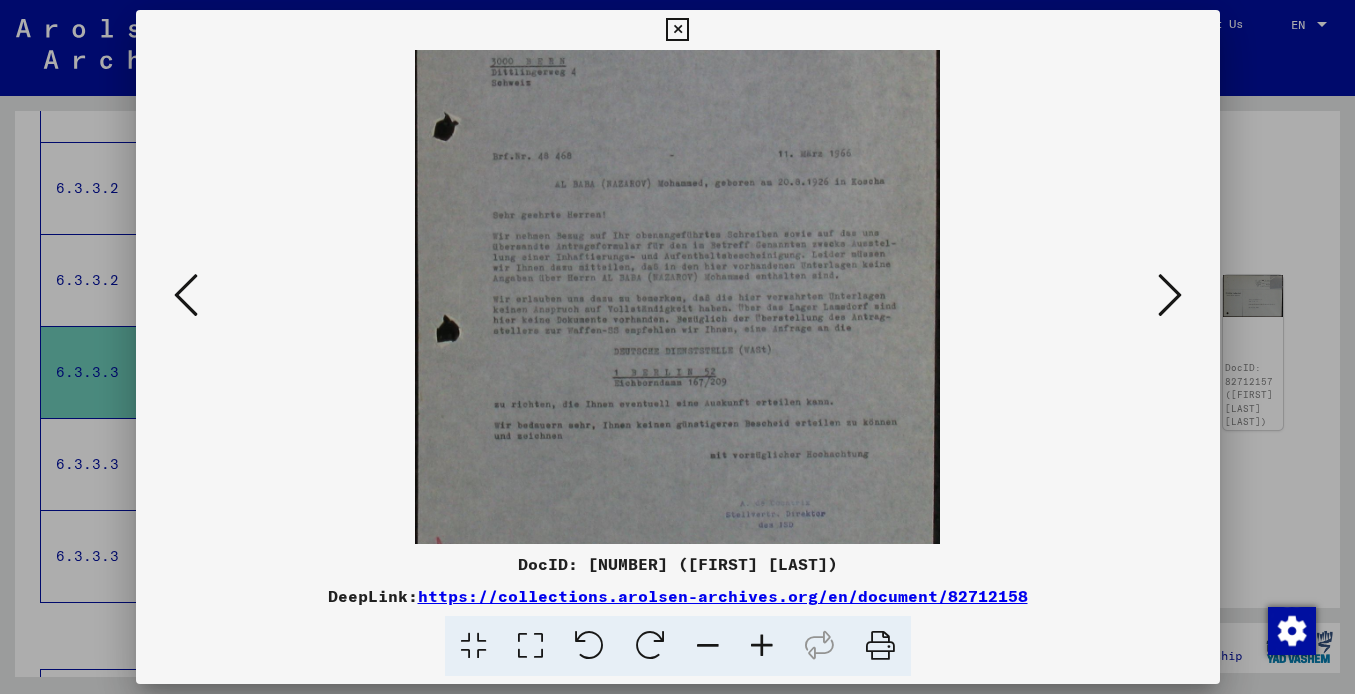 drag, startPoint x: 539, startPoint y: 372, endPoint x: 538, endPoint y: 185, distance: 187.00267 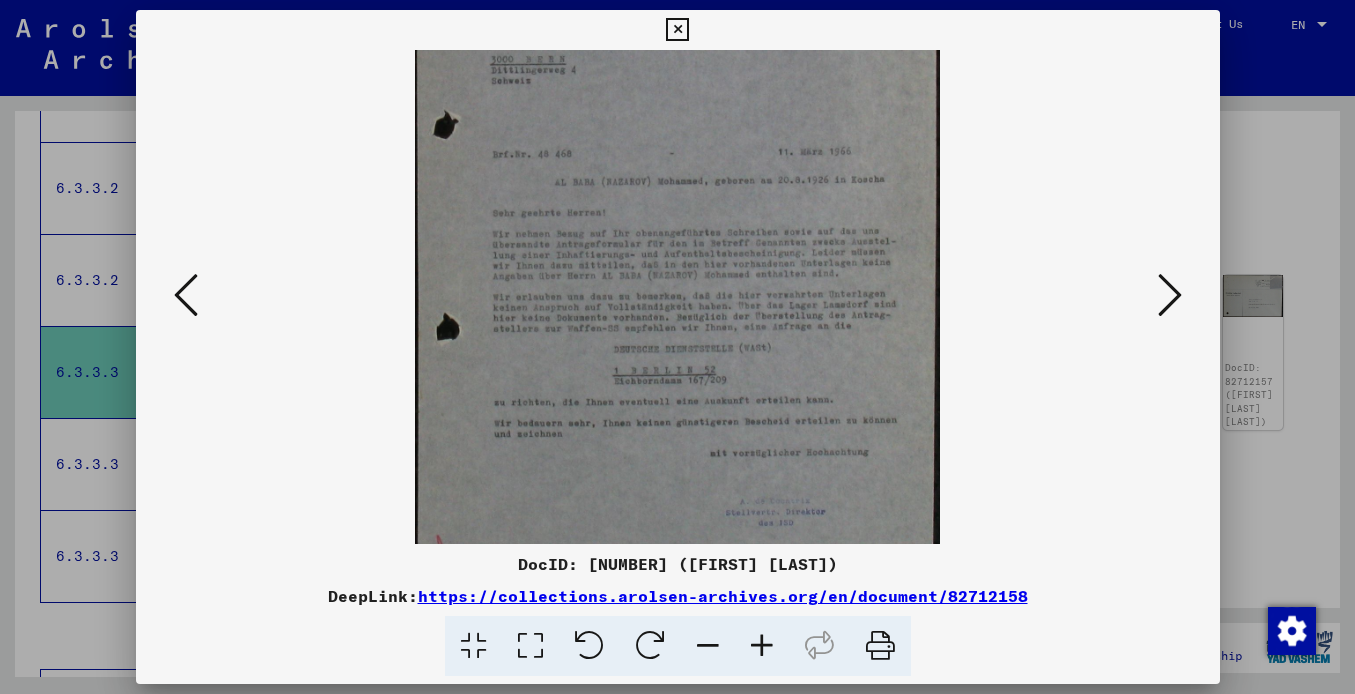 click at bounding box center [1170, 295] 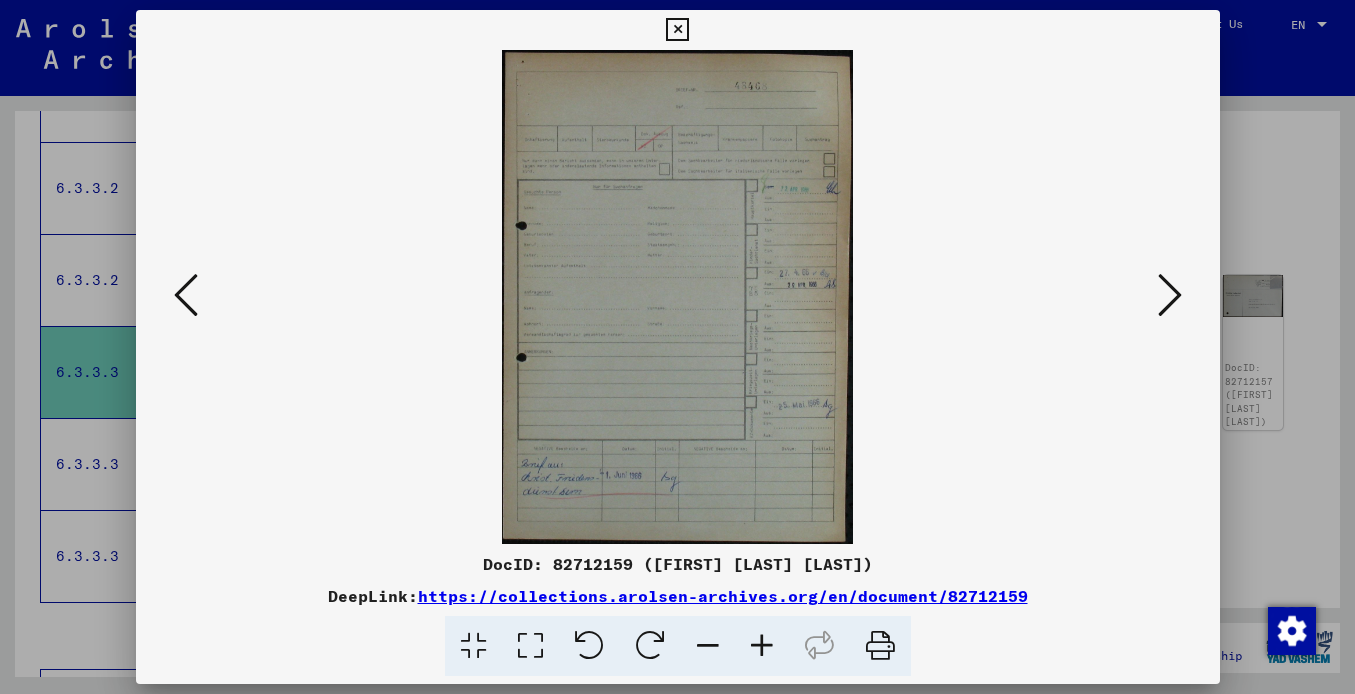scroll, scrollTop: 0, scrollLeft: 0, axis: both 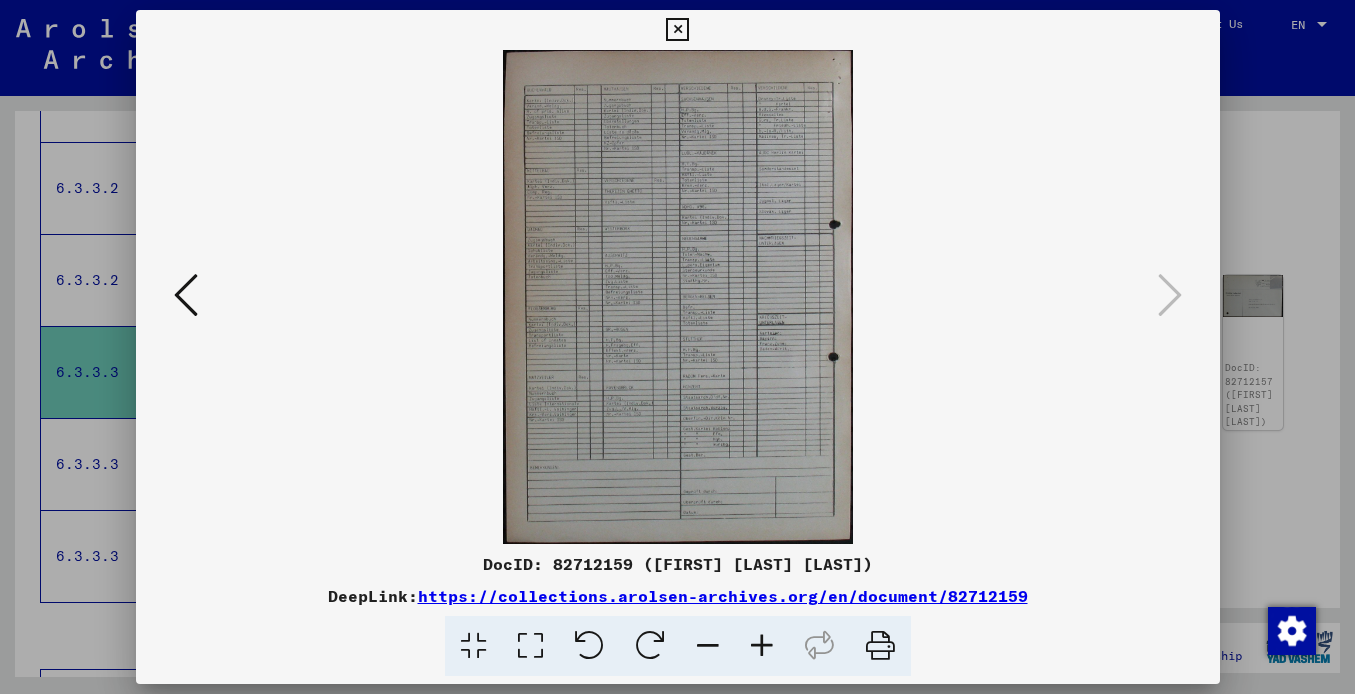 click at bounding box center (762, 646) 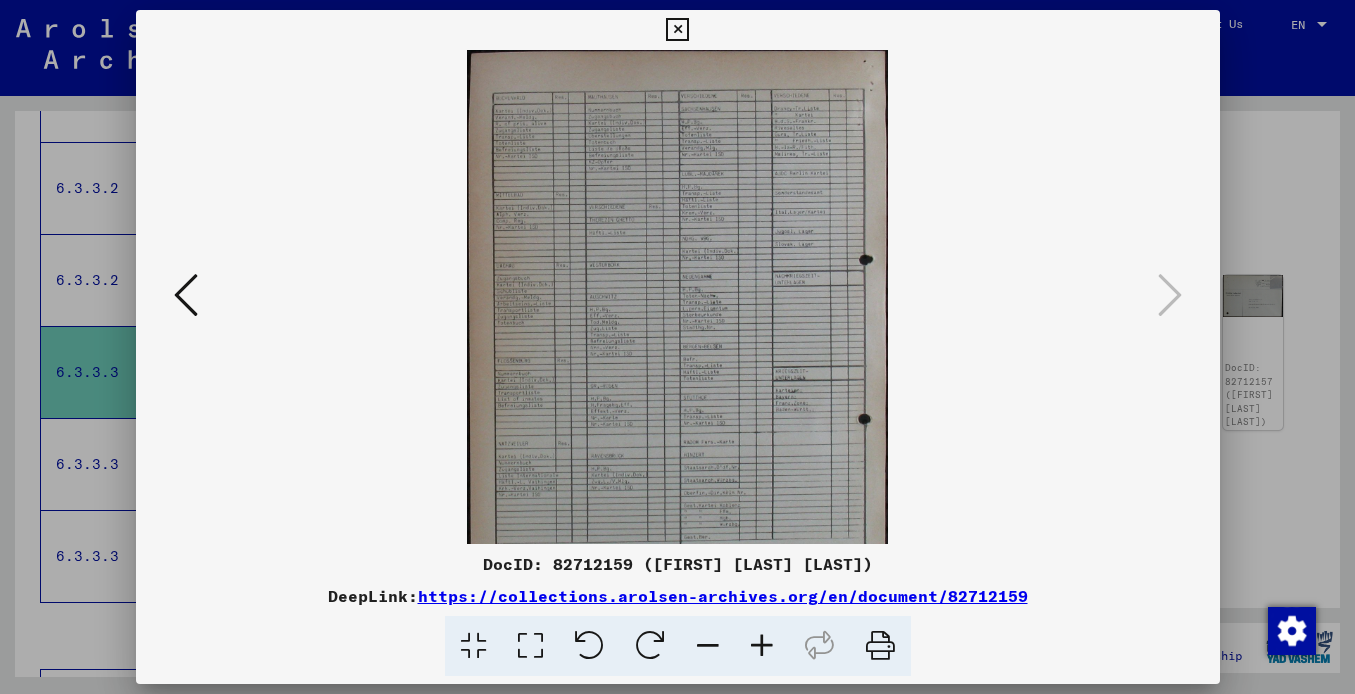 click at bounding box center (762, 646) 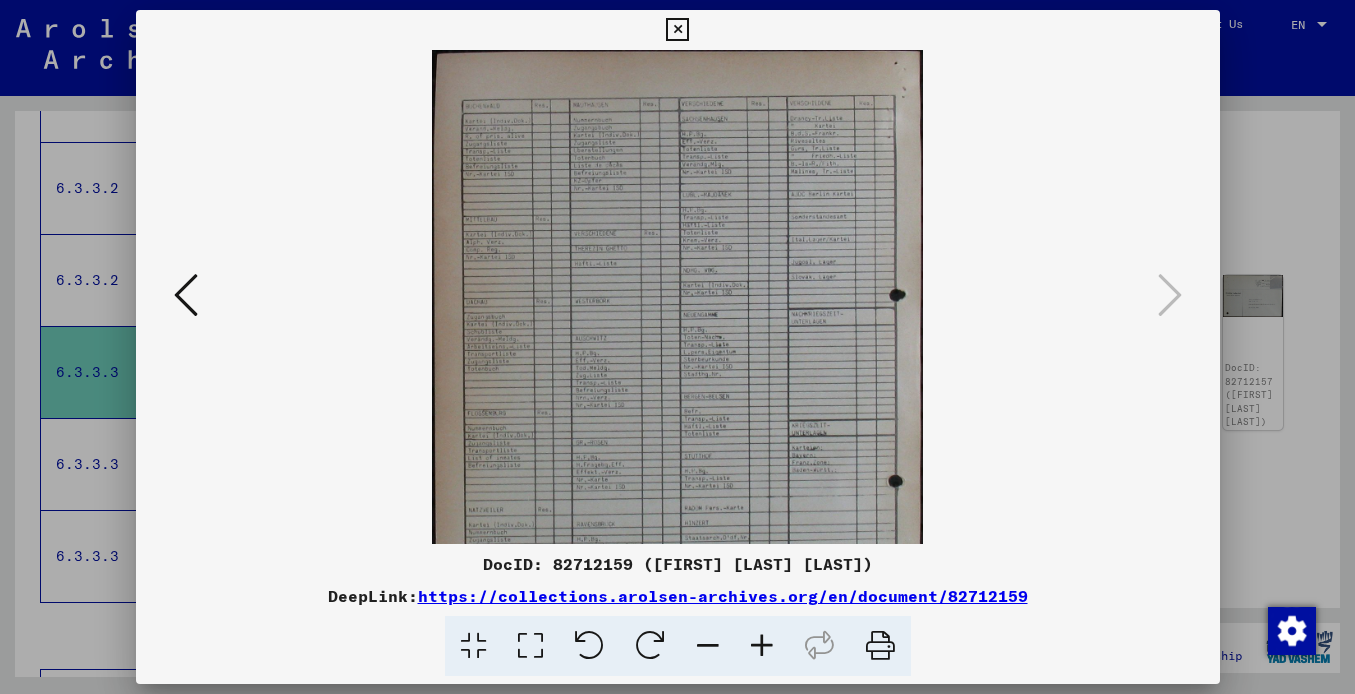 click at bounding box center (762, 646) 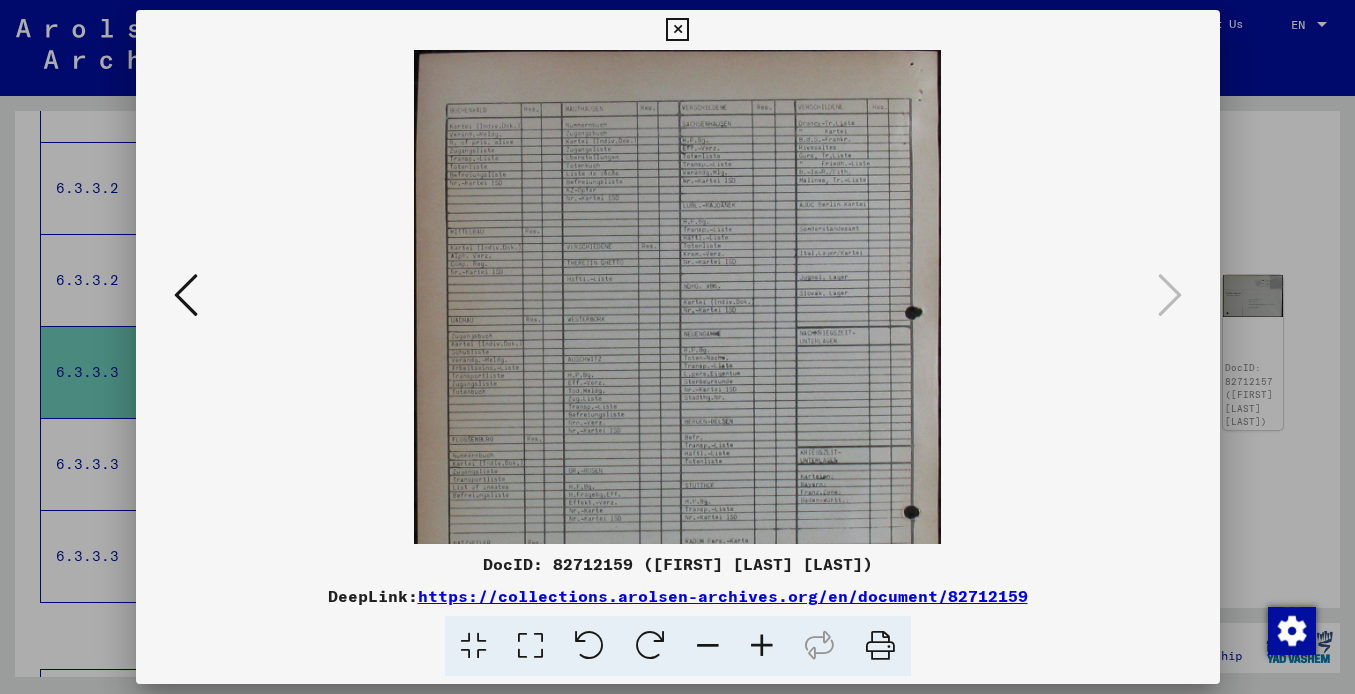 click at bounding box center (762, 646) 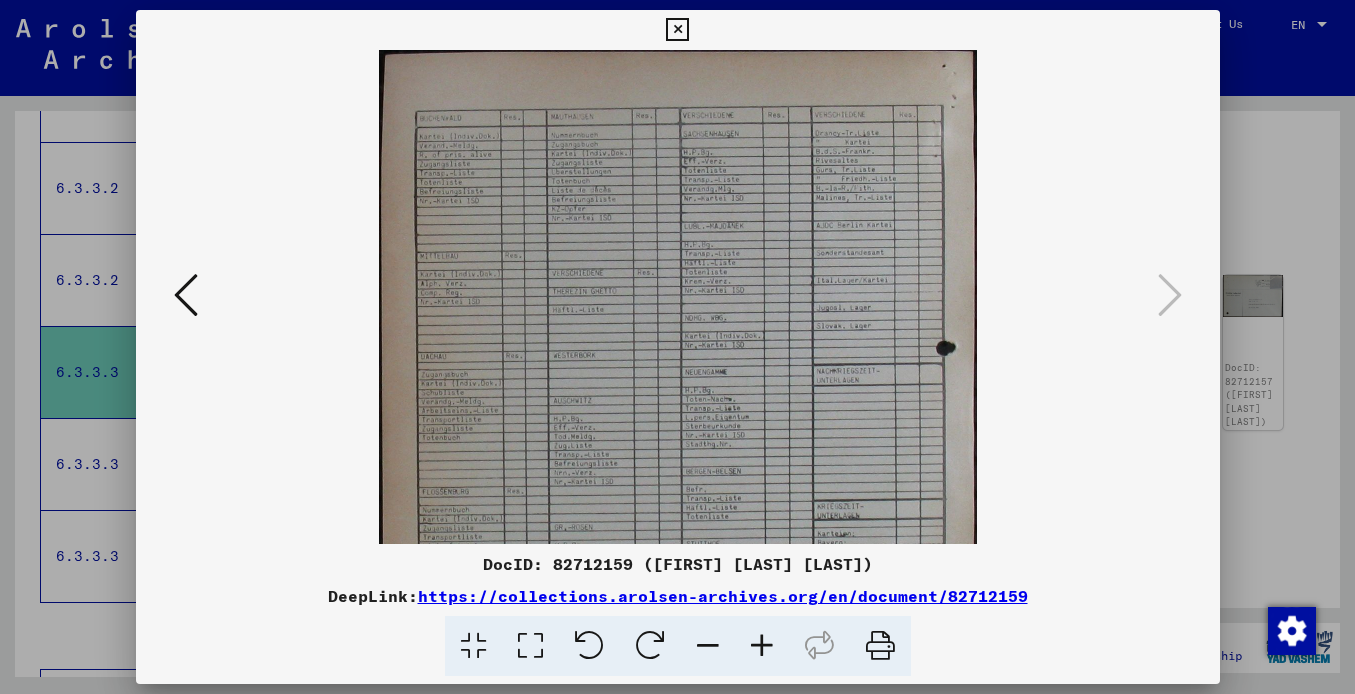 click at bounding box center (762, 646) 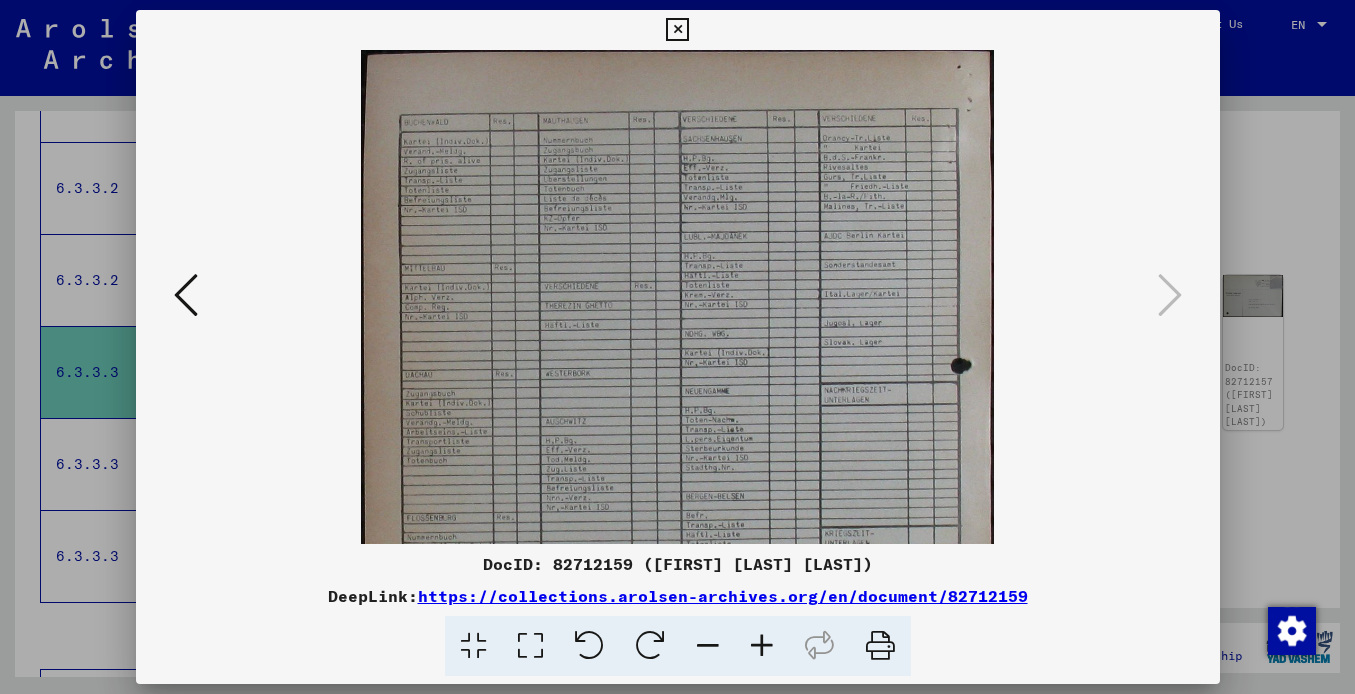 click at bounding box center (762, 646) 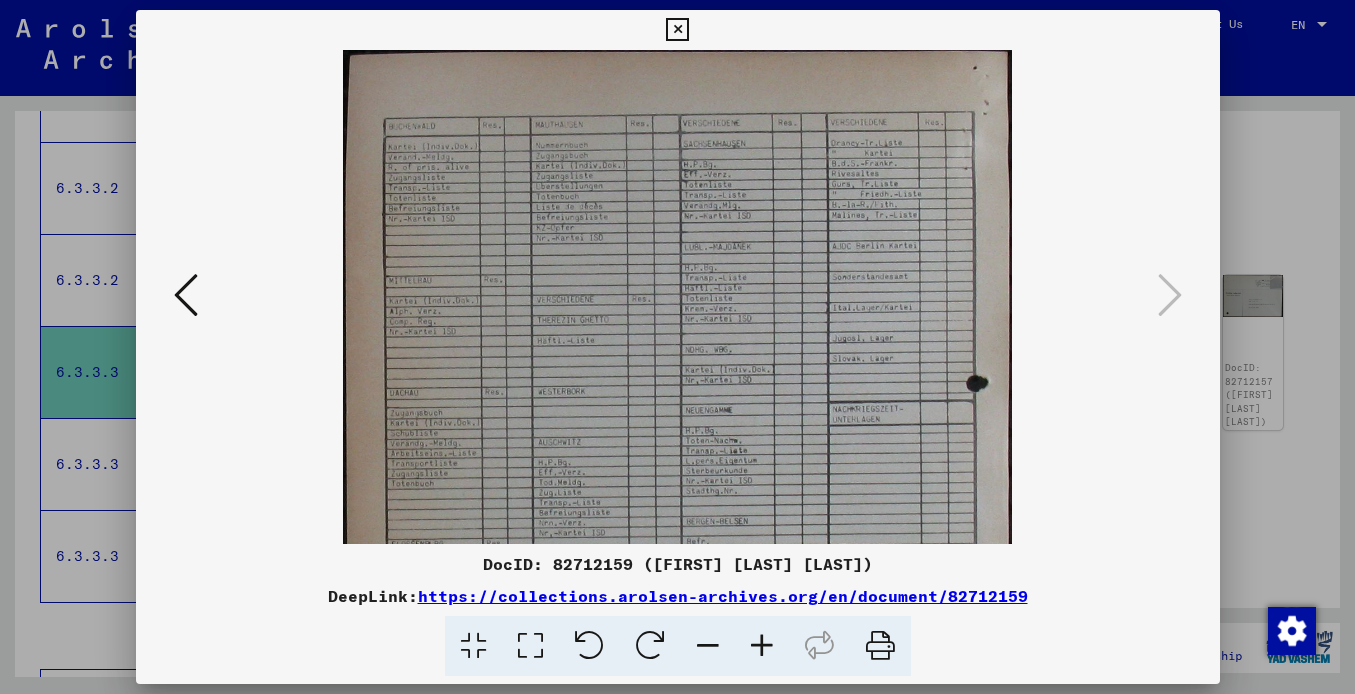 click at bounding box center (762, 646) 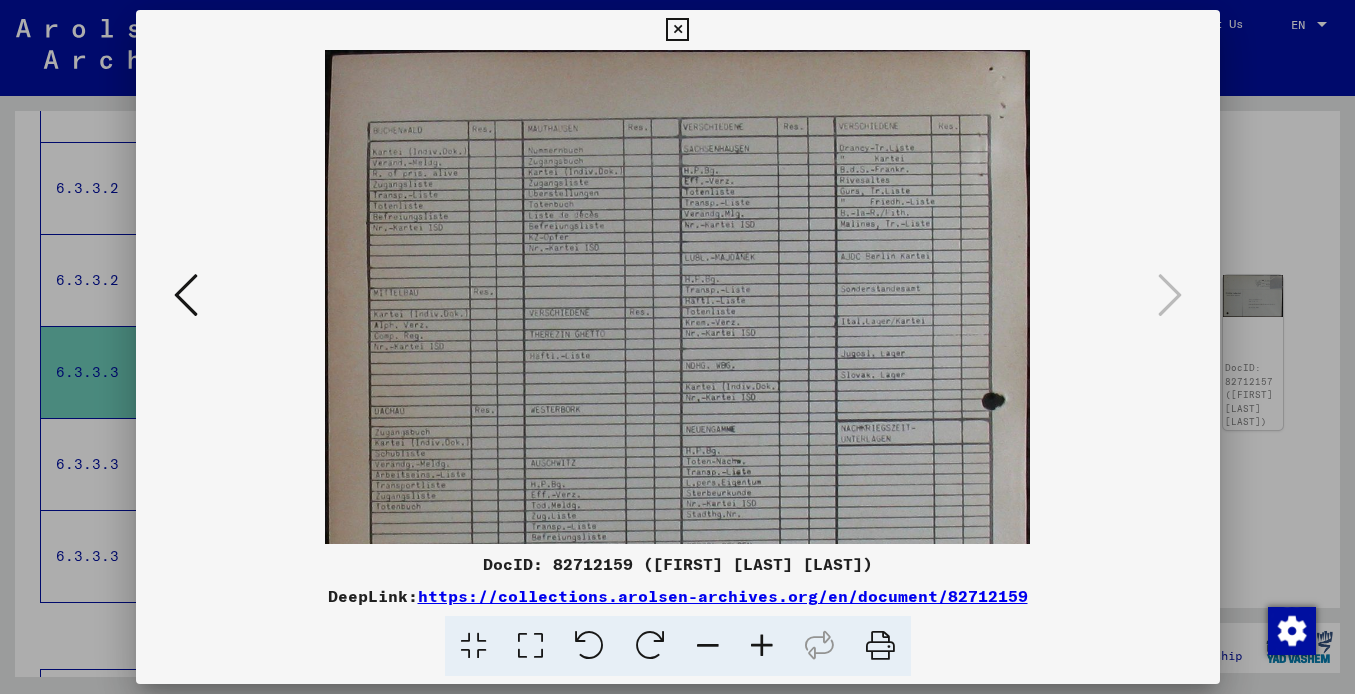 click at bounding box center [762, 646] 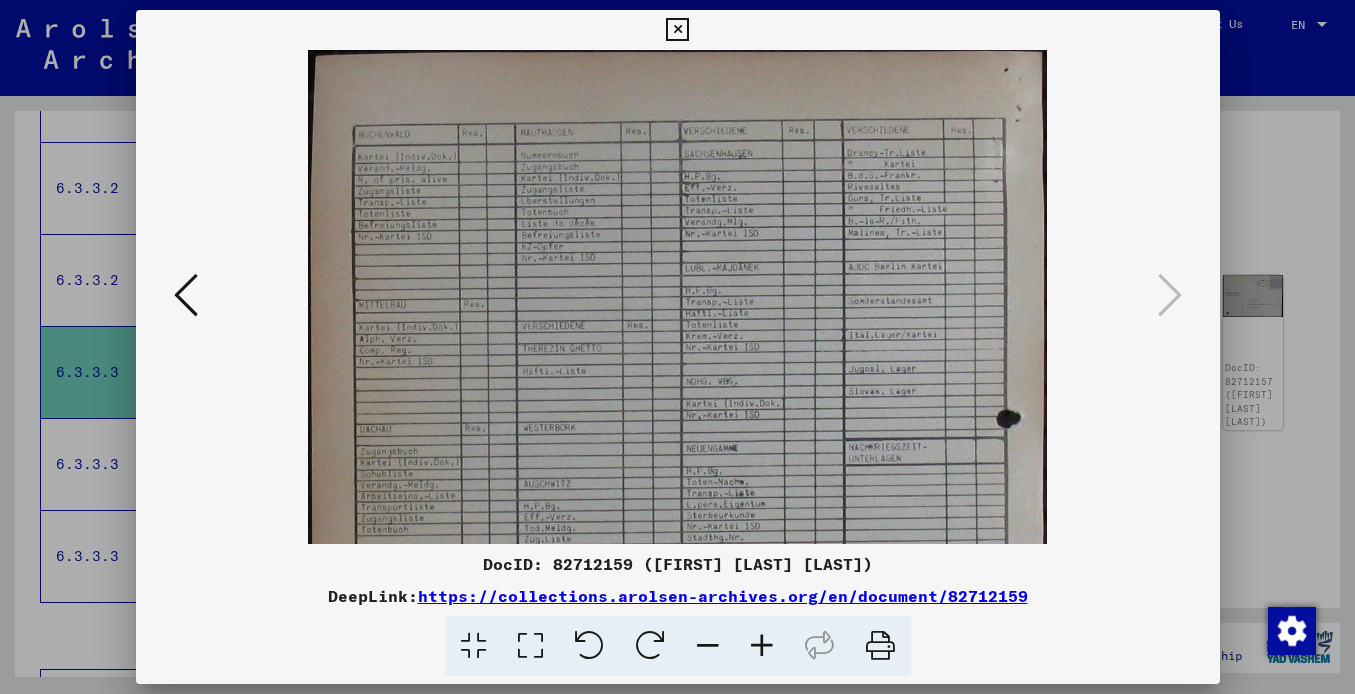 click at bounding box center [762, 646] 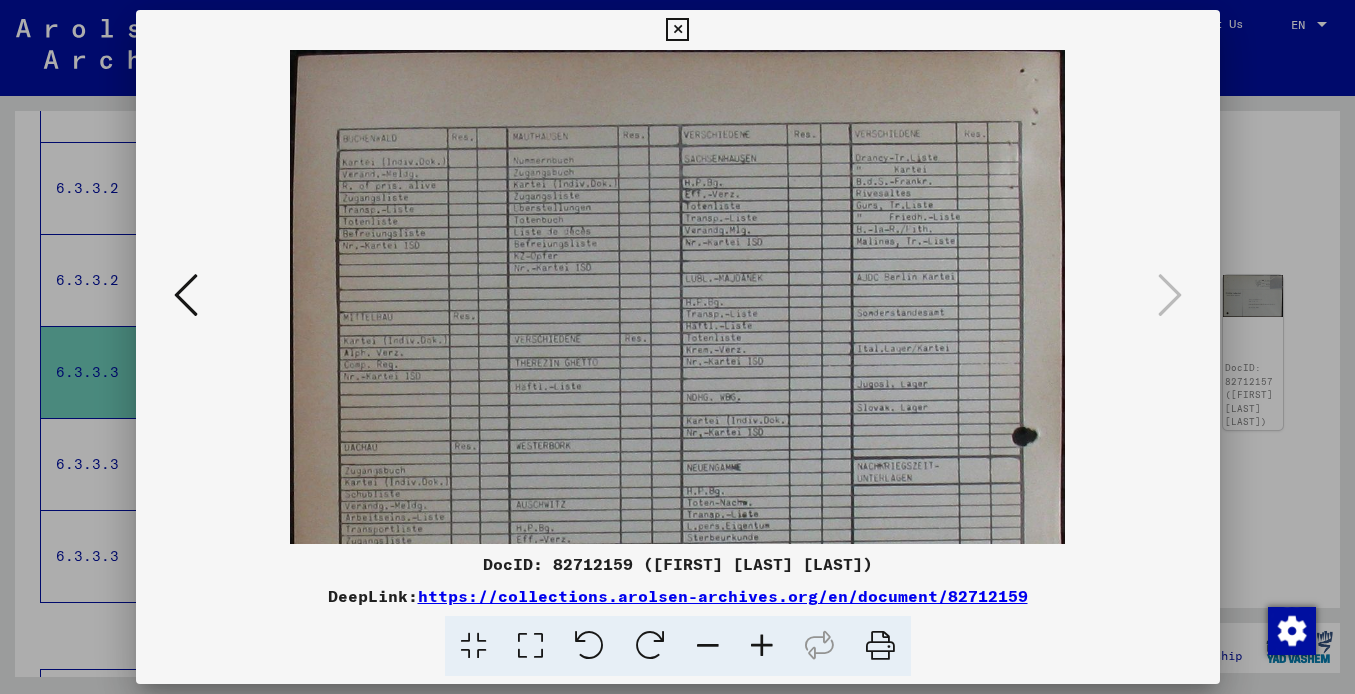 click at bounding box center [762, 646] 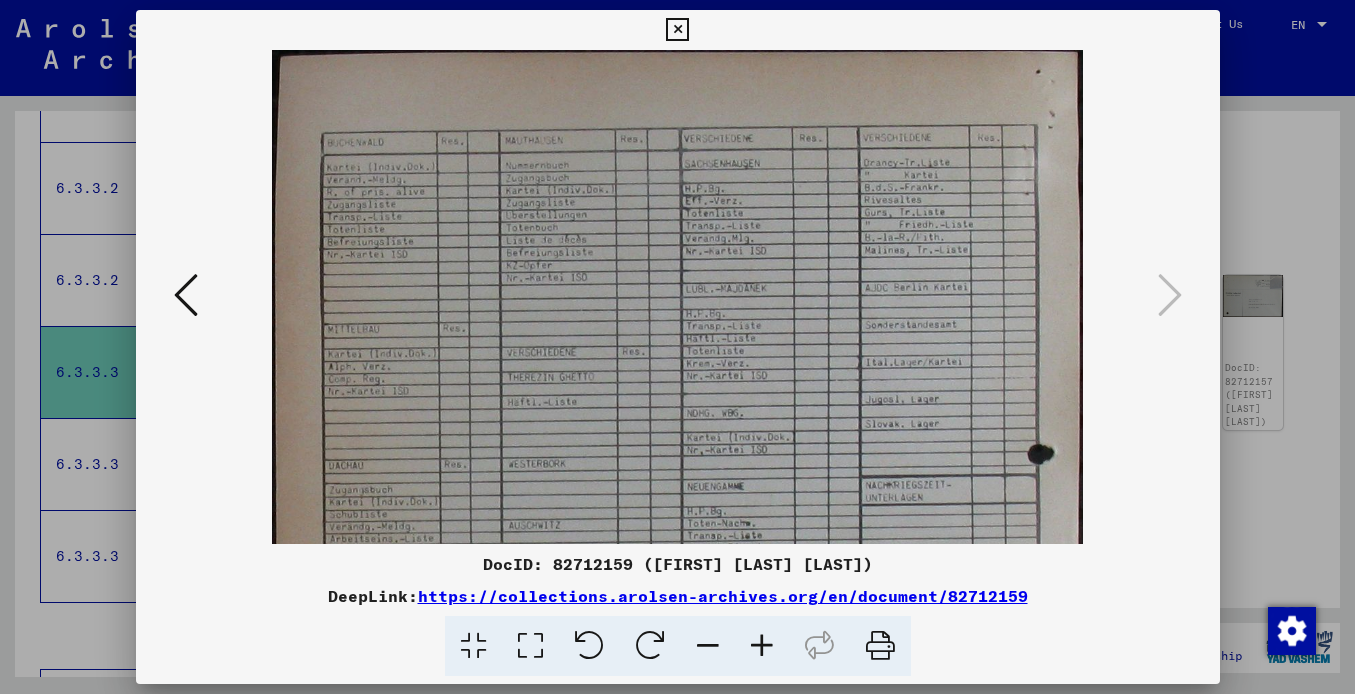 click at bounding box center [677, 30] 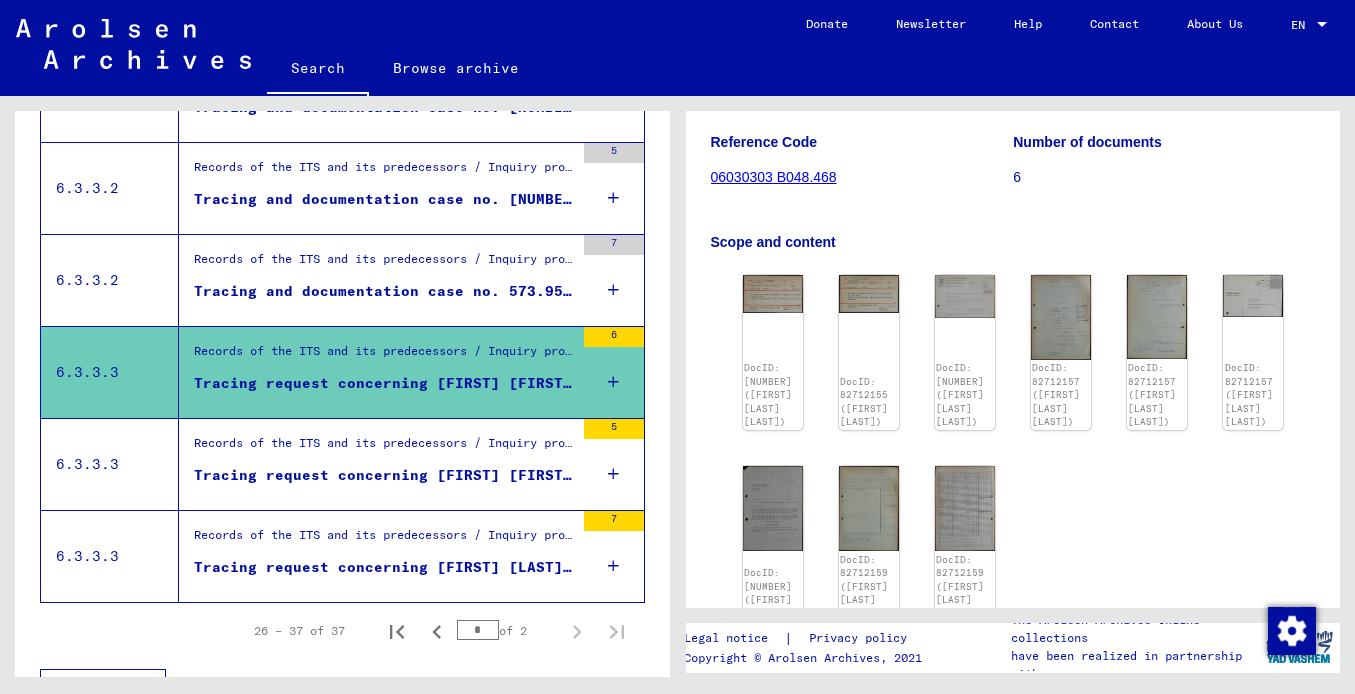 click on "Tracing and documentation case no. [NUMBER] for [FIRST], [FIRST] born [DATE]" at bounding box center [384, 199] 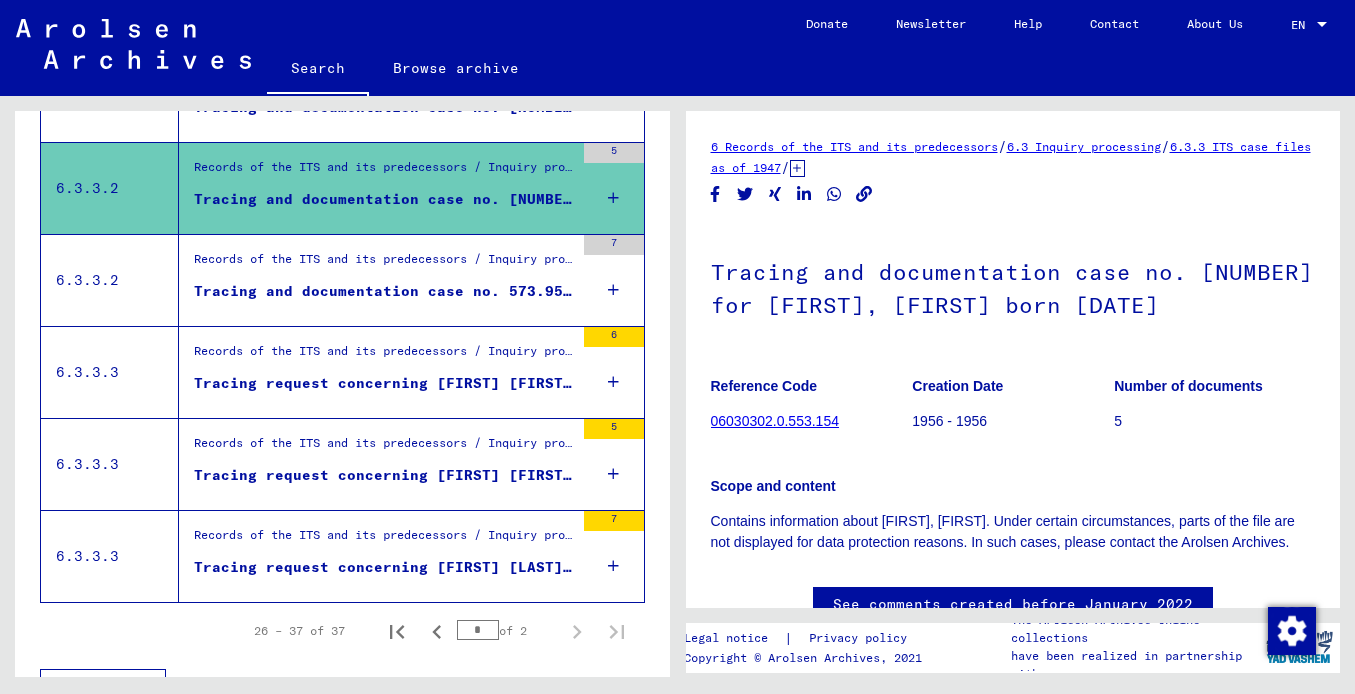 scroll, scrollTop: 0, scrollLeft: 0, axis: both 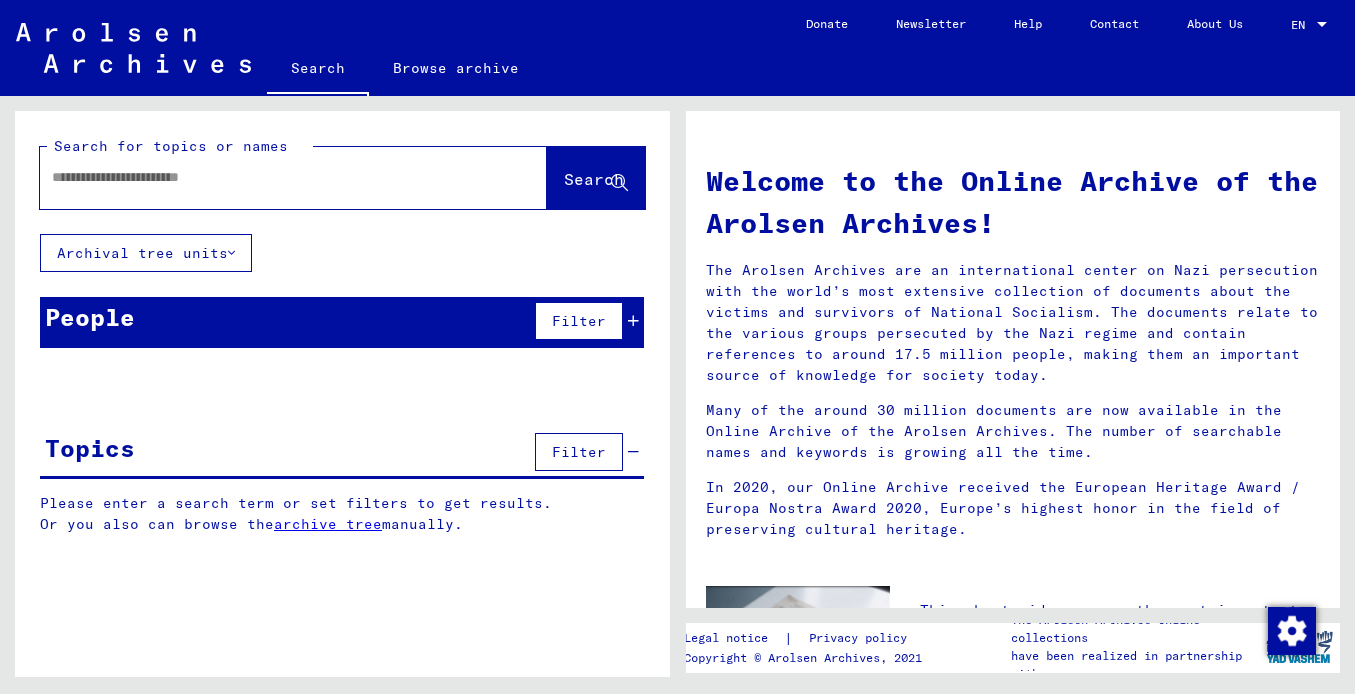 click at bounding box center (269, 177) 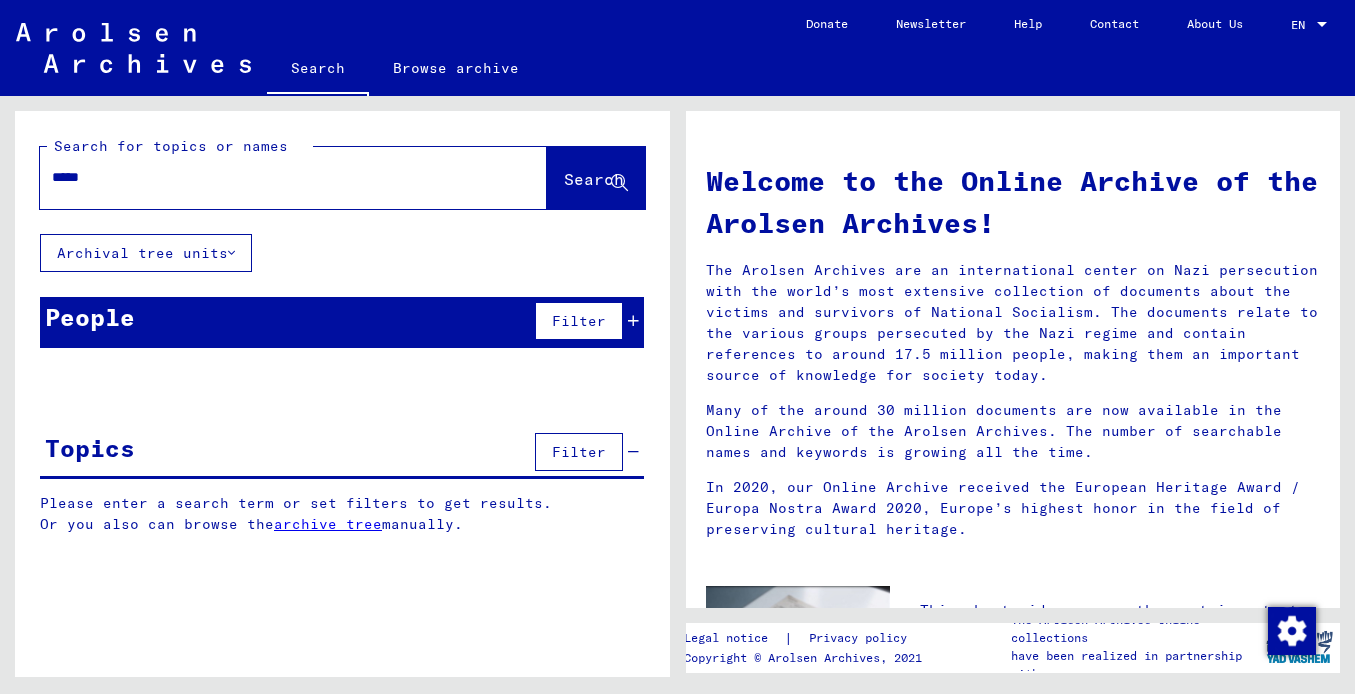 type on "*****" 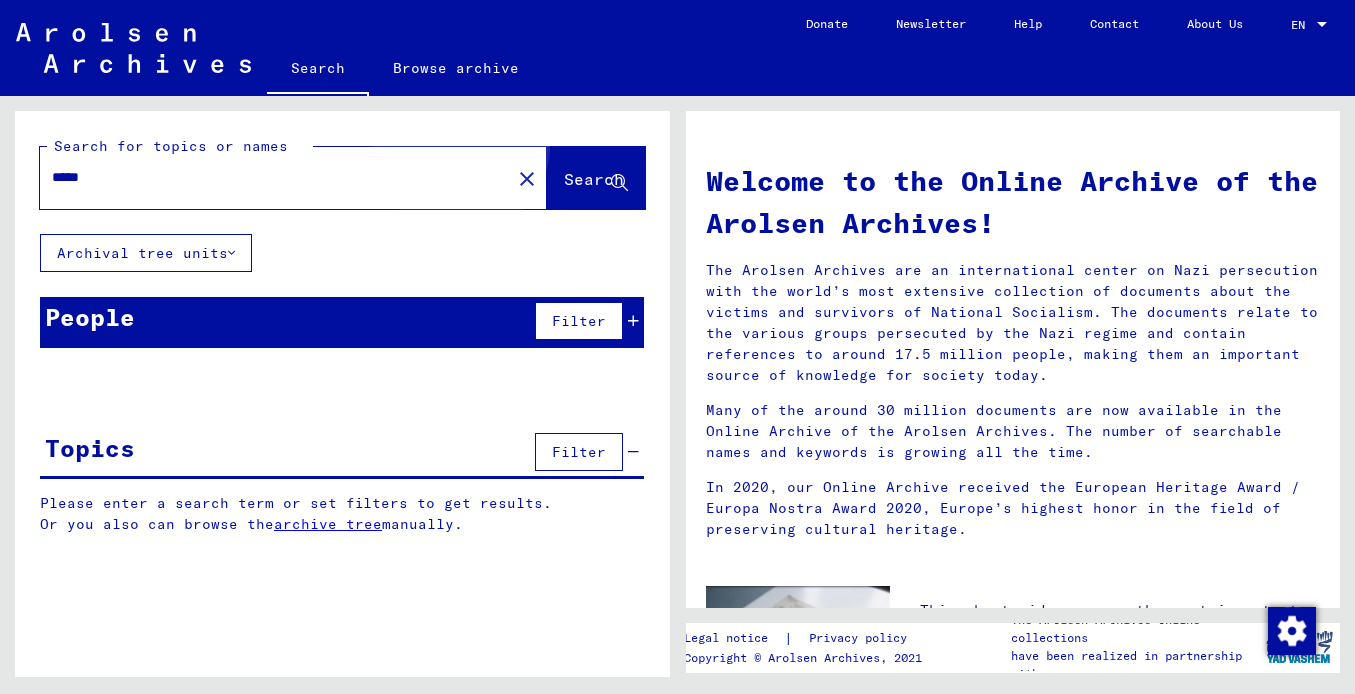 click on "Search" 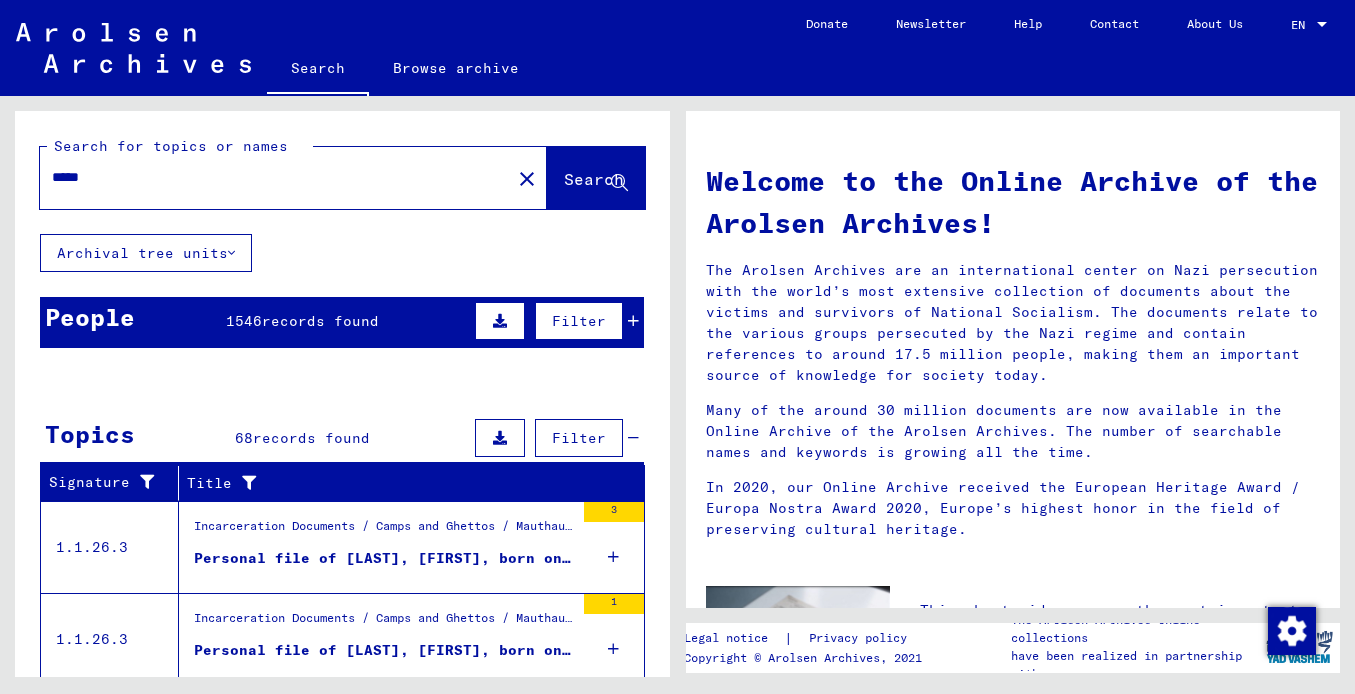 click on "Personal file of [LAST], [FIRST], born on [DATE]" at bounding box center (384, 558) 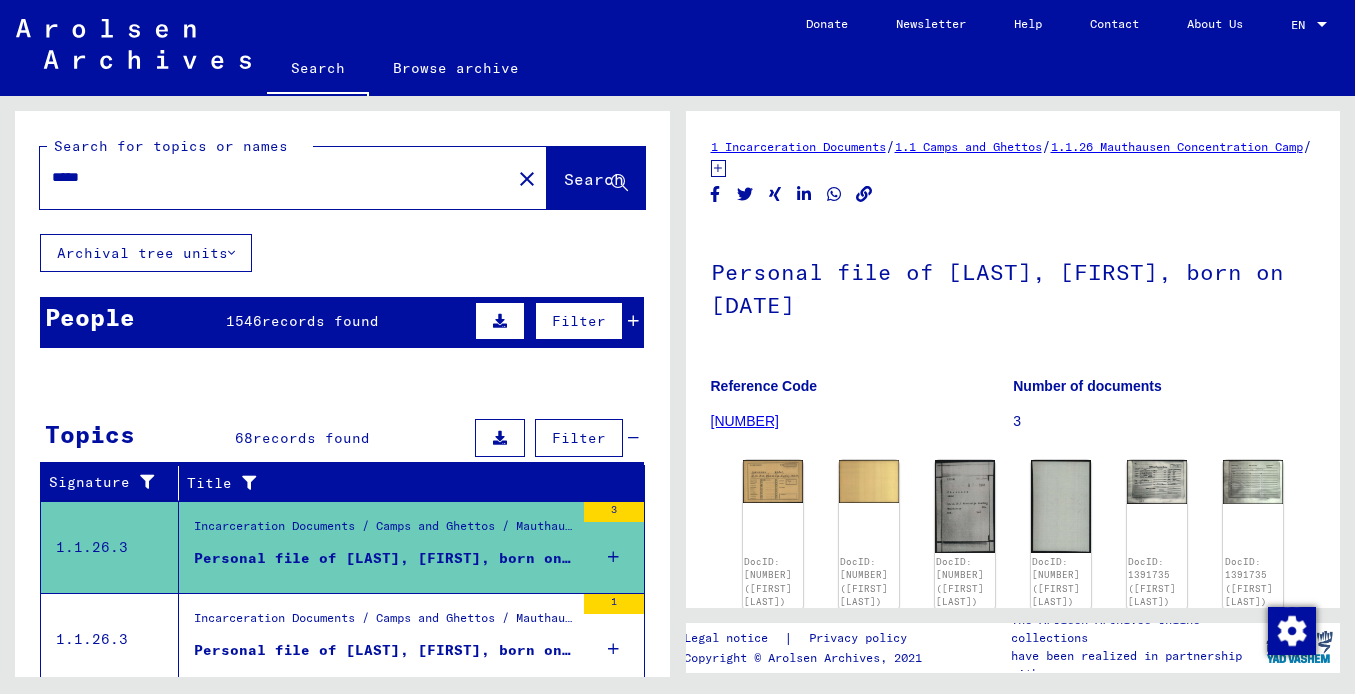 scroll, scrollTop: 0, scrollLeft: 0, axis: both 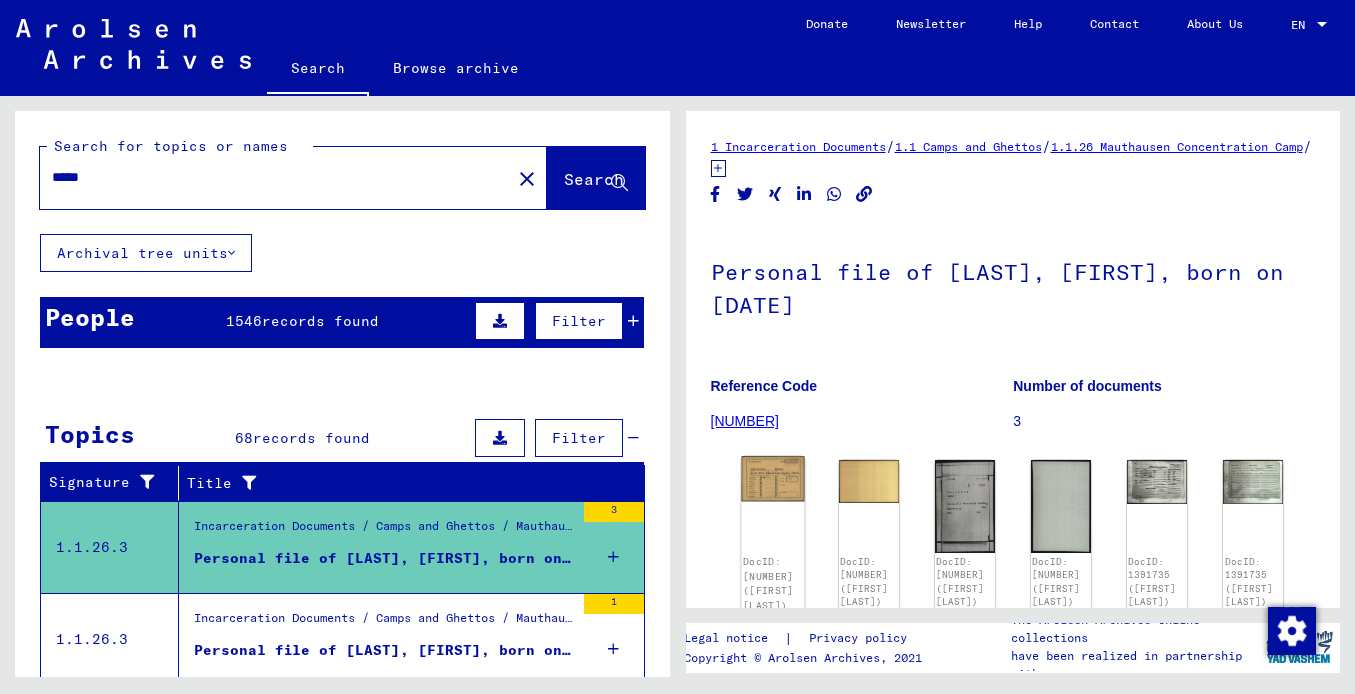 click 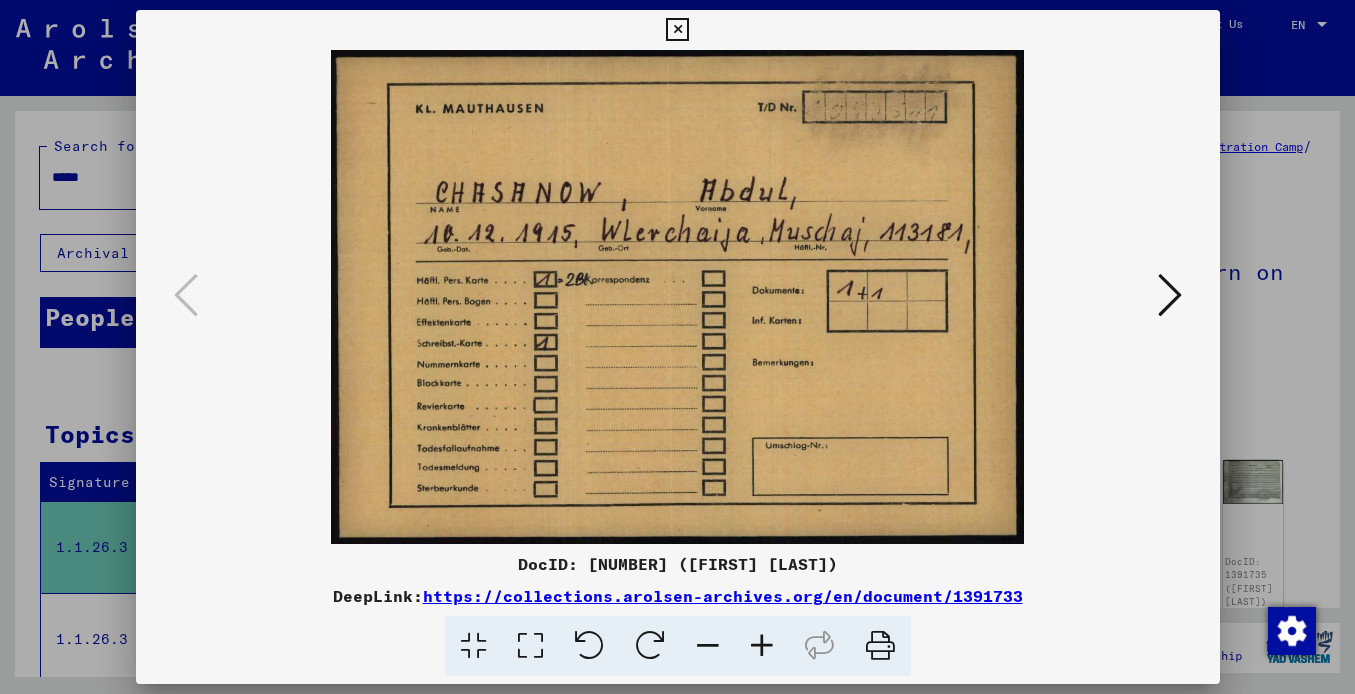 click at bounding box center [1170, 295] 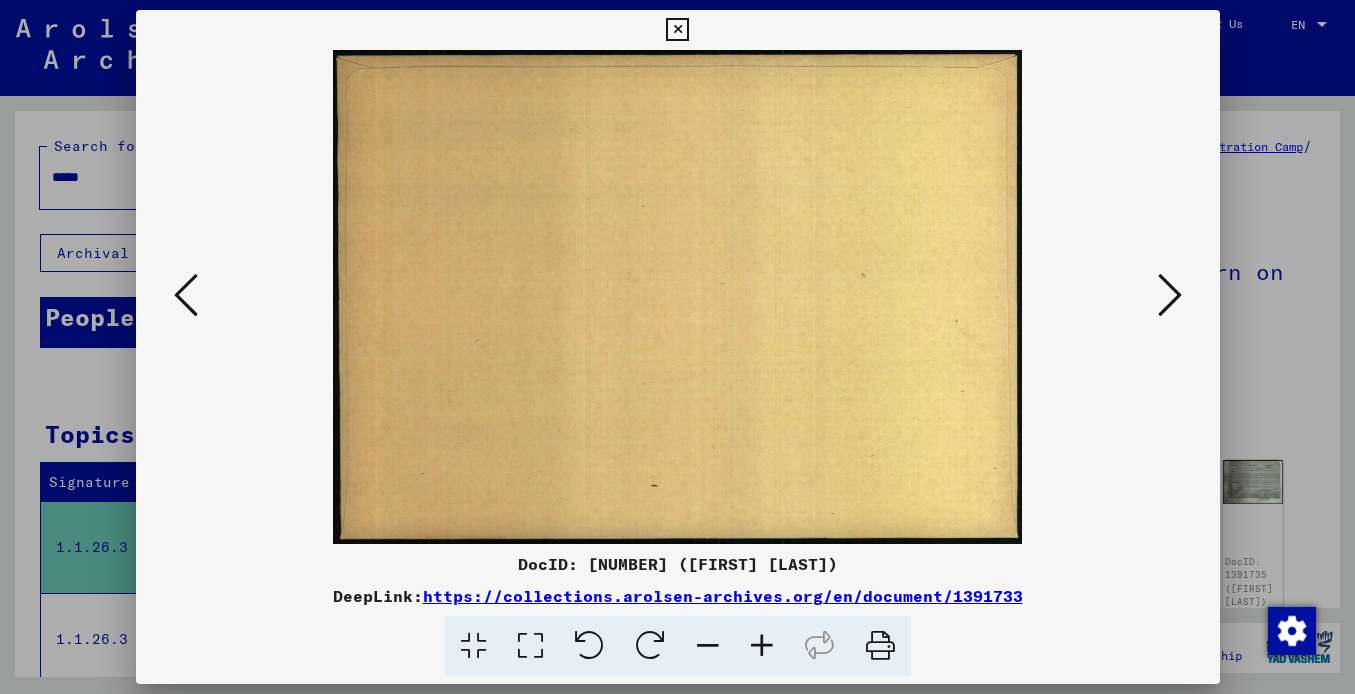 click at bounding box center [1170, 295] 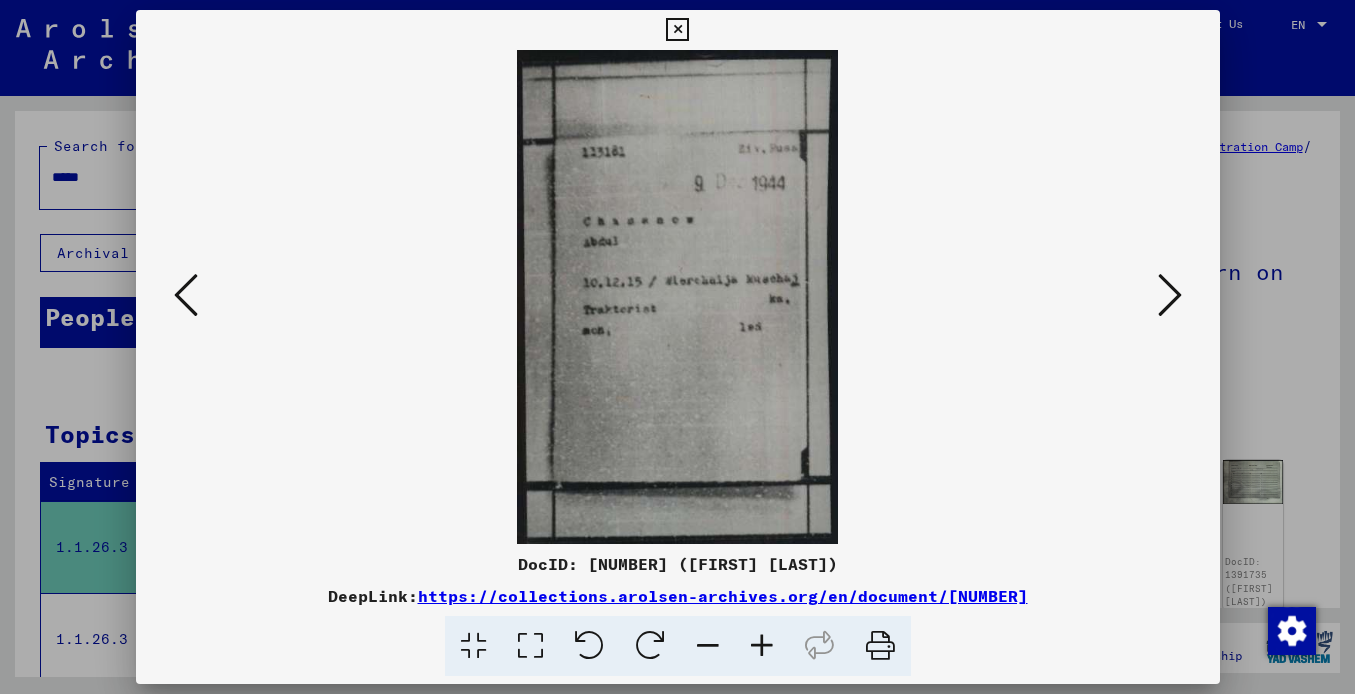 click at bounding box center [1170, 295] 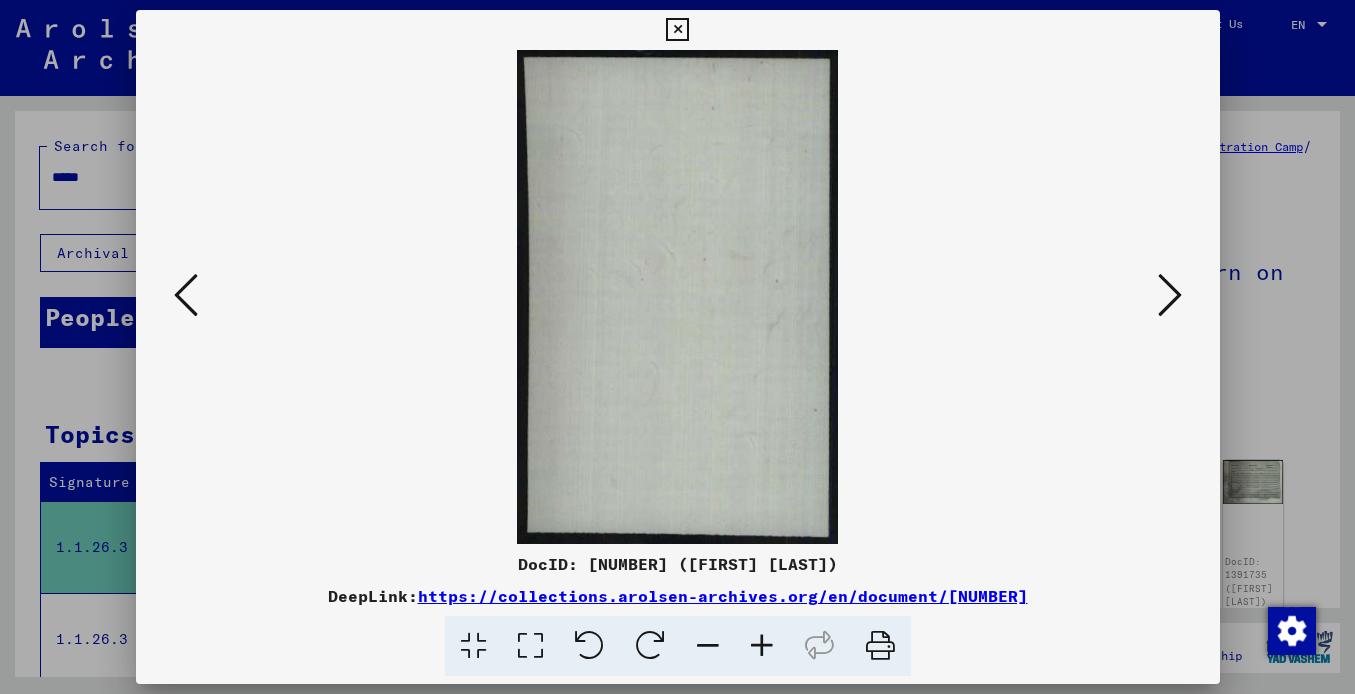 click at bounding box center [1170, 295] 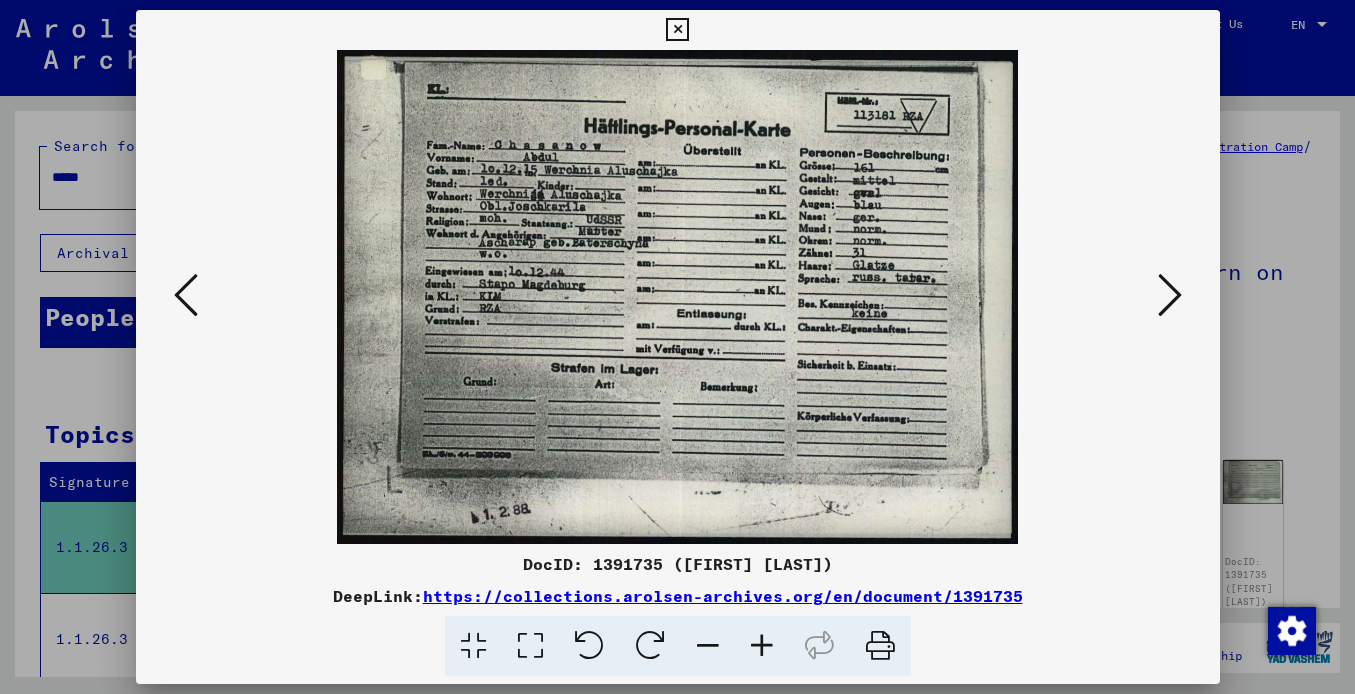click at bounding box center [677, 30] 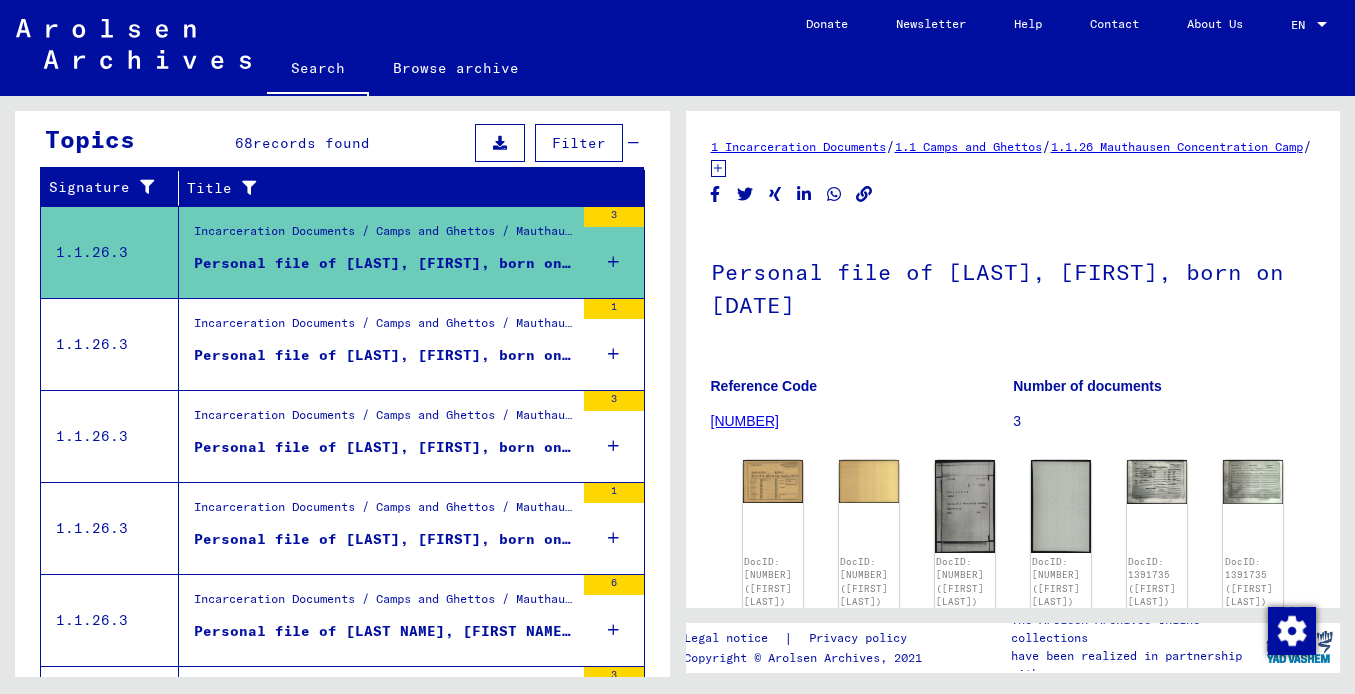 scroll, scrollTop: 310, scrollLeft: 0, axis: vertical 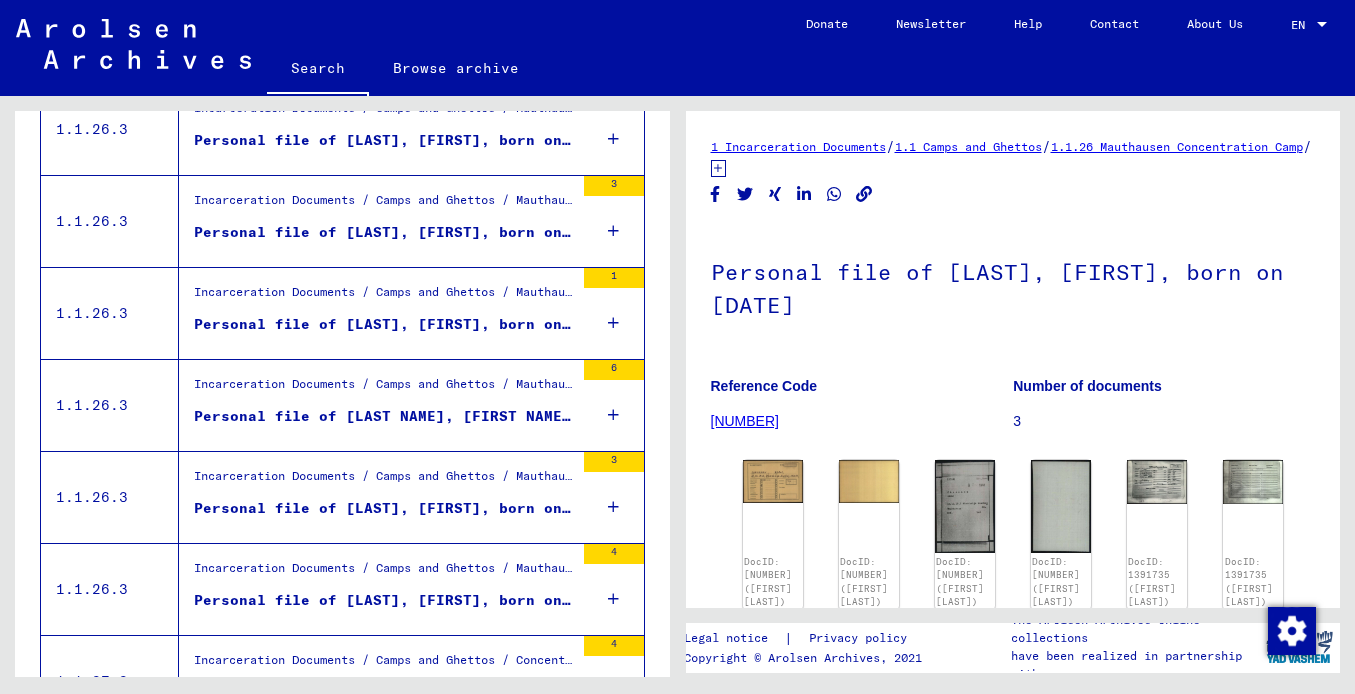 click on "Personal file of [LAST NAME], [FIRST NAME], born on 26-Nov-1913" at bounding box center (384, 416) 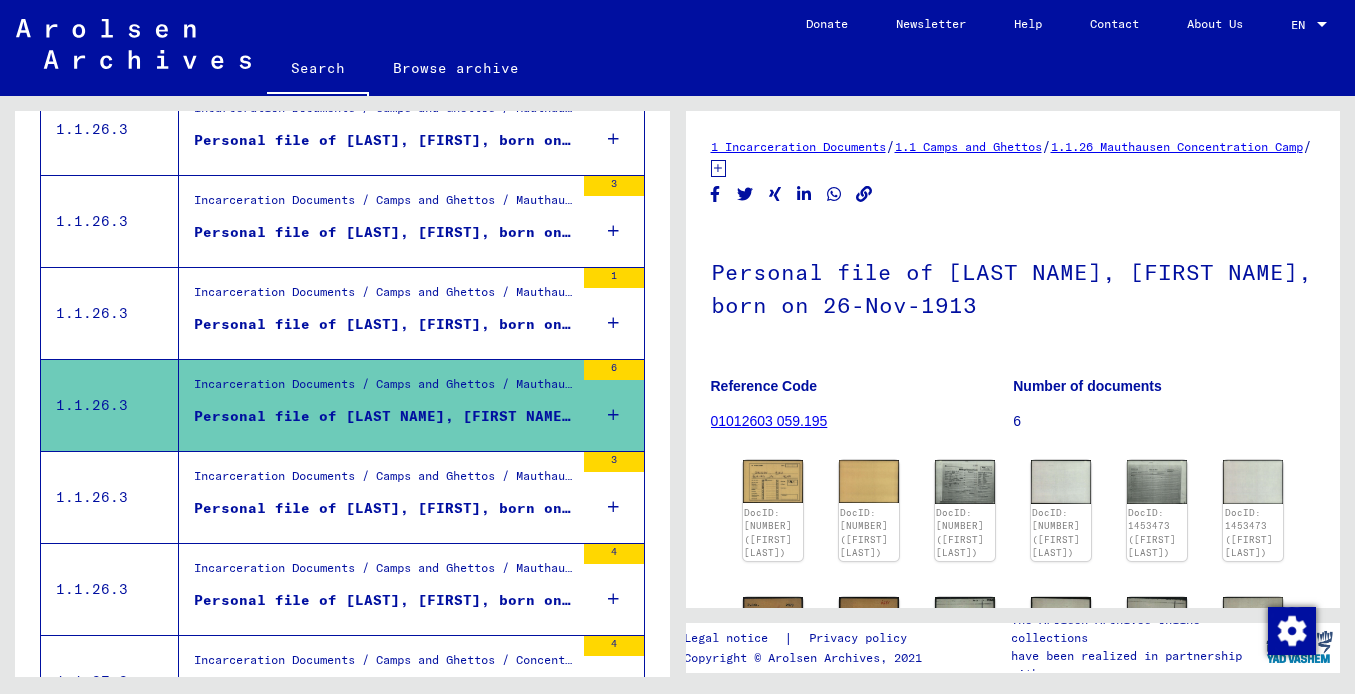 scroll, scrollTop: 0, scrollLeft: 0, axis: both 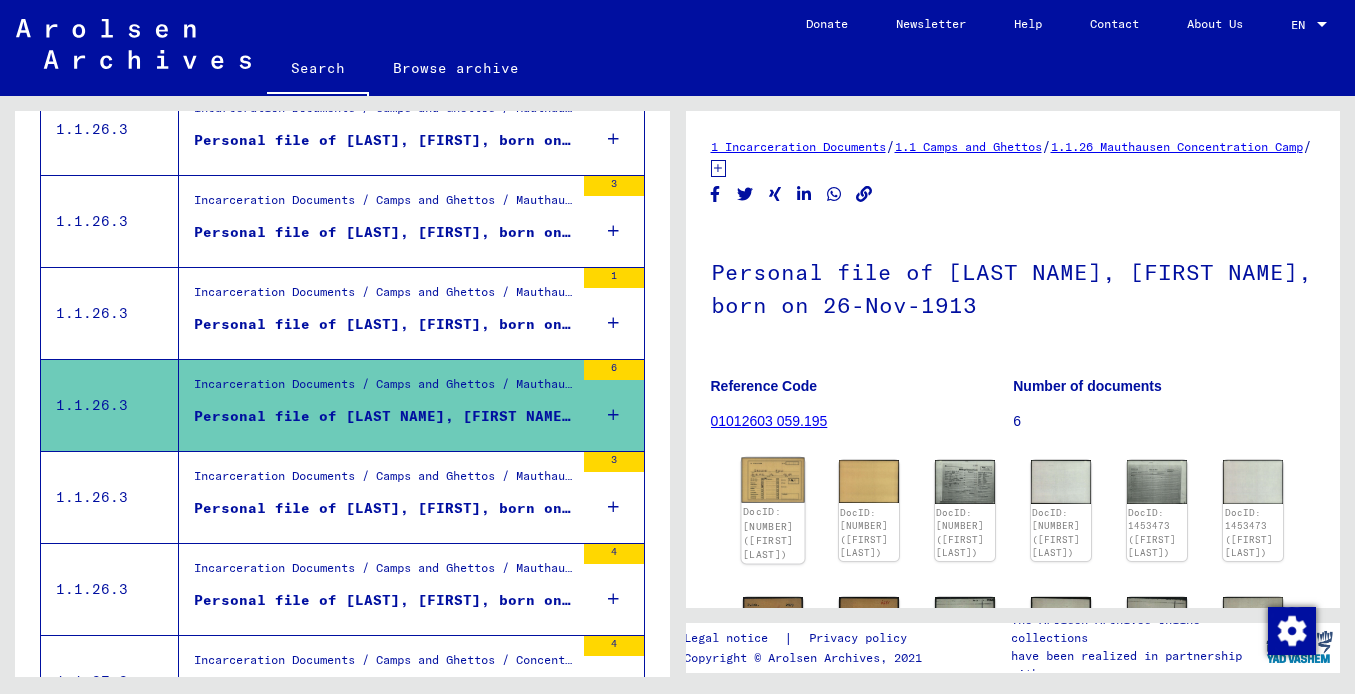 click 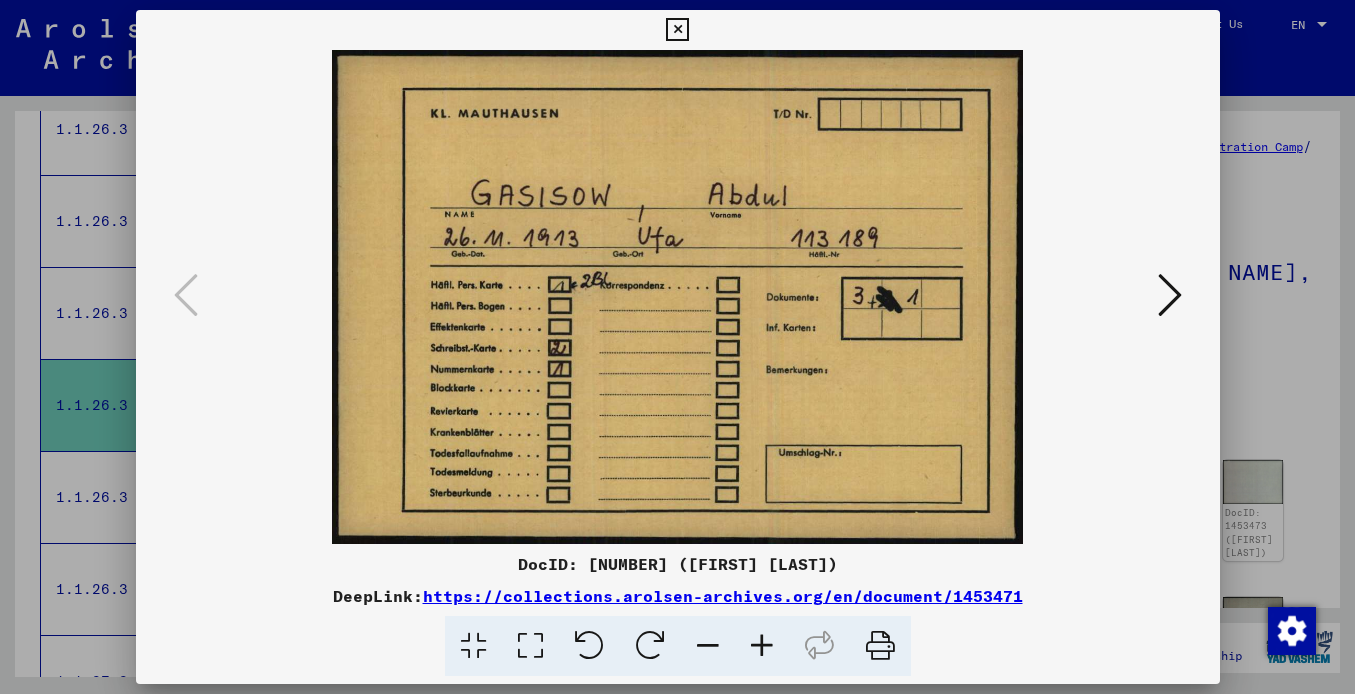 type 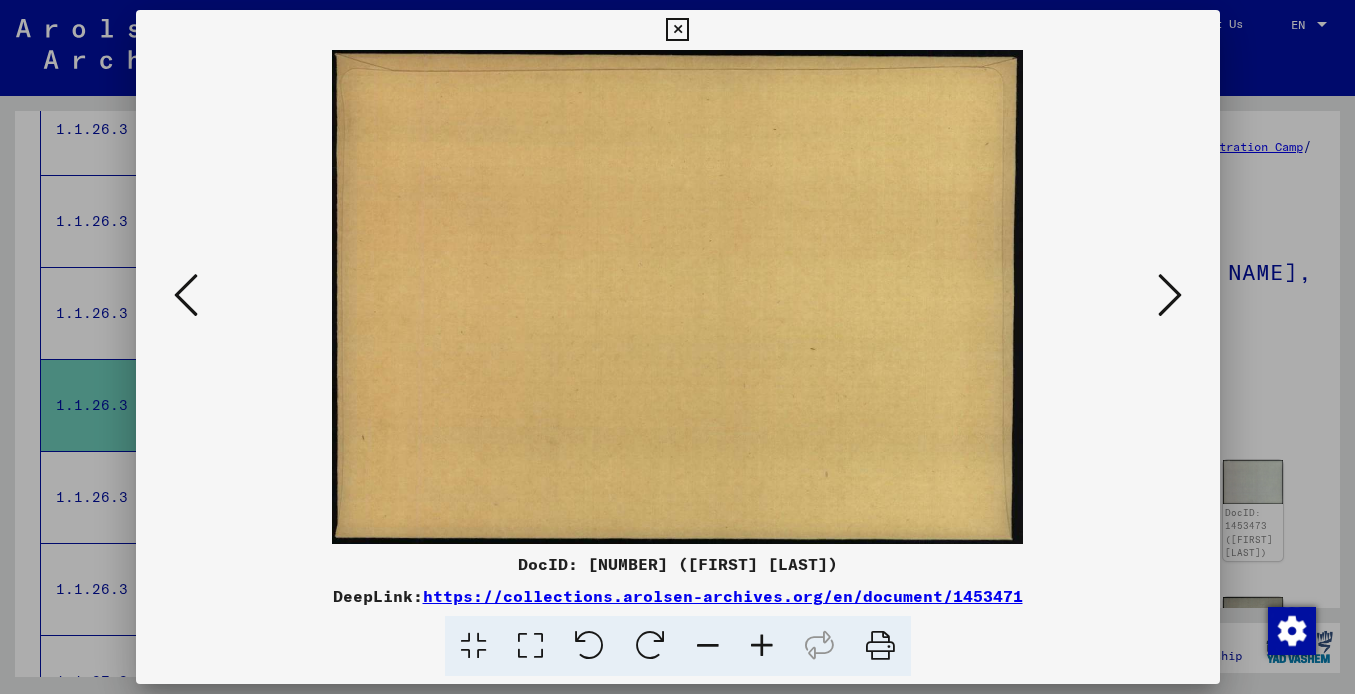 click at bounding box center [1170, 295] 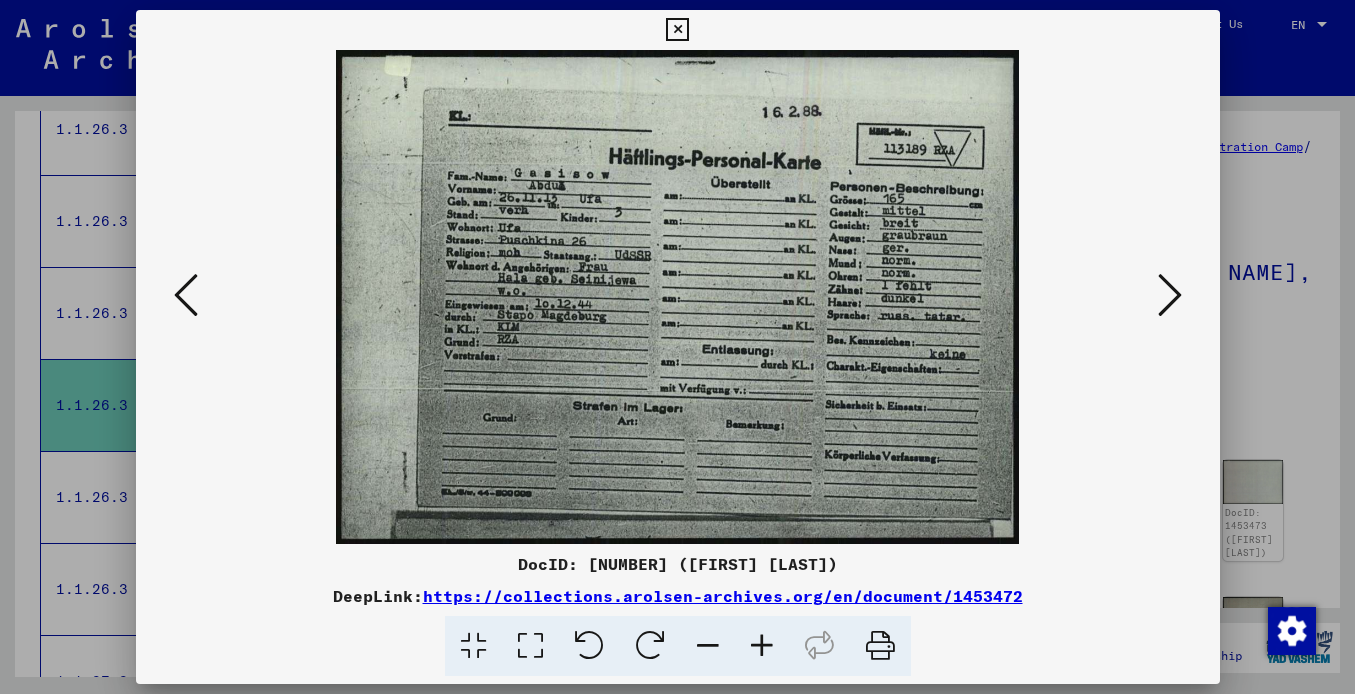 click at bounding box center (677, 30) 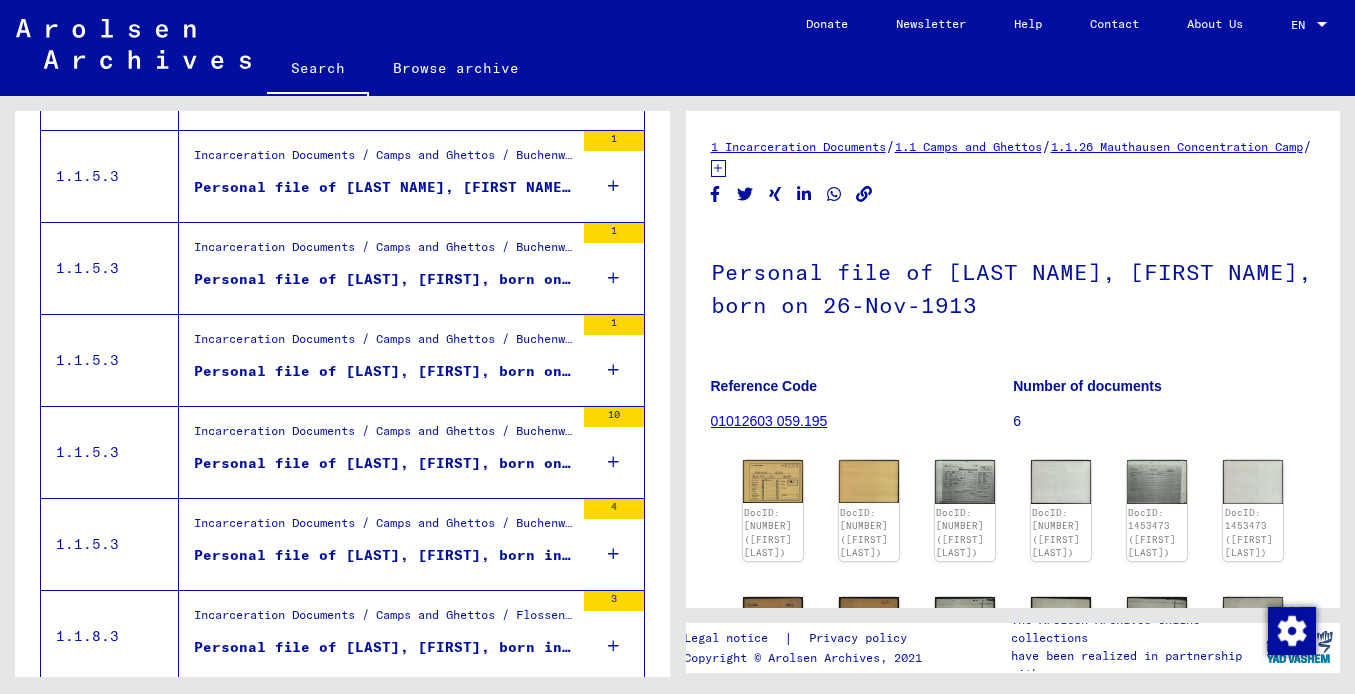 scroll, scrollTop: 1787, scrollLeft: 0, axis: vertical 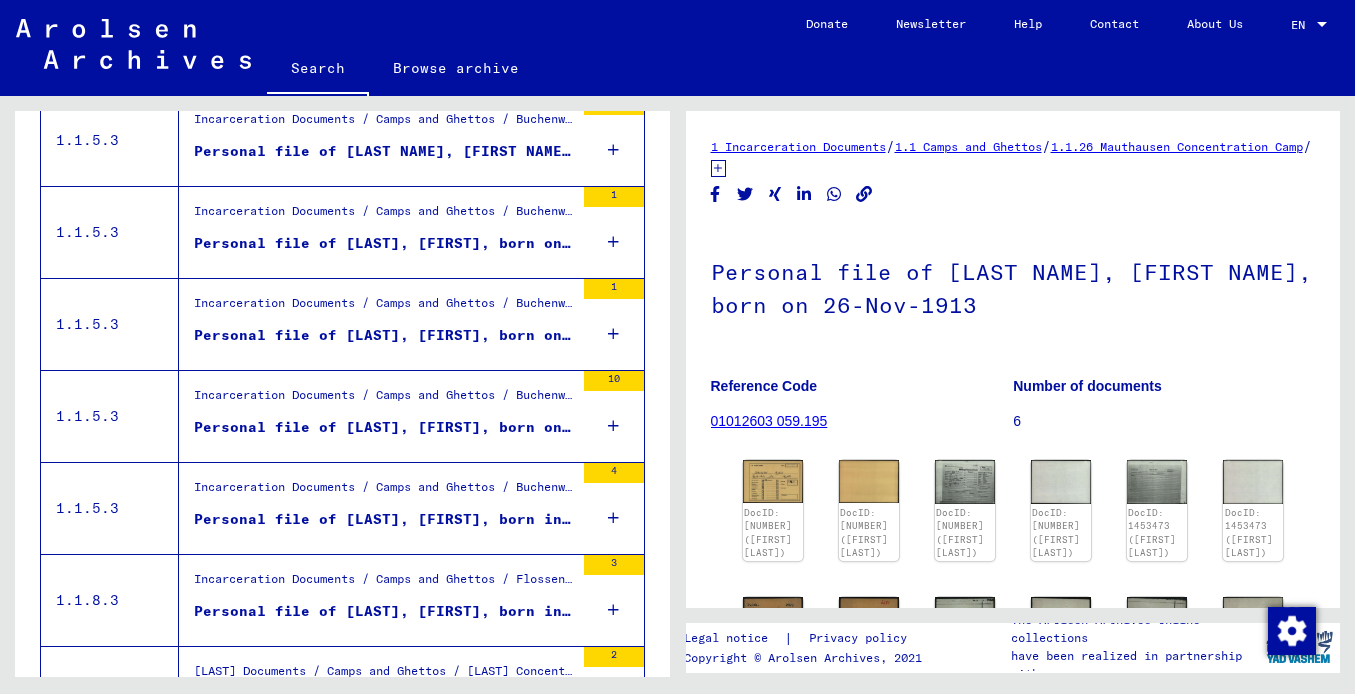 click on "Personal file of [LAST], [FIRST], born on [DATE]" at bounding box center [384, 427] 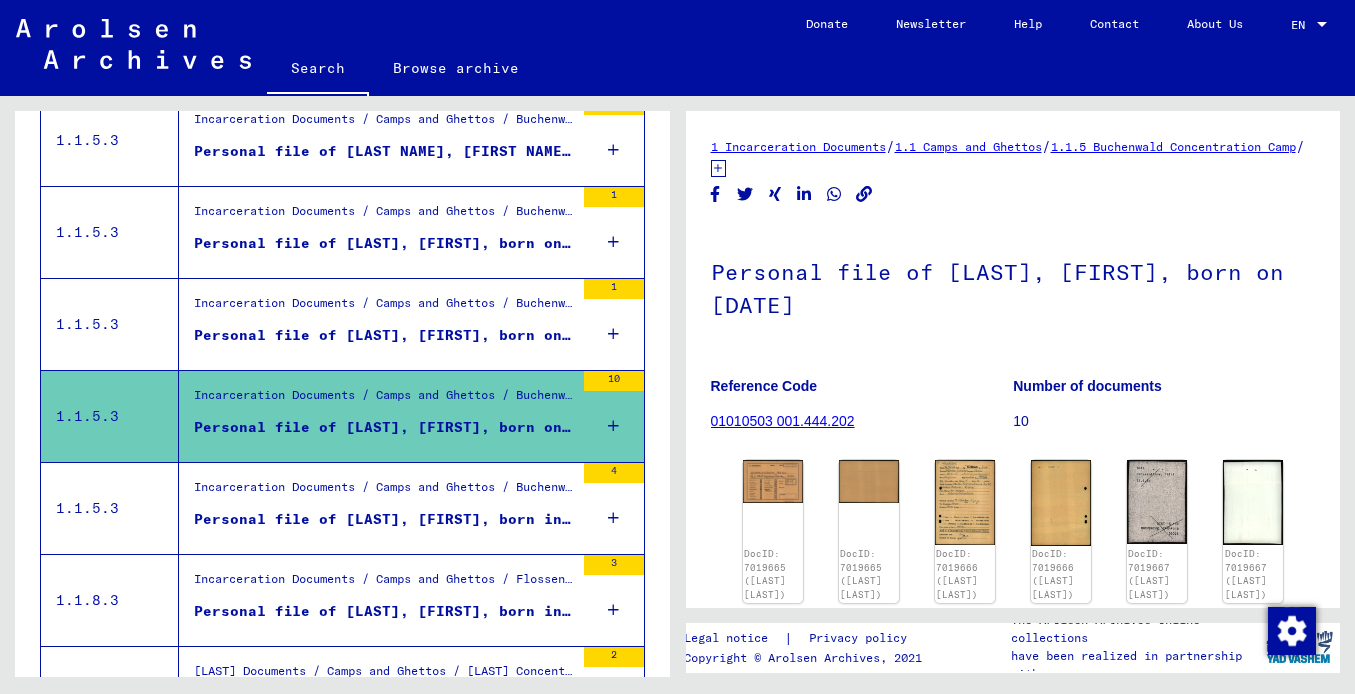 scroll, scrollTop: 0, scrollLeft: 0, axis: both 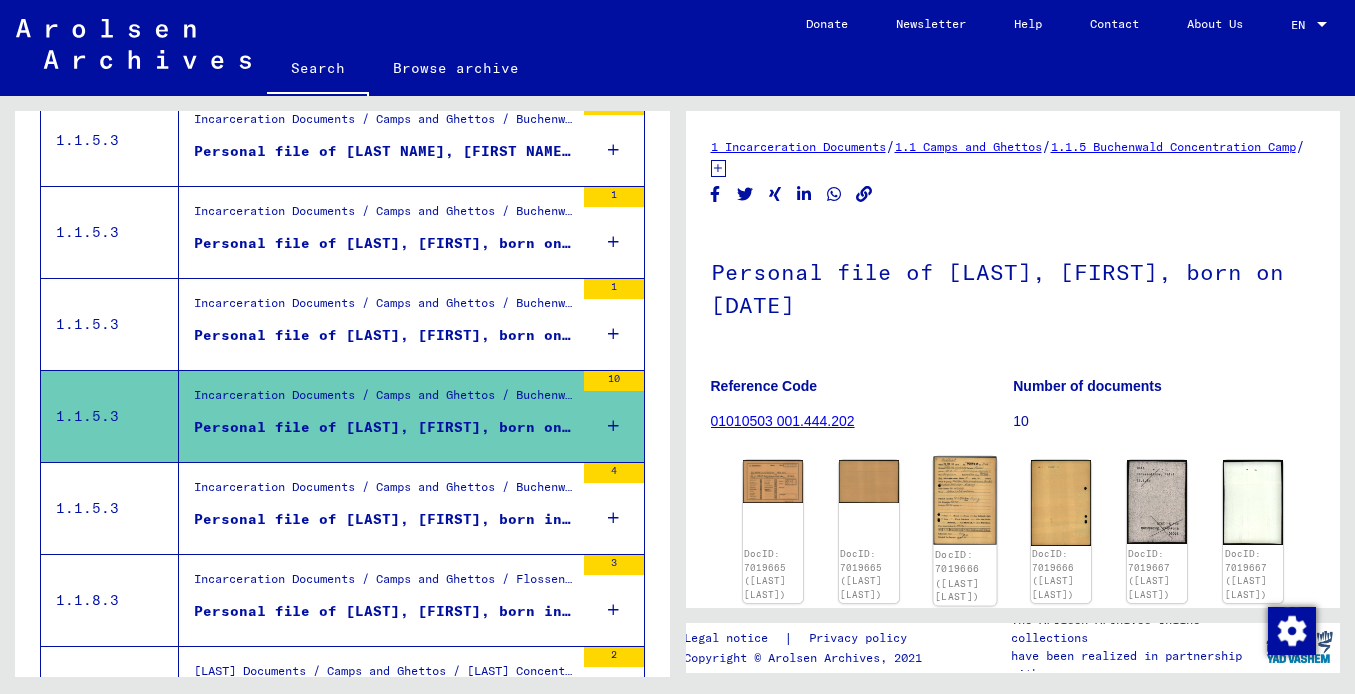 click 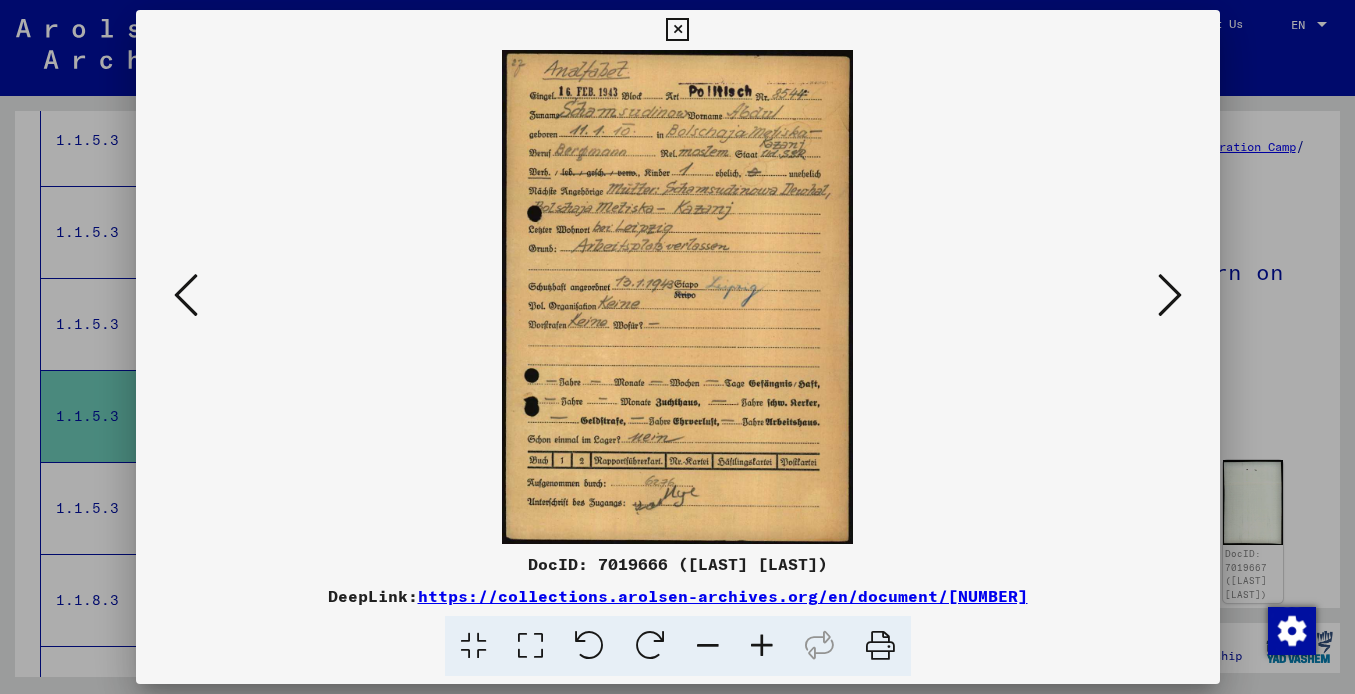 click at bounding box center [186, 295] 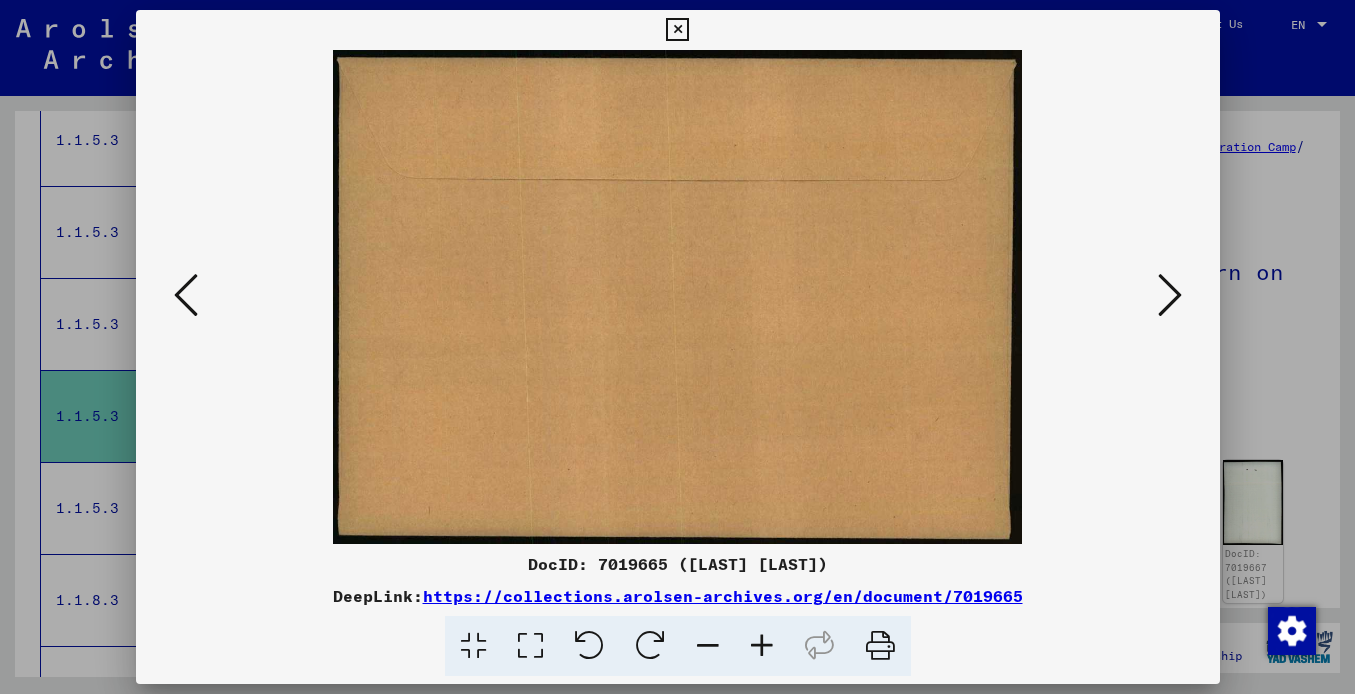 click at bounding box center (678, 297) 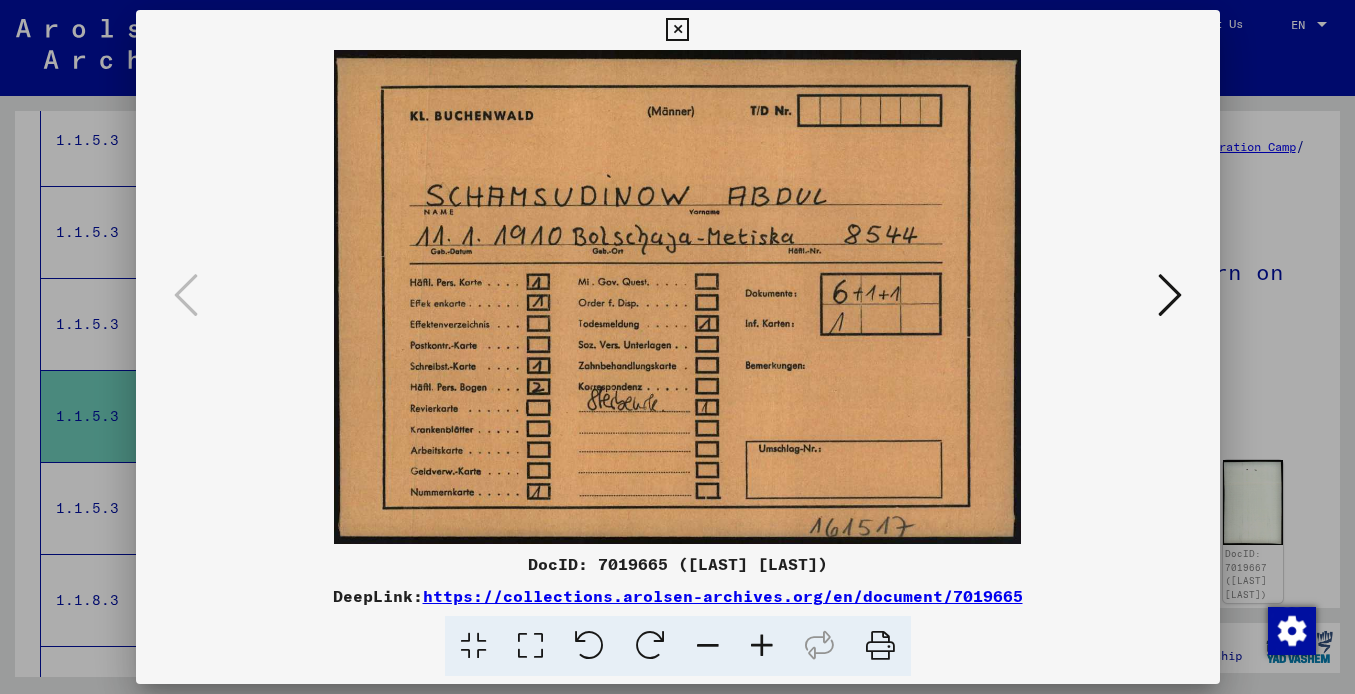 click at bounding box center (1170, 296) 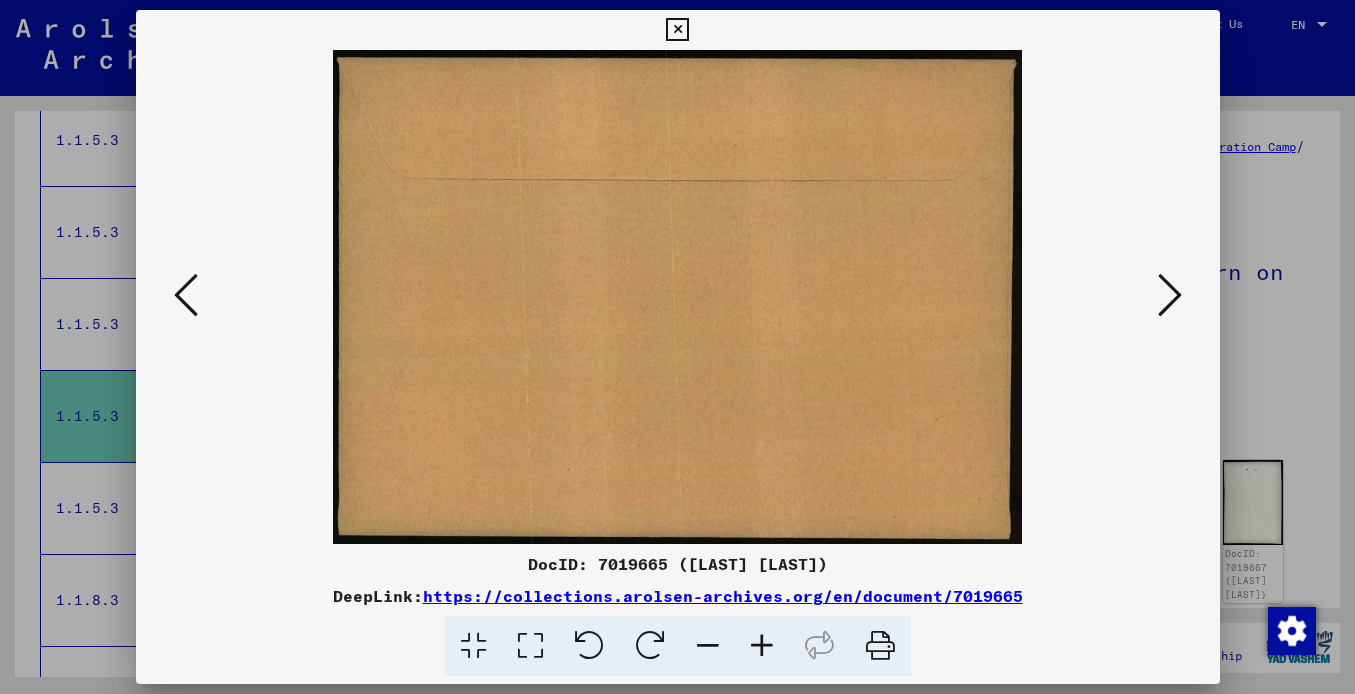 click at bounding box center [1170, 296] 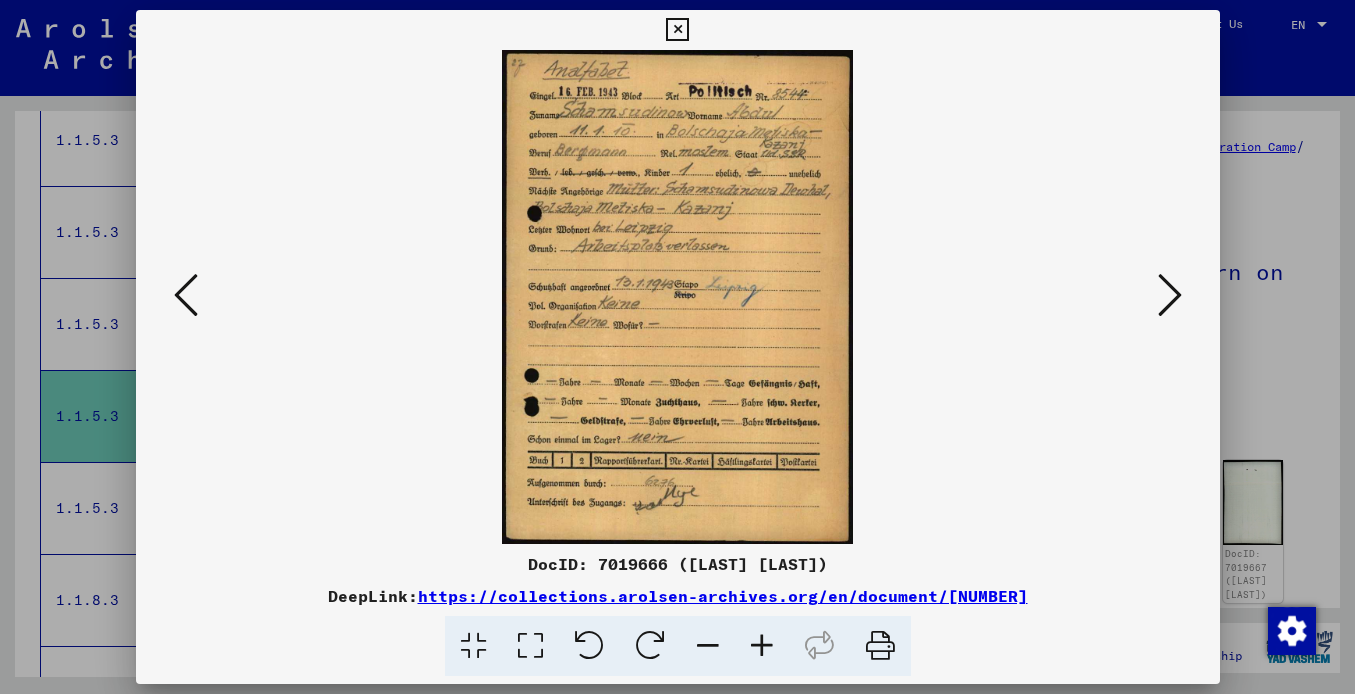 click at bounding box center (1170, 296) 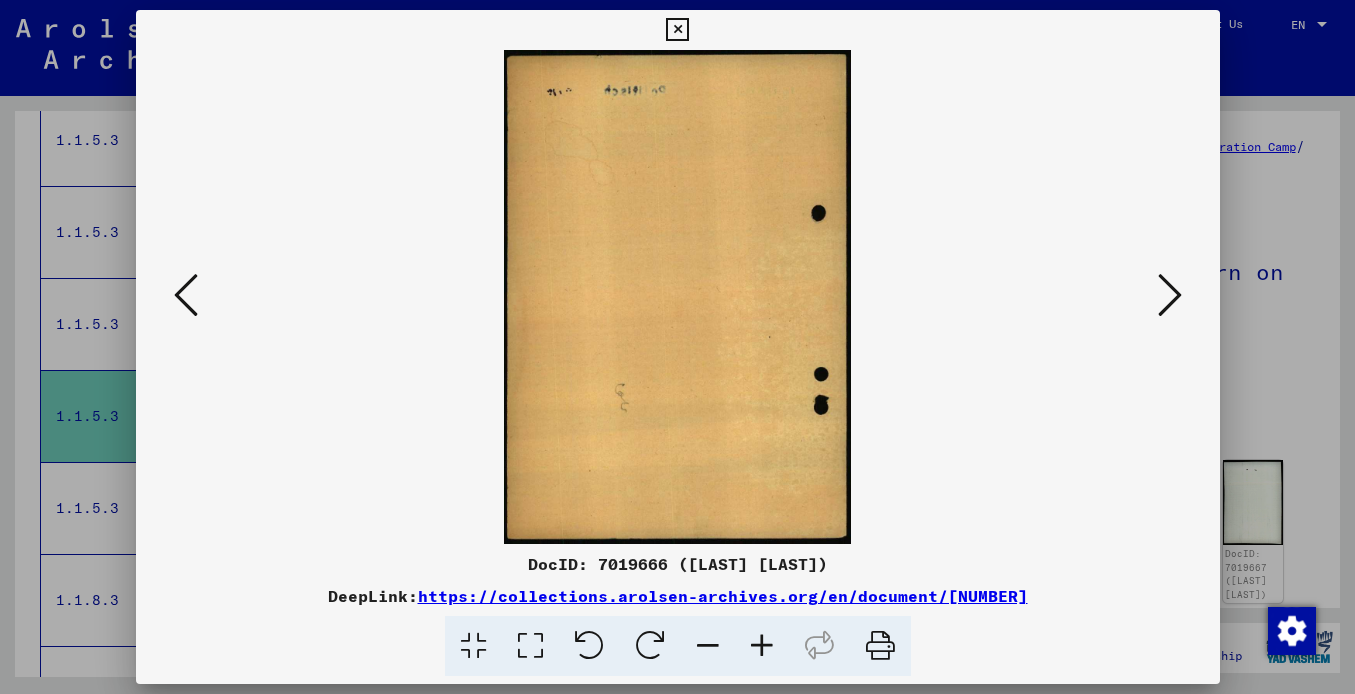 click at bounding box center [1170, 296] 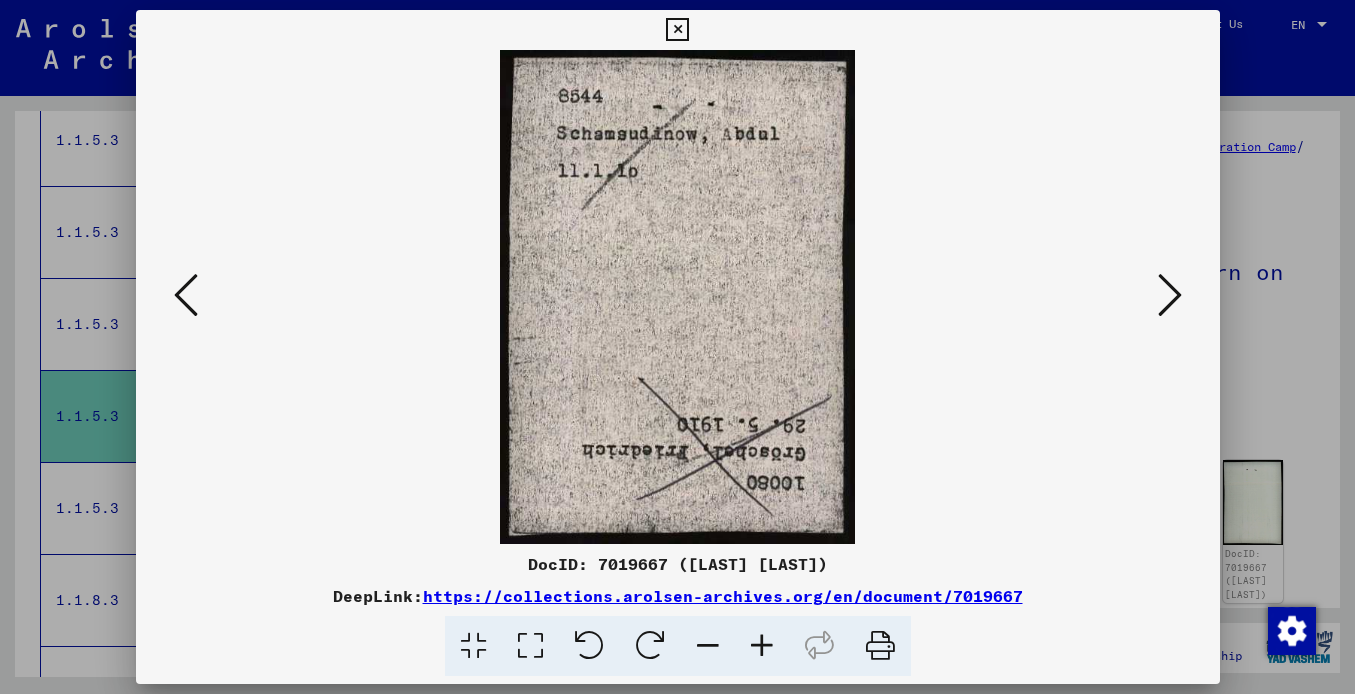 click at bounding box center [1170, 296] 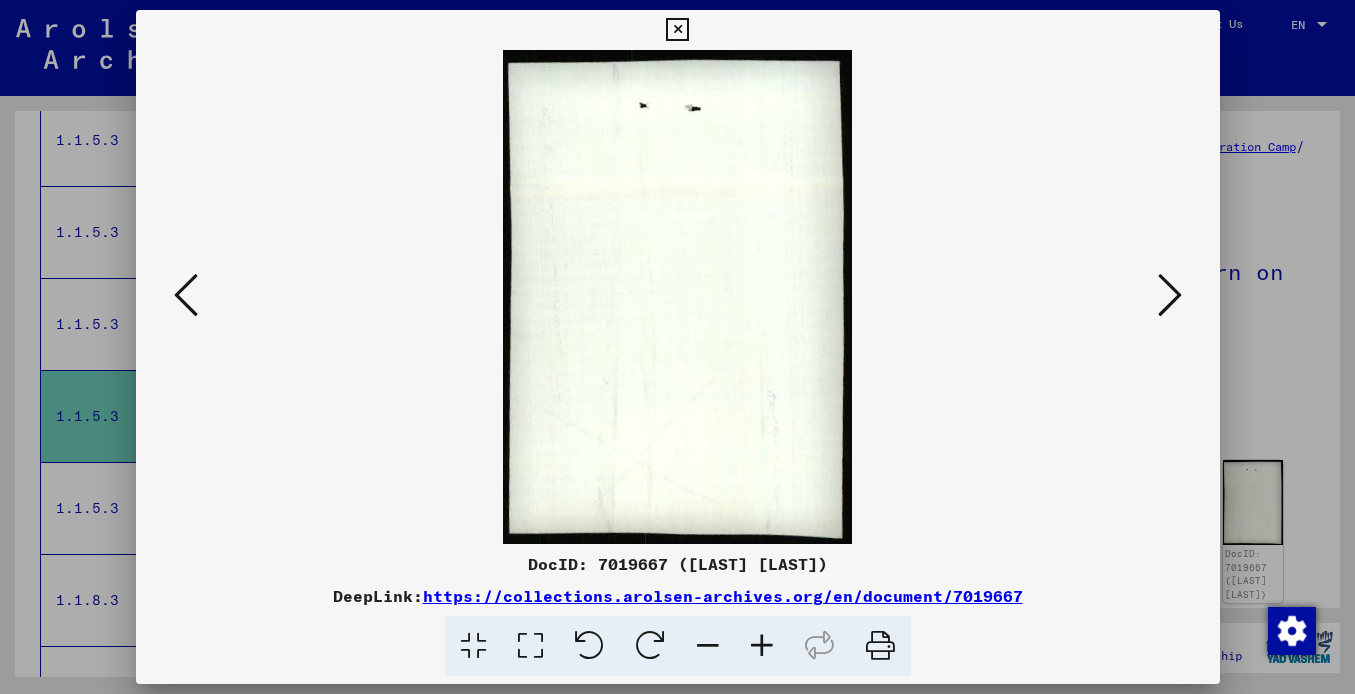 click at bounding box center (1170, 296) 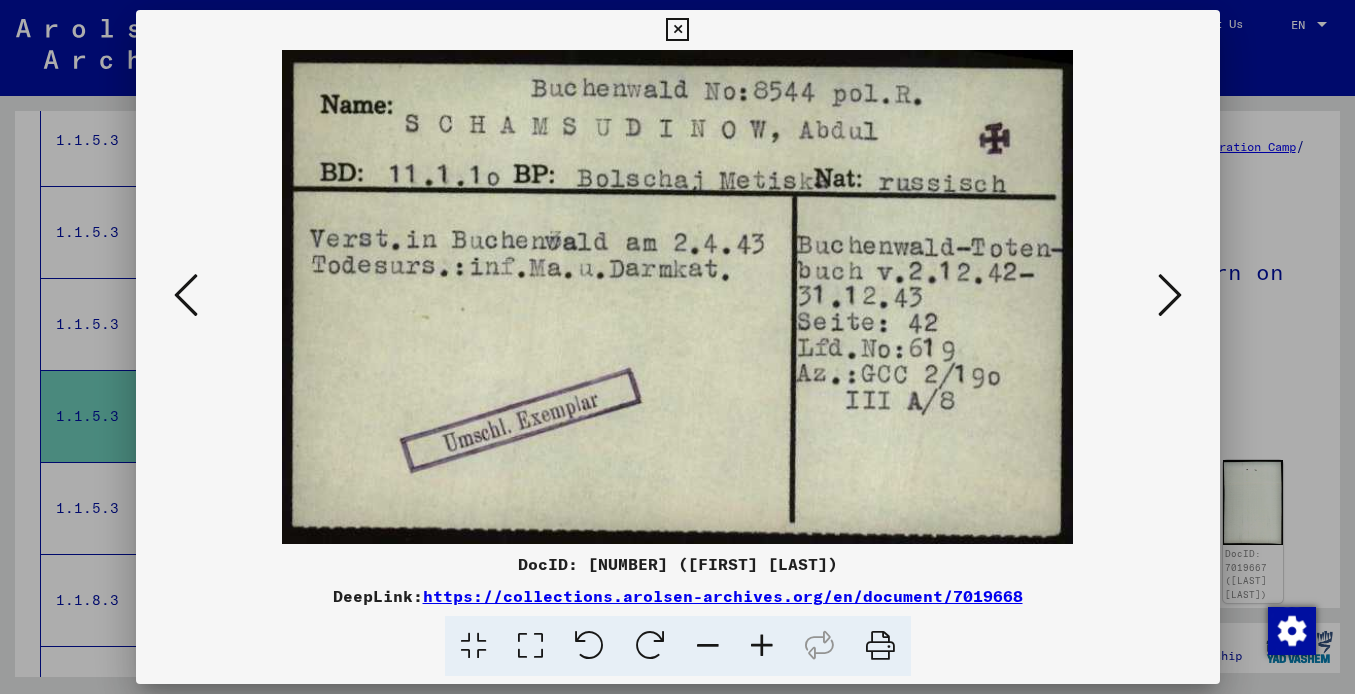 click at bounding box center [1170, 295] 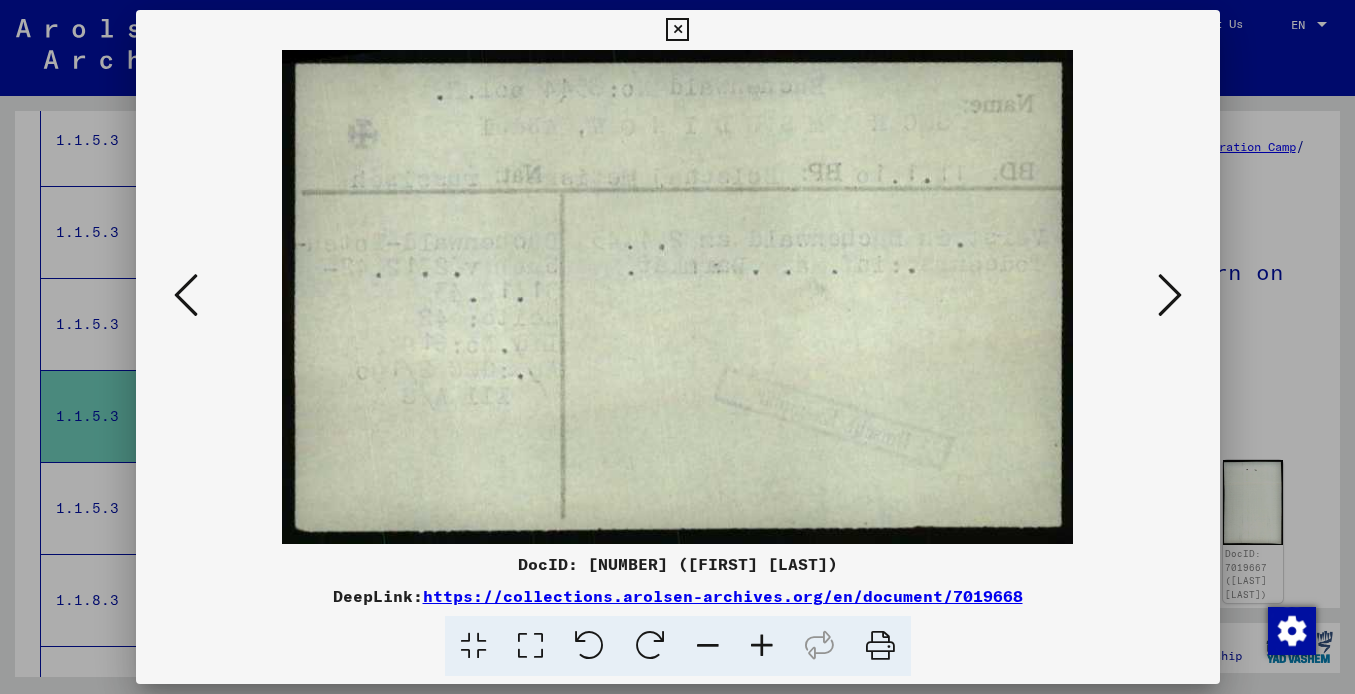click at bounding box center (1170, 295) 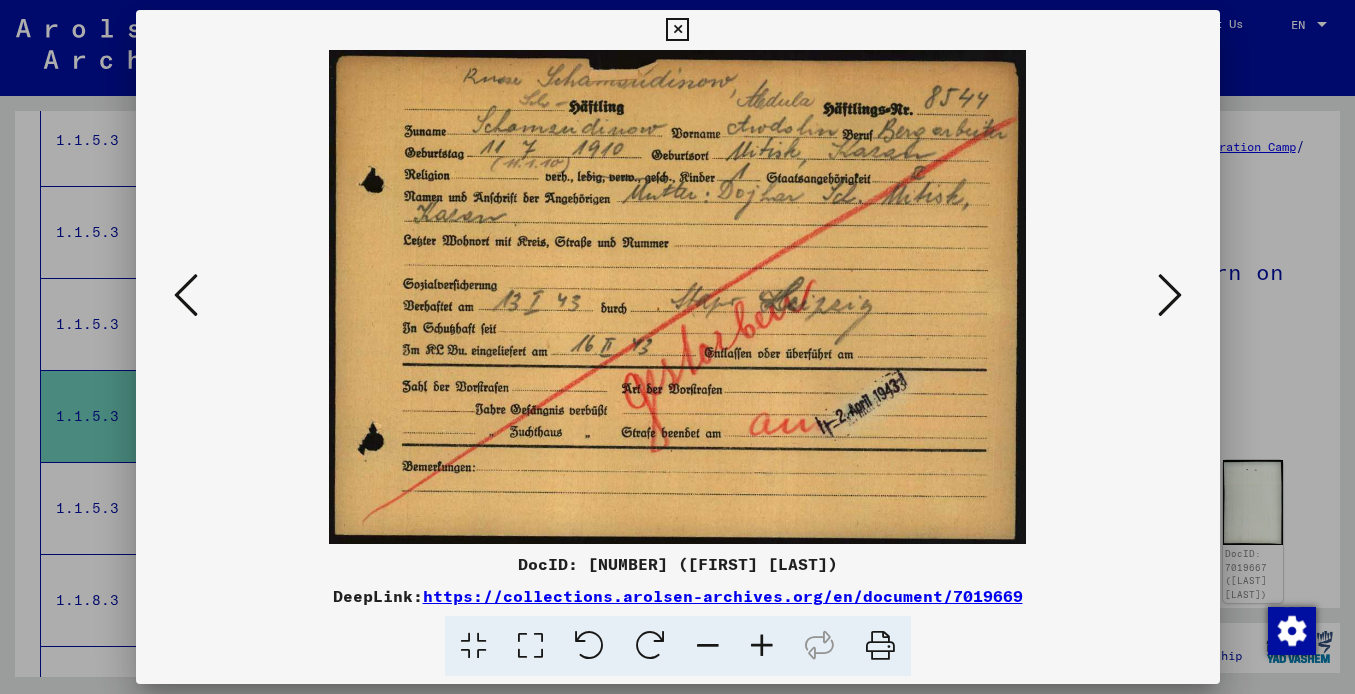 click at bounding box center (1170, 295) 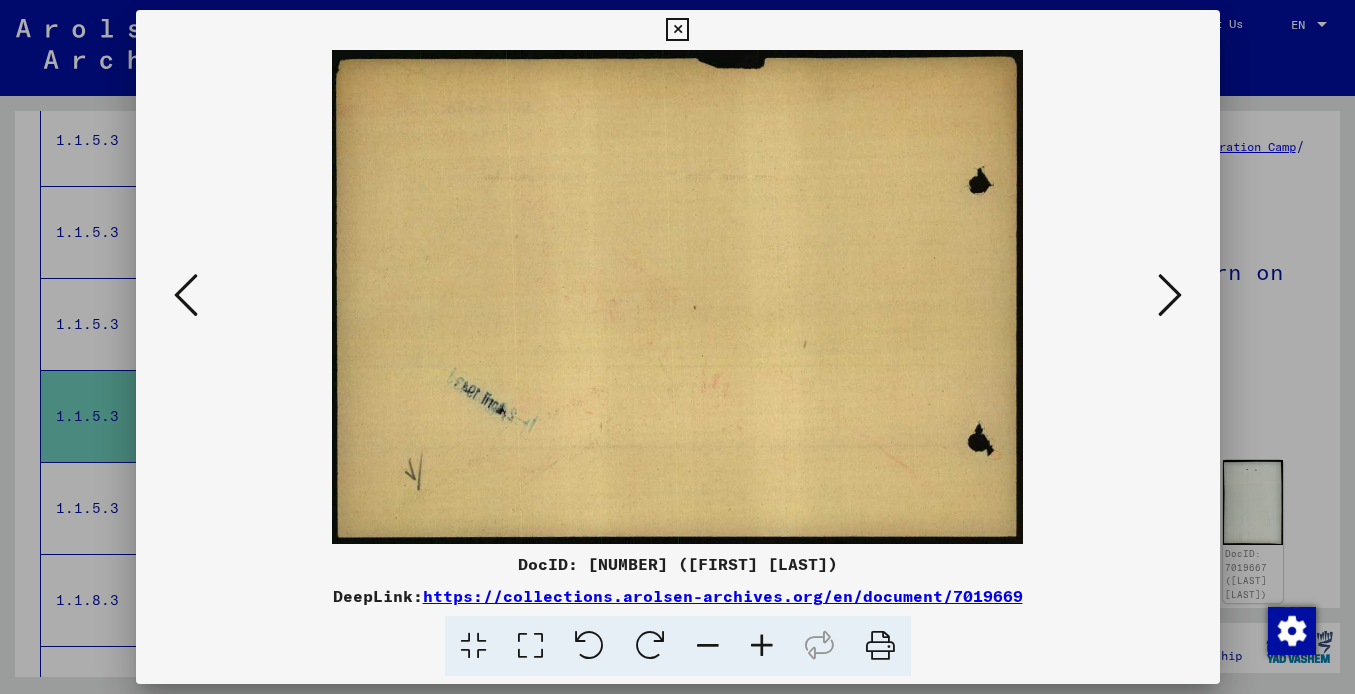 click at bounding box center (677, 30) 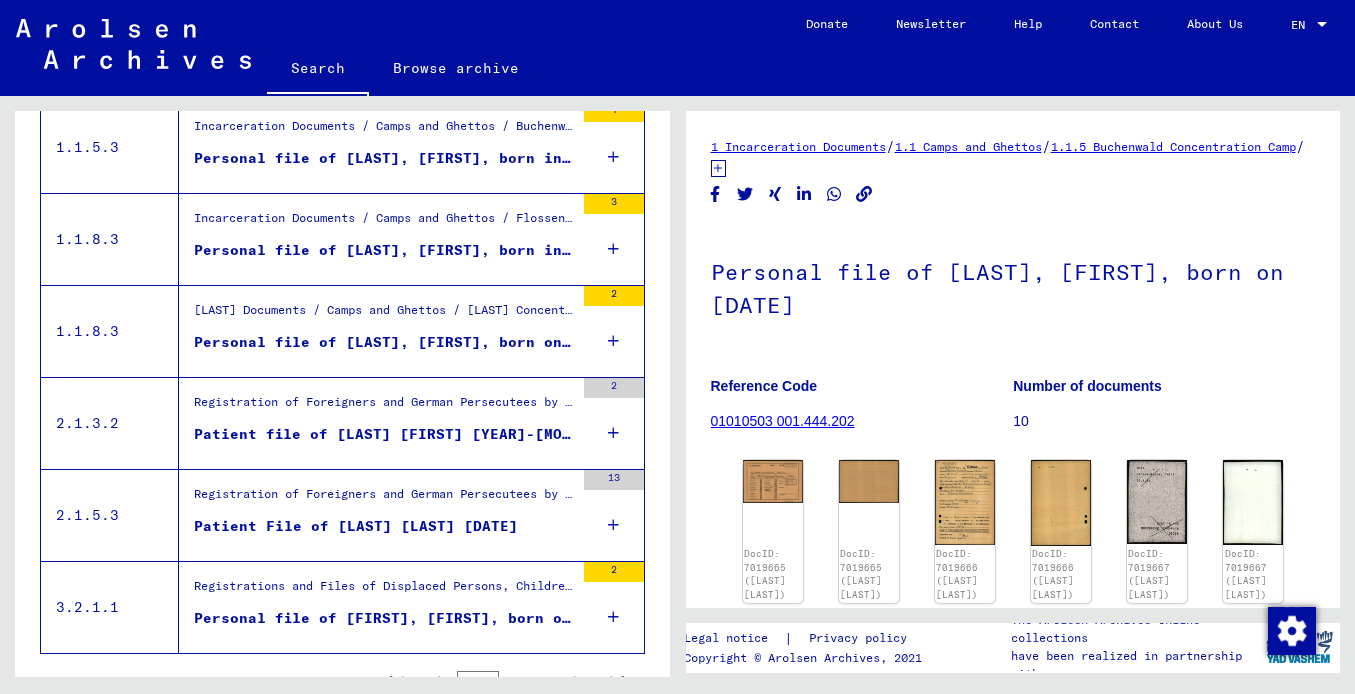 scroll, scrollTop: 2239, scrollLeft: 0, axis: vertical 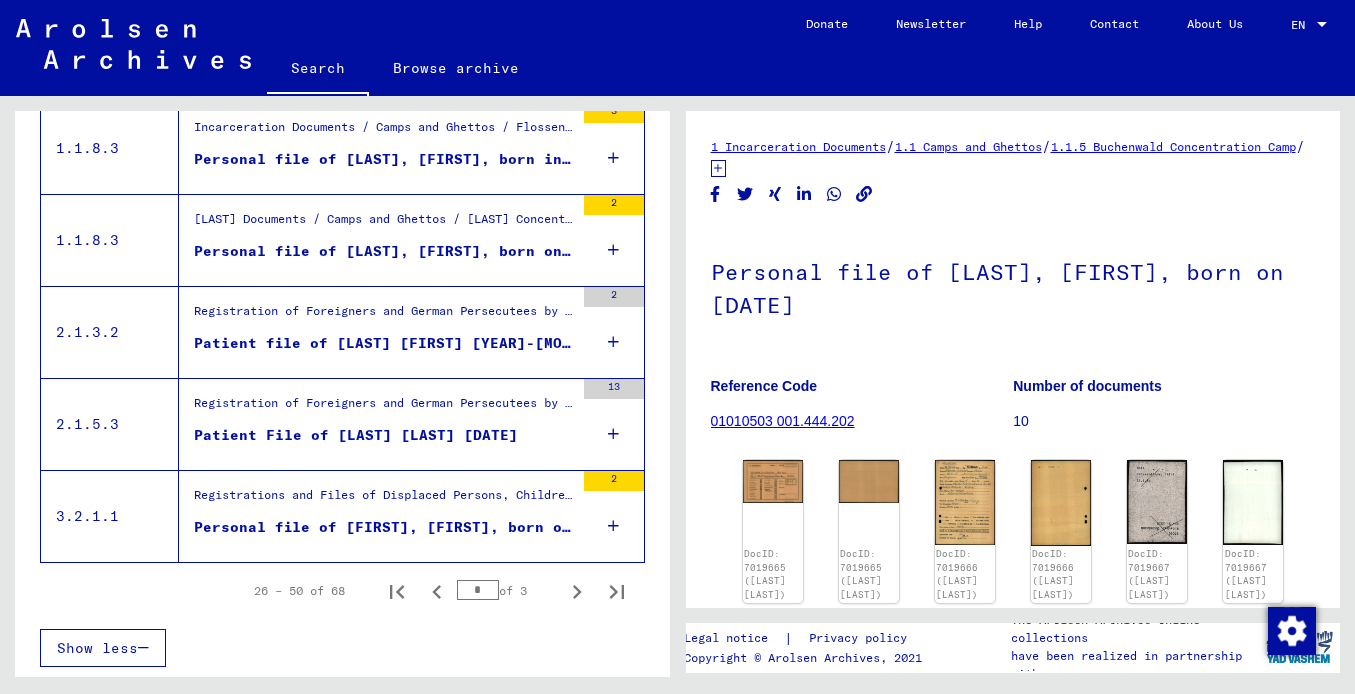 click on "Patient File of [LAST] [LAST] [DATE]" at bounding box center (356, 435) 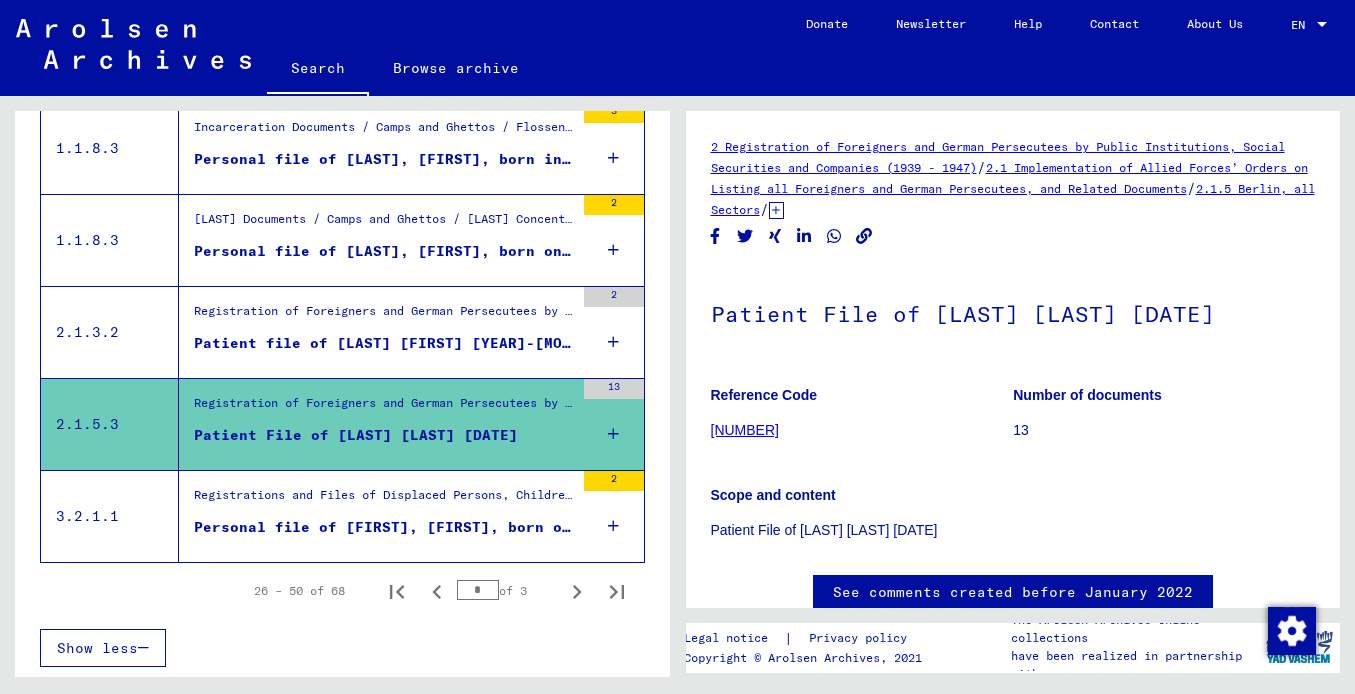 scroll, scrollTop: 0, scrollLeft: 0, axis: both 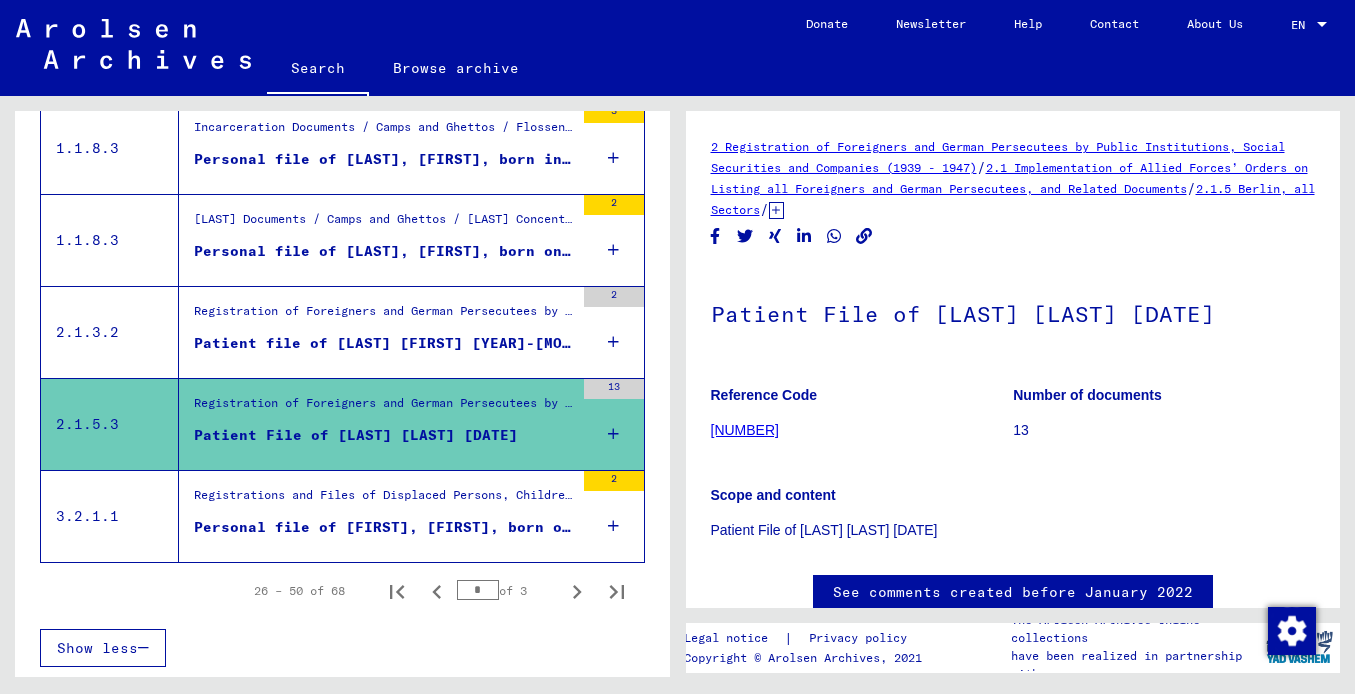 click on "Personal file of [FIRST], [FIRST], born on [DATE], born in [CITY] and of further persons" at bounding box center [384, 527] 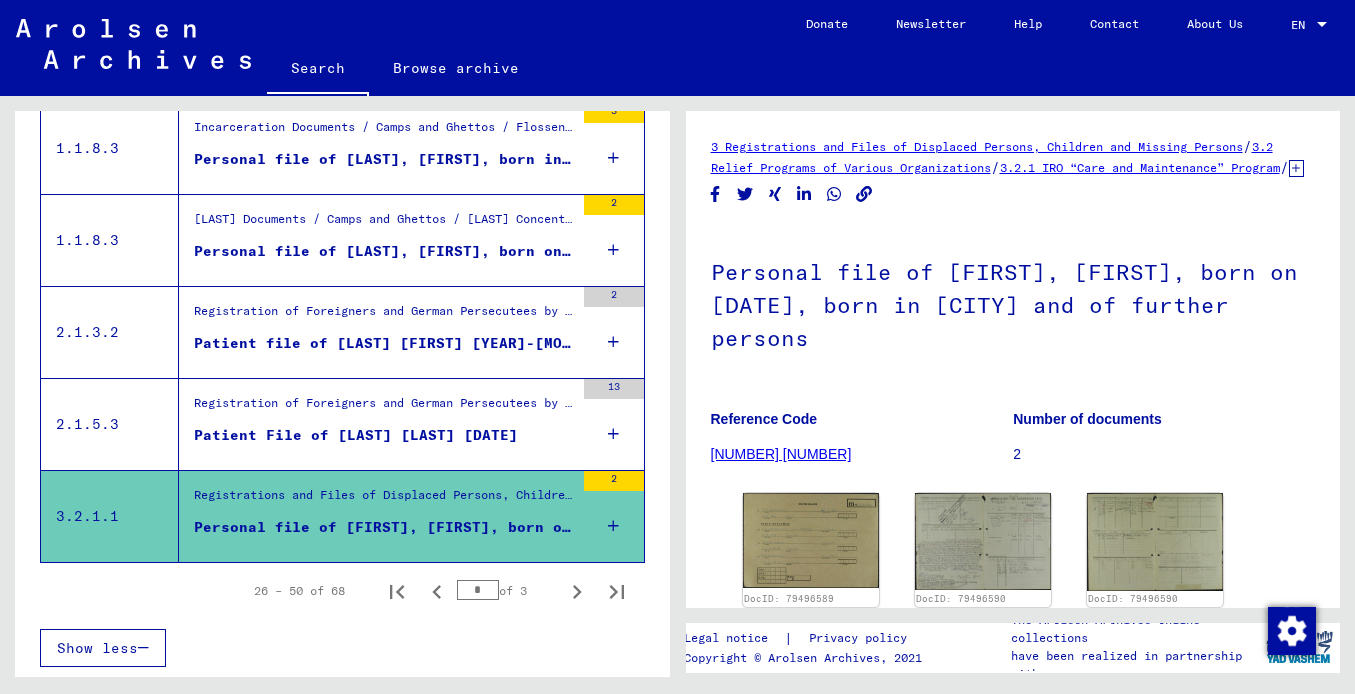 scroll, scrollTop: 0, scrollLeft: 0, axis: both 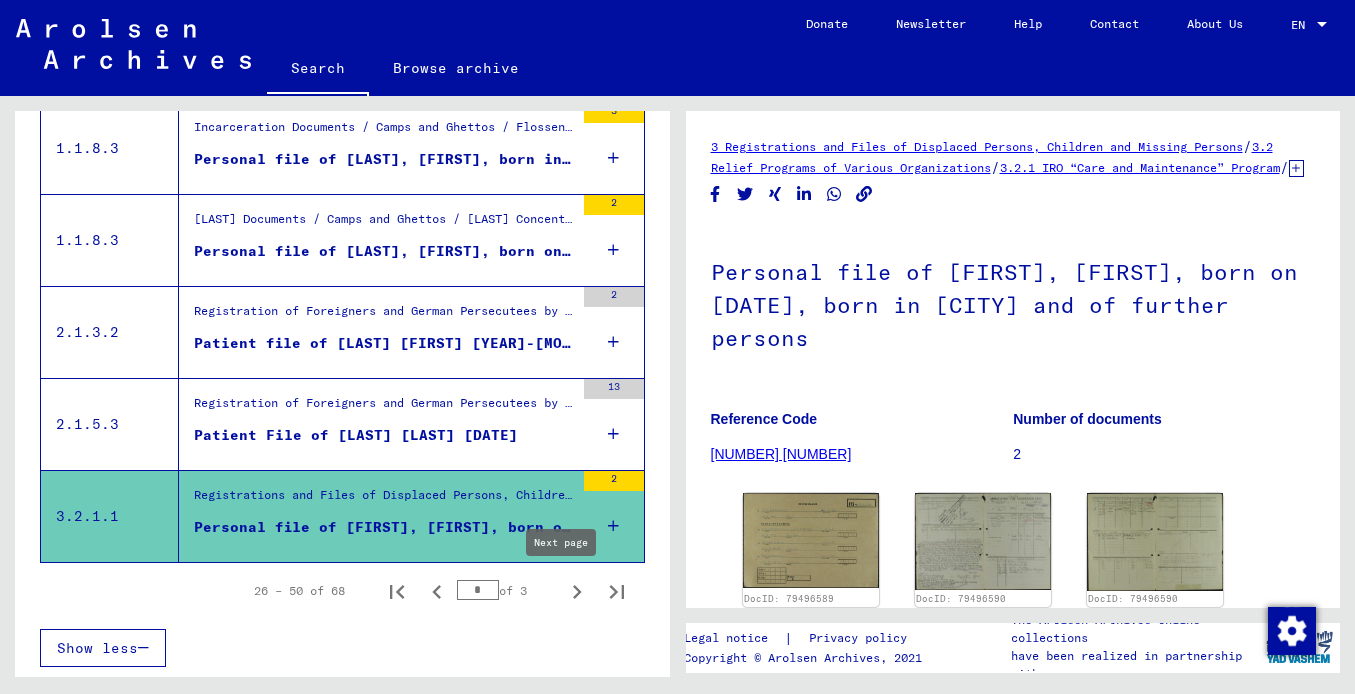 click 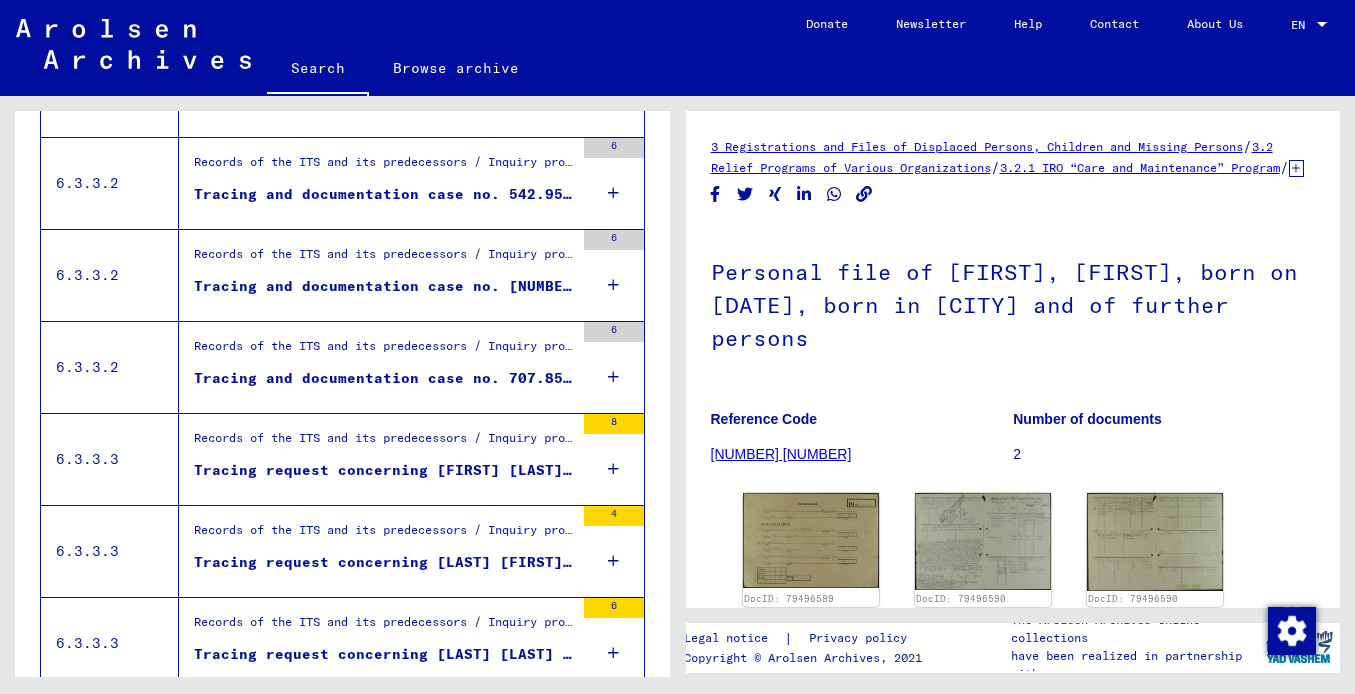 scroll, scrollTop: 1160, scrollLeft: 0, axis: vertical 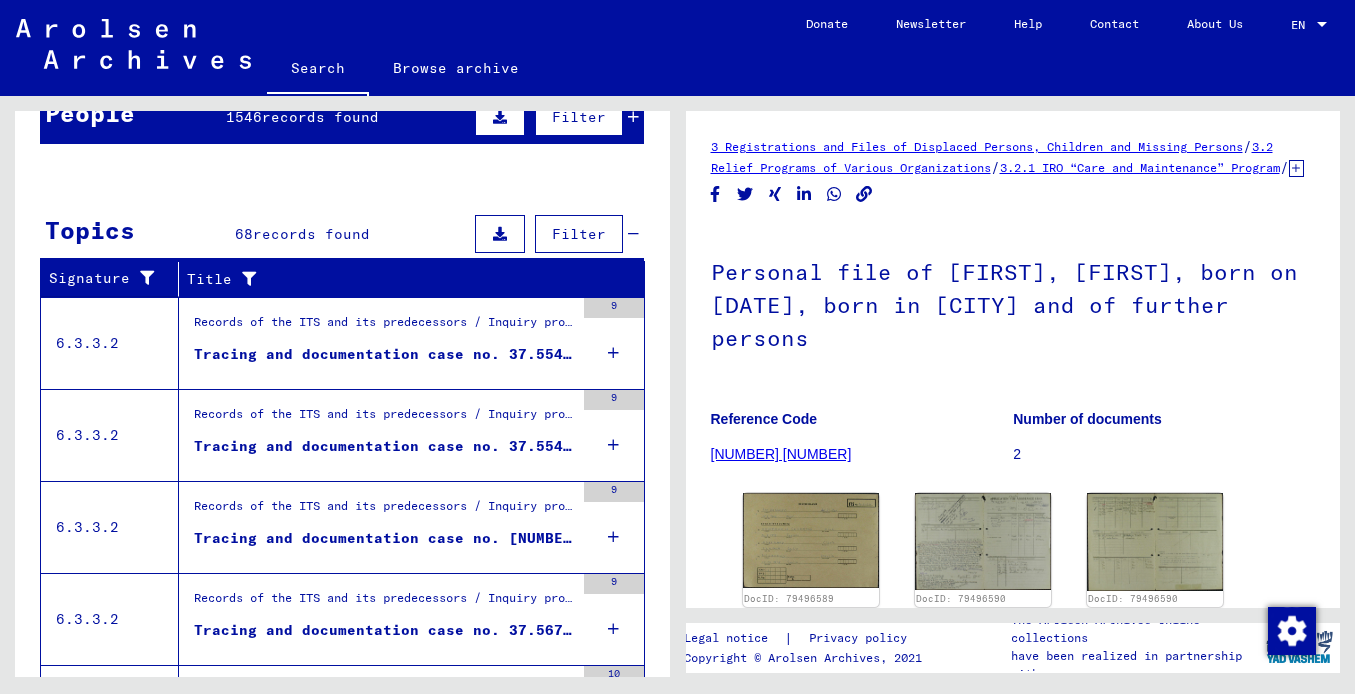click on "Tracing and documentation case no. 37.554 for [LAST NAME], [FIRST NAME] born 1919" at bounding box center (384, 354) 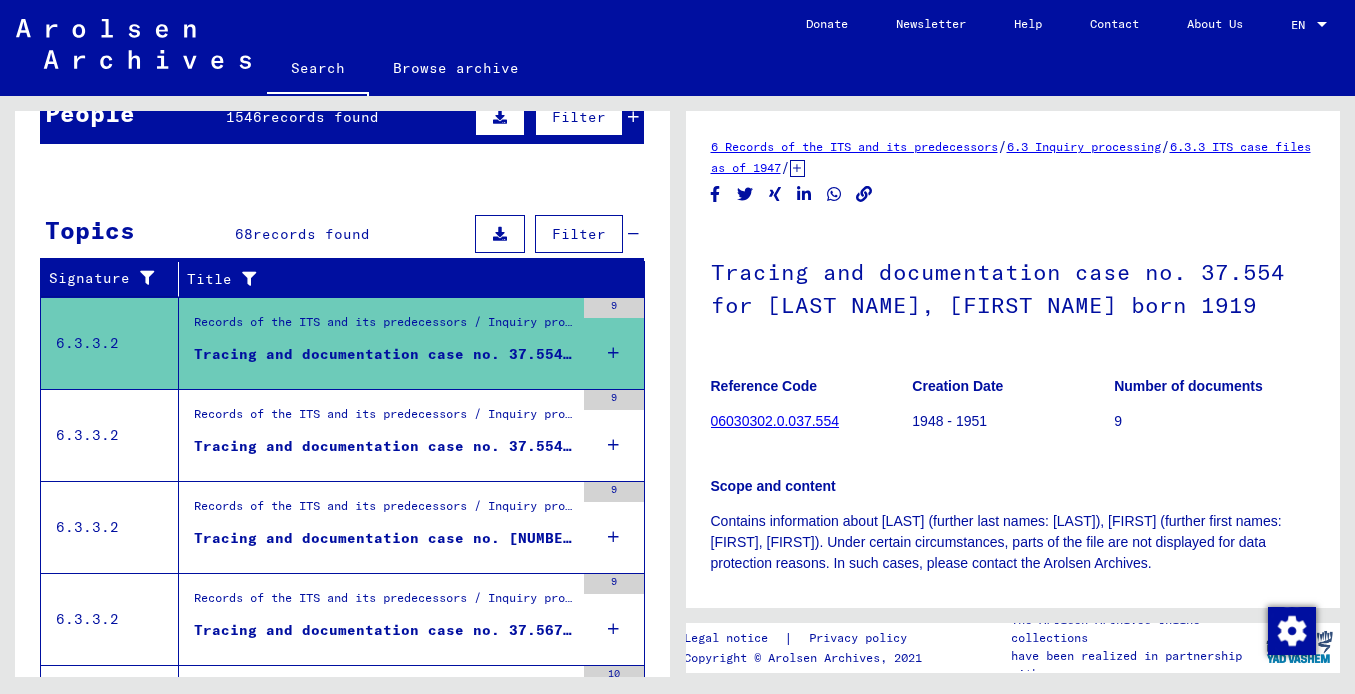 scroll, scrollTop: 0, scrollLeft: 0, axis: both 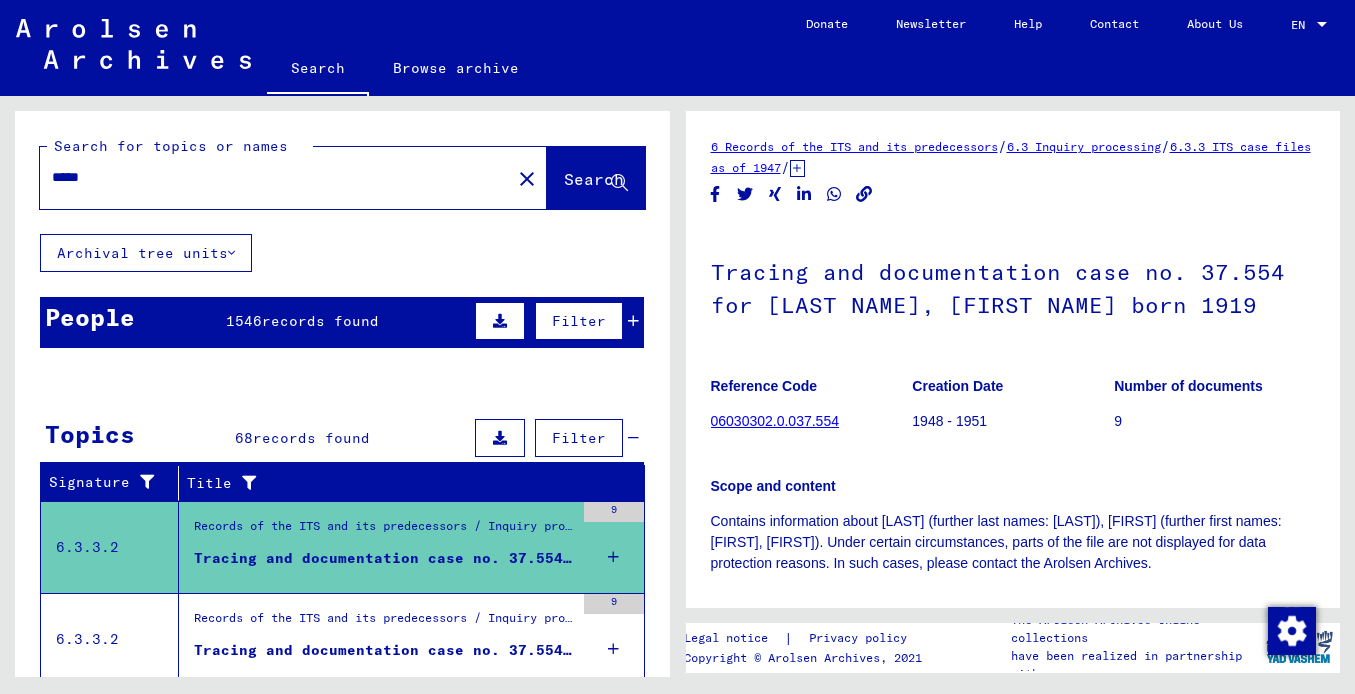 click on "People" at bounding box center (90, 317) 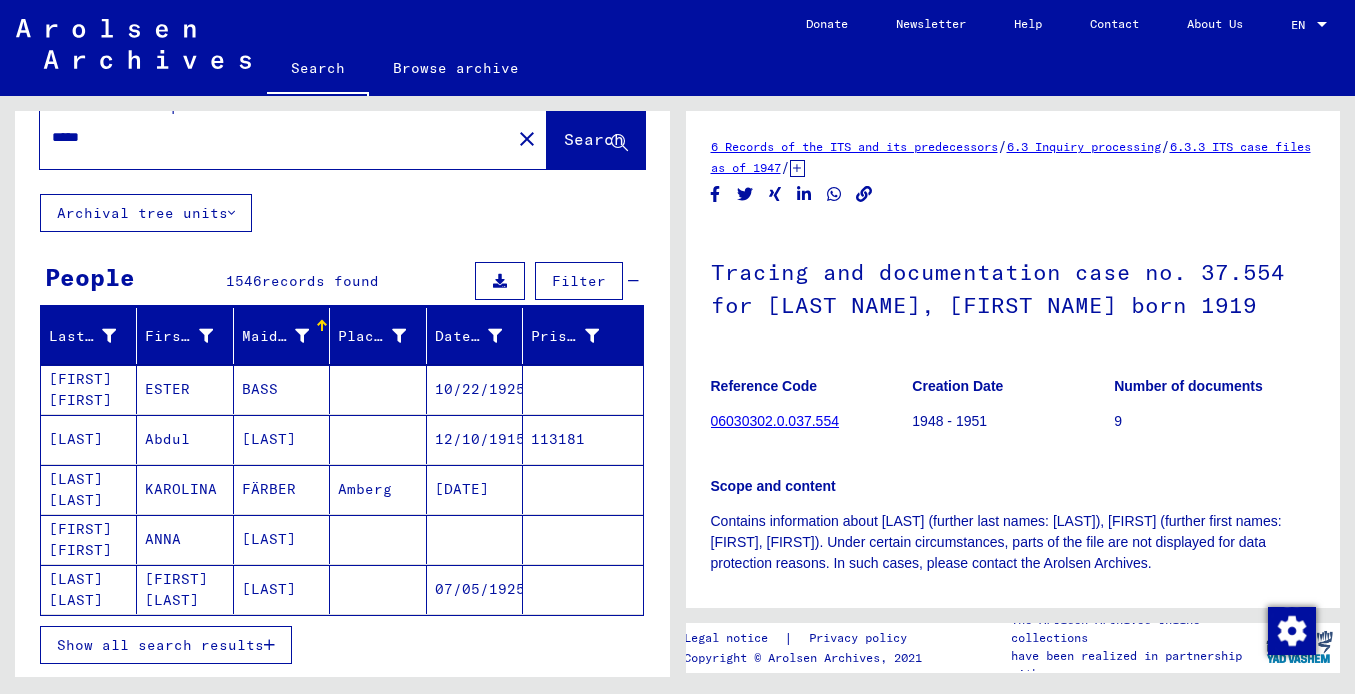 scroll, scrollTop: 80, scrollLeft: 0, axis: vertical 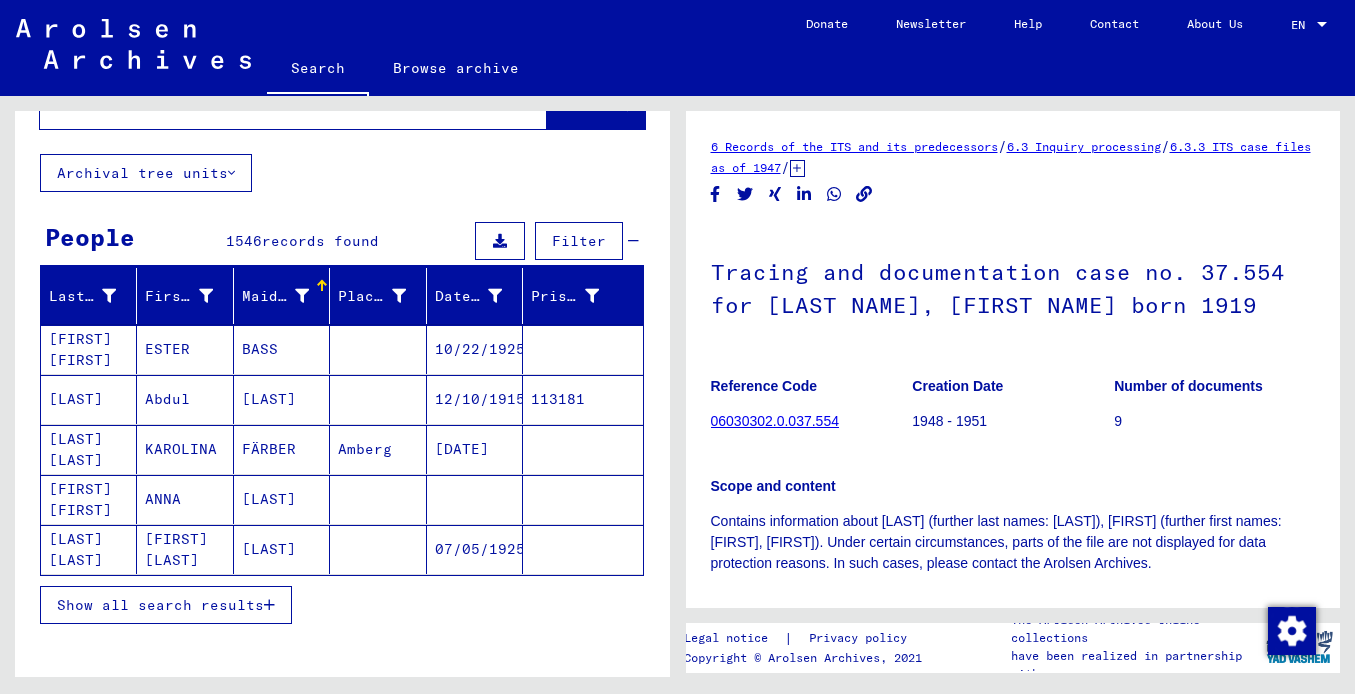 click on "Filter" at bounding box center (579, 241) 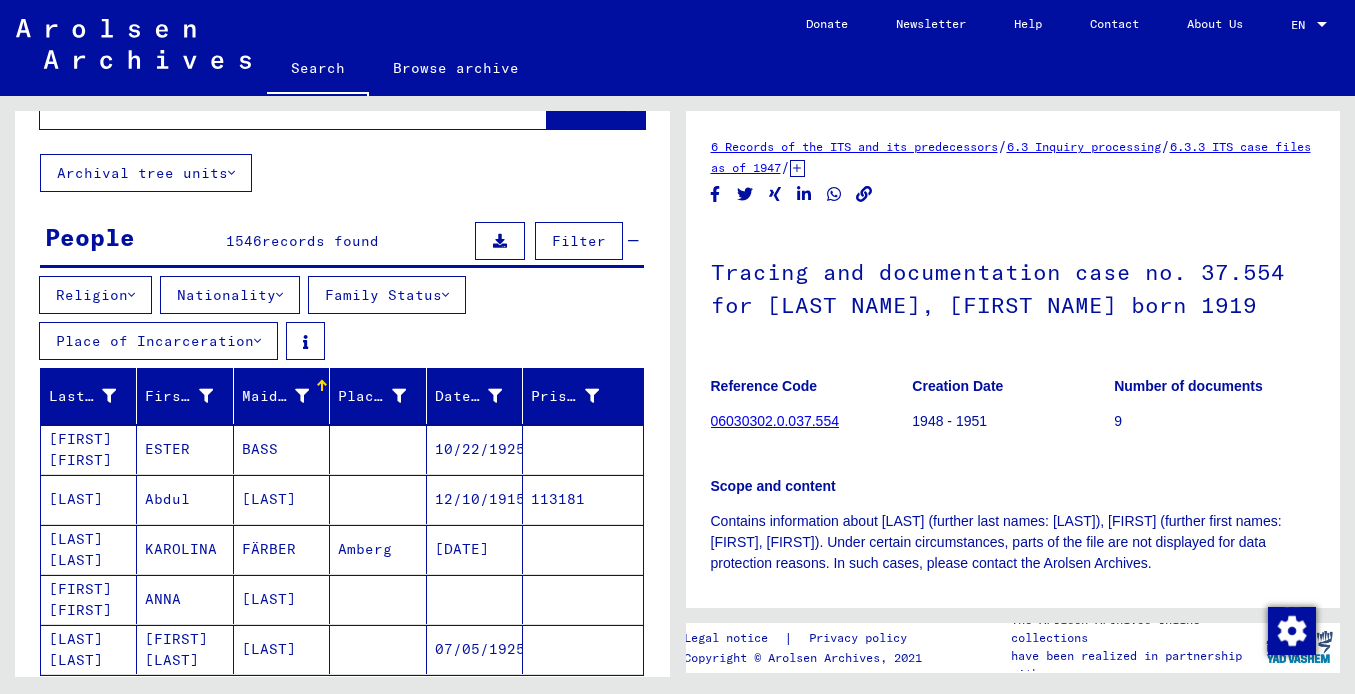 click on "Place of Incarceration" at bounding box center (158, 341) 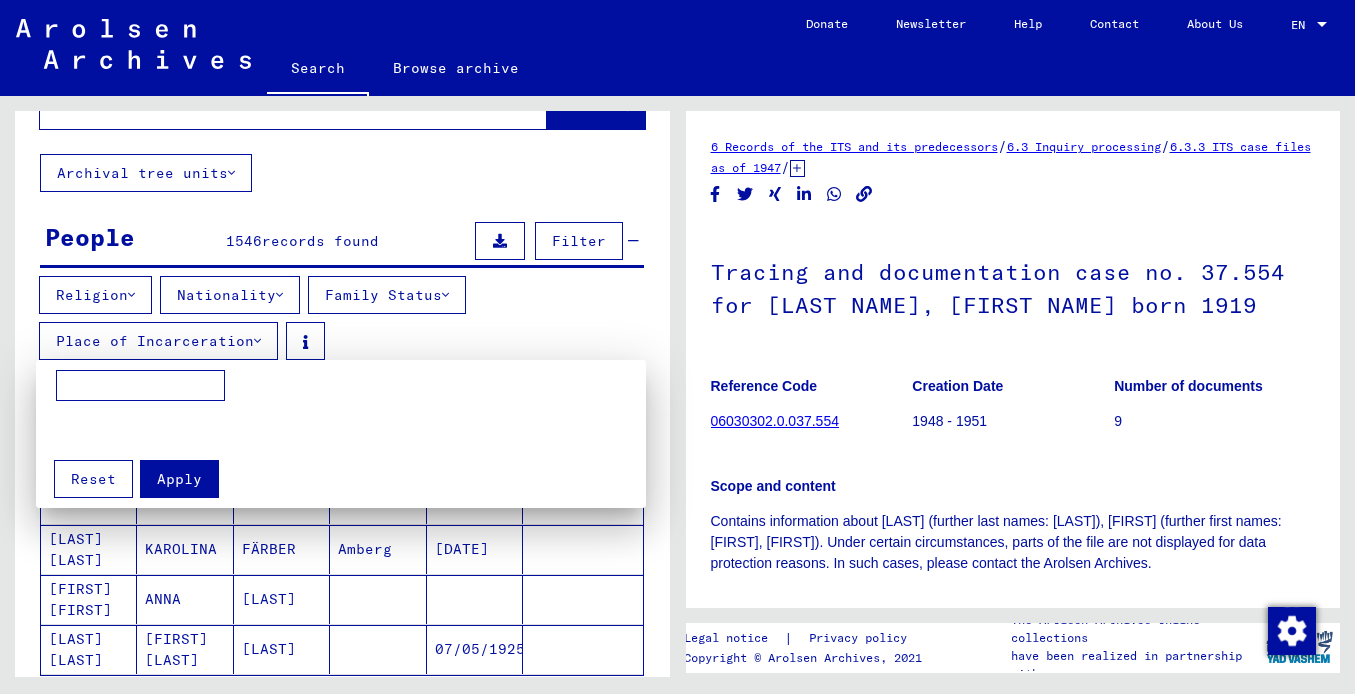 click at bounding box center (351, 408) 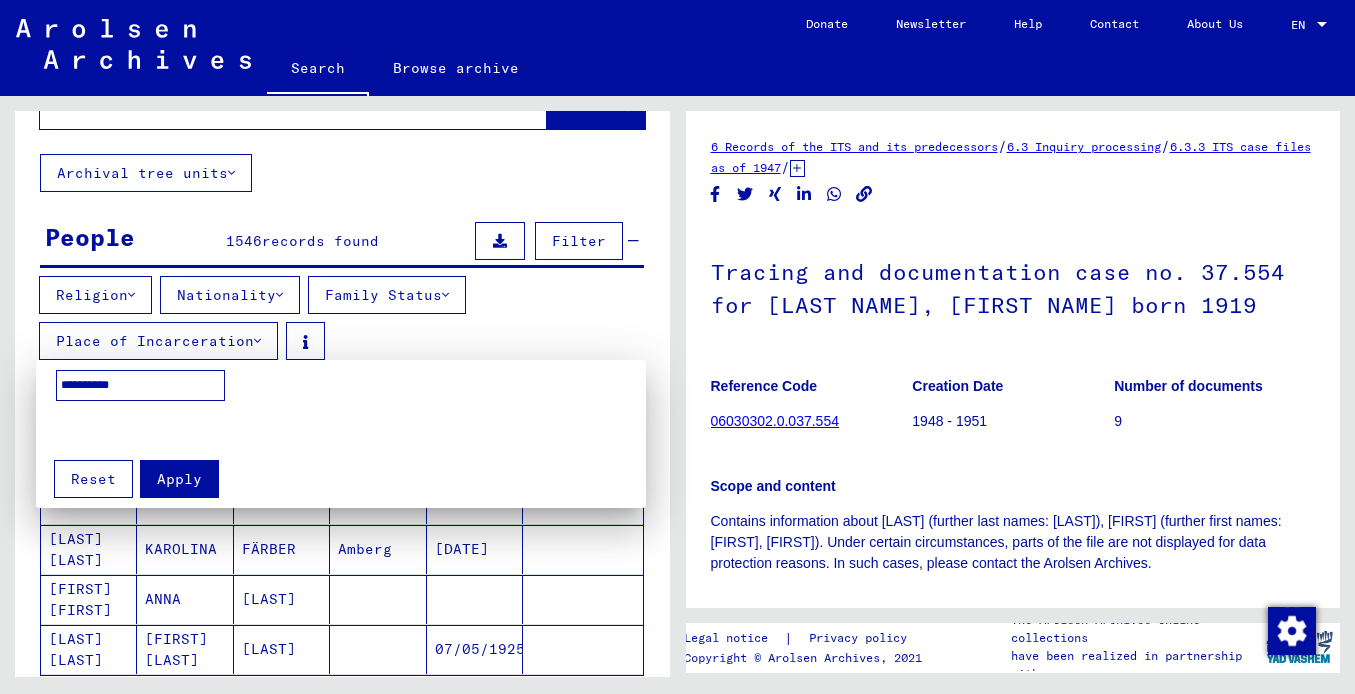 type on "**********" 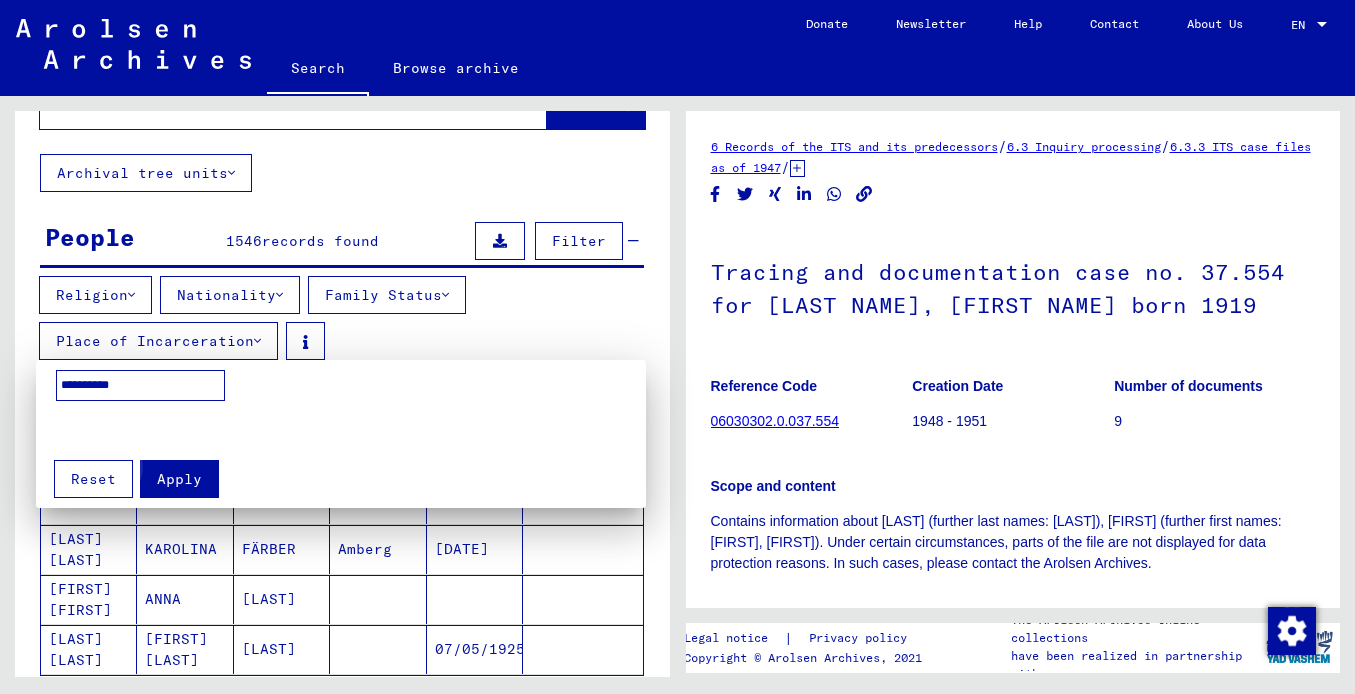 click on "Apply" at bounding box center [179, 479] 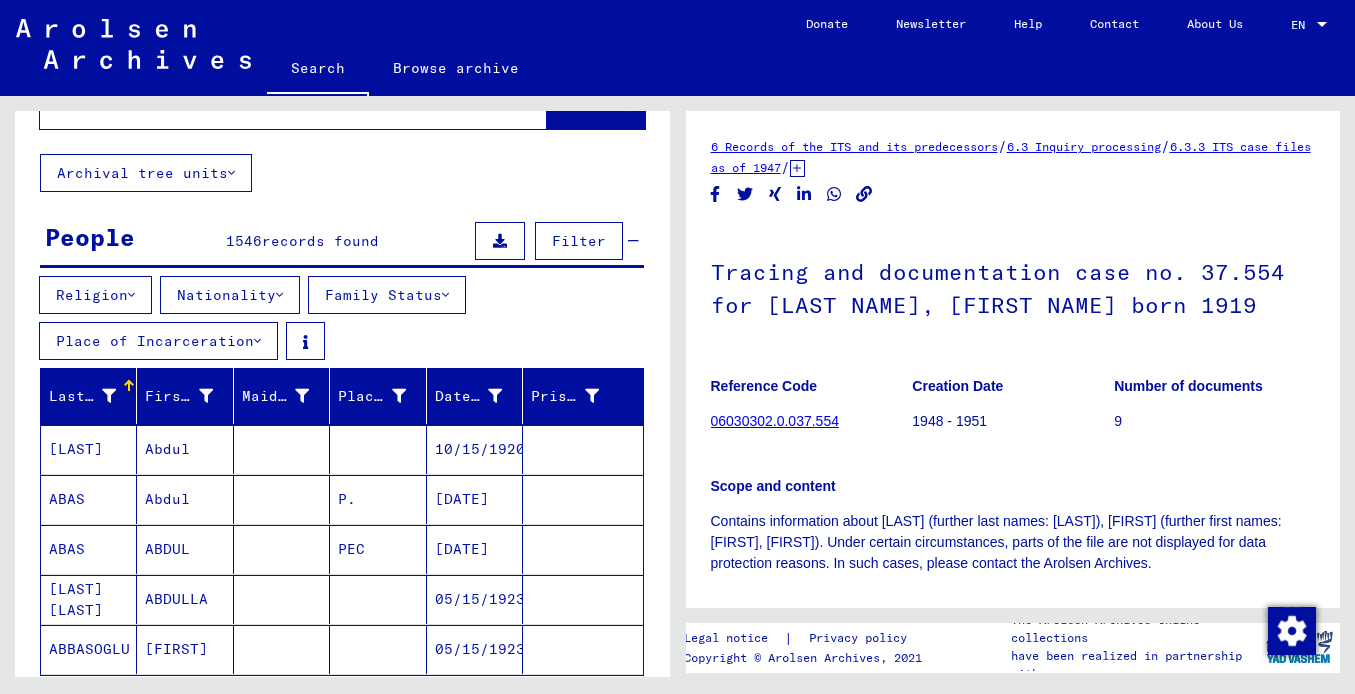 type 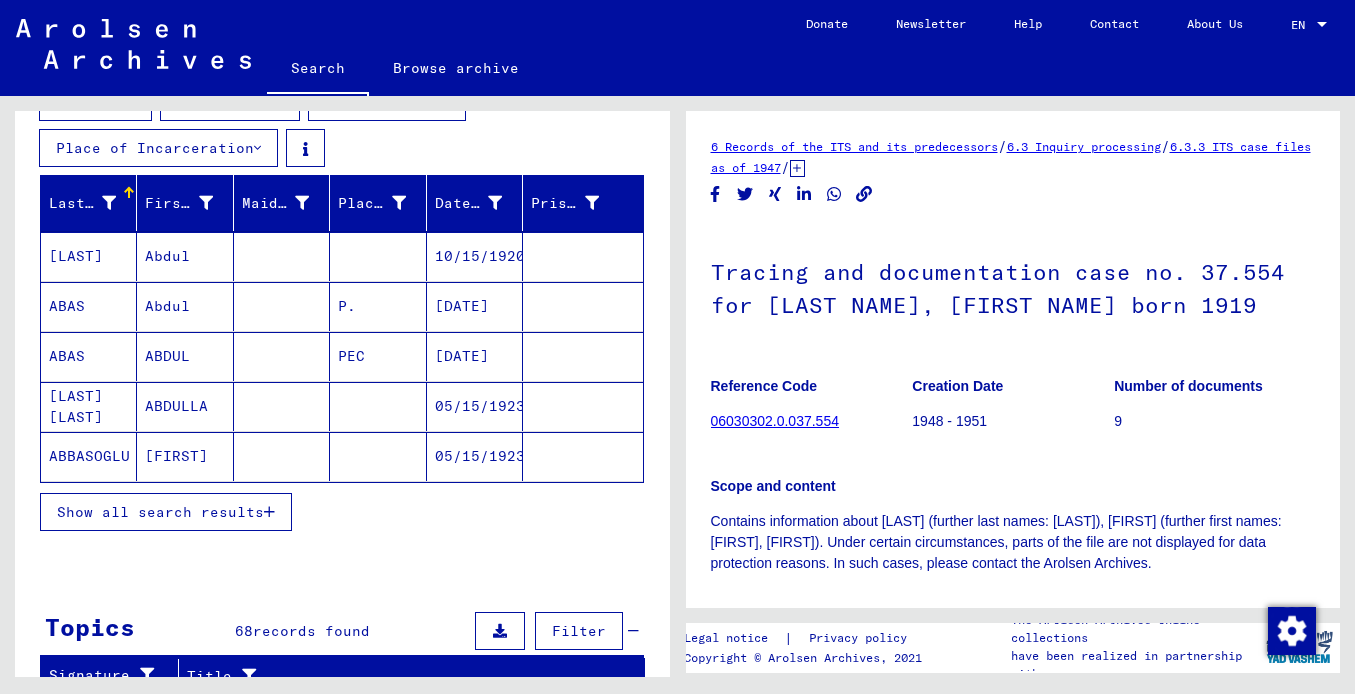scroll, scrollTop: 280, scrollLeft: 0, axis: vertical 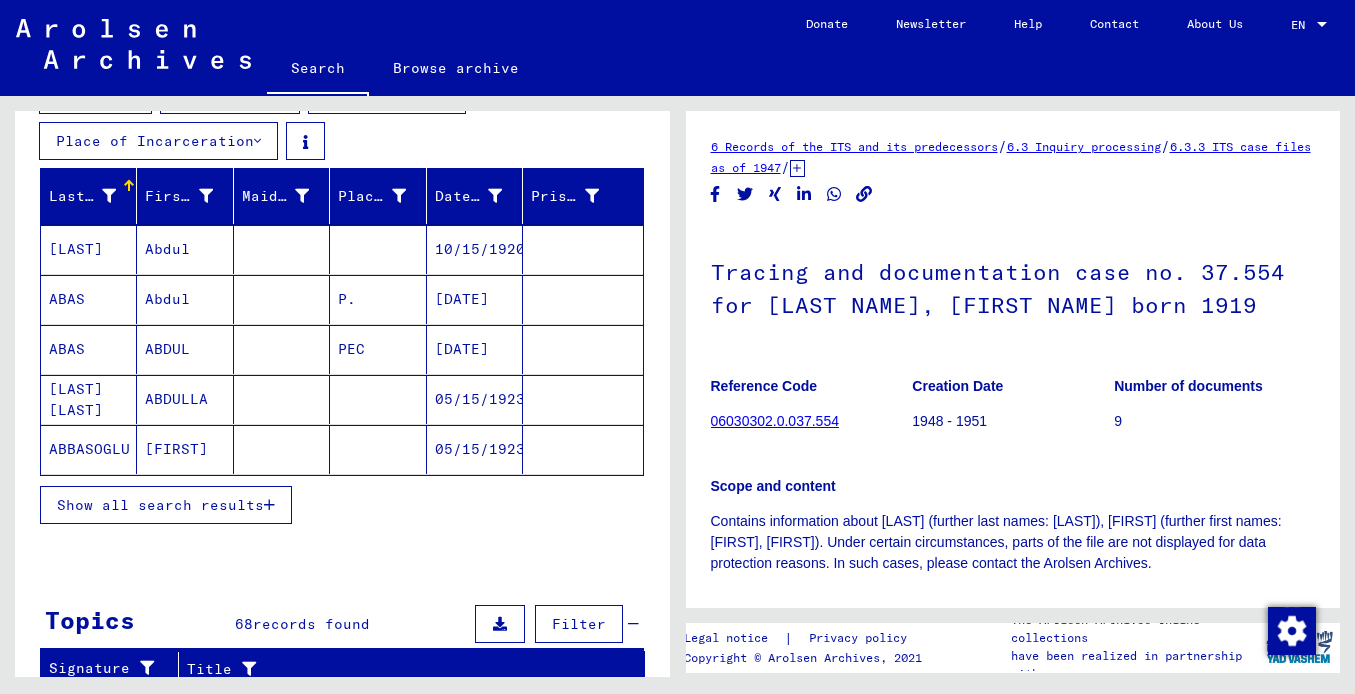click on "Show all search results" at bounding box center [160, 505] 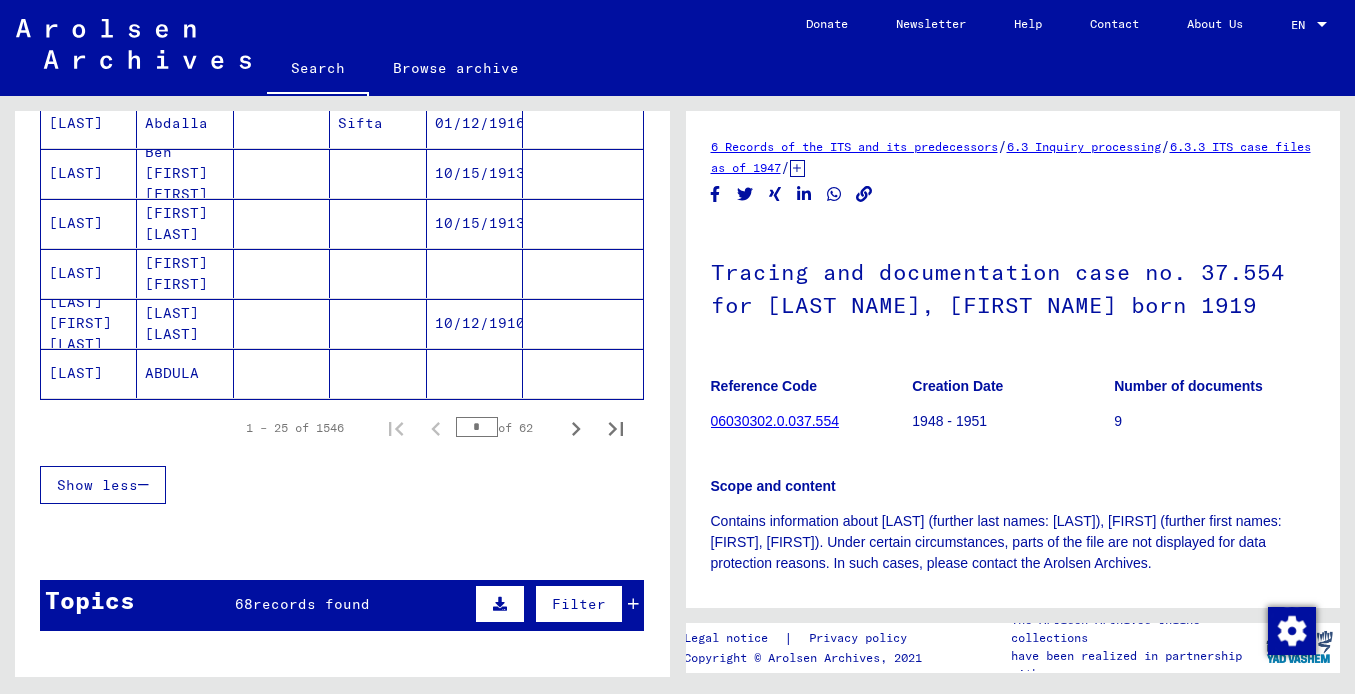 scroll, scrollTop: 1360, scrollLeft: 0, axis: vertical 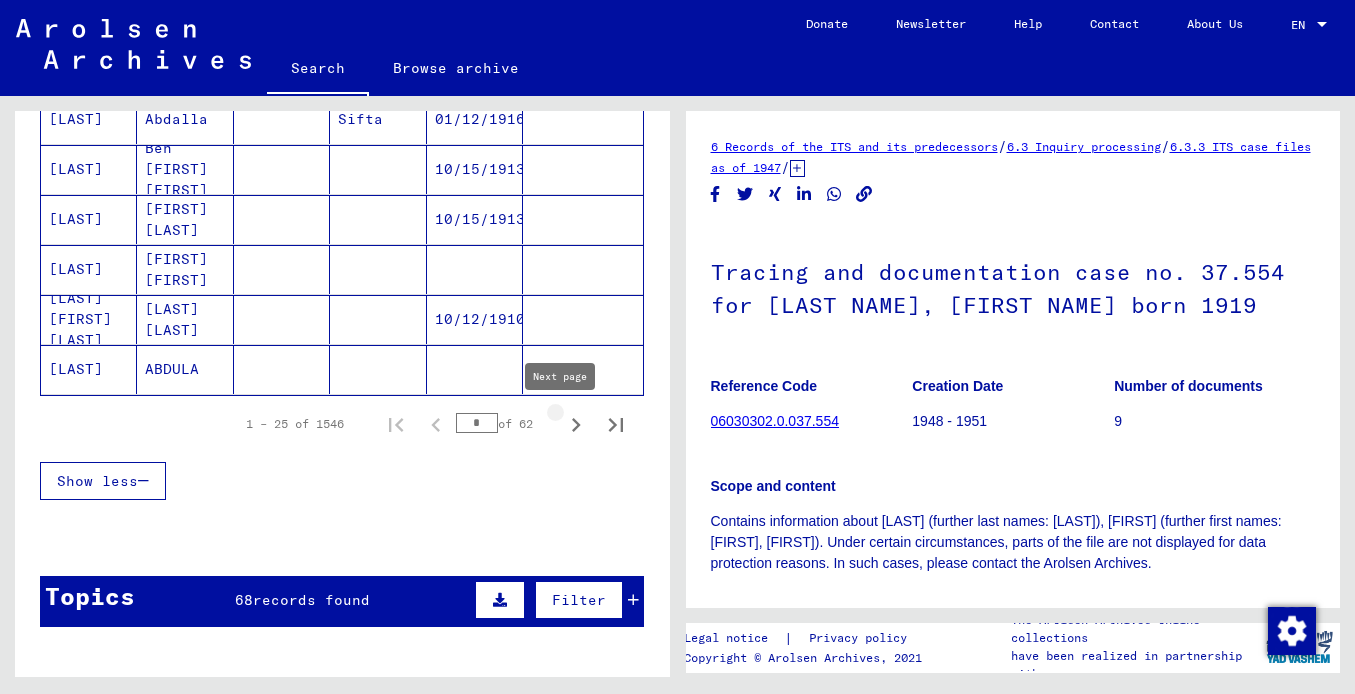 click 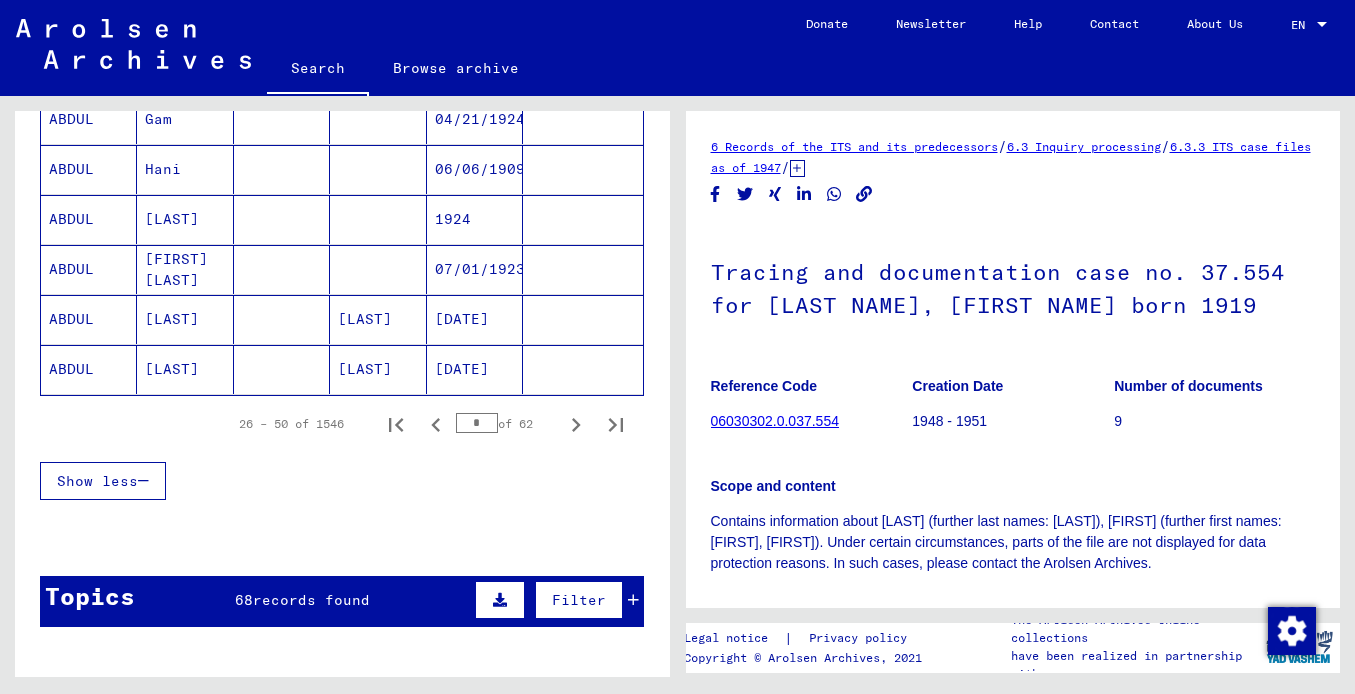 type 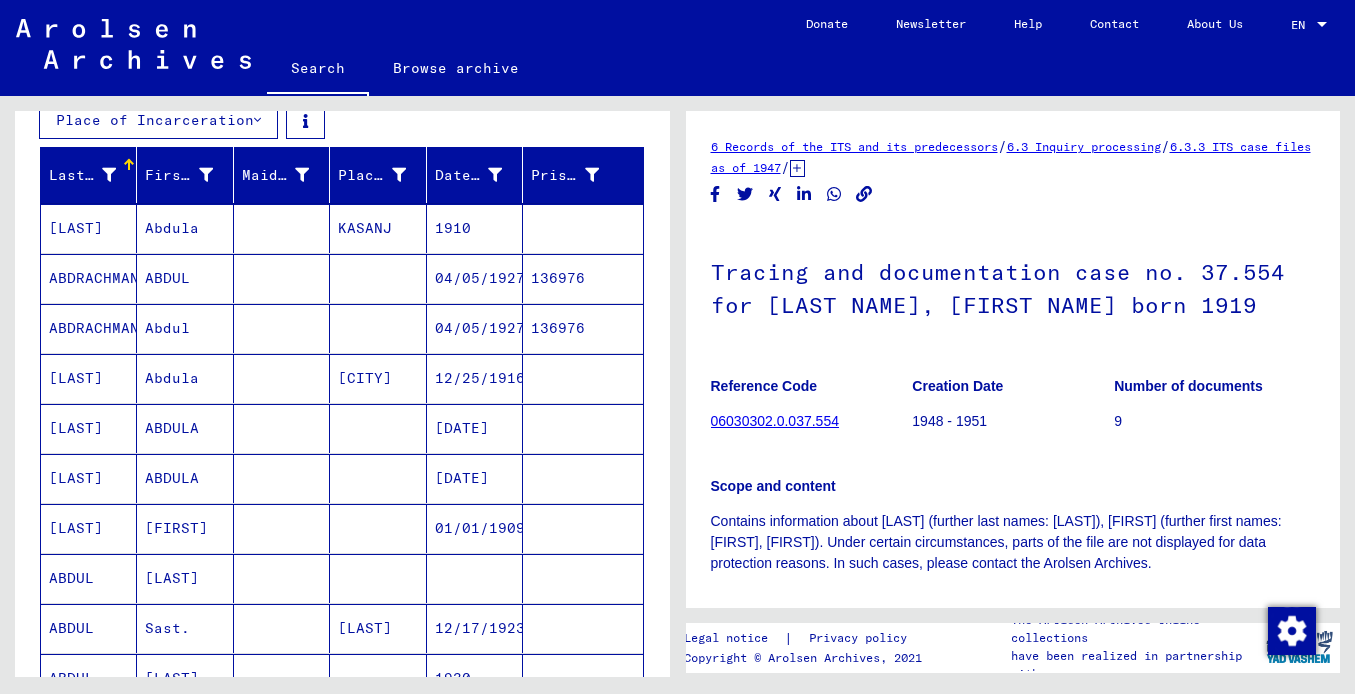 scroll, scrollTop: 240, scrollLeft: 0, axis: vertical 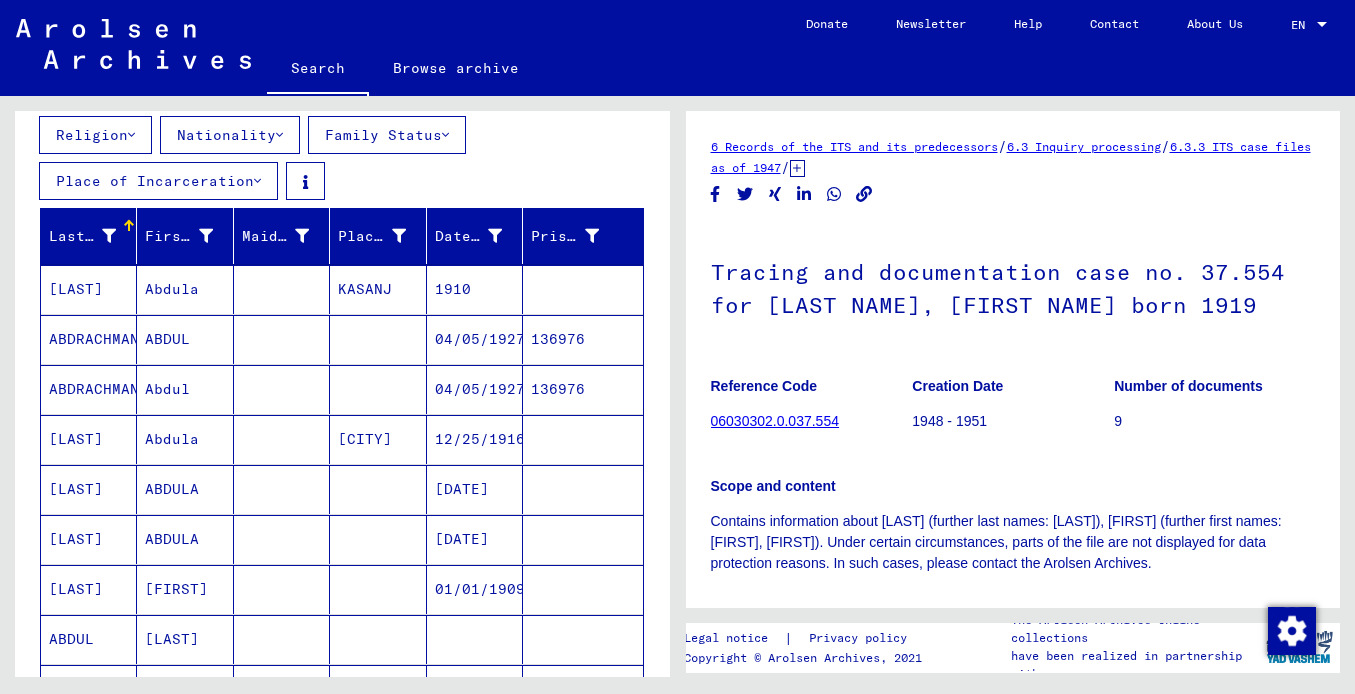 click on "ABDRACHMANOW" at bounding box center [89, 389] 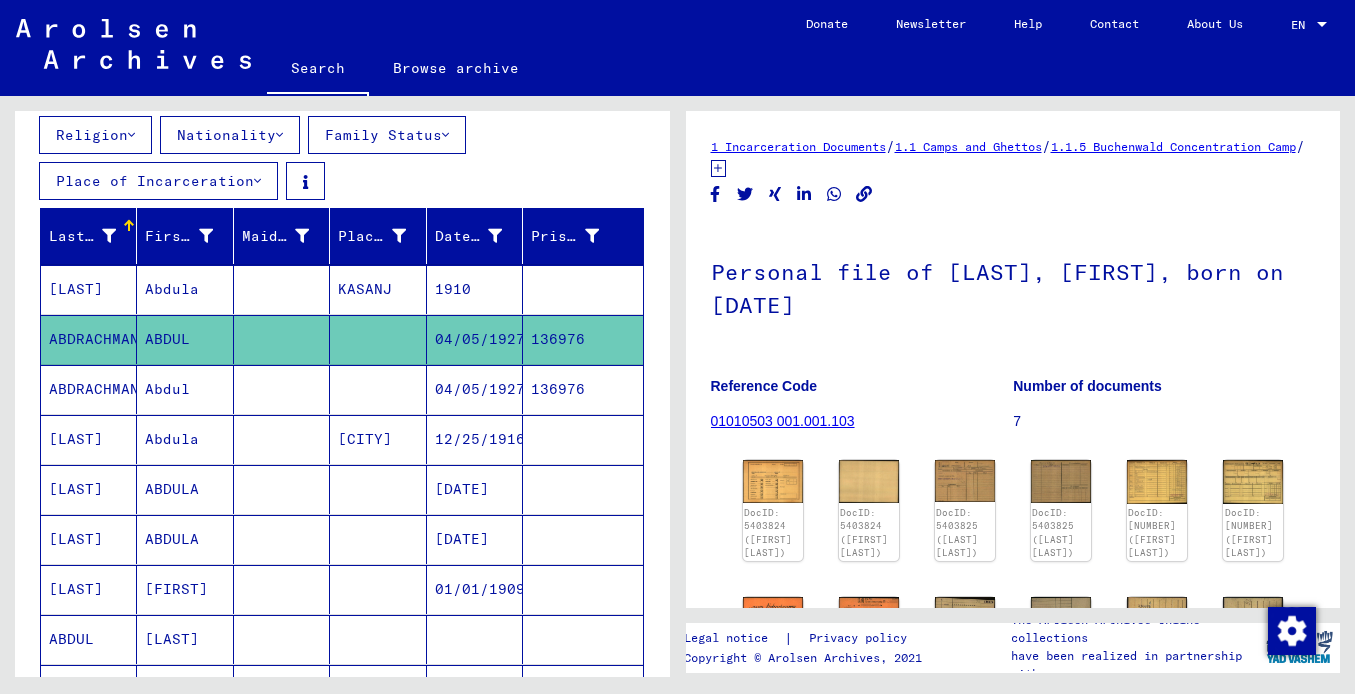 scroll, scrollTop: 0, scrollLeft: 0, axis: both 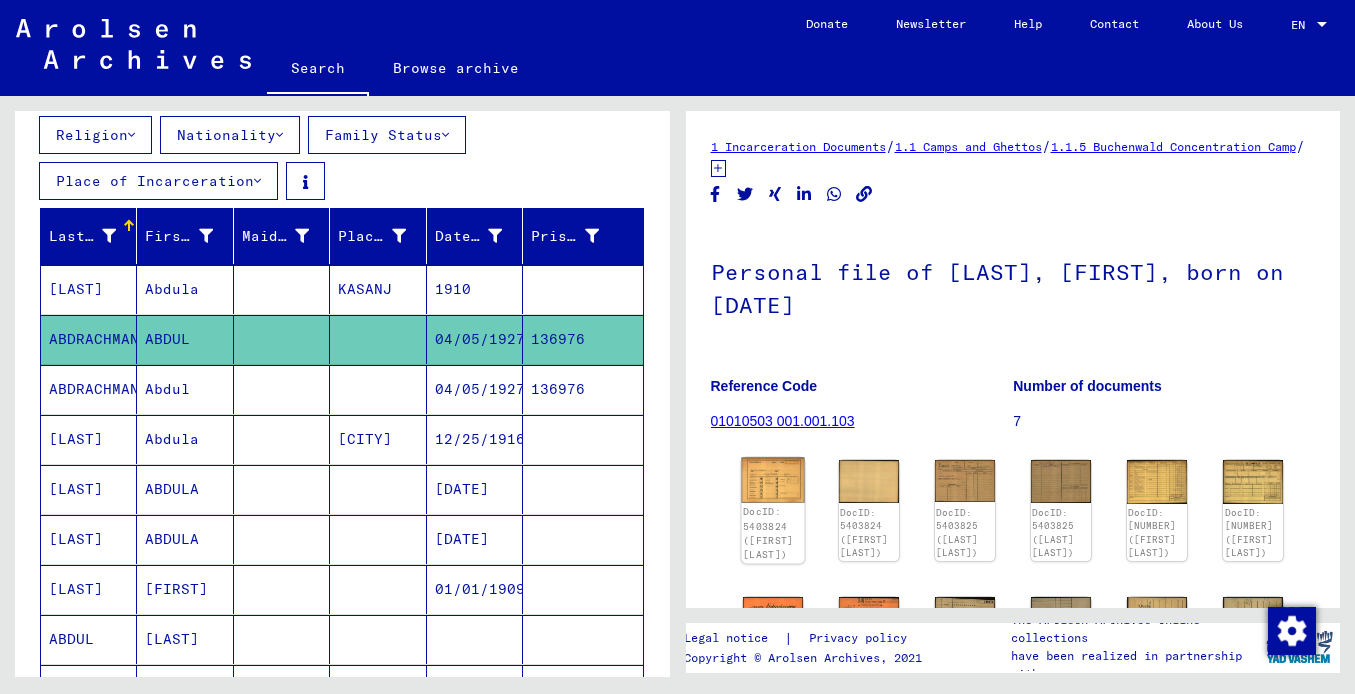 click 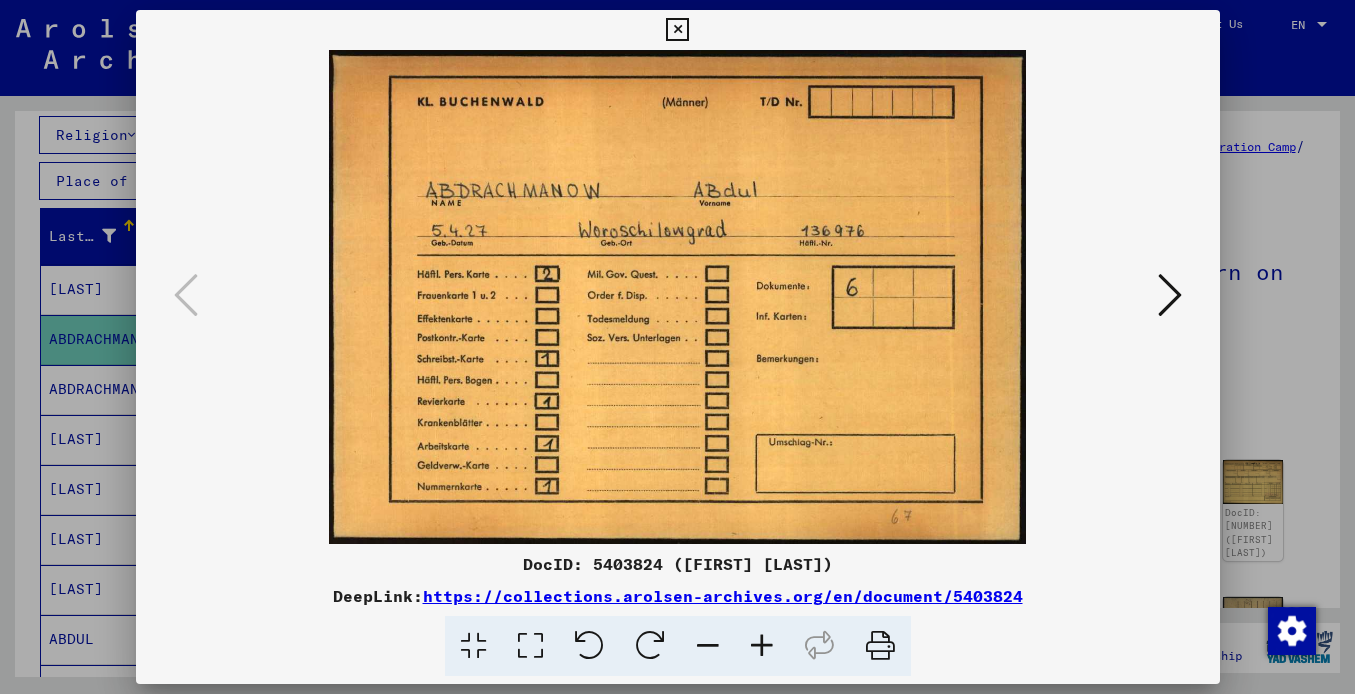 click at bounding box center [1170, 295] 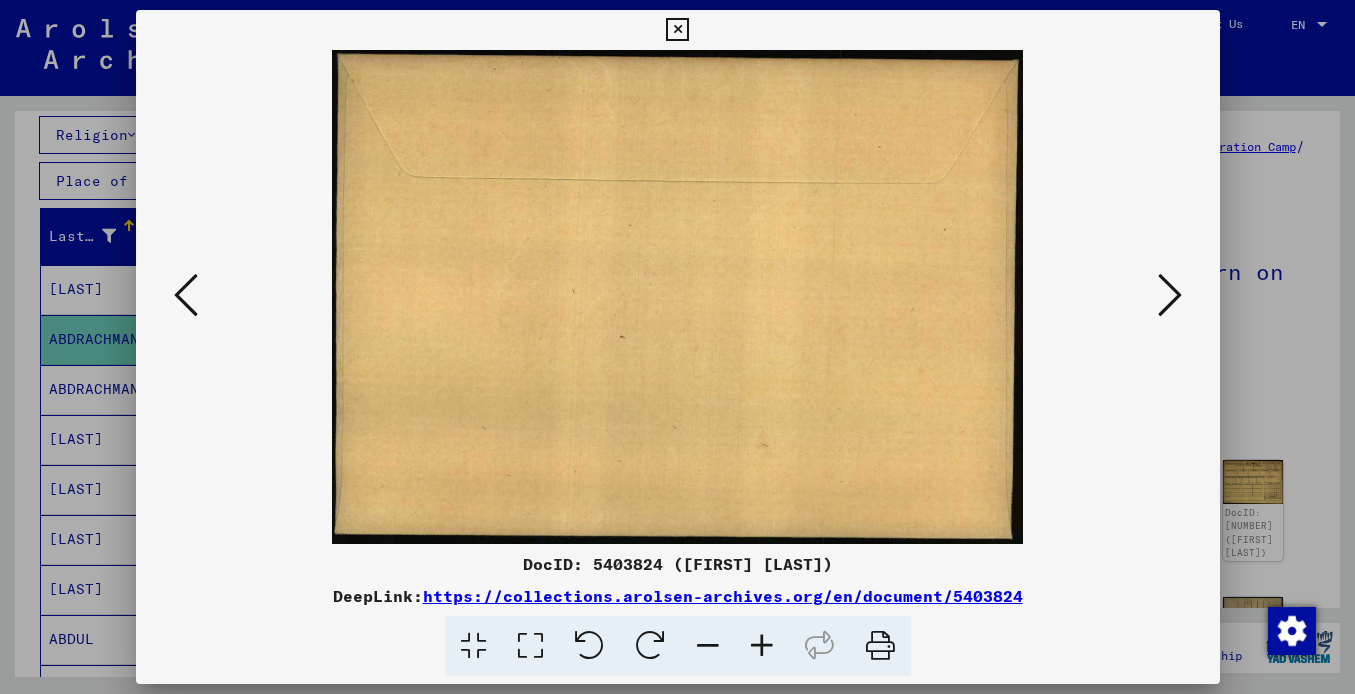 click at bounding box center [1170, 295] 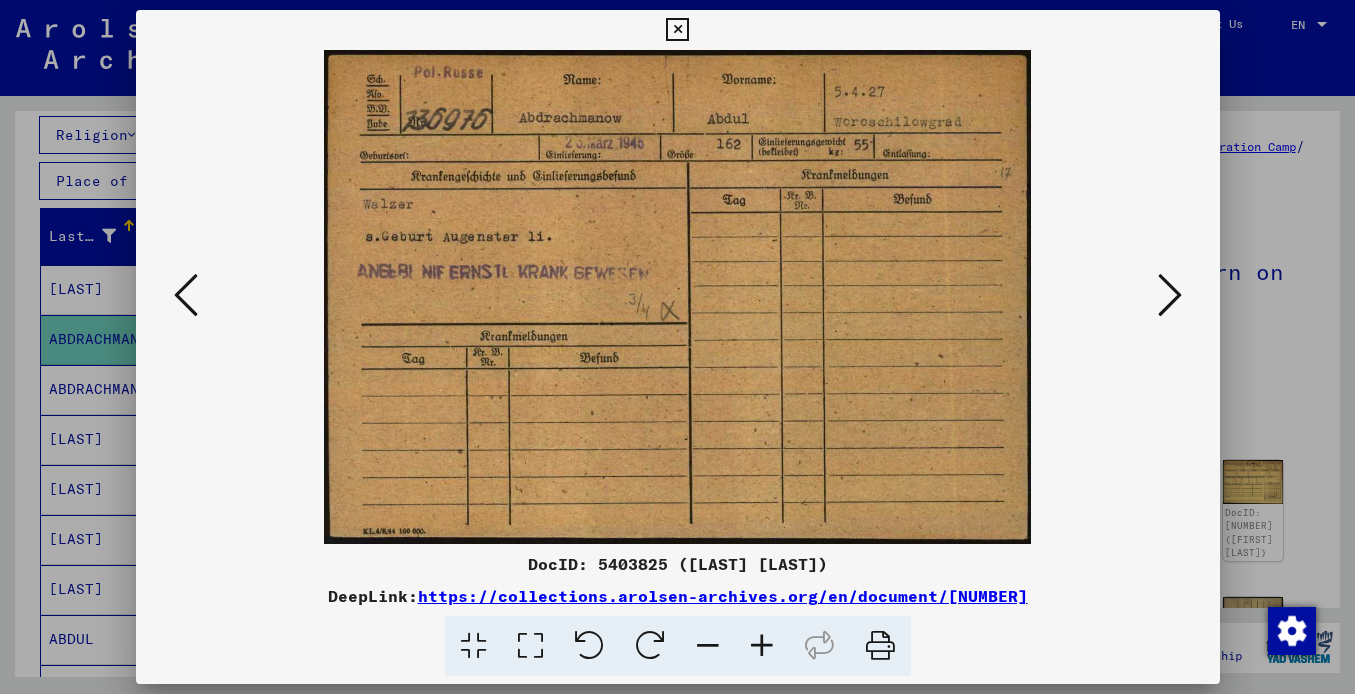 click at bounding box center (1170, 295) 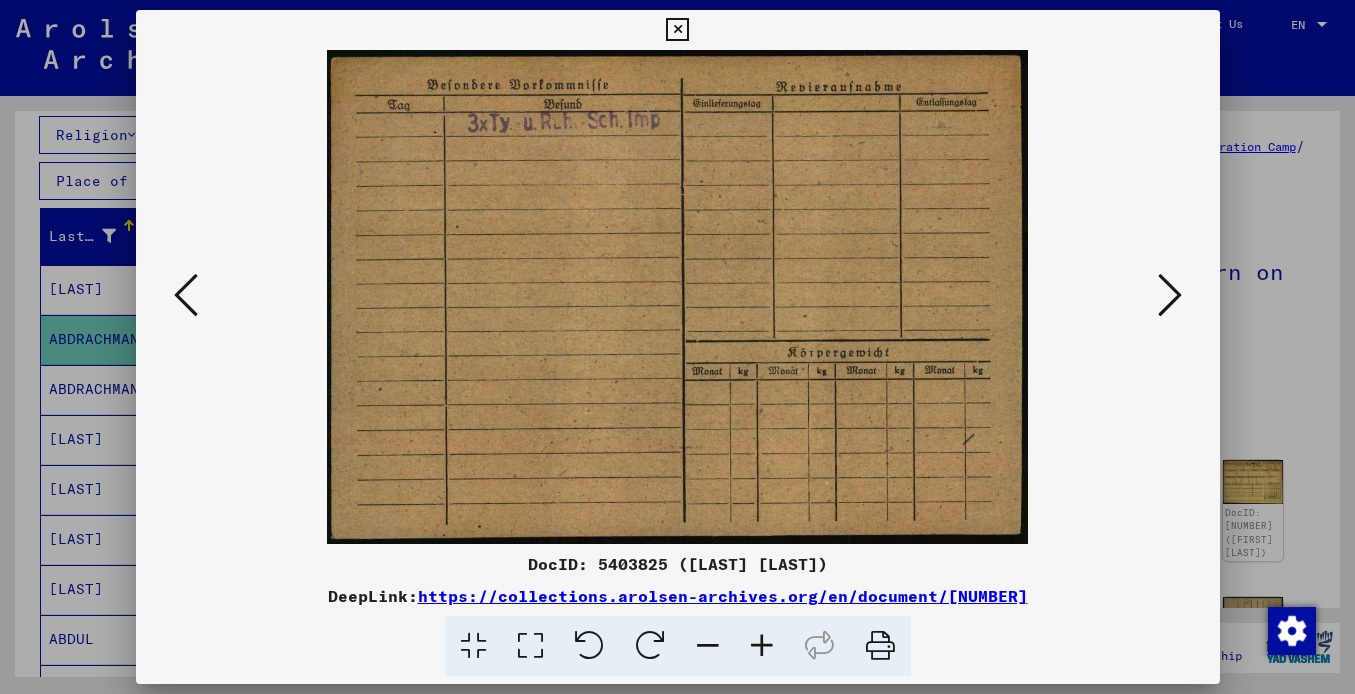 click at bounding box center [1170, 295] 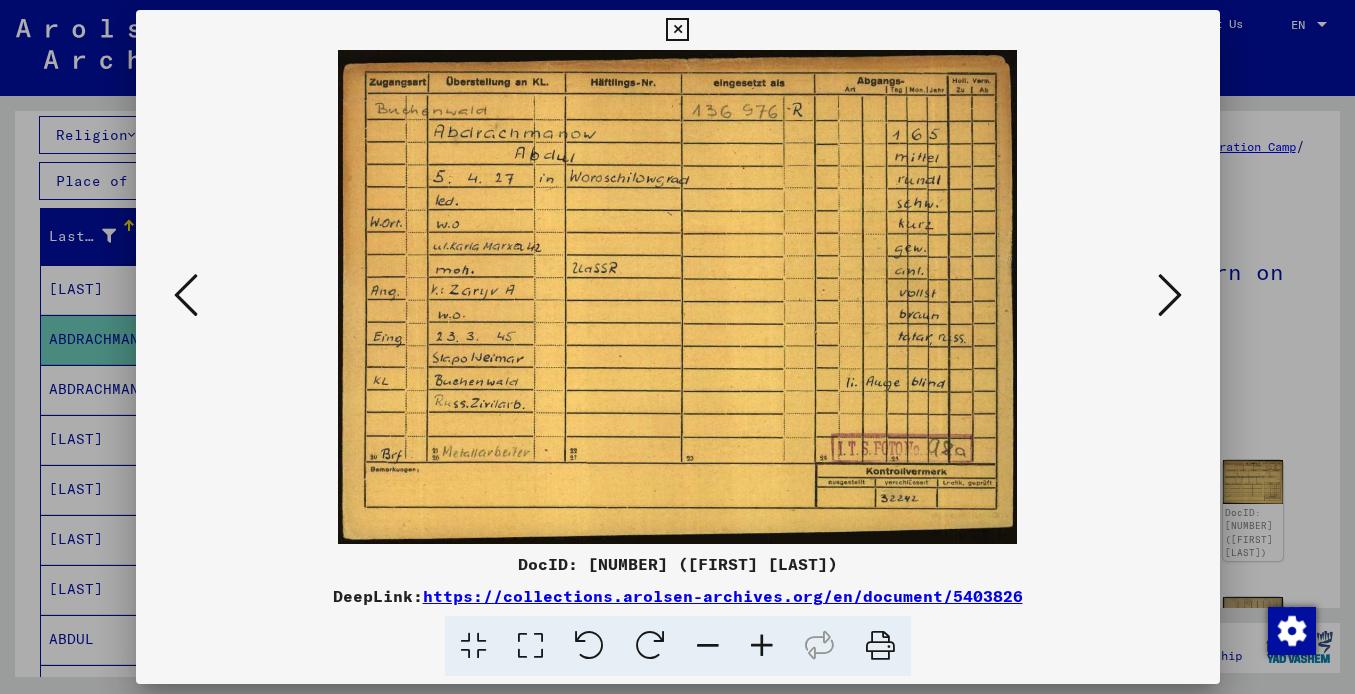 click at bounding box center [1170, 295] 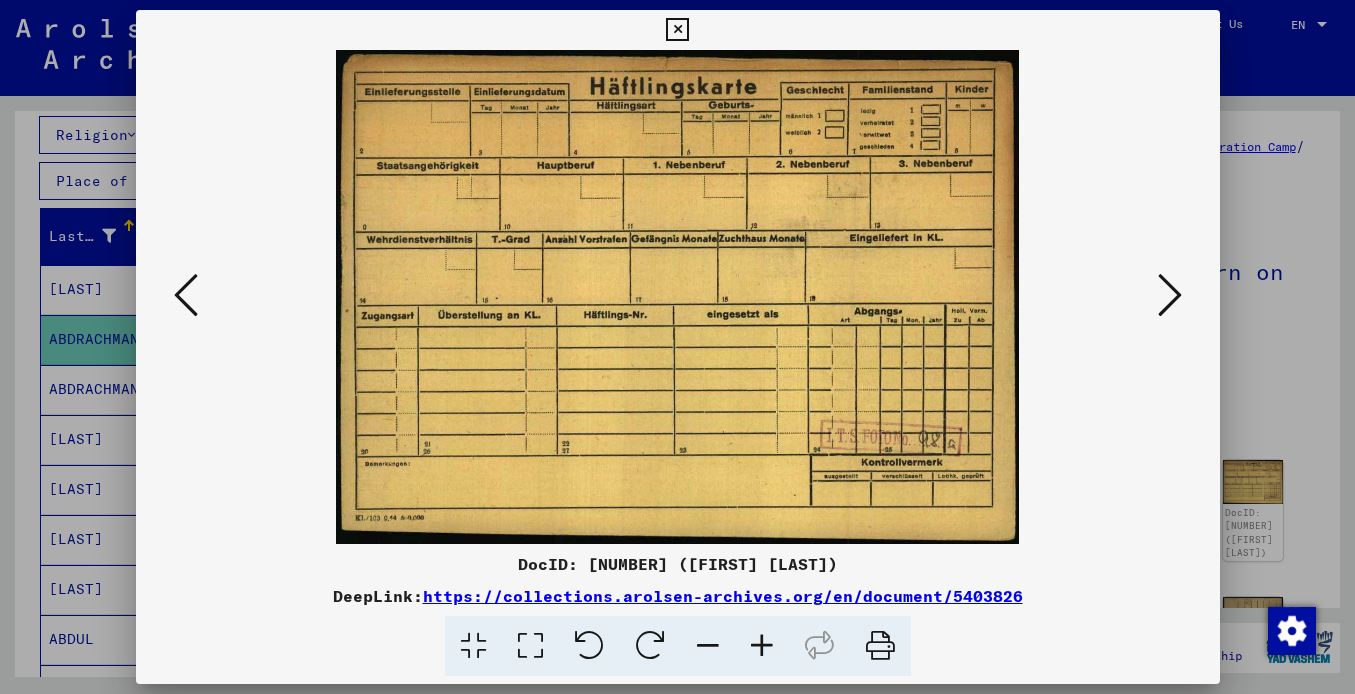 click at bounding box center (1170, 295) 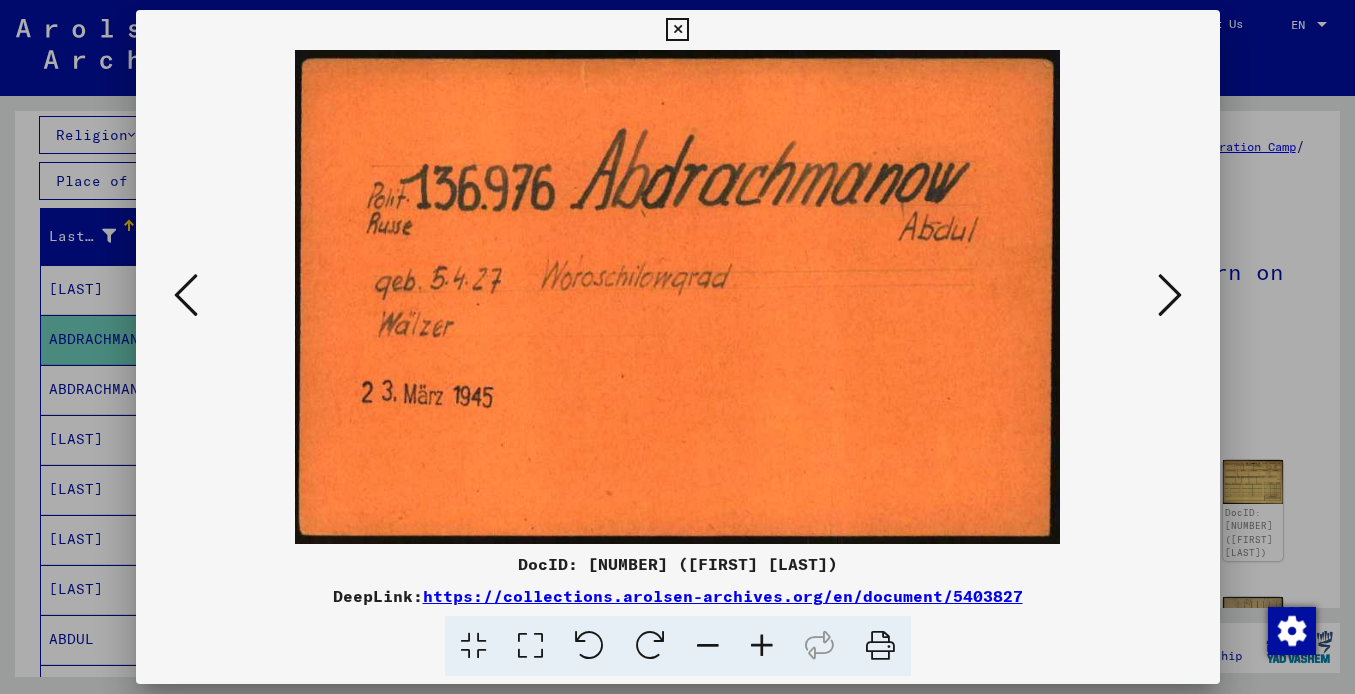 click at bounding box center [186, 295] 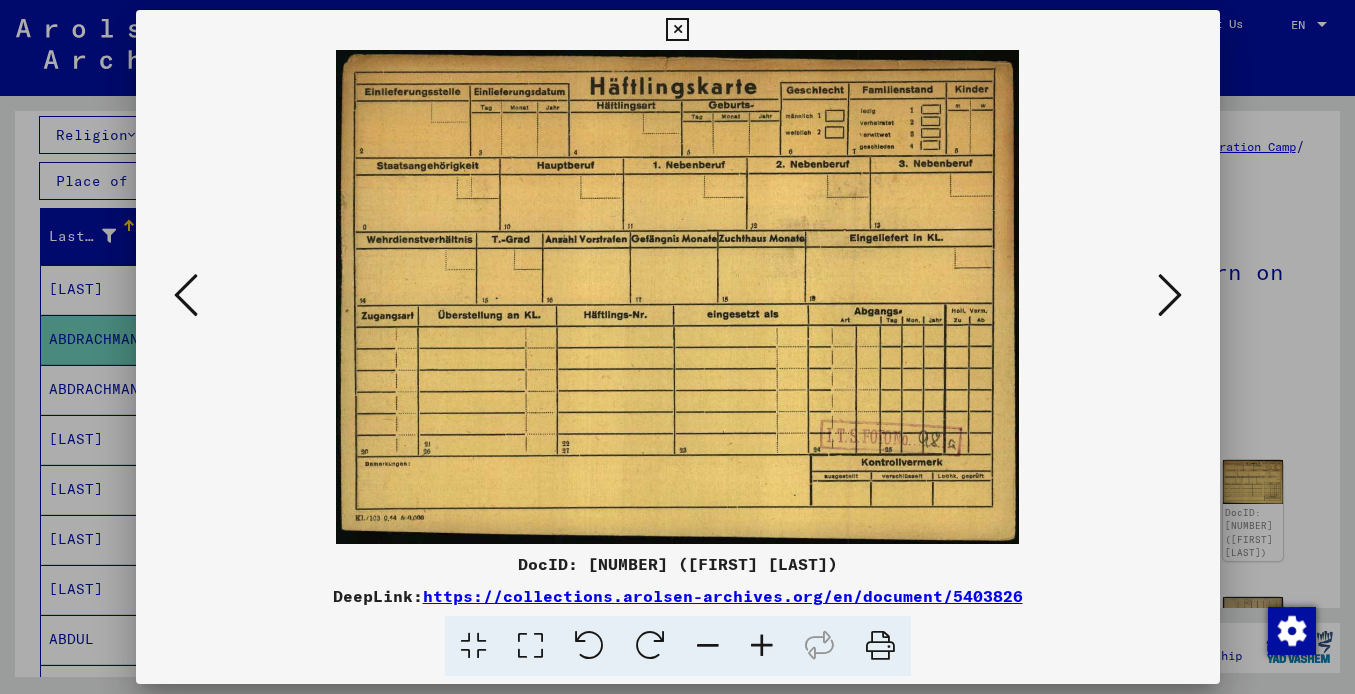 click at bounding box center [1170, 295] 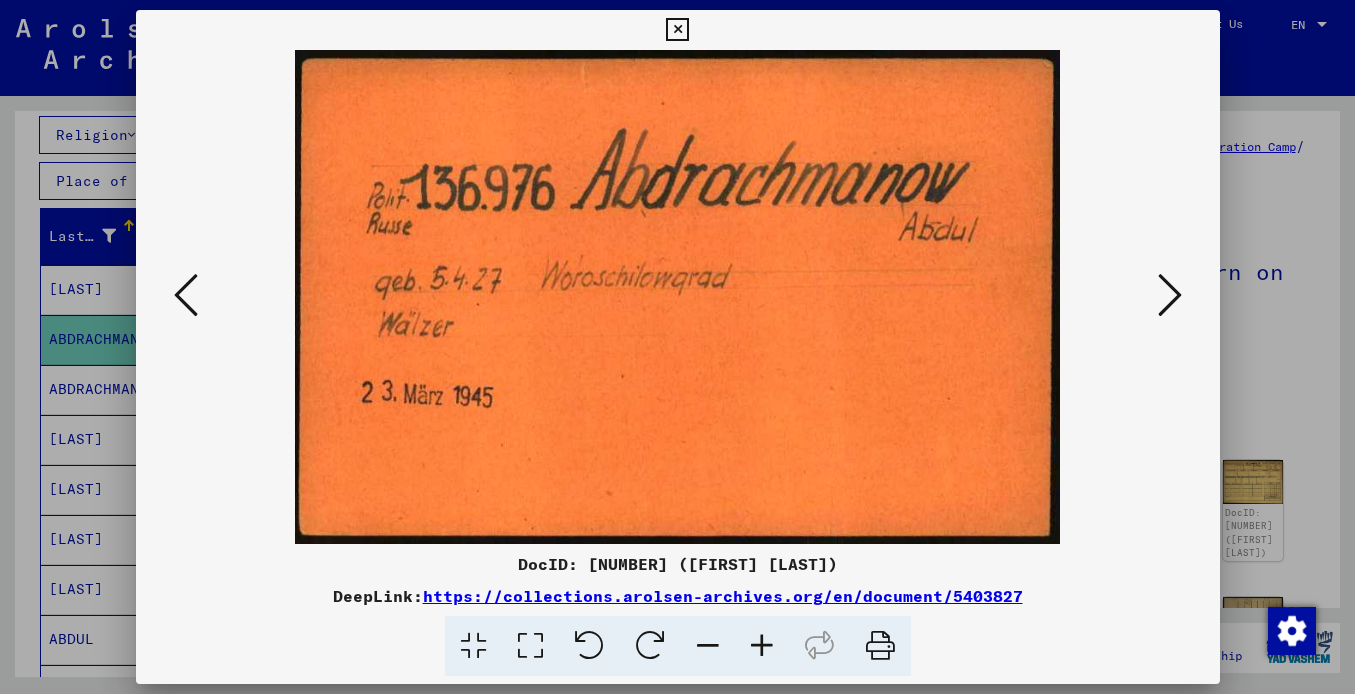click at bounding box center [1170, 295] 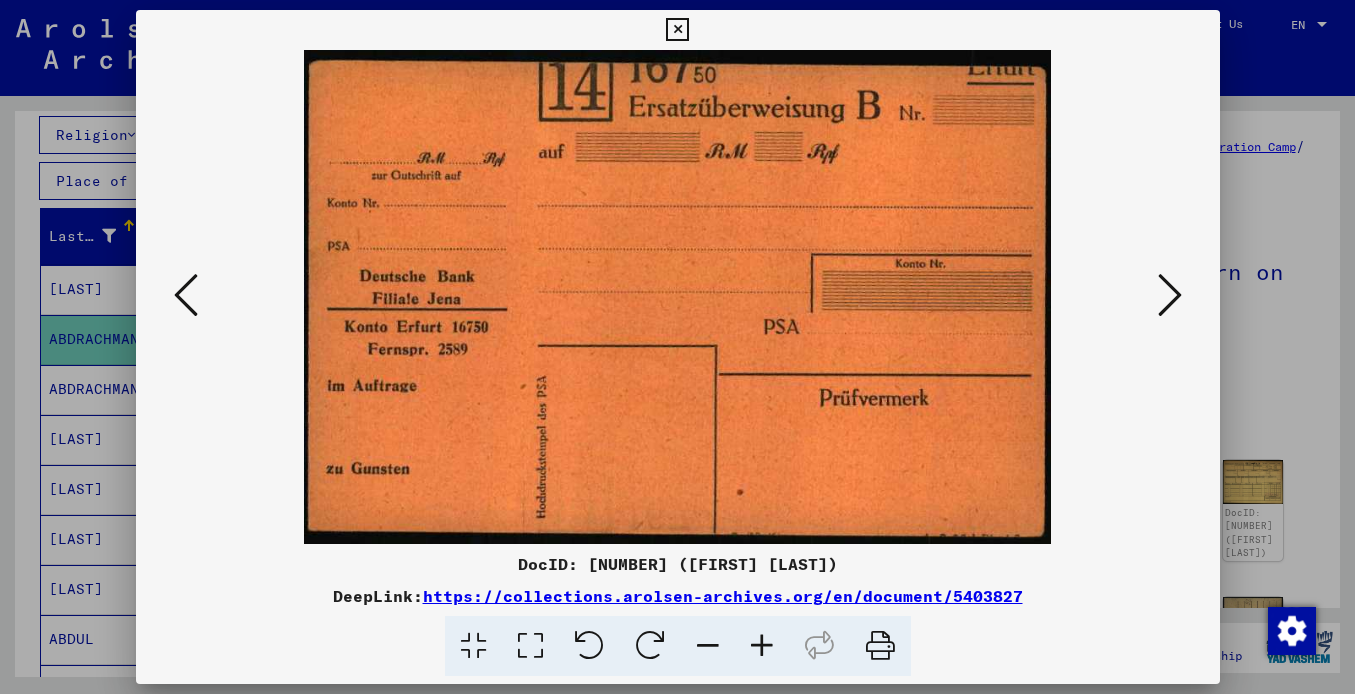 click at bounding box center (1170, 295) 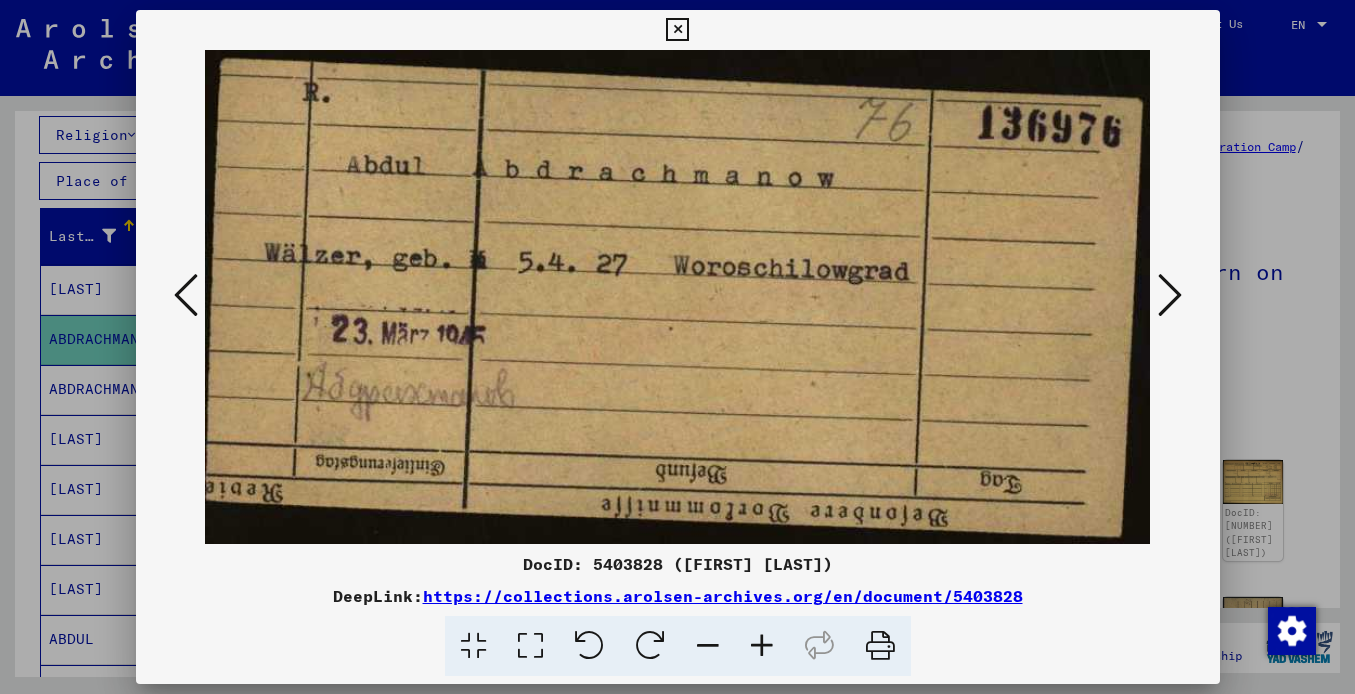 click at bounding box center [1170, 295] 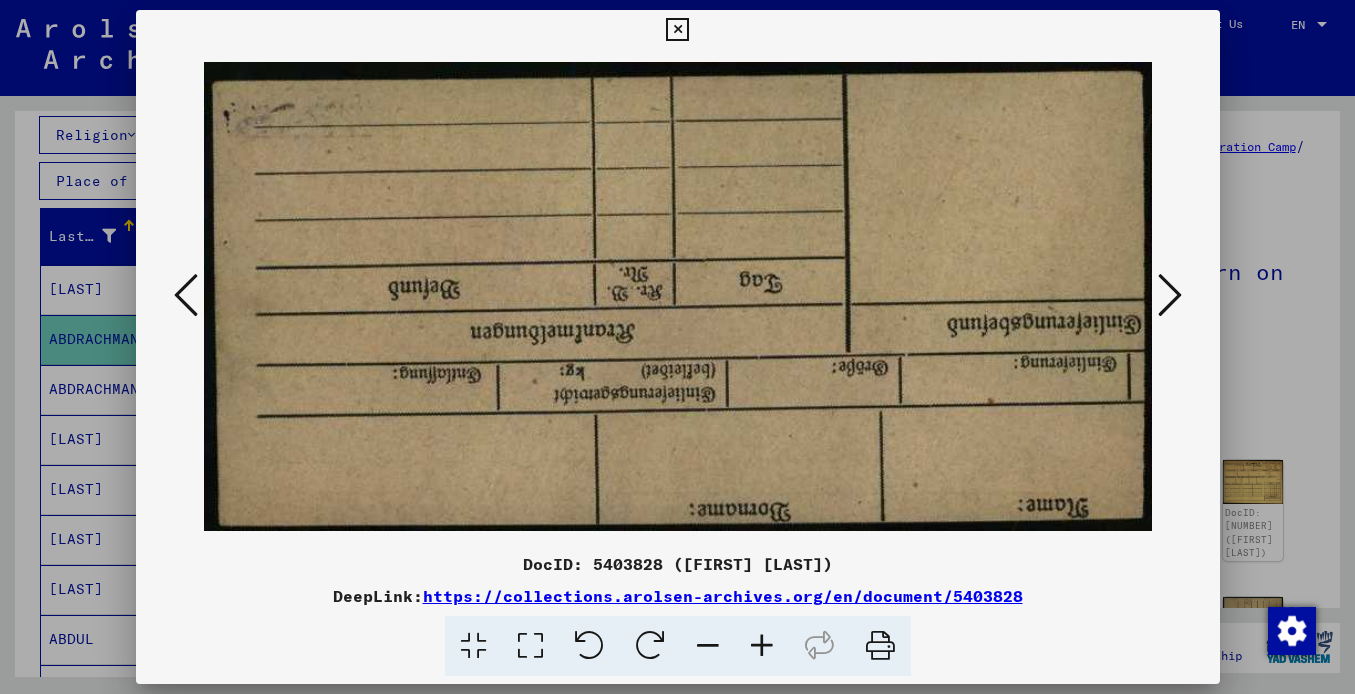 click at bounding box center [1170, 295] 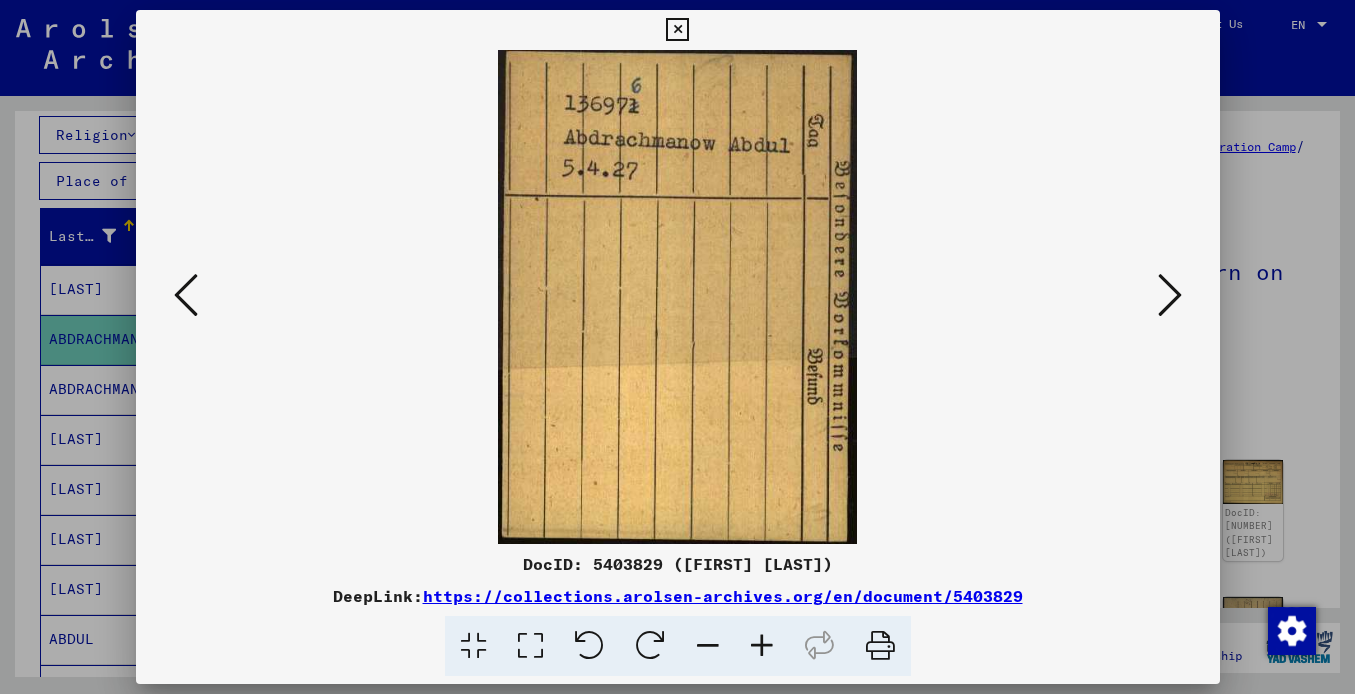 click at bounding box center (1170, 295) 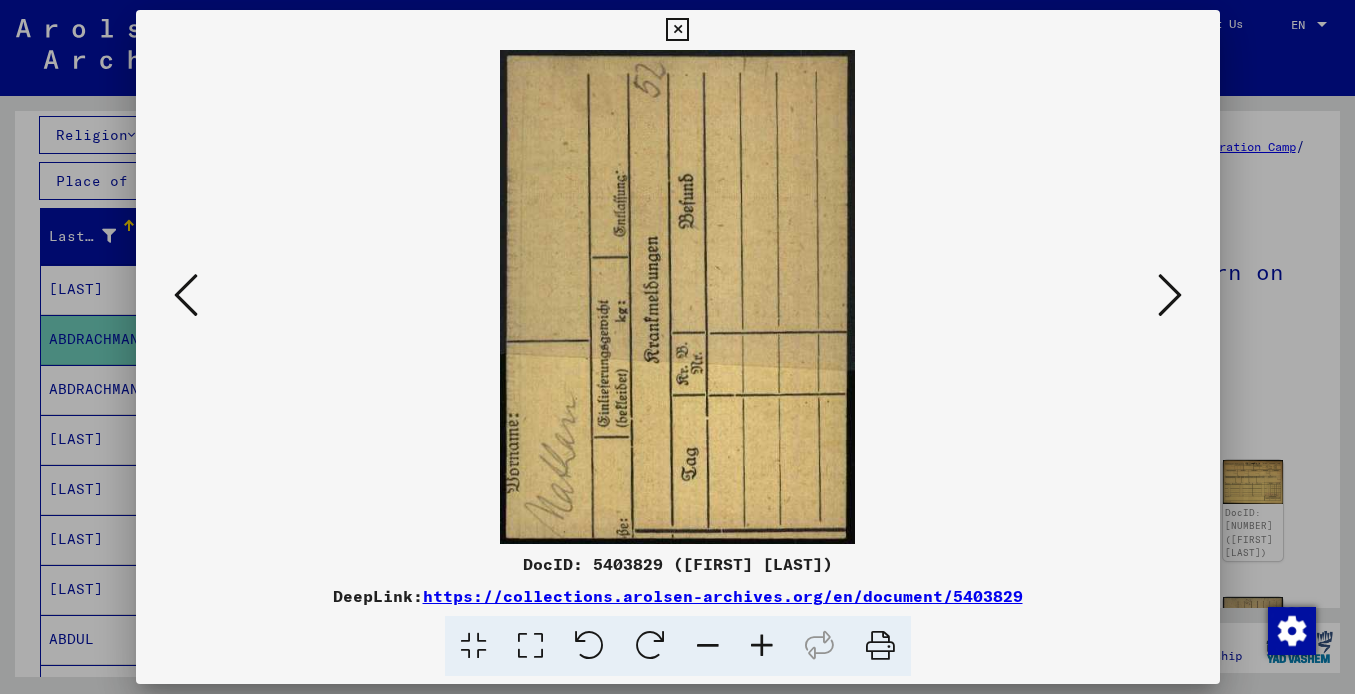 click at bounding box center (1170, 295) 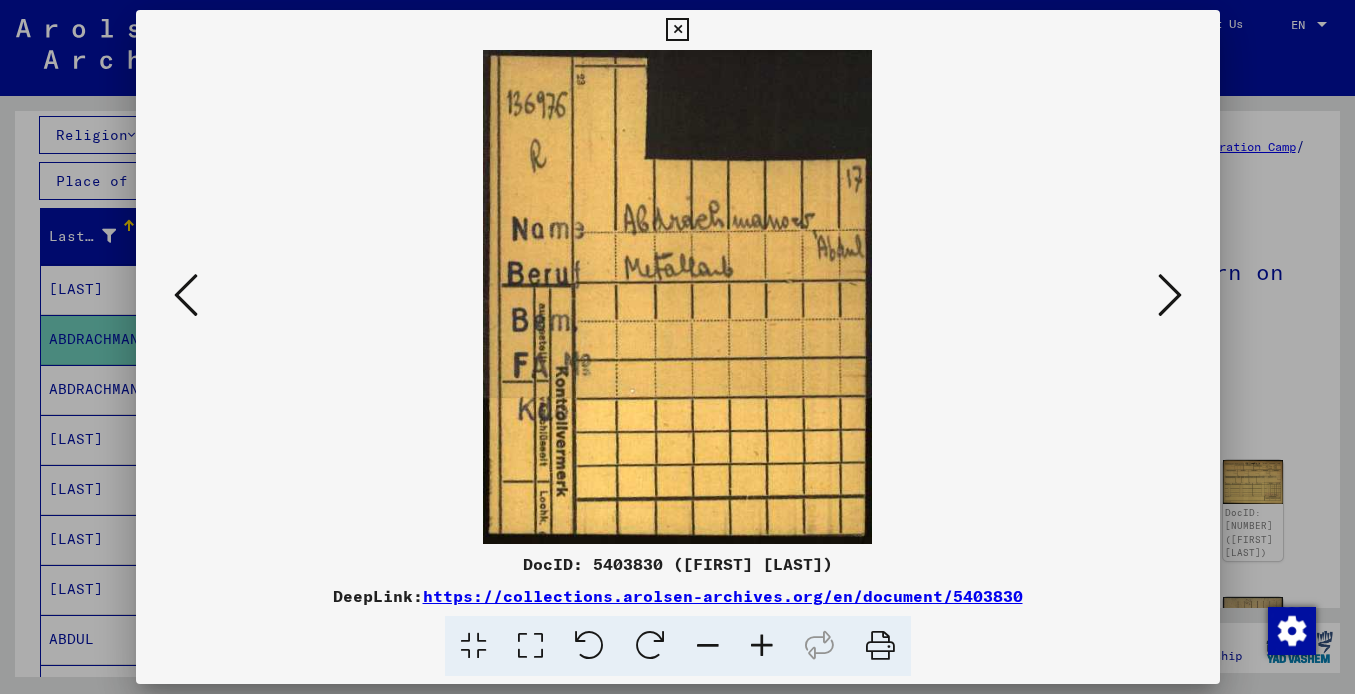 click at bounding box center [1170, 295] 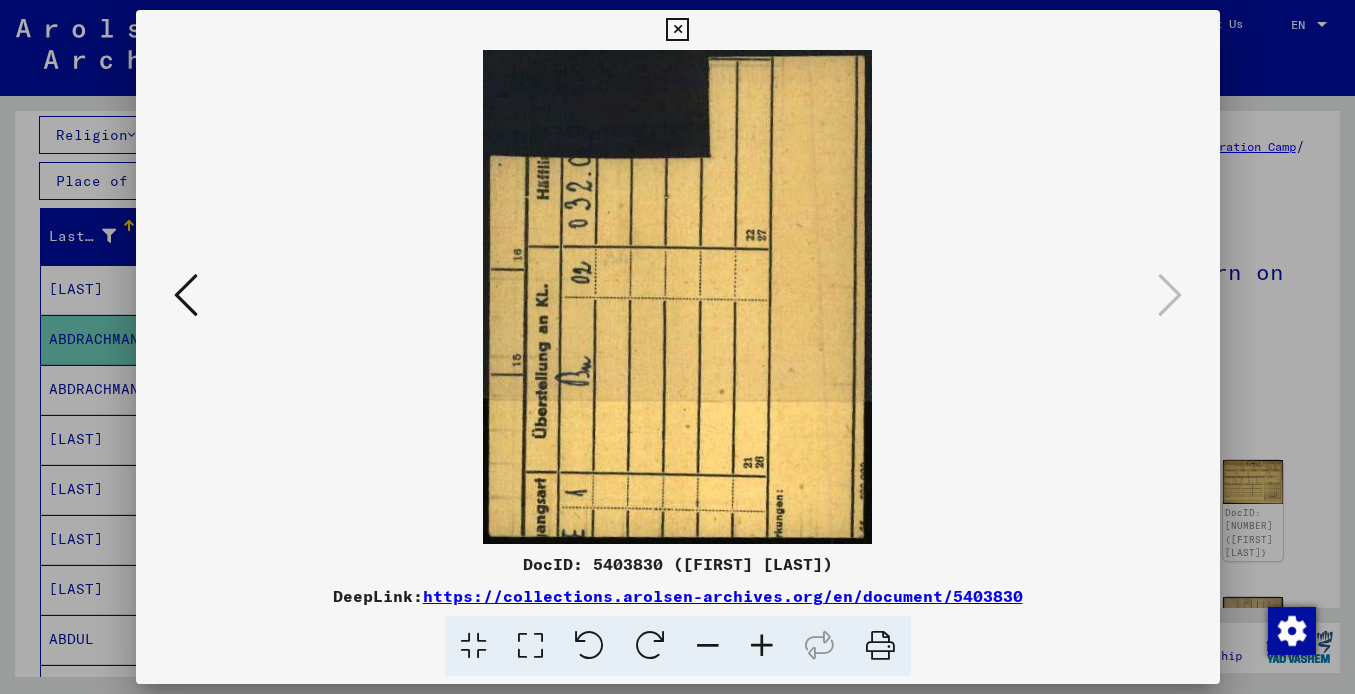 click at bounding box center (677, 30) 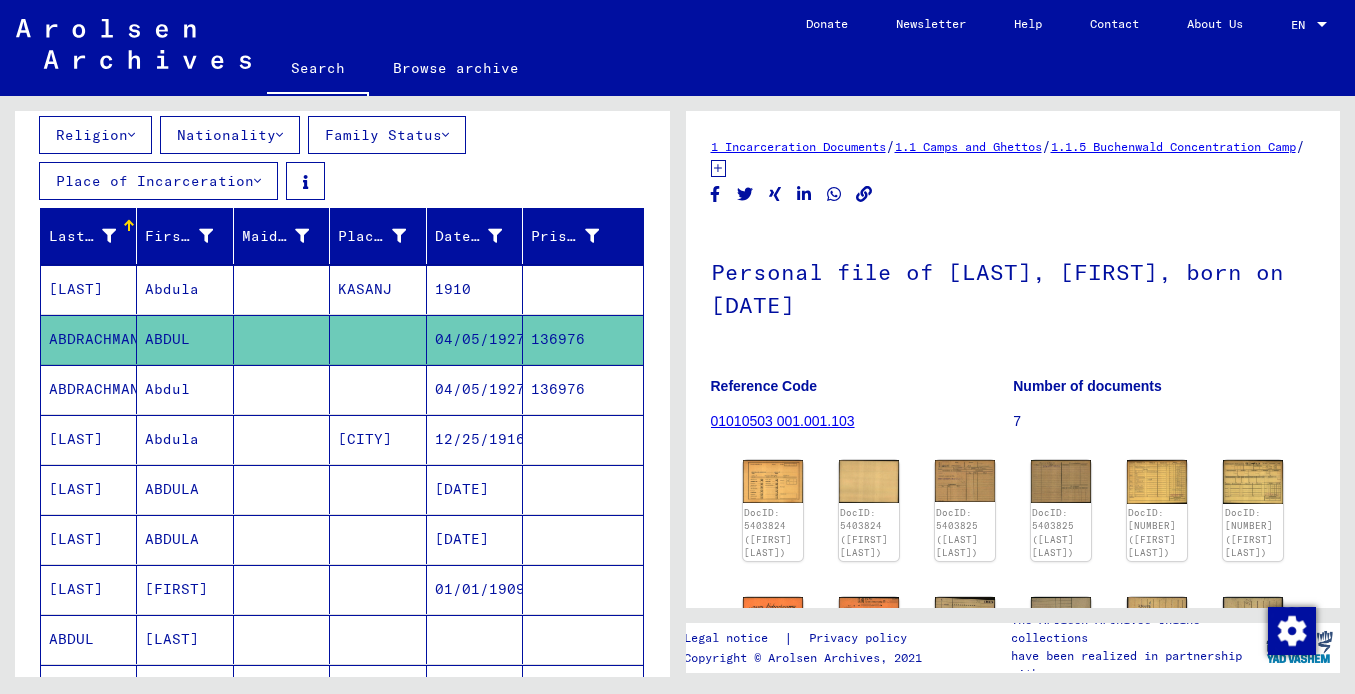 click on "Last Name   First Name   Maiden Name   Place of Birth   Date of Birth   Prisoner #   [LAST]   [FIRST]      [LAST]   [YEAR]      [LAST] [FIRST]         [DATE]   [NUMBER]   [LAST] [FIRST]         [DATE]   [NUMBER]   [LAST] [FIRST]      [CITY]   [DATE]      [LAST] [FIRST]         [DATE]      [LAST] [FIRST]         [DATE]      [LAST] [FIRST]         [DATE]      [LAST]   [FIRST]               [LAST]   [LAST]      [CITY]   [DATE]      [LAST] [FIRST]         [YEAR]      [LAST] [FIRST]         [YEAR]      [LAST] [FIRST]         [YEAR]      [LAST] [FIRST]         [YEAR]      [LAST] [FIRST]         [DATE]      [LAST] [FIRST]         [DATE]      [LAST] [FIRST]         [DATE]      [LAST] [FIRST]         [YEAR]      [LAST] [FIRST]         [DATE]      [LAST] [FIRST]         [DATE]      [LAST] [FIRST]         [DATE]      [LAST] [FIRST]         [YEAR]      [LAST] [FIRST]         [DATE]      [LAST]  *" at bounding box center [342, 927] 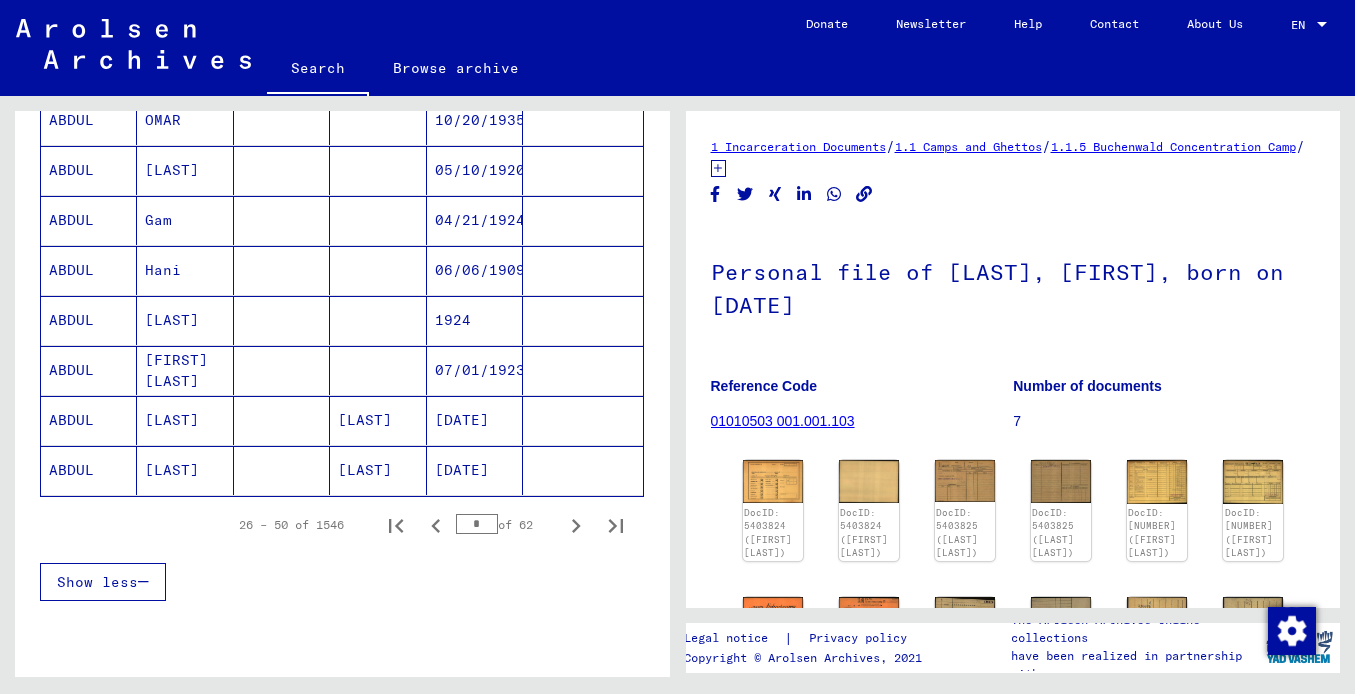 scroll, scrollTop: 1280, scrollLeft: 0, axis: vertical 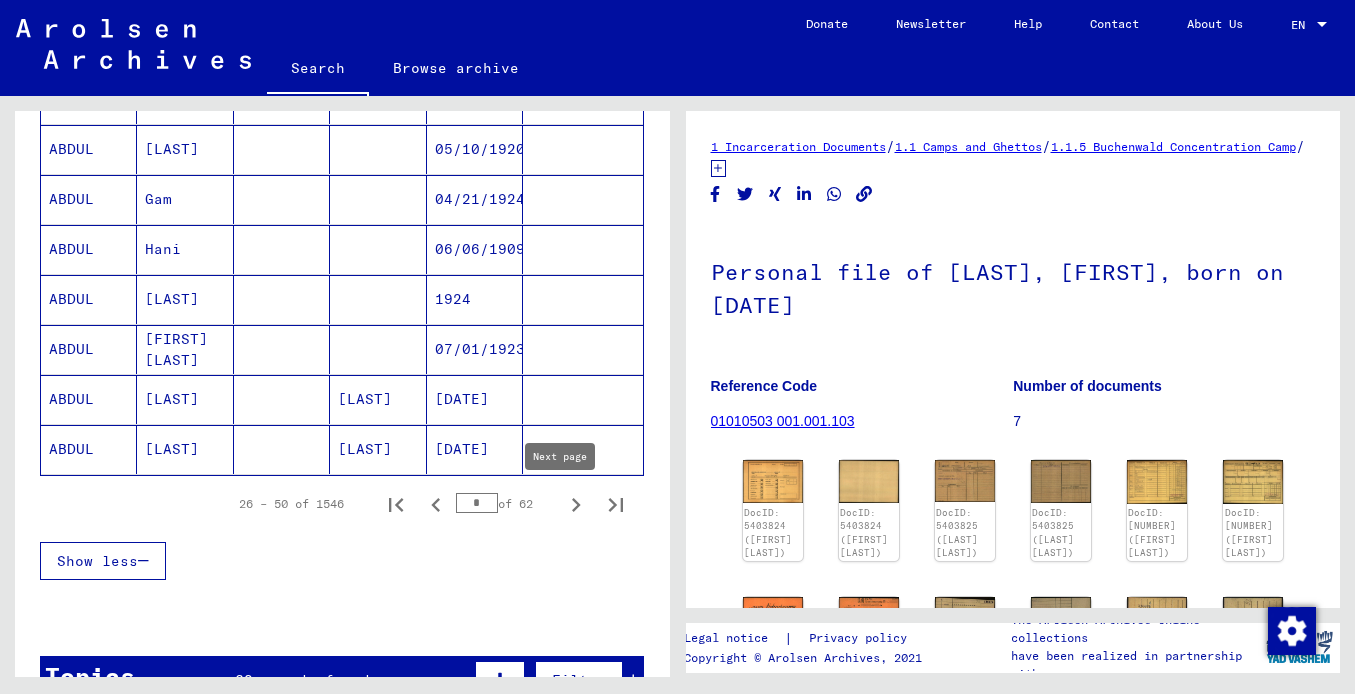 click 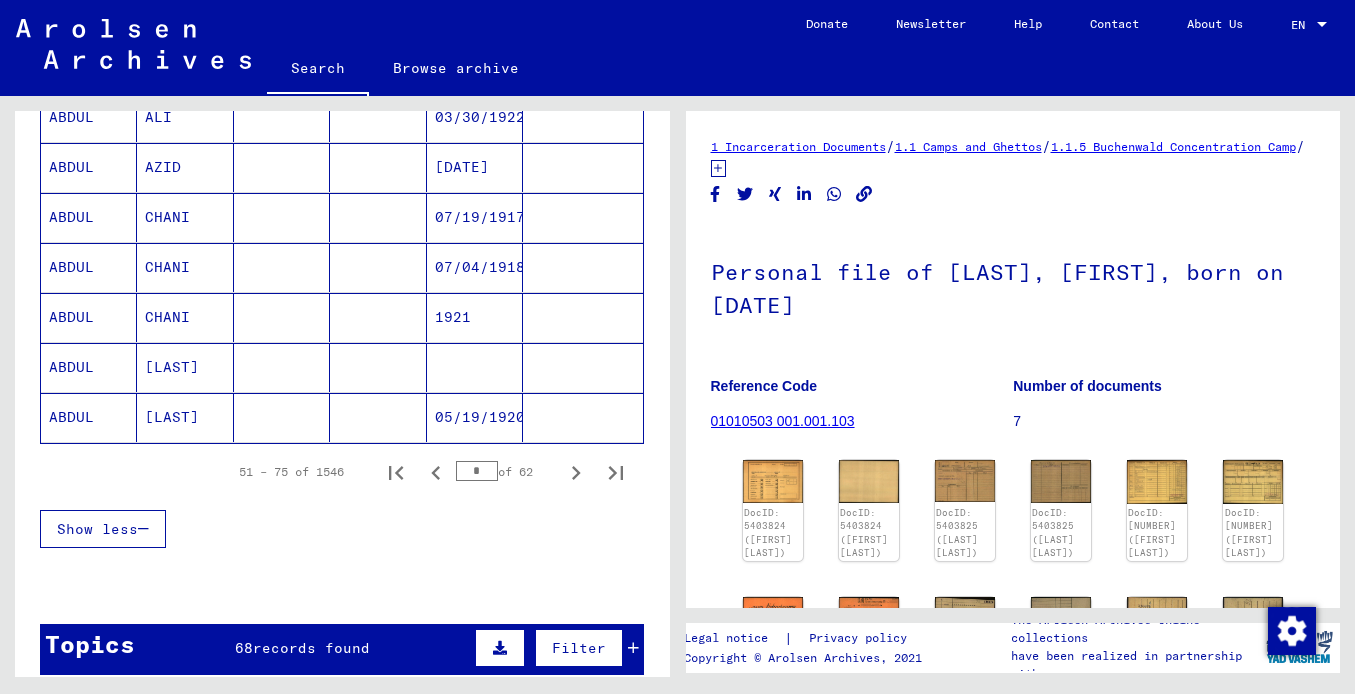 scroll, scrollTop: 1360, scrollLeft: 0, axis: vertical 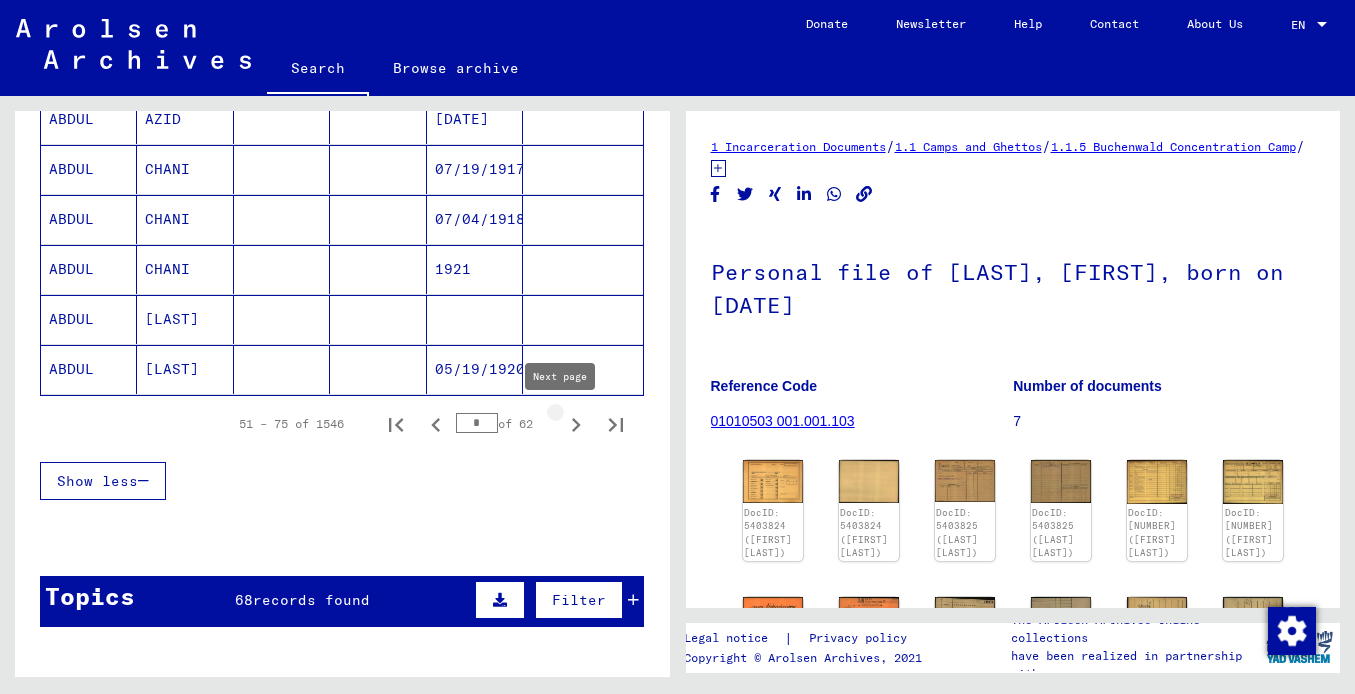click 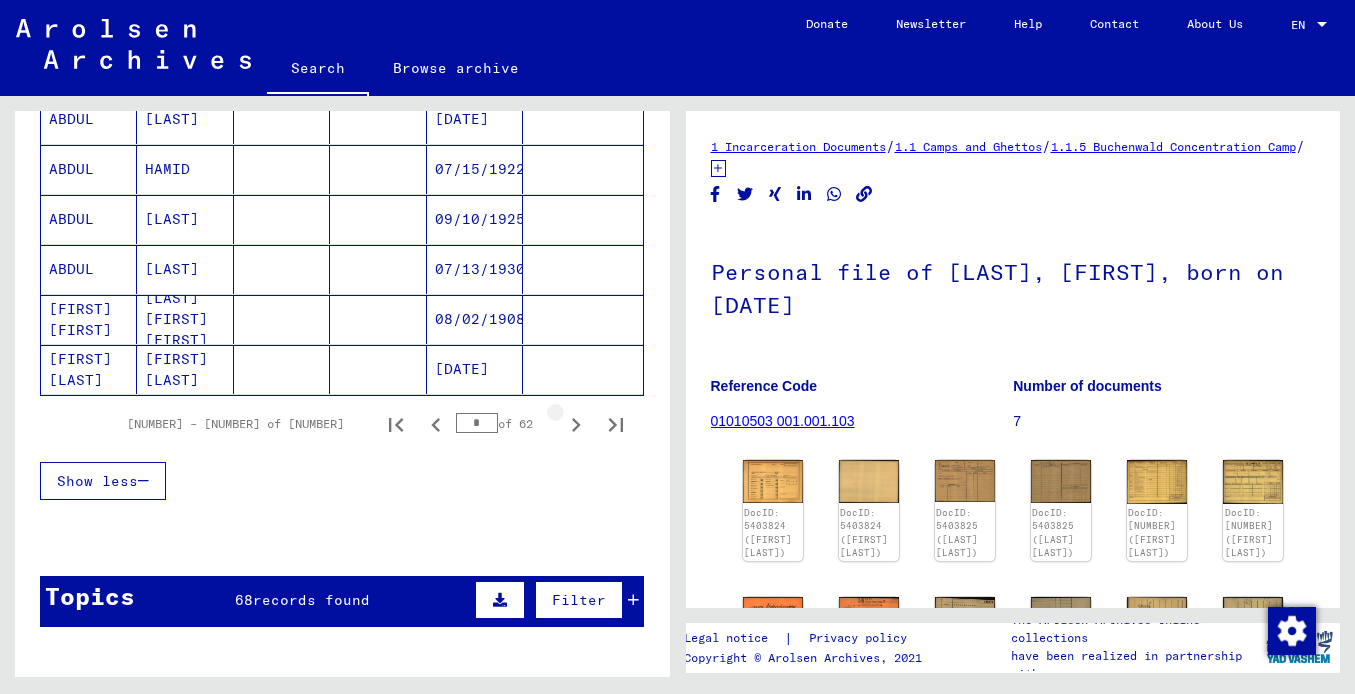click 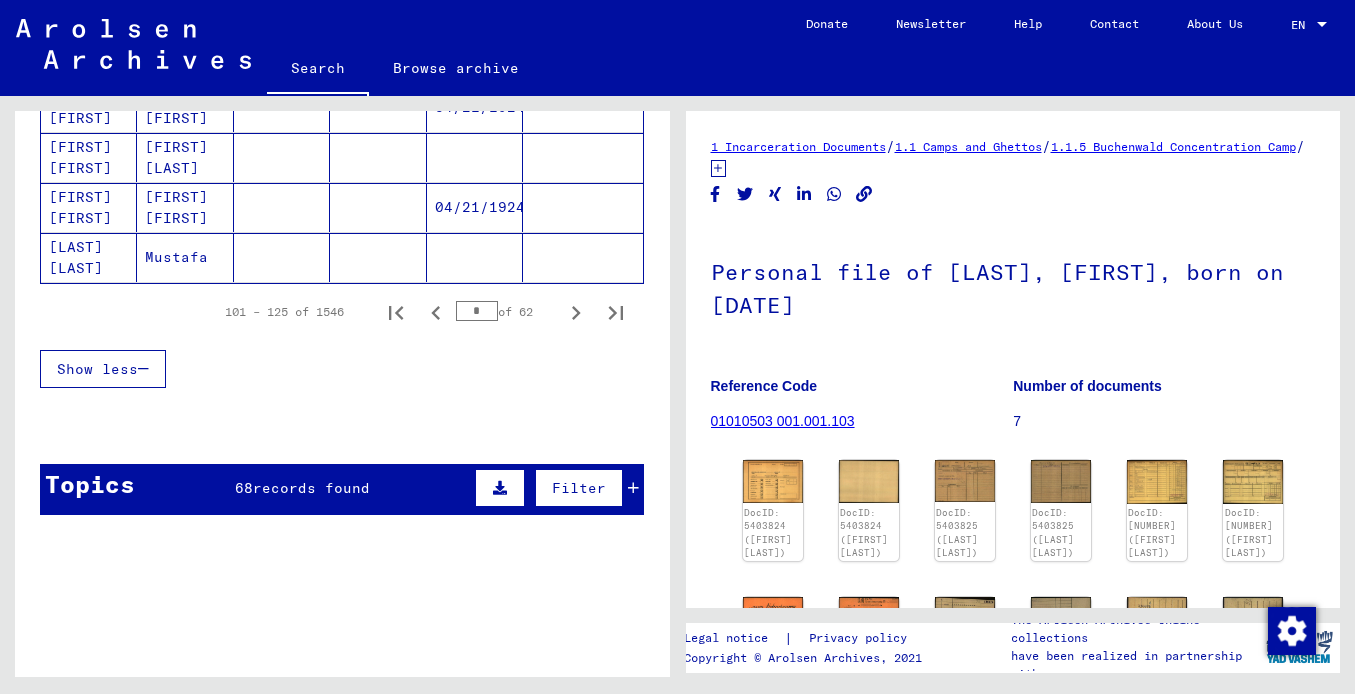scroll, scrollTop: 1475, scrollLeft: 0, axis: vertical 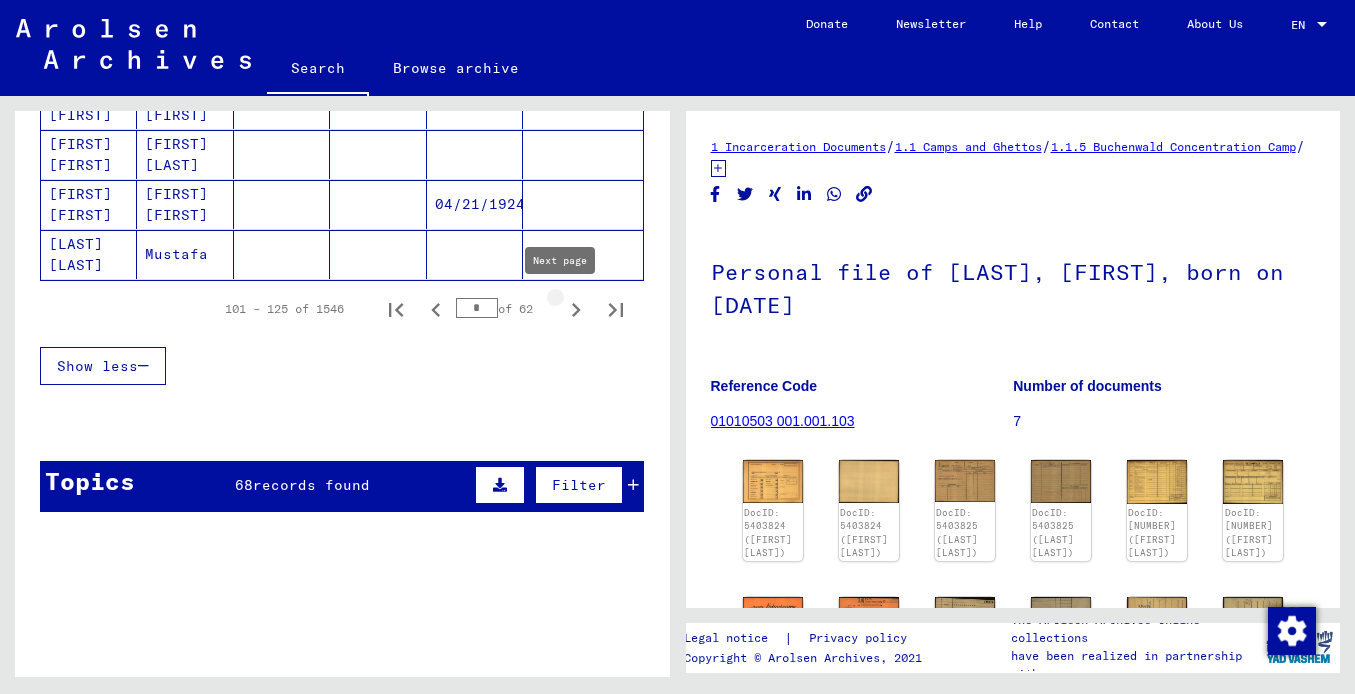 click 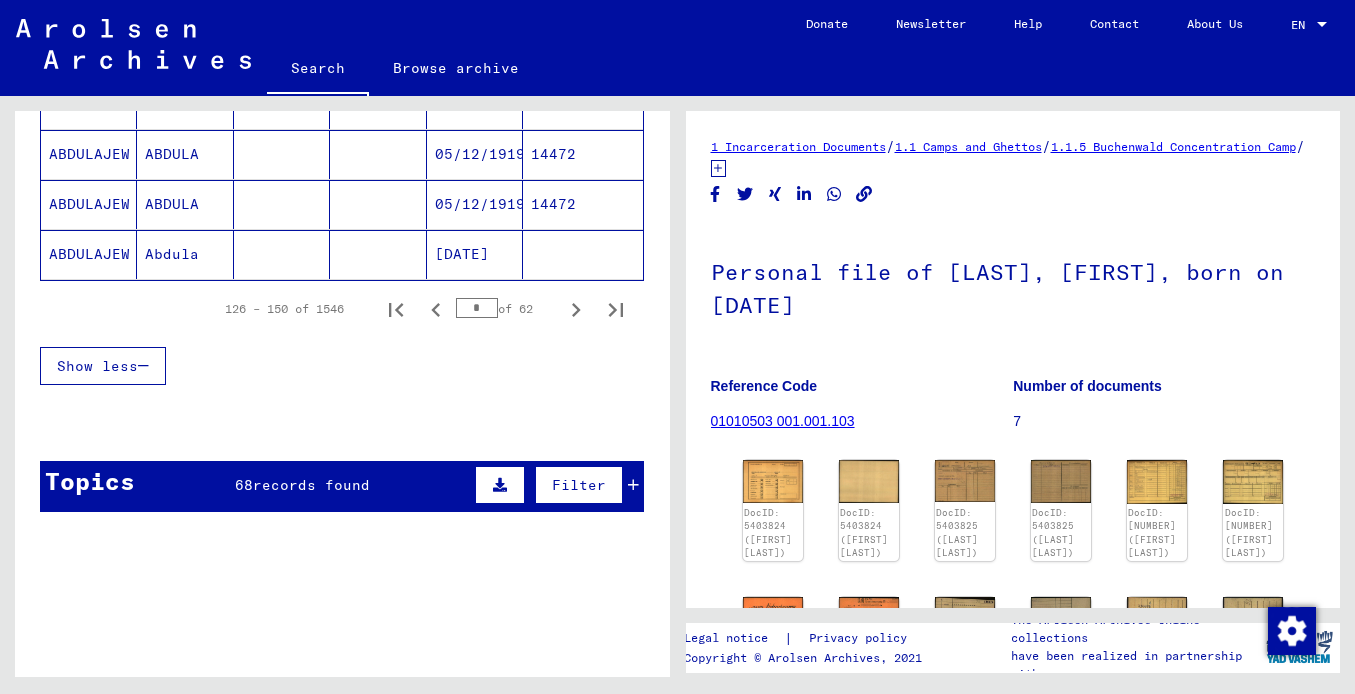 click on "ABDULAJEW" at bounding box center (89, 254) 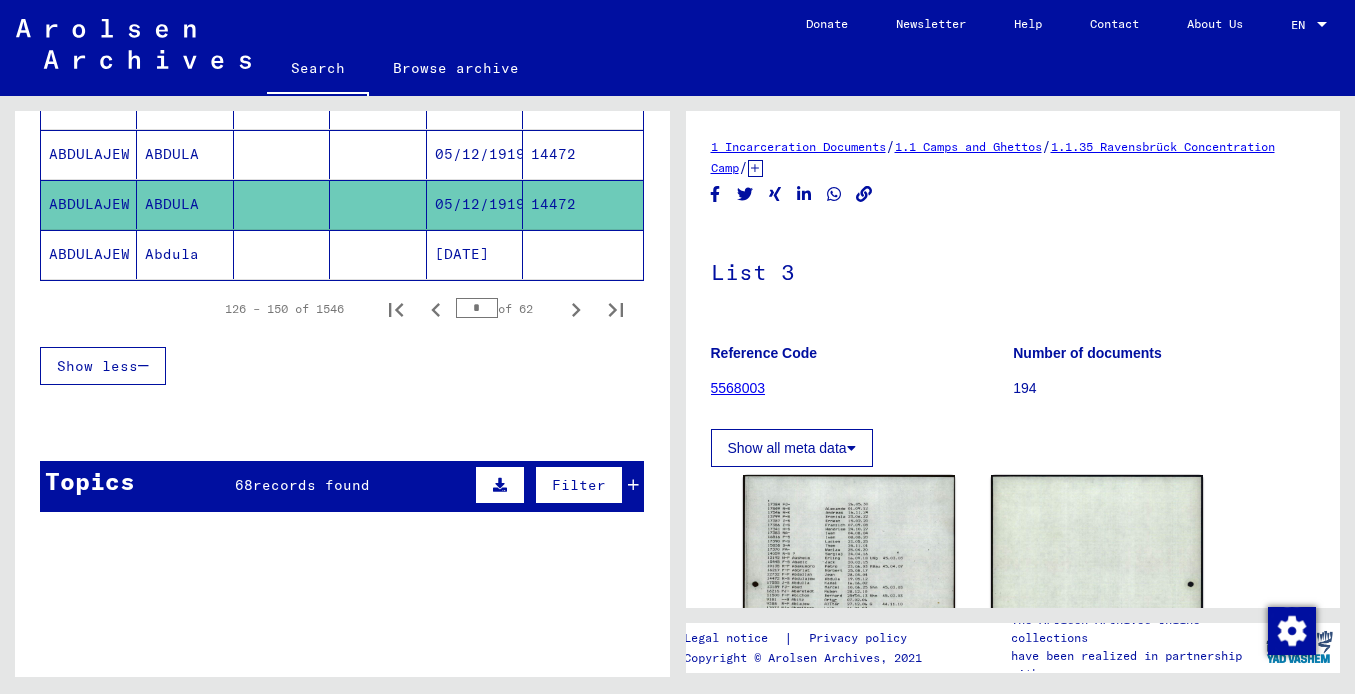 scroll, scrollTop: 0, scrollLeft: 0, axis: both 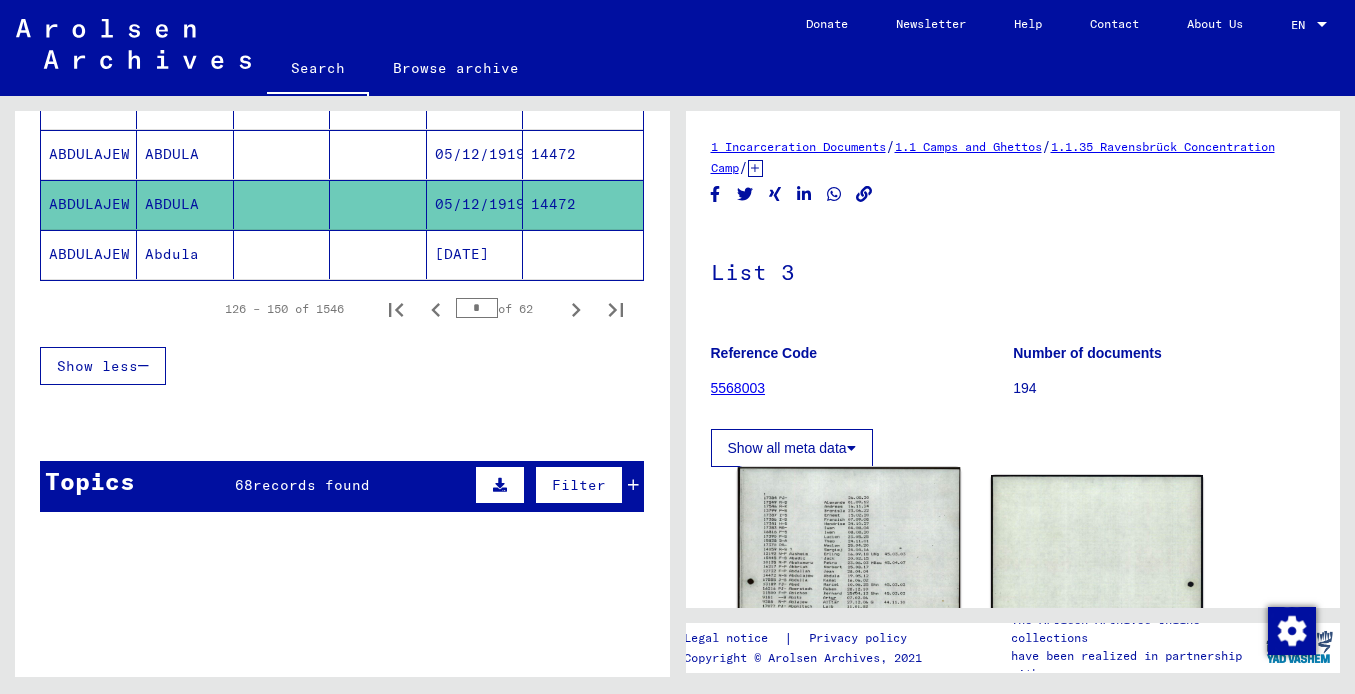 click 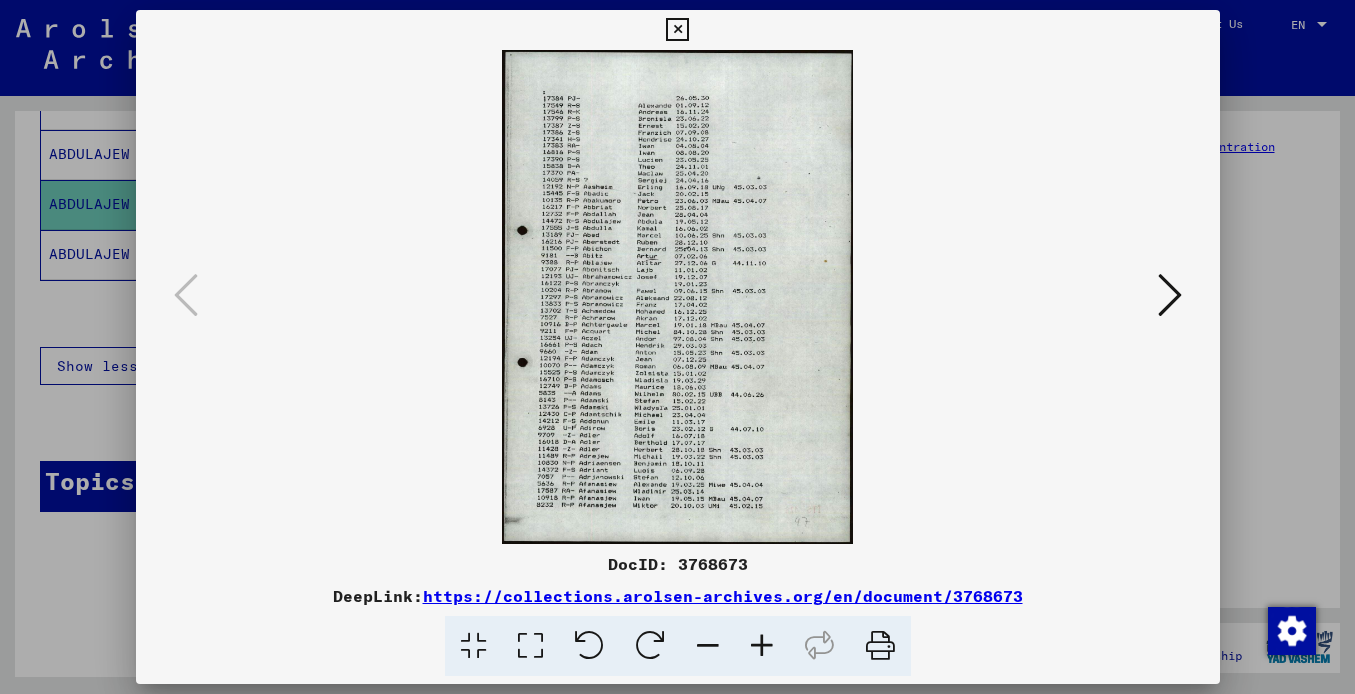 click at bounding box center (762, 646) 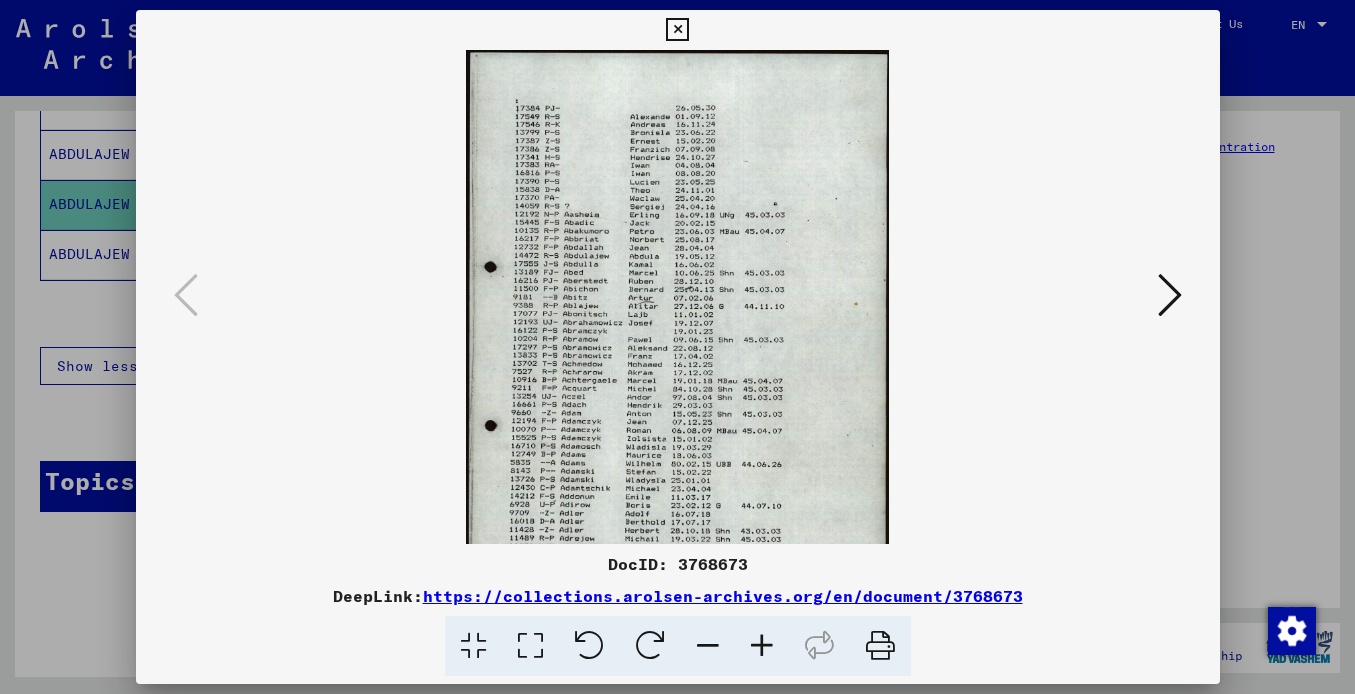 click at bounding box center [762, 646] 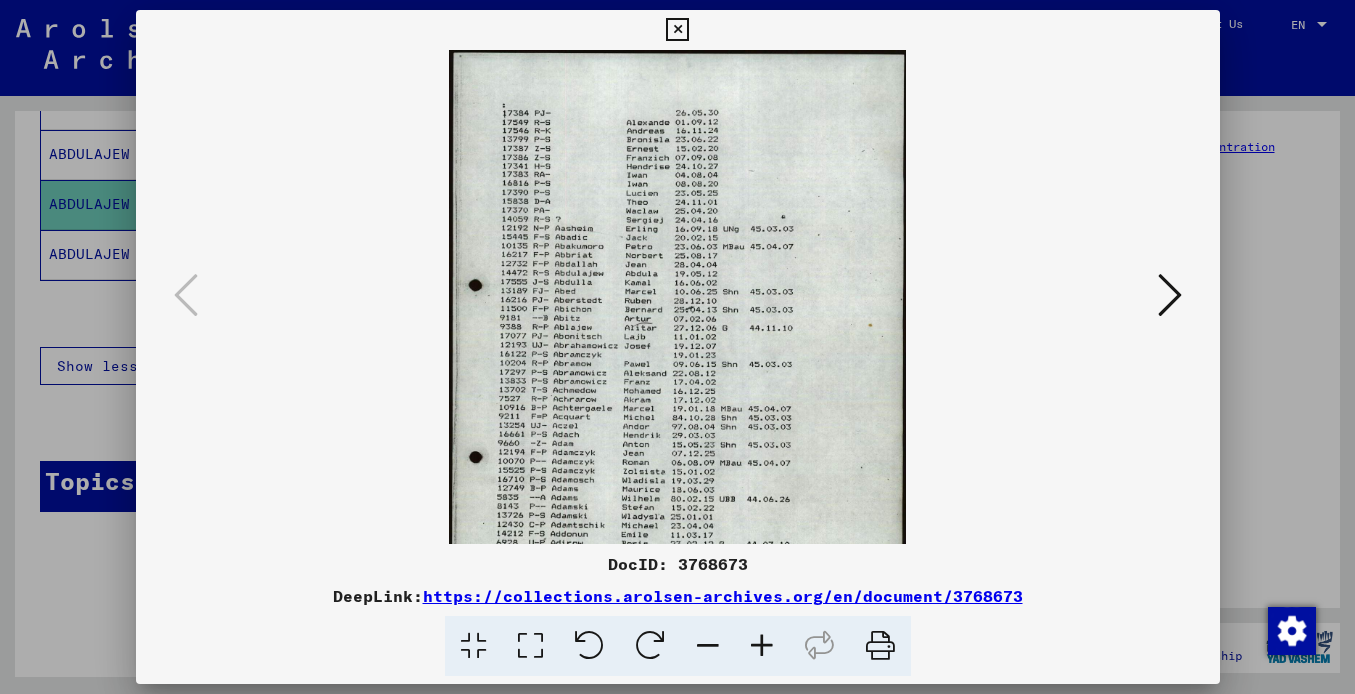 click at bounding box center (762, 646) 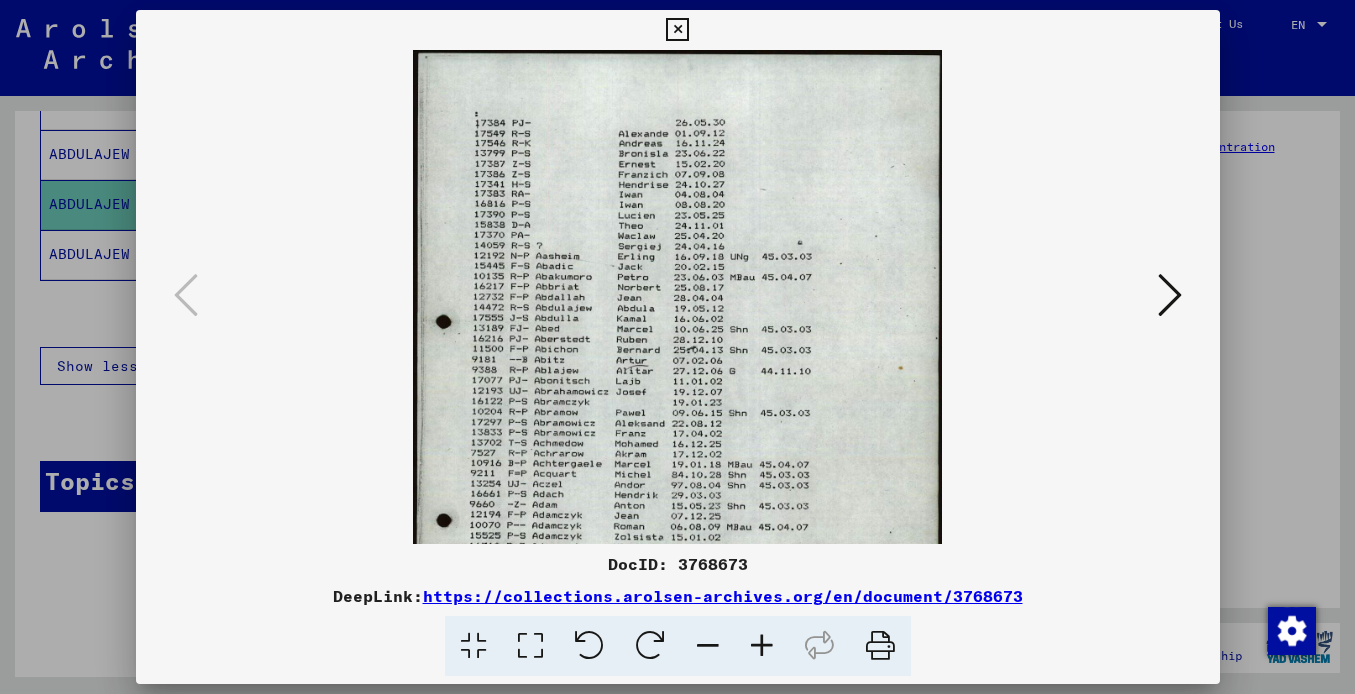 click at bounding box center [762, 646] 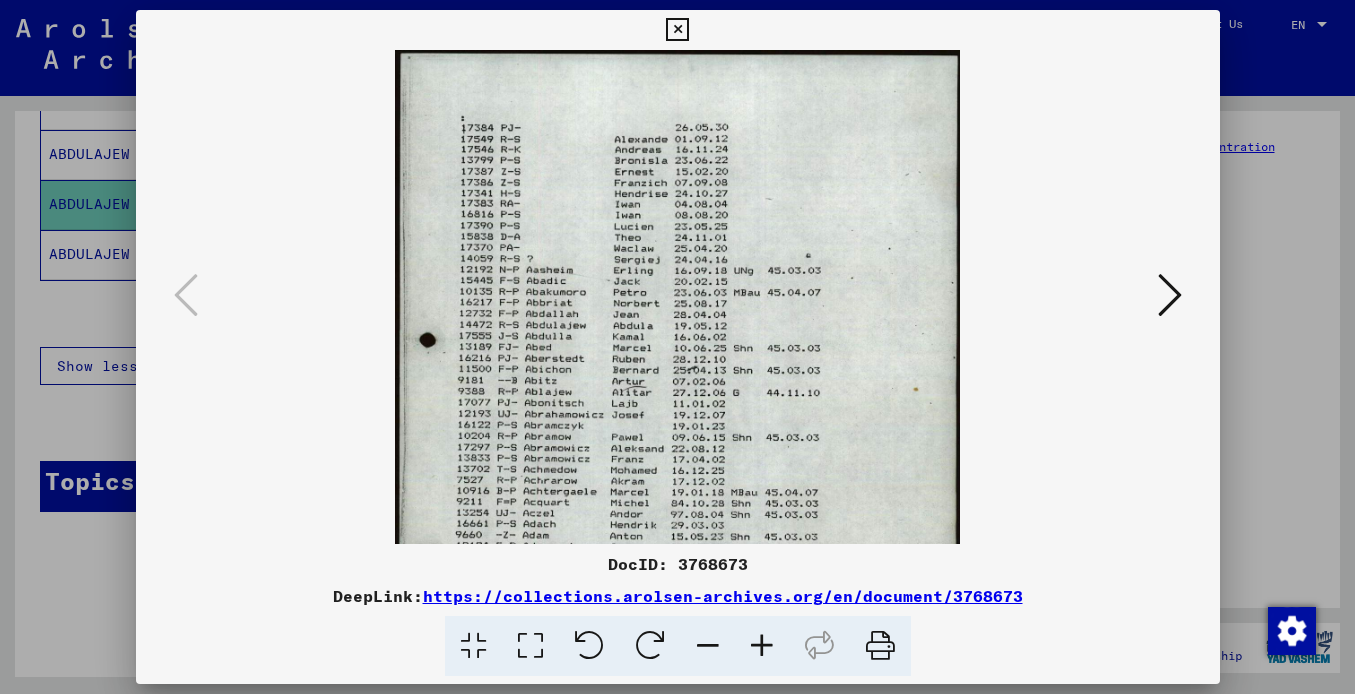 click at bounding box center (762, 646) 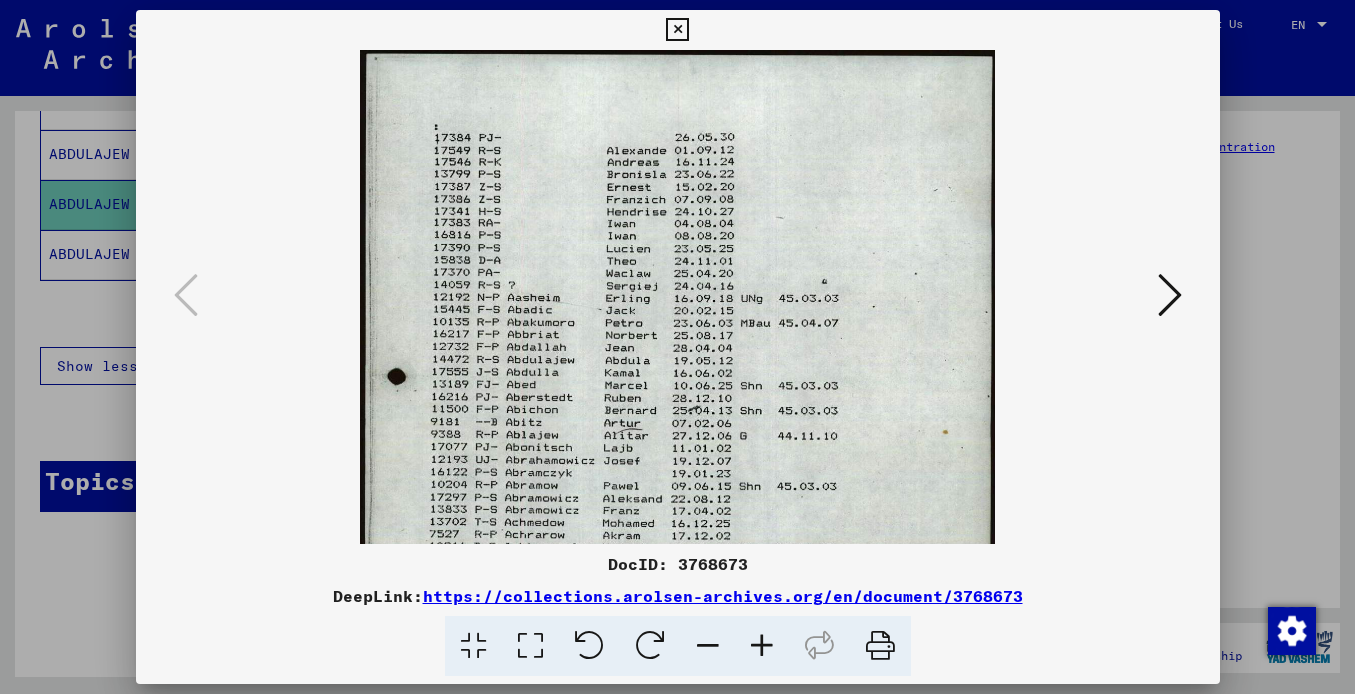 click at bounding box center (762, 646) 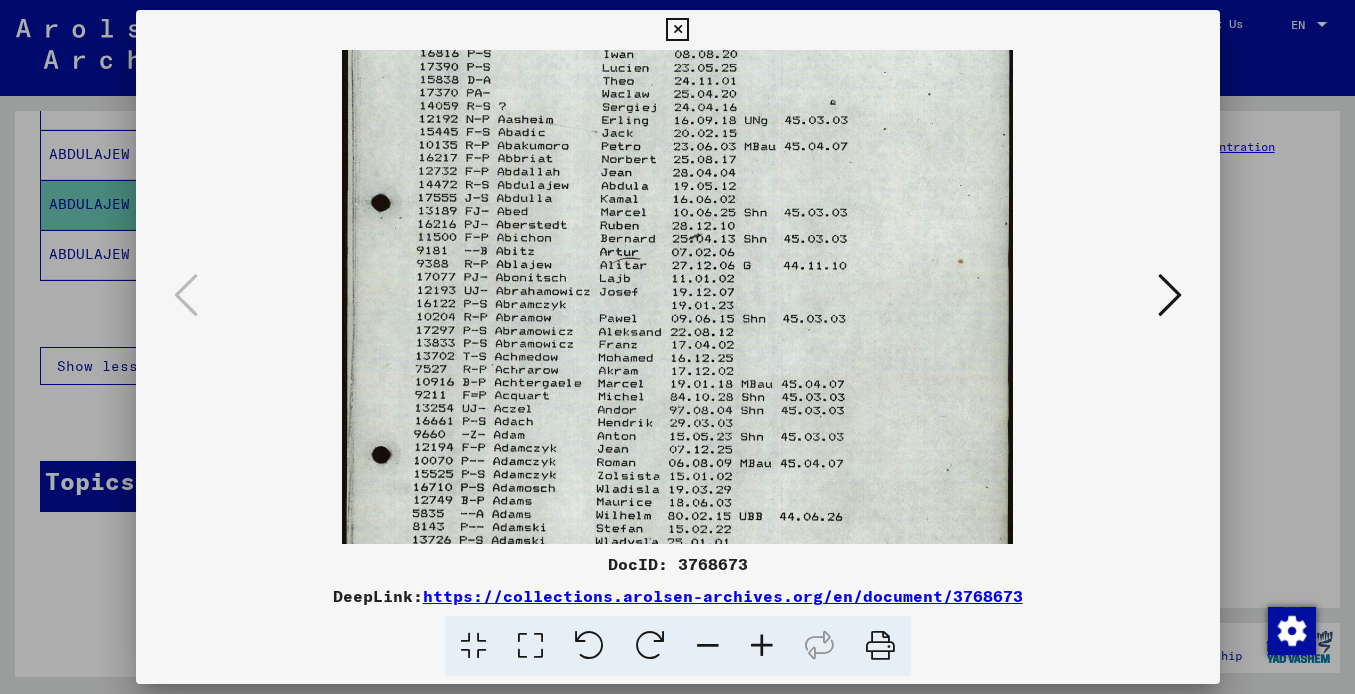 drag, startPoint x: 691, startPoint y: 377, endPoint x: 687, endPoint y: 183, distance: 194.04123 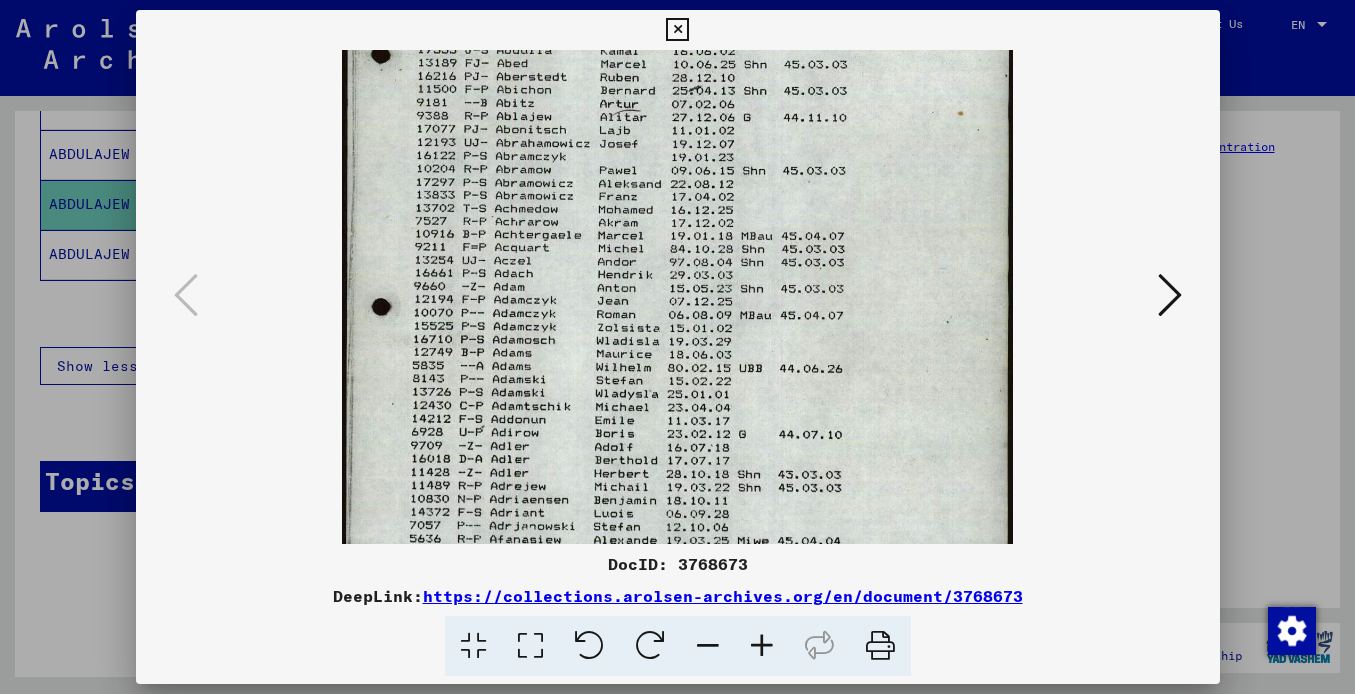 drag, startPoint x: 620, startPoint y: 282, endPoint x: 621, endPoint y: 133, distance: 149.00336 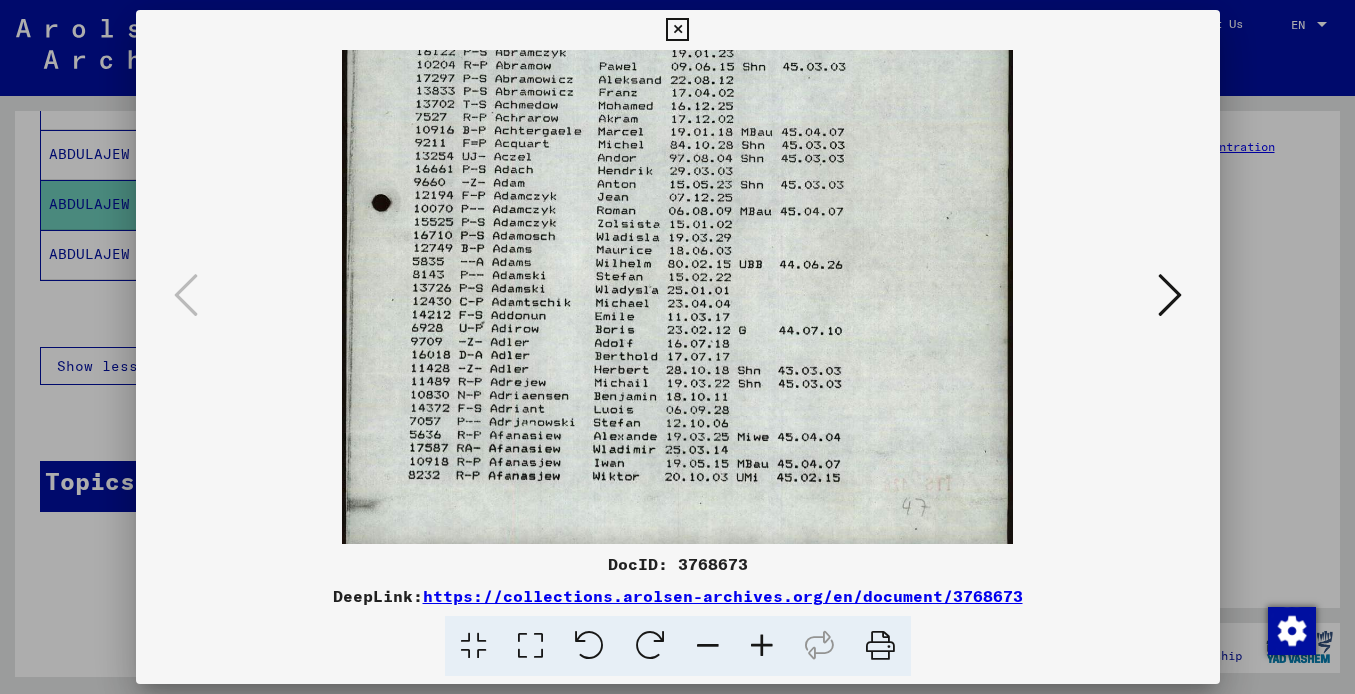 scroll, scrollTop: 450, scrollLeft: 0, axis: vertical 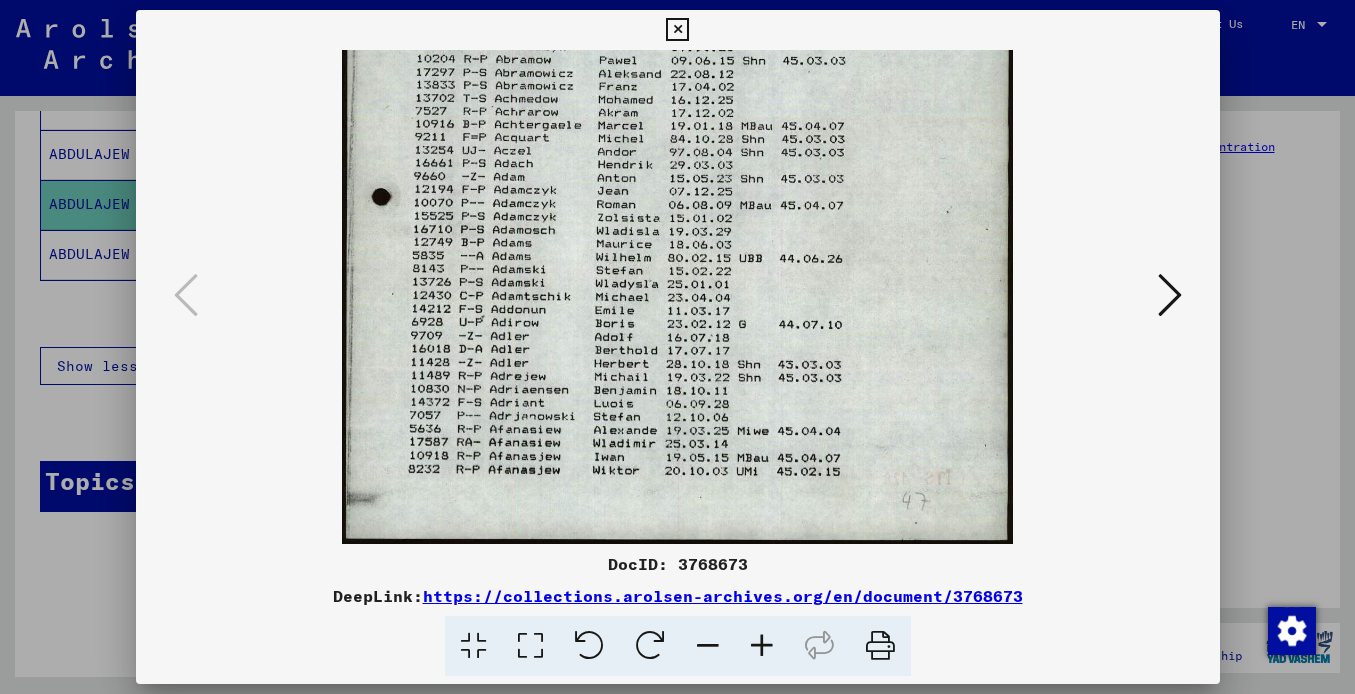 drag, startPoint x: 589, startPoint y: 253, endPoint x: 590, endPoint y: 97, distance: 156.0032 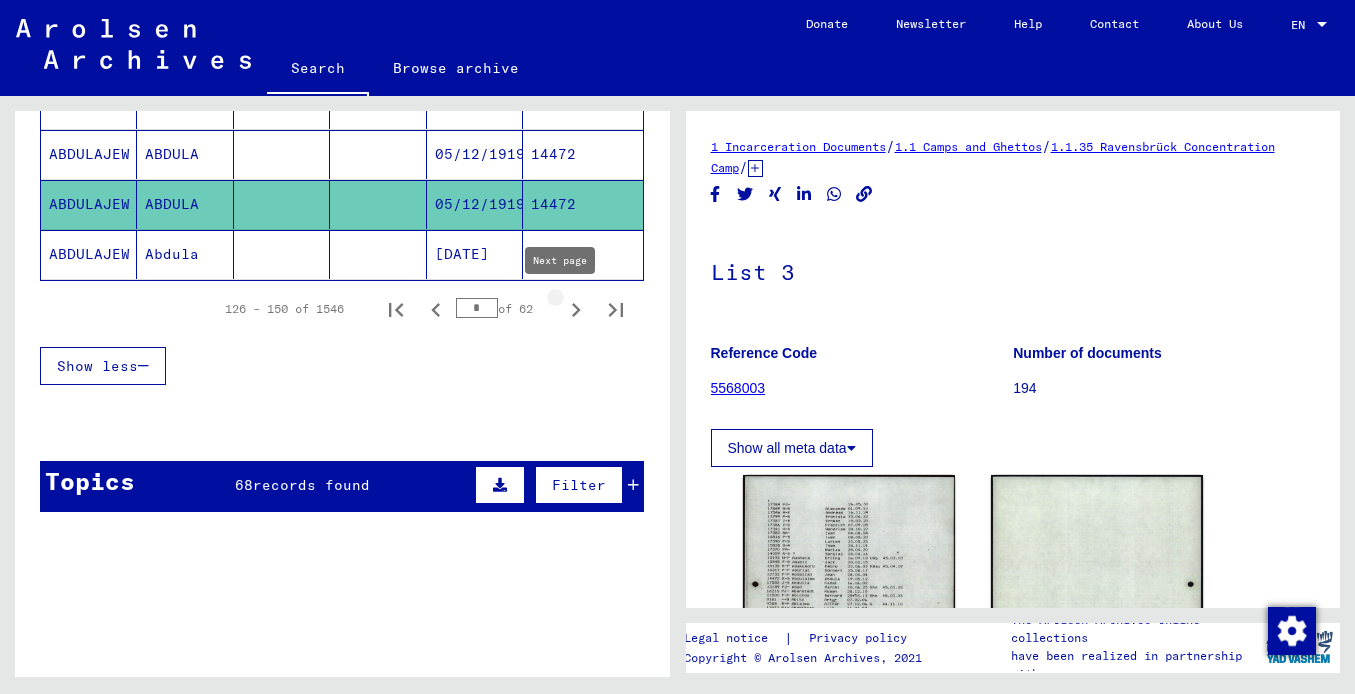 click 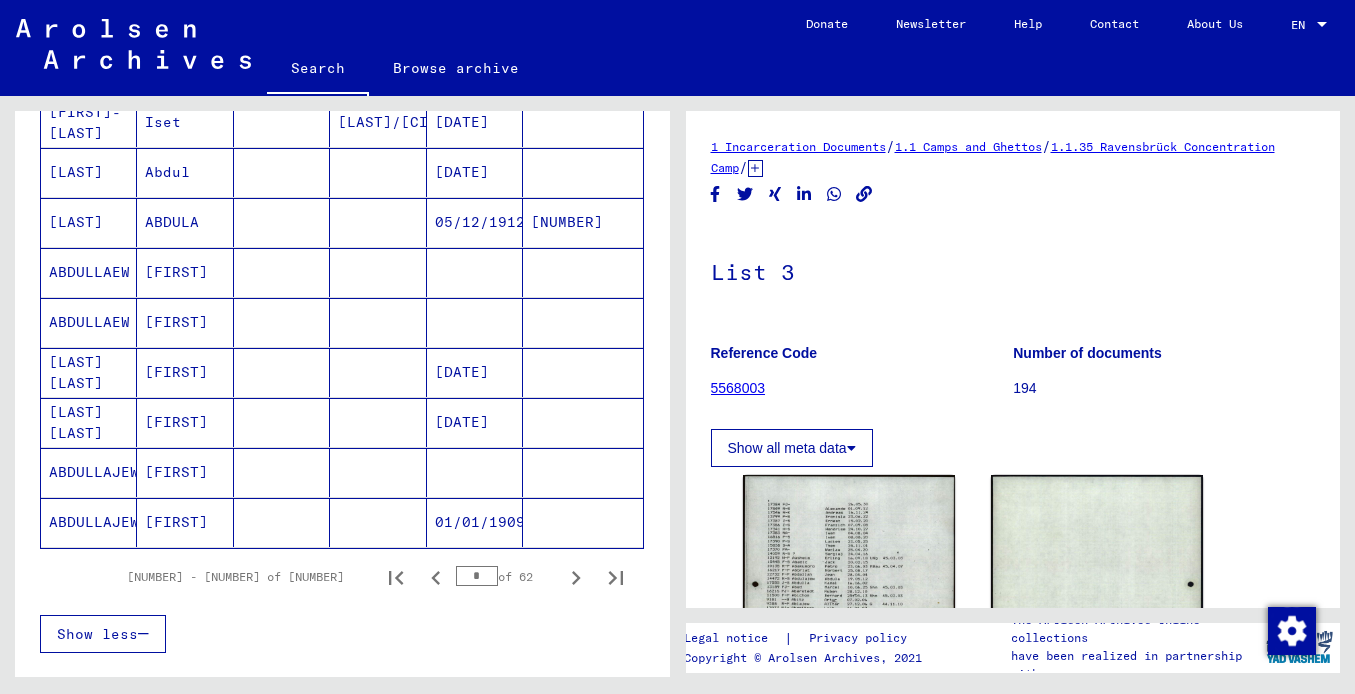 scroll, scrollTop: 1369, scrollLeft: 0, axis: vertical 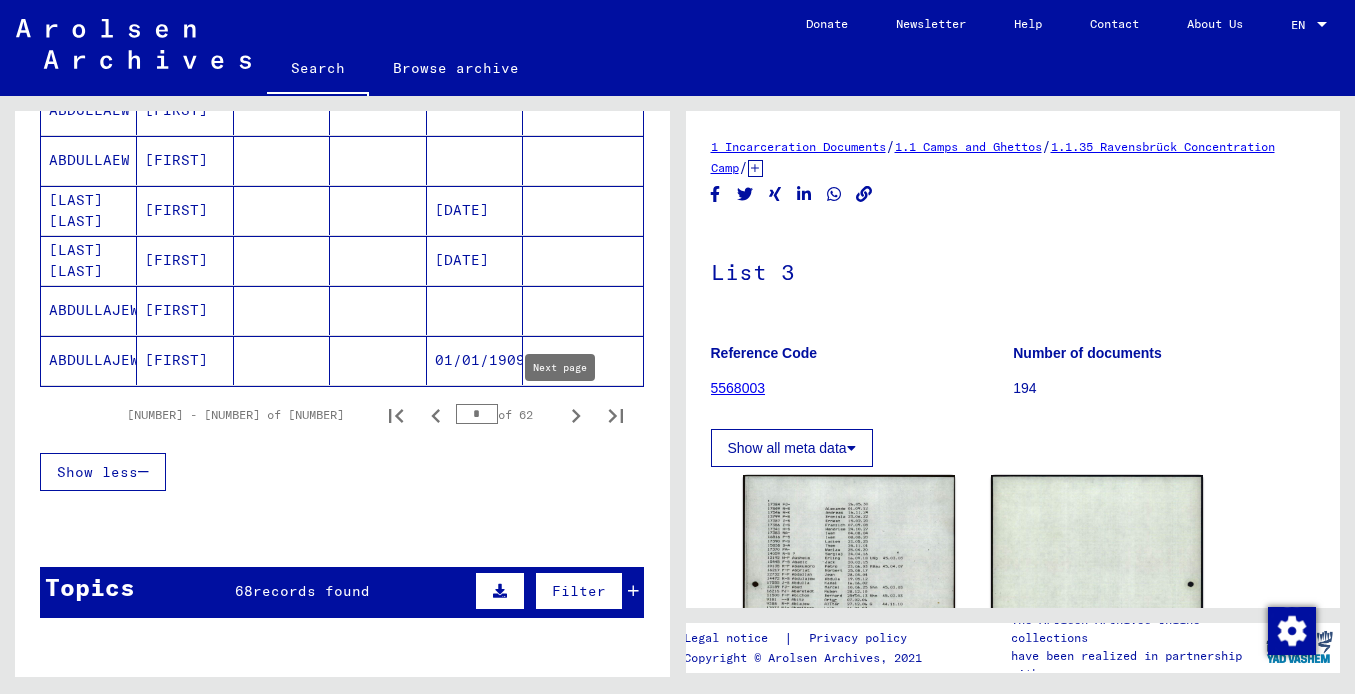click 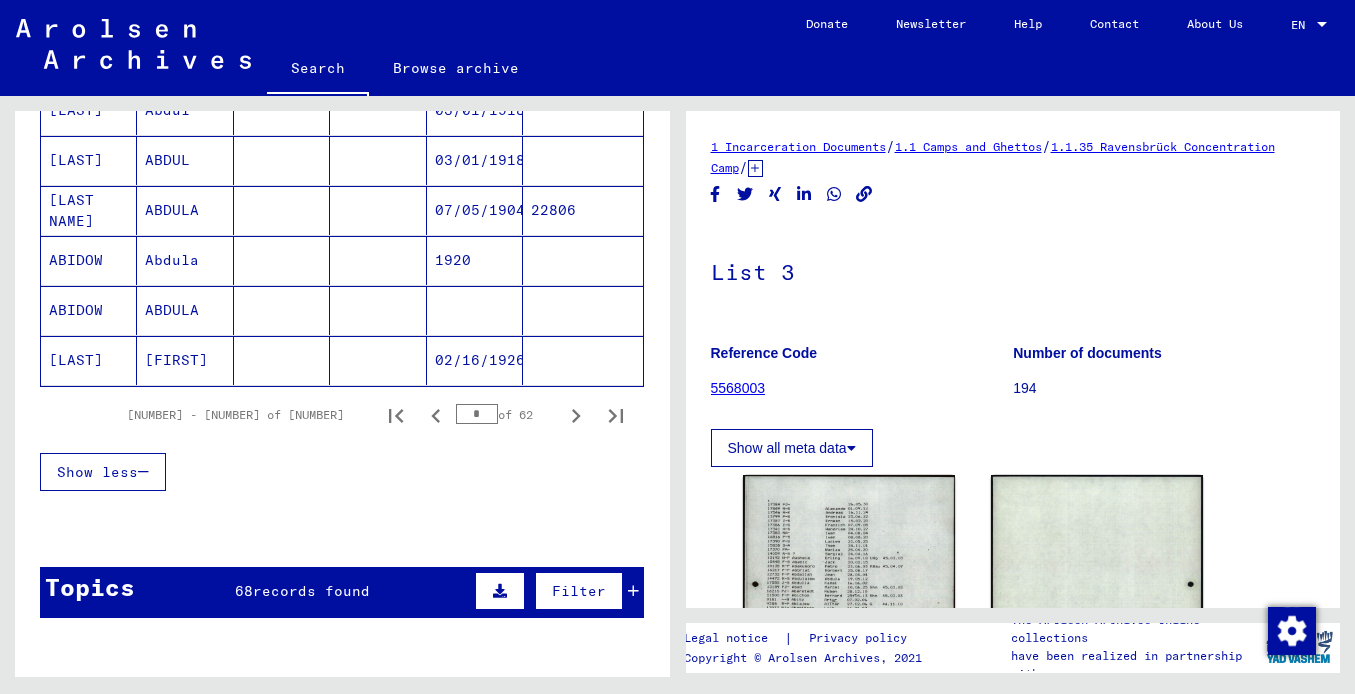 click on "[LAST NAME]" at bounding box center [89, 260] 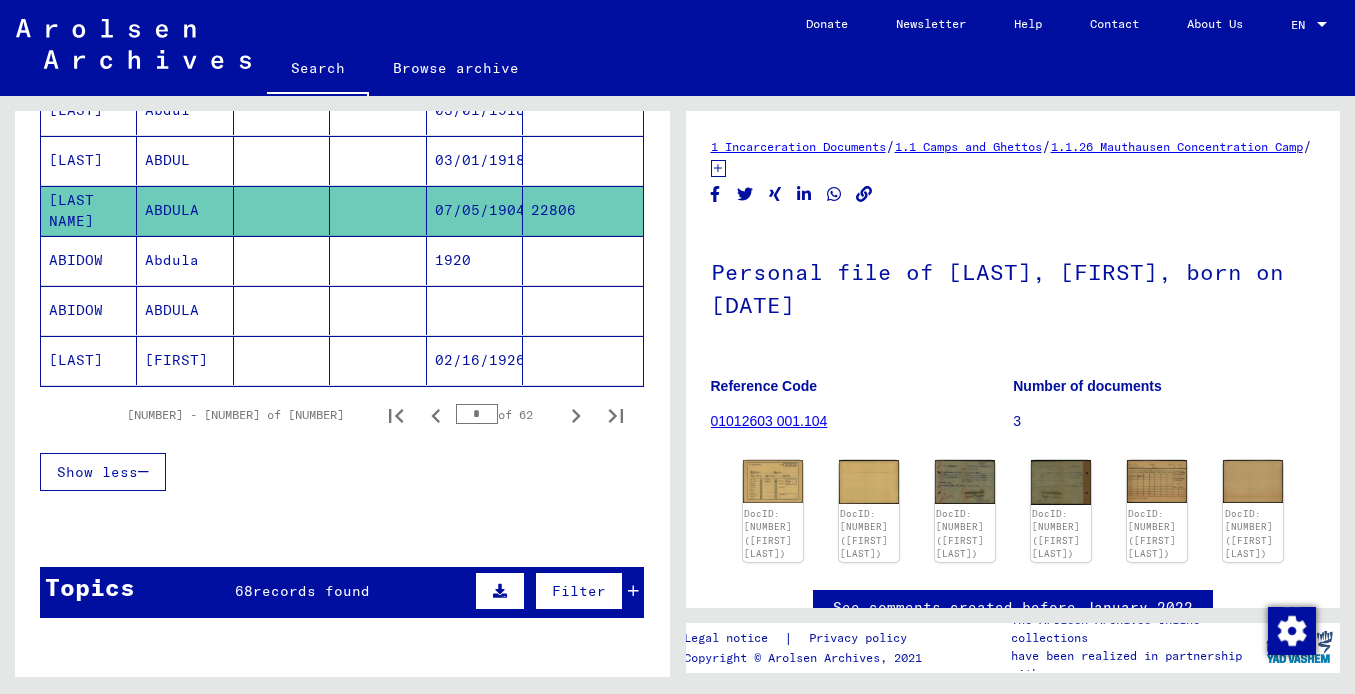 scroll, scrollTop: 0, scrollLeft: 0, axis: both 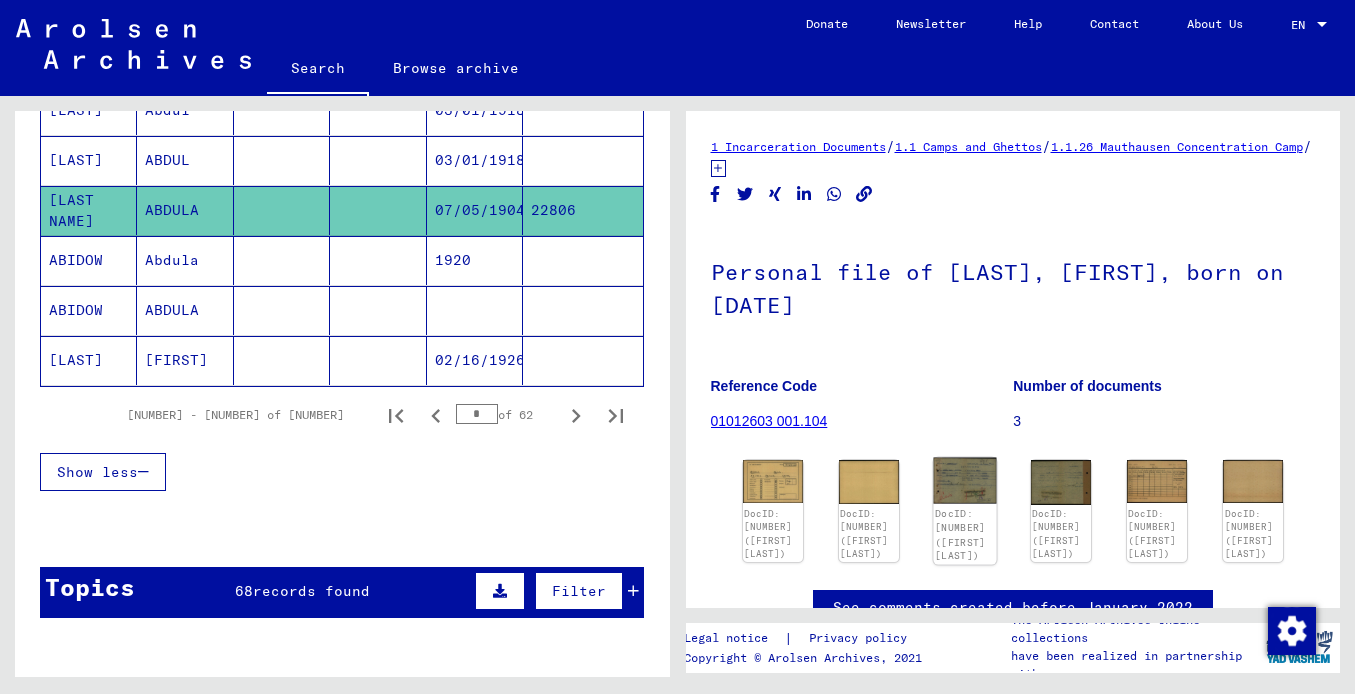 click 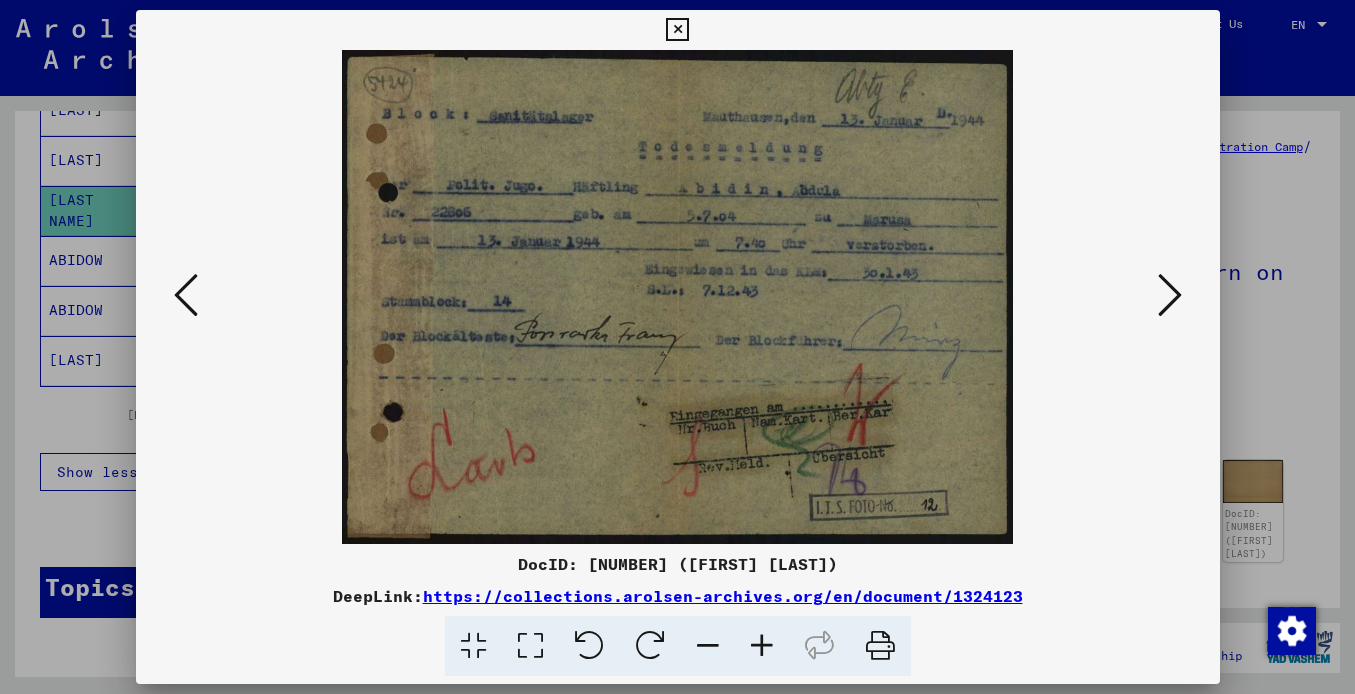 click at bounding box center (1170, 295) 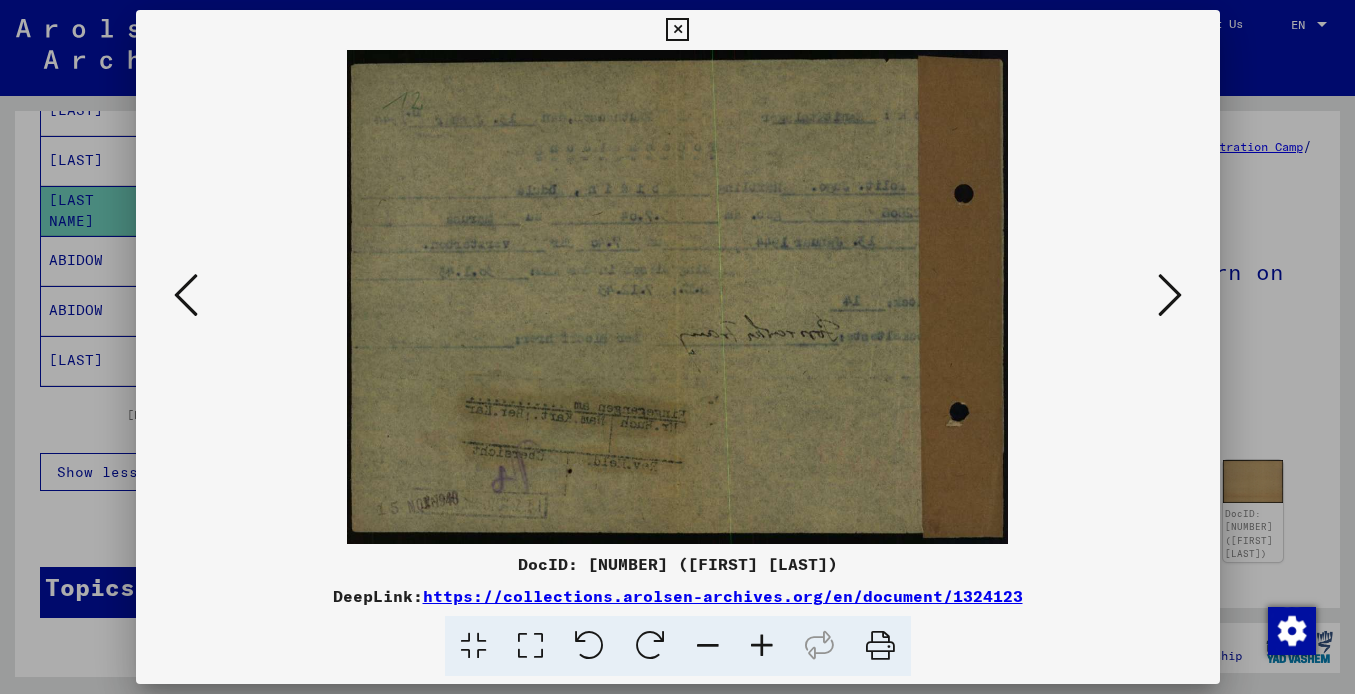 click at bounding box center (1170, 295) 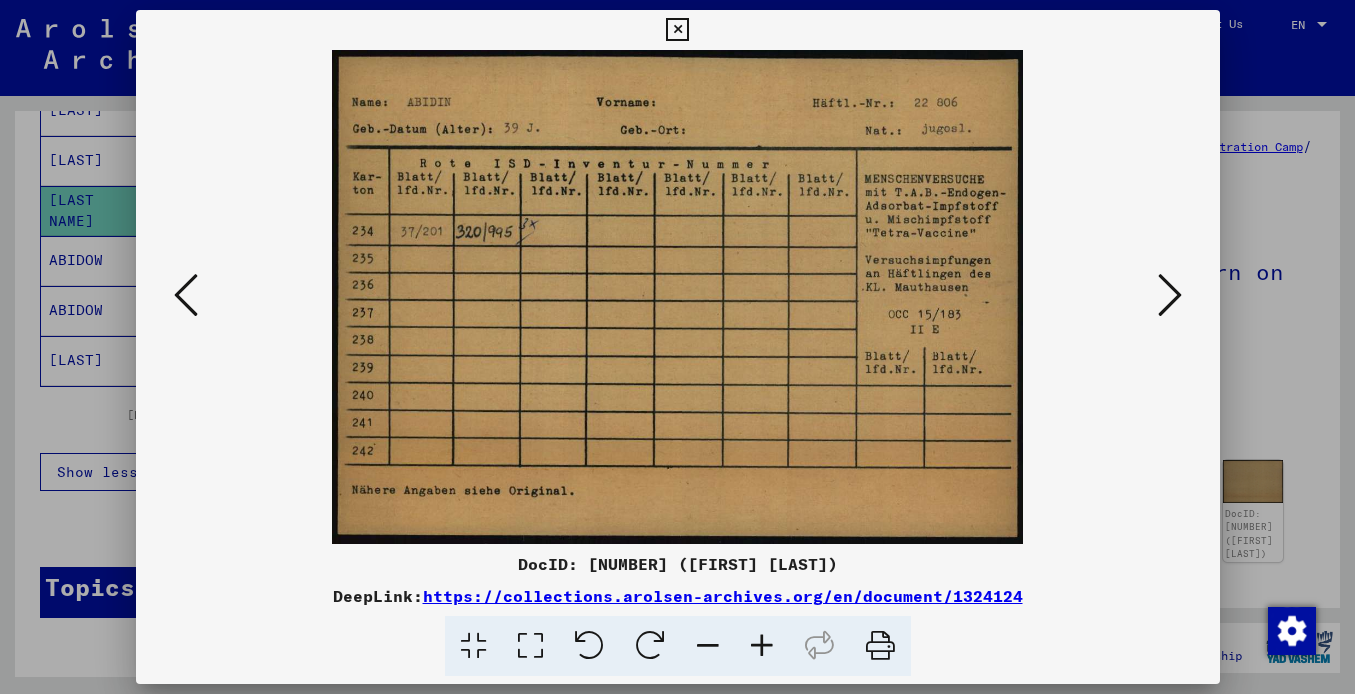 click at bounding box center [1170, 295] 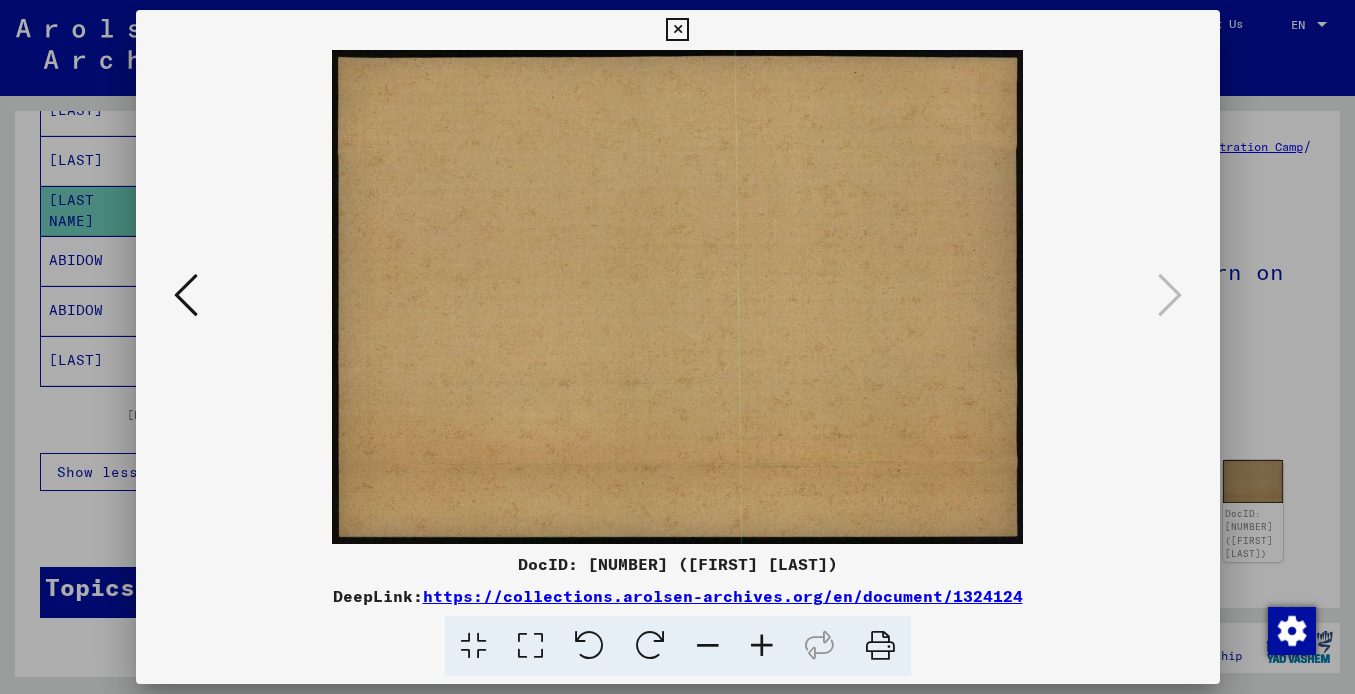 click at bounding box center [186, 295] 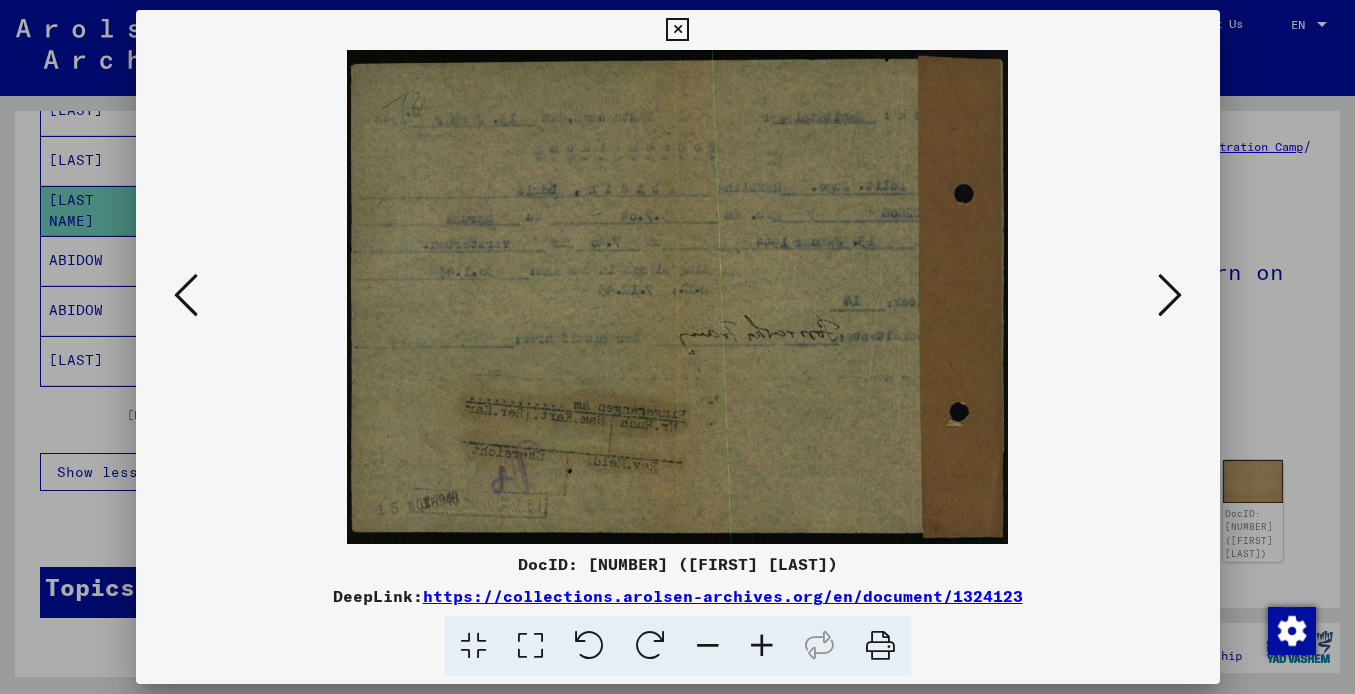 click at bounding box center [186, 295] 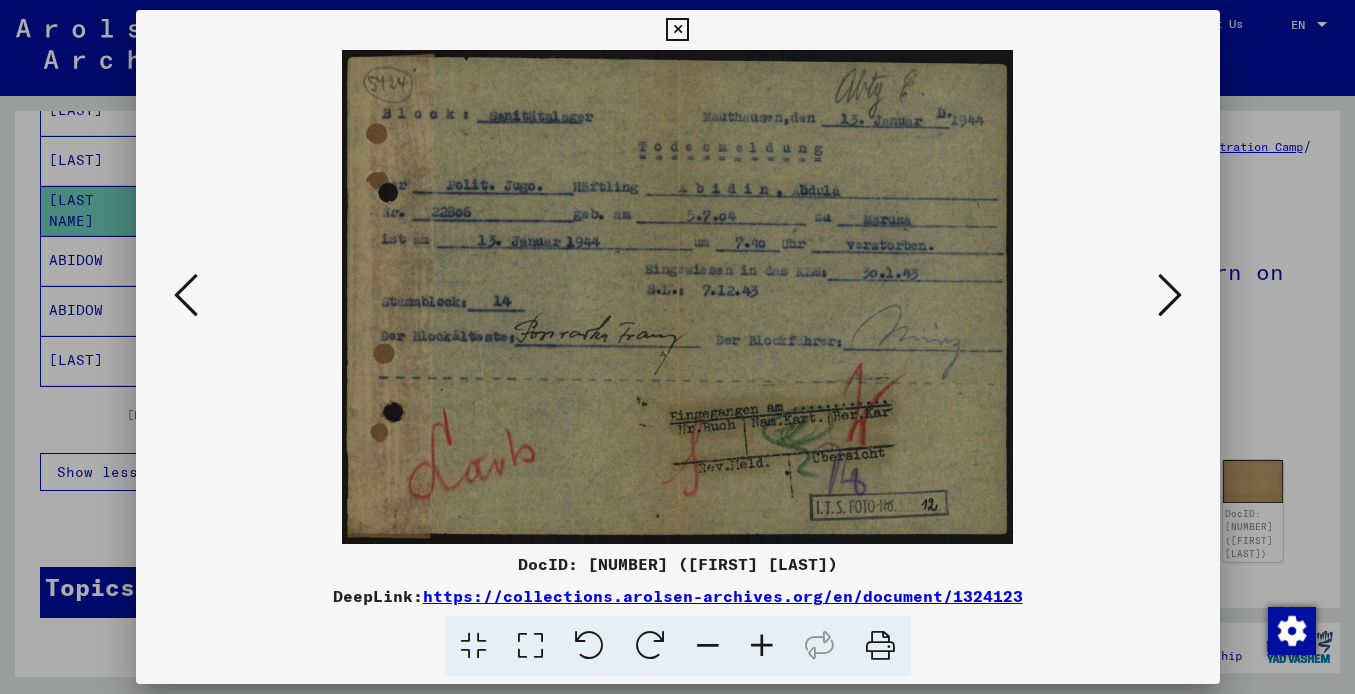 click at bounding box center [186, 295] 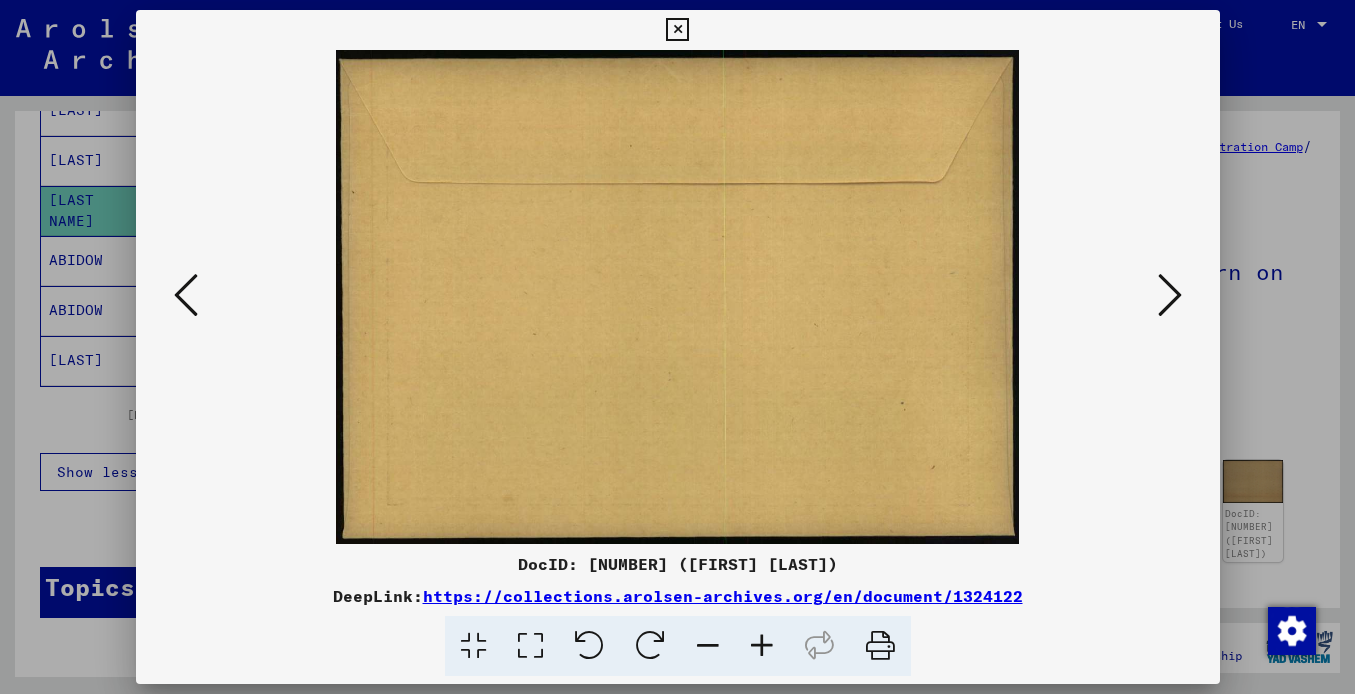 click at bounding box center [186, 295] 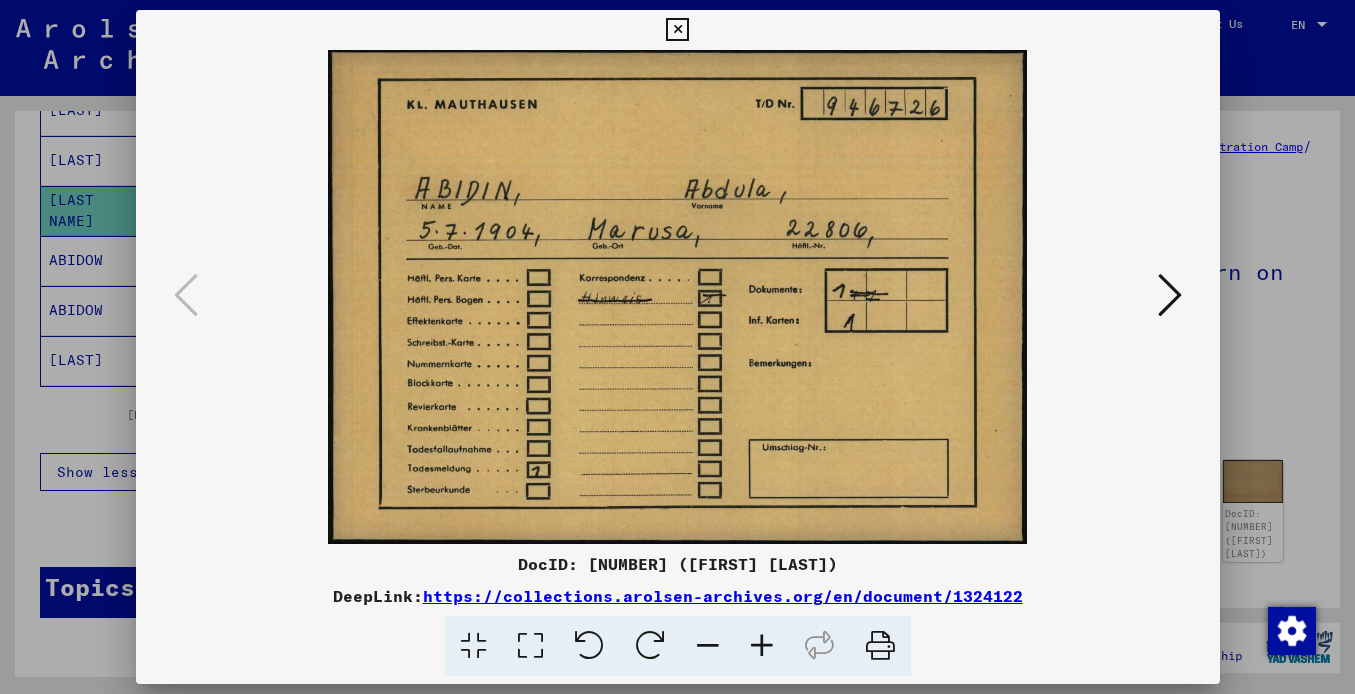 click at bounding box center (677, 30) 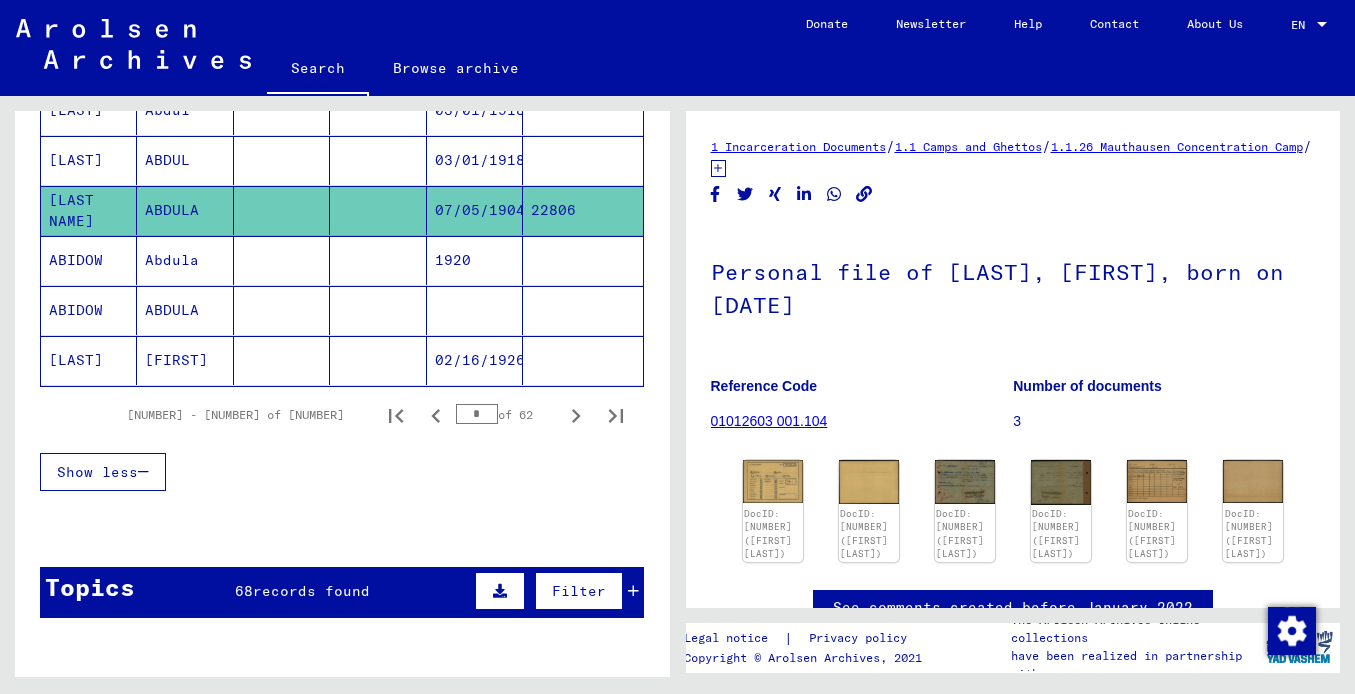 click on "[LAST]" 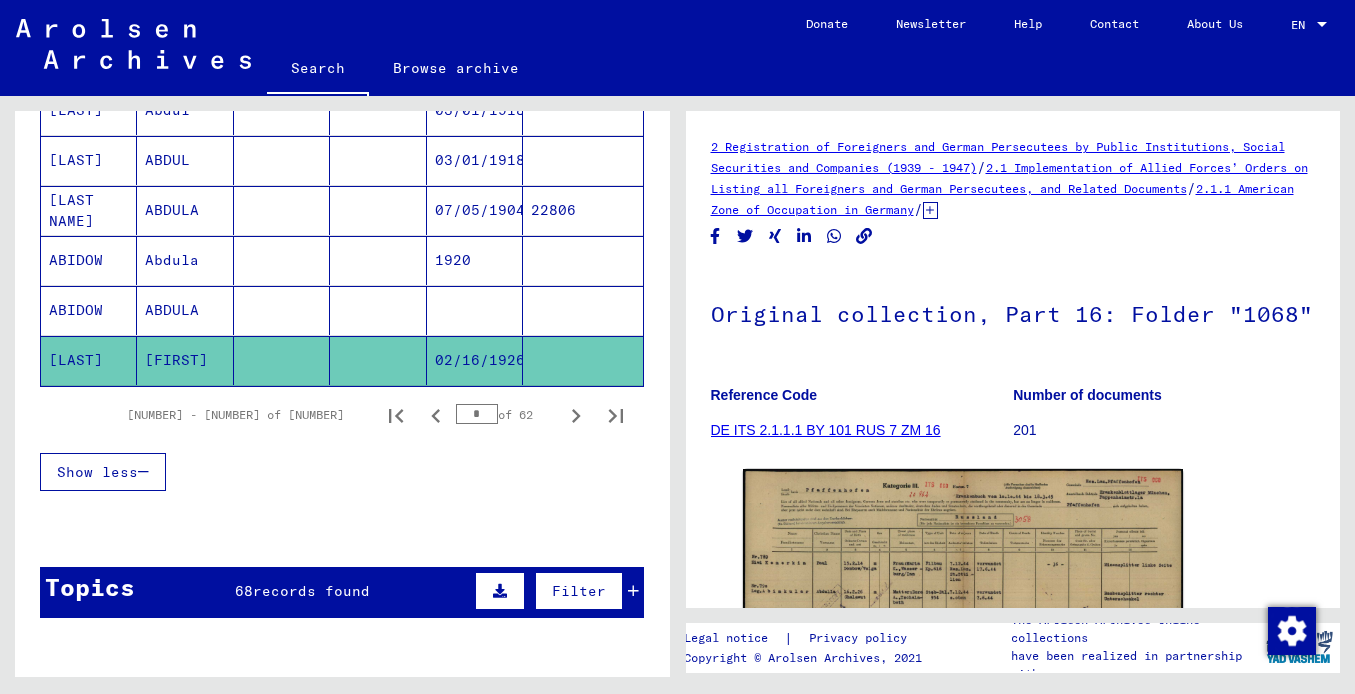 scroll, scrollTop: 0, scrollLeft: 0, axis: both 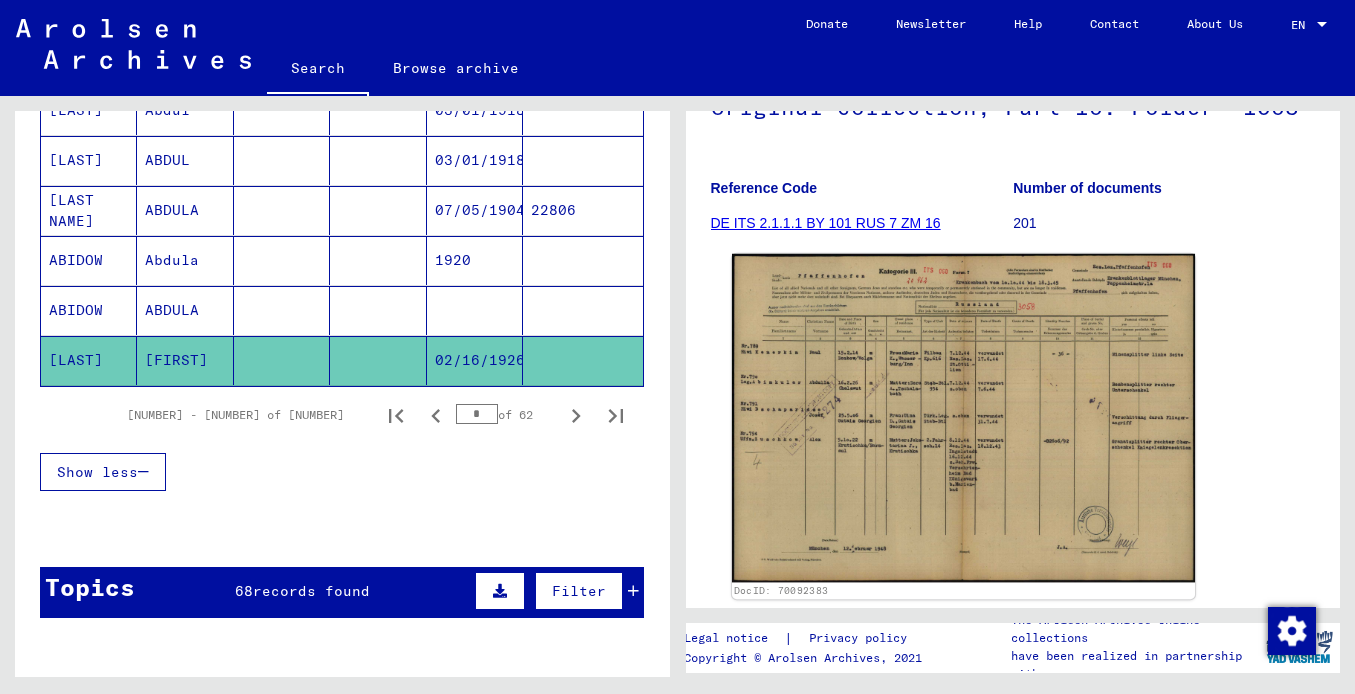 click 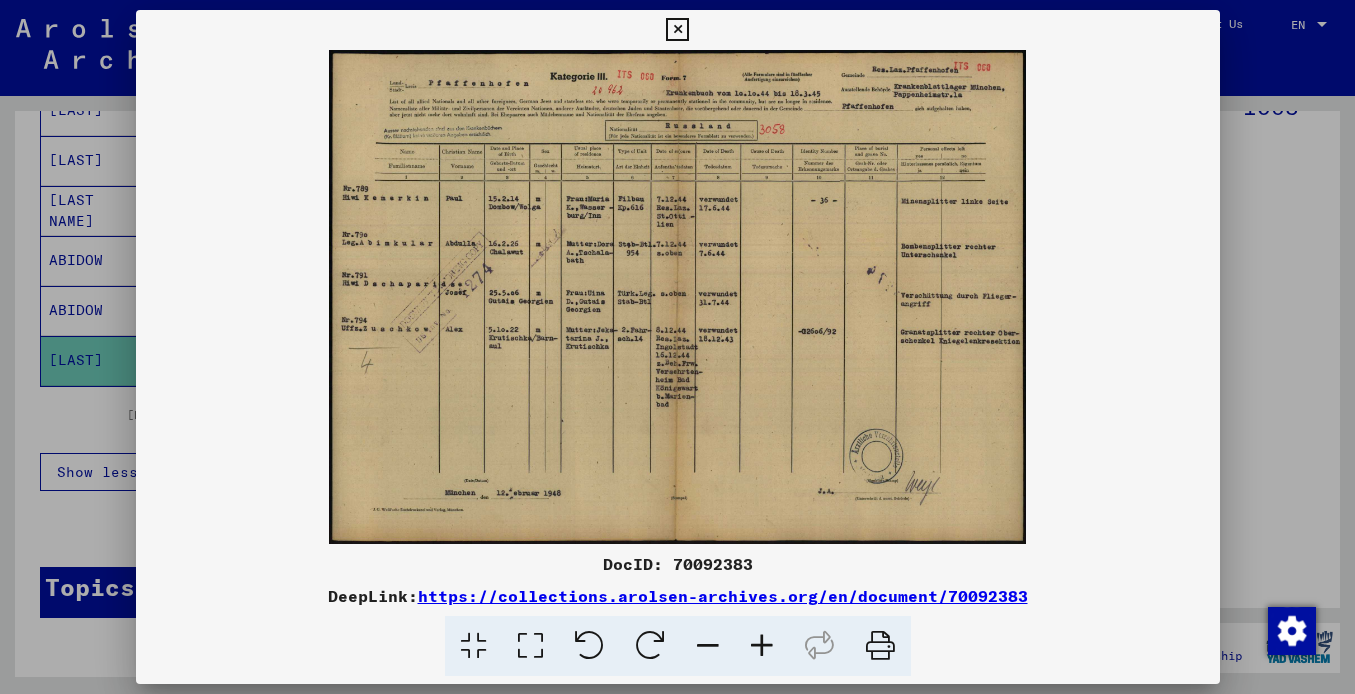 click at bounding box center [762, 646] 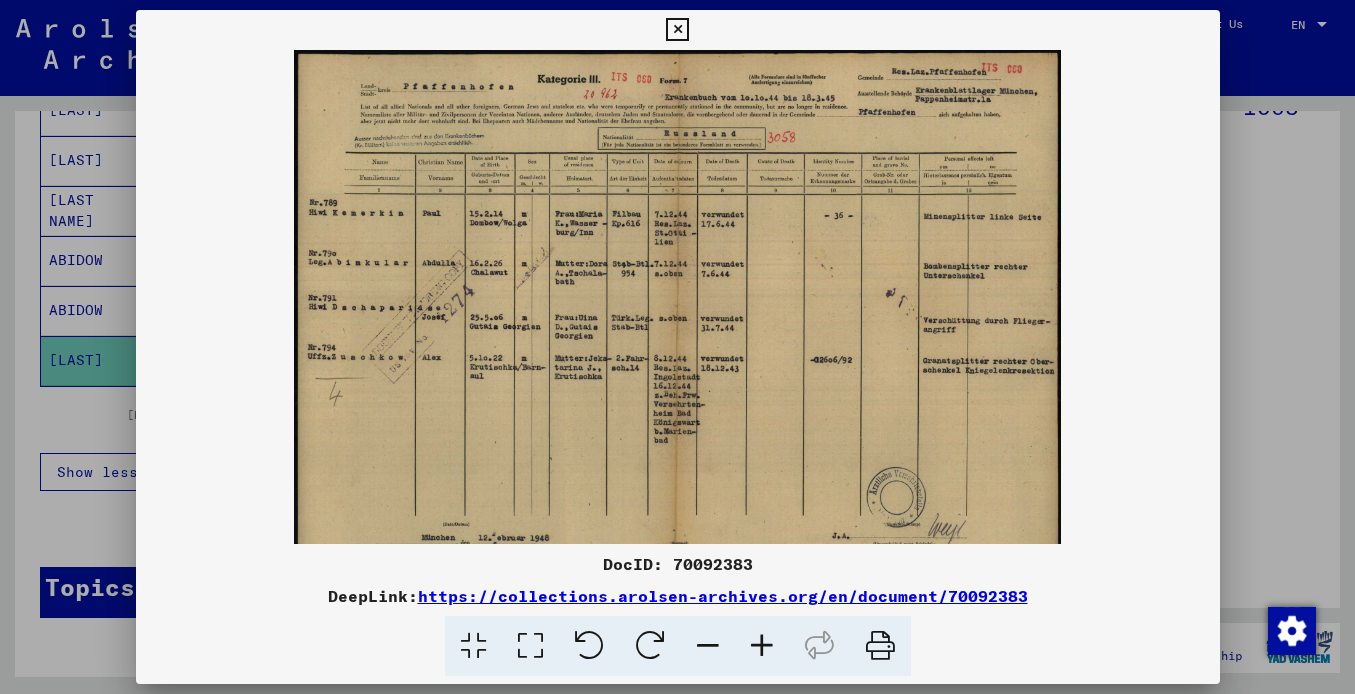click at bounding box center (762, 646) 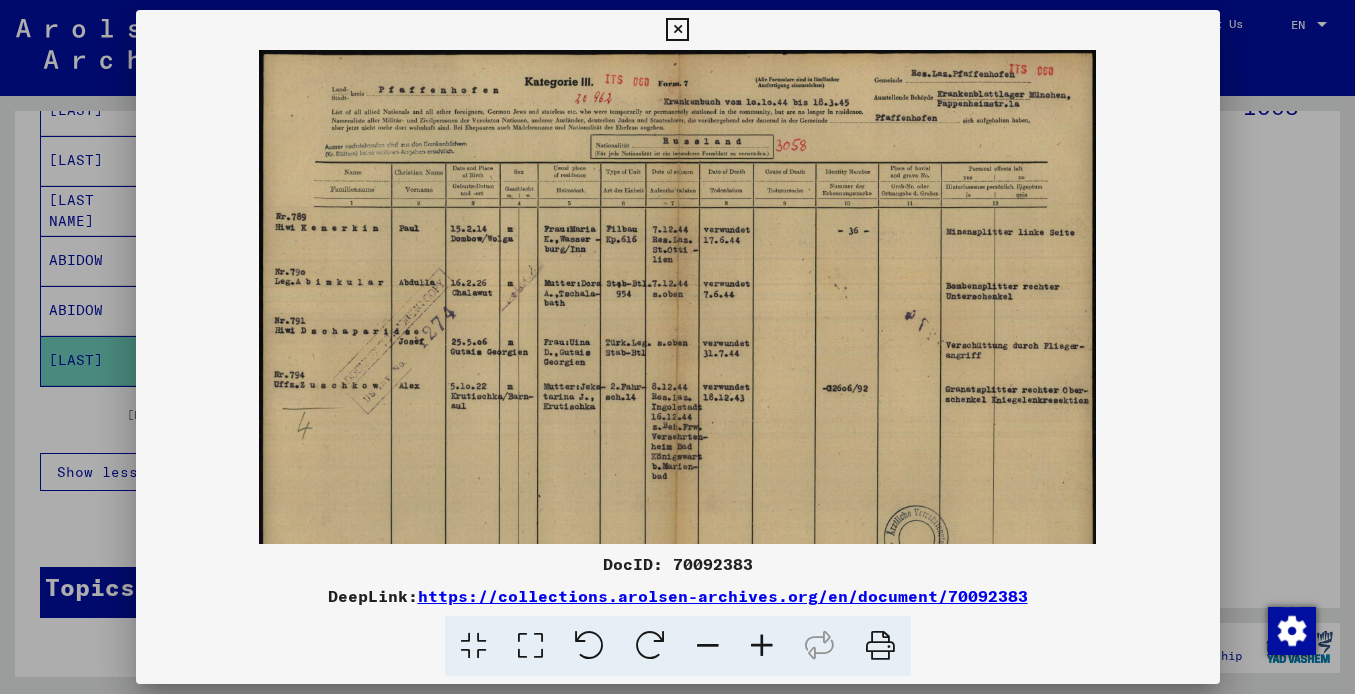 click at bounding box center [762, 646] 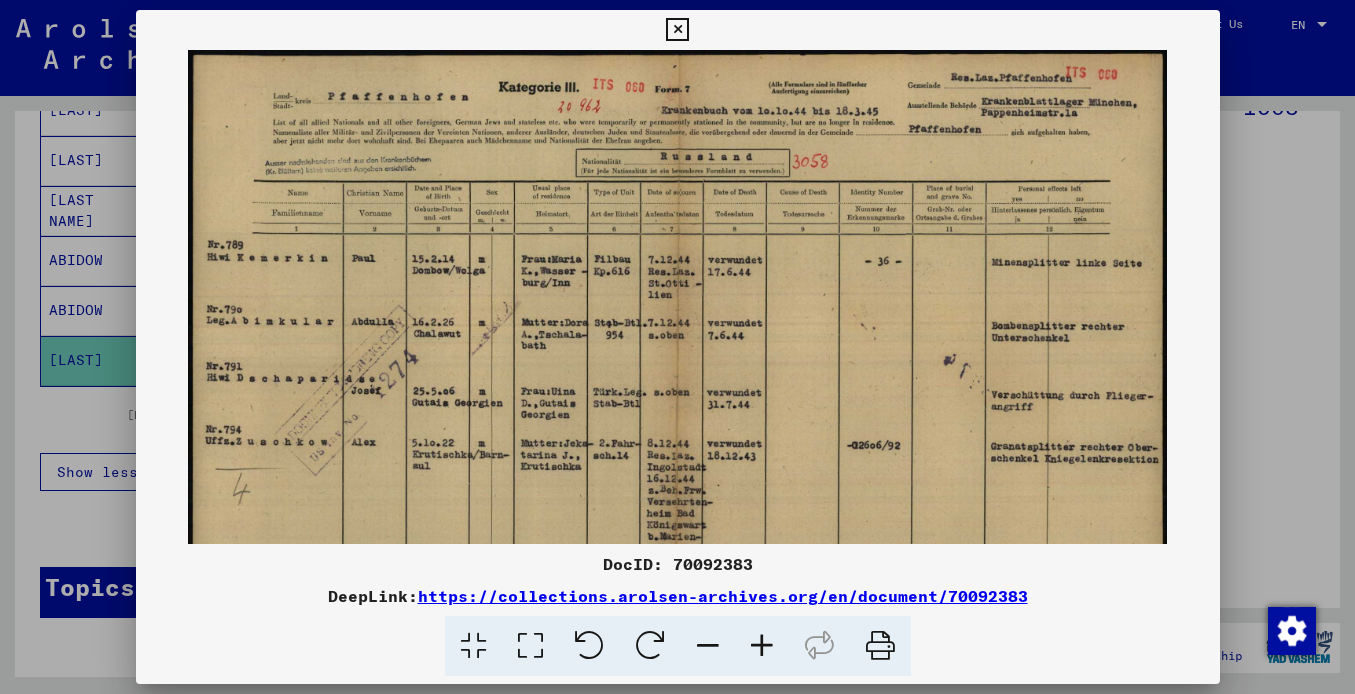click at bounding box center [762, 646] 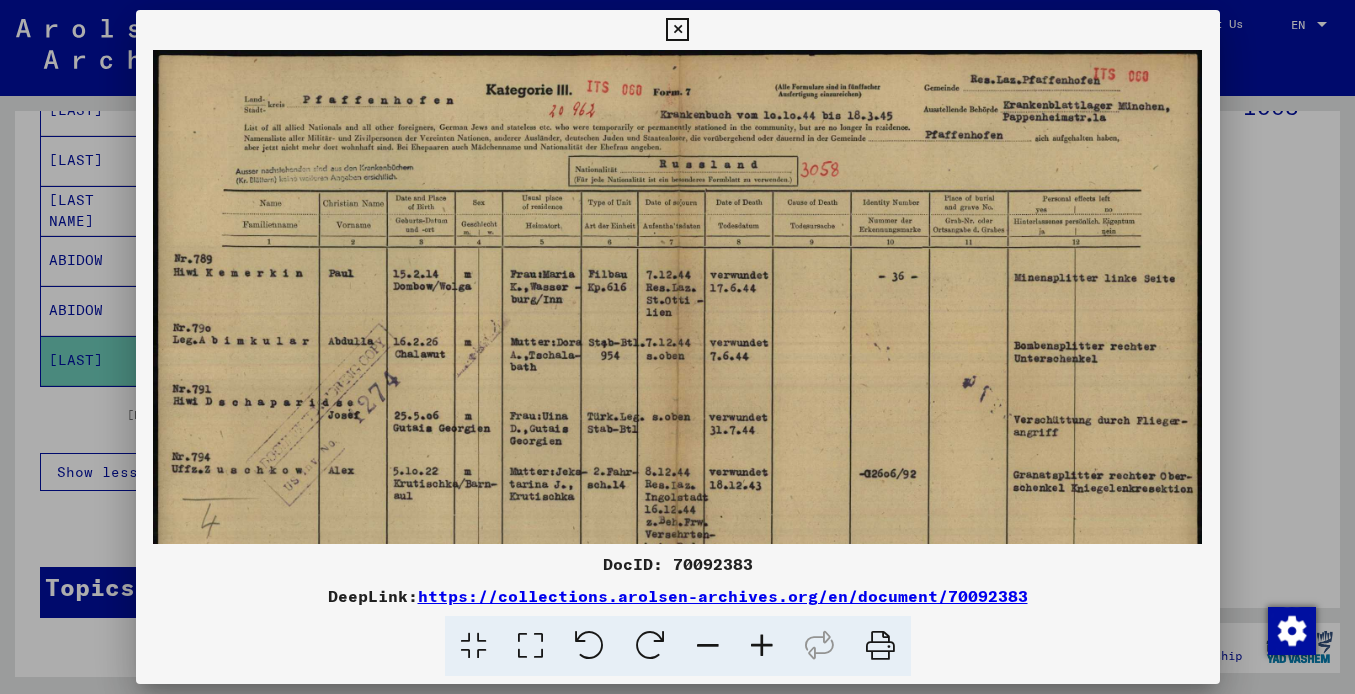 click at bounding box center [762, 646] 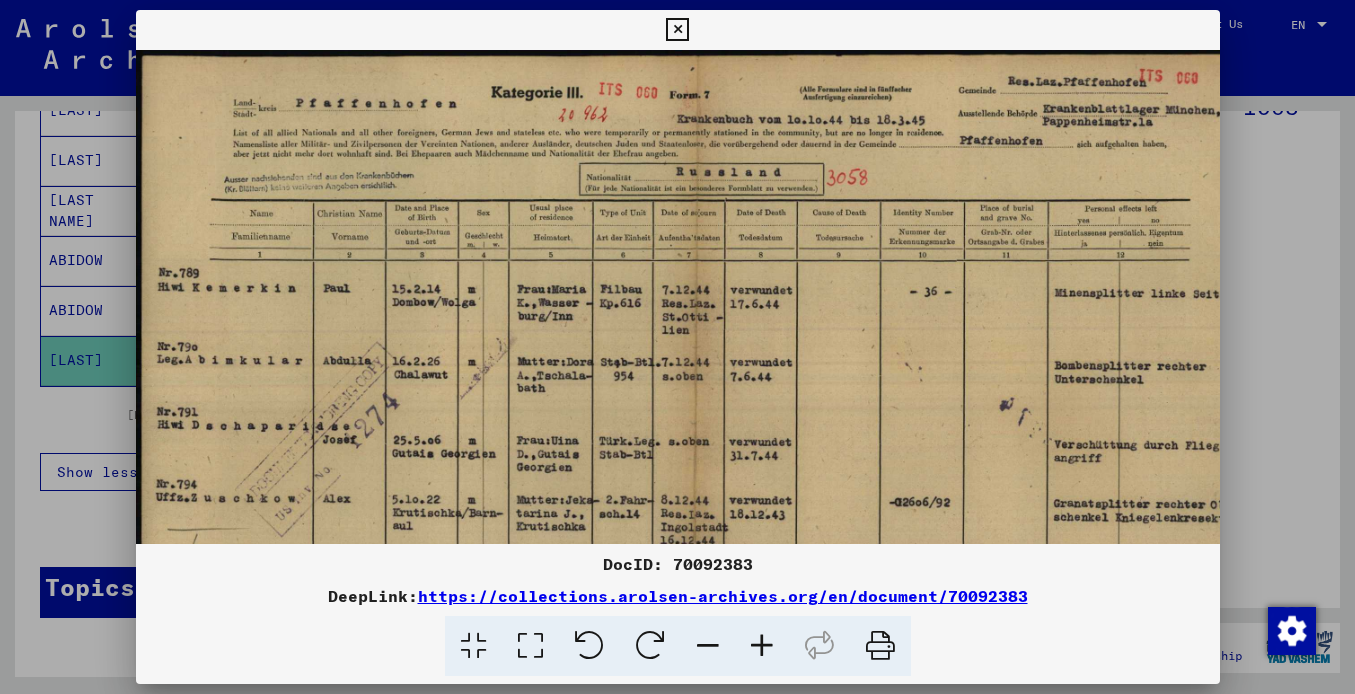 click at bounding box center [762, 646] 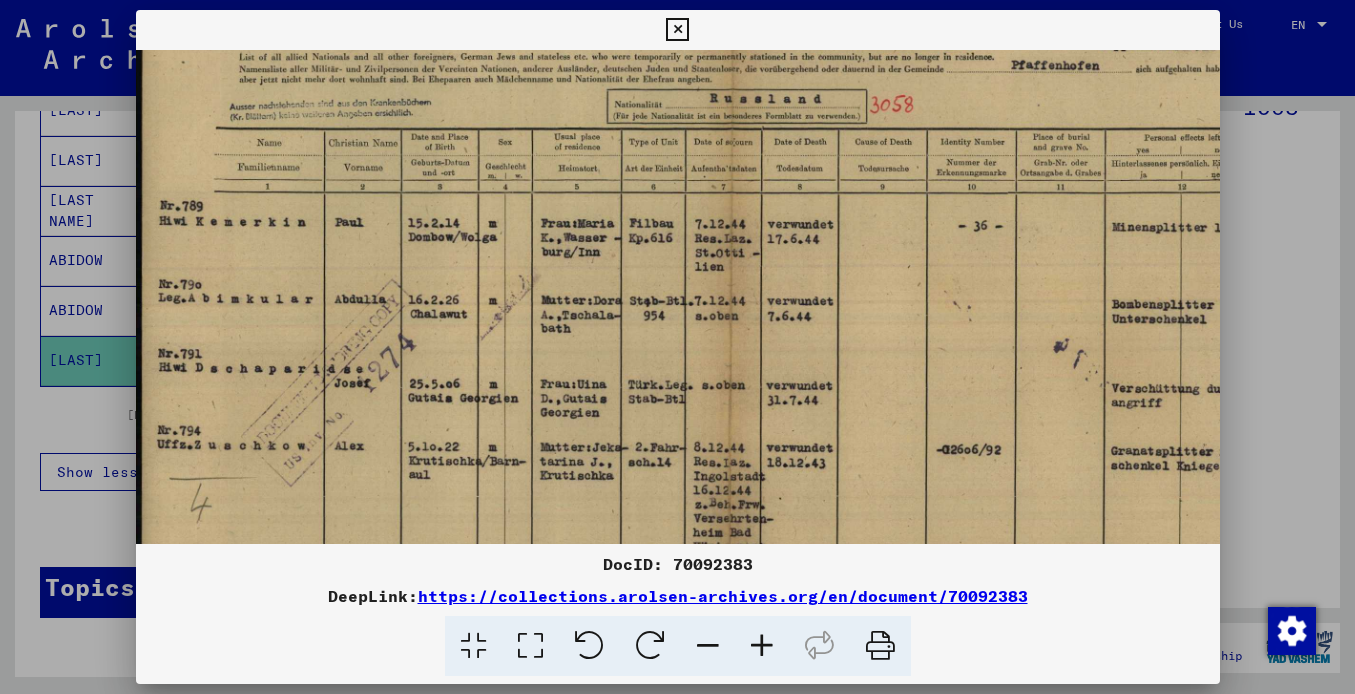 scroll, scrollTop: 80, scrollLeft: 0, axis: vertical 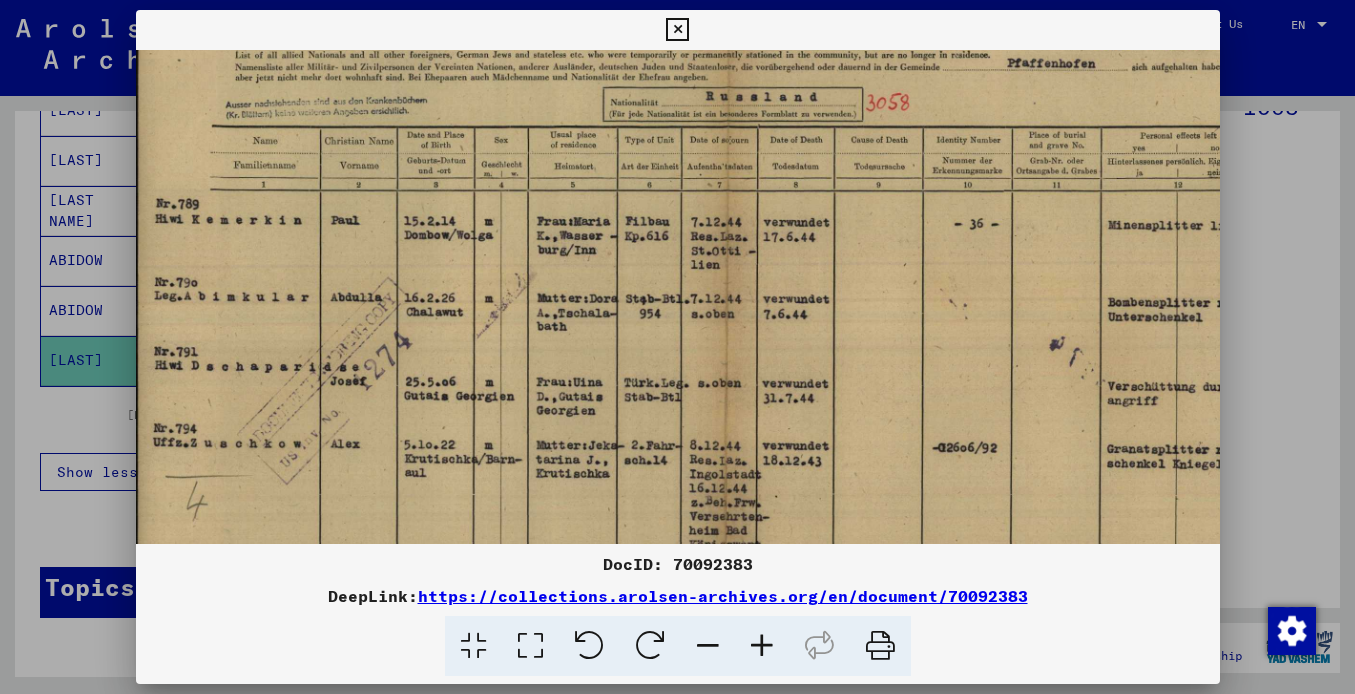drag, startPoint x: 384, startPoint y: 408, endPoint x: 381, endPoint y: 319, distance: 89.050545 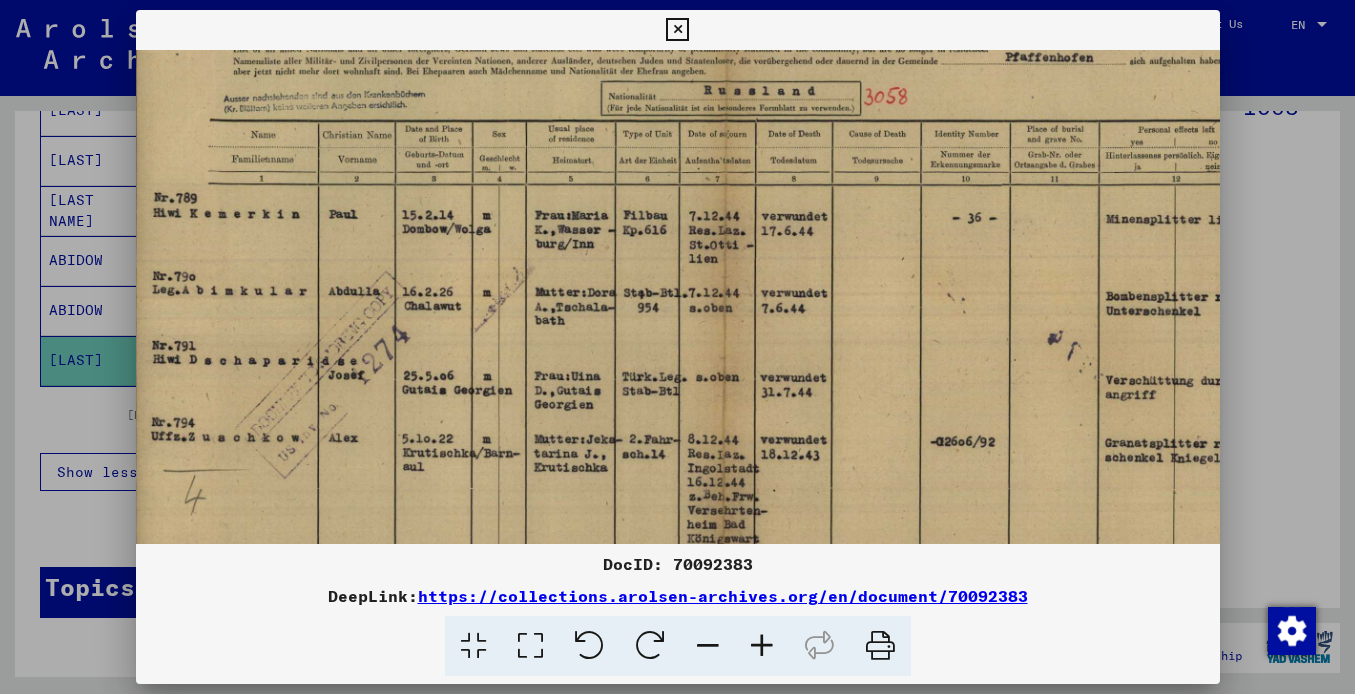 click at bounding box center [677, 30] 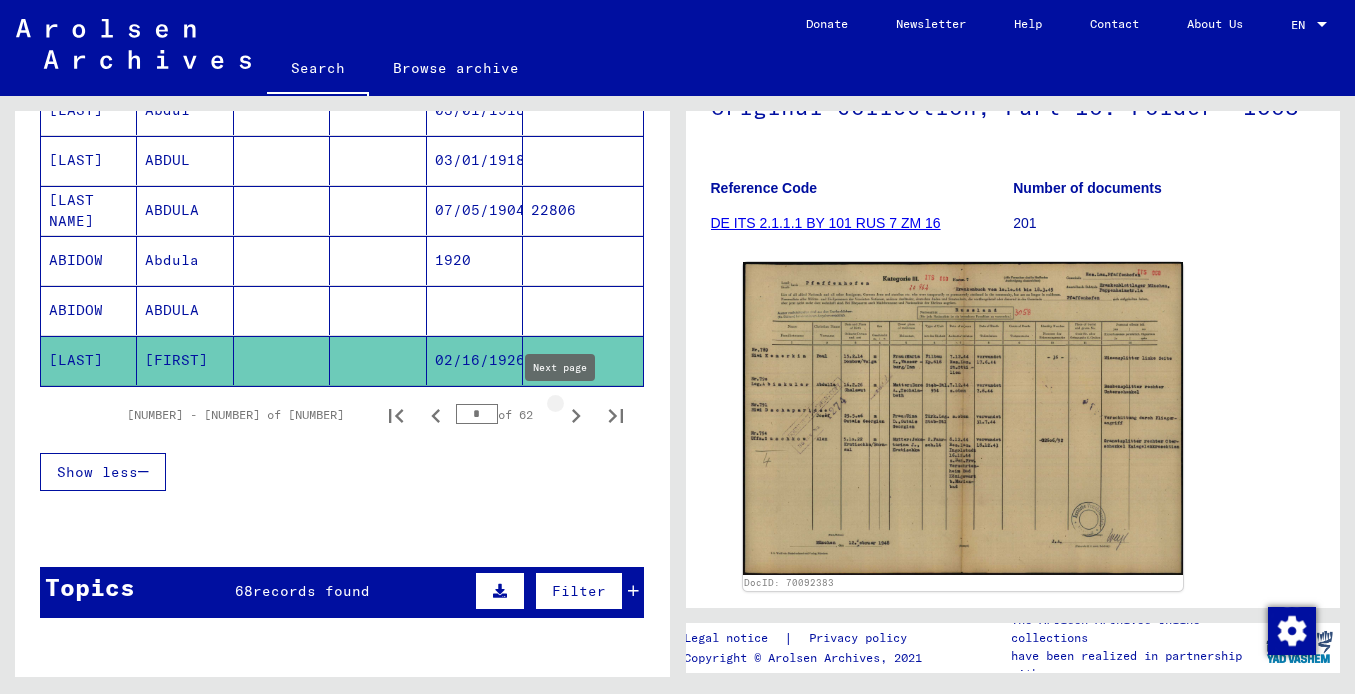 click 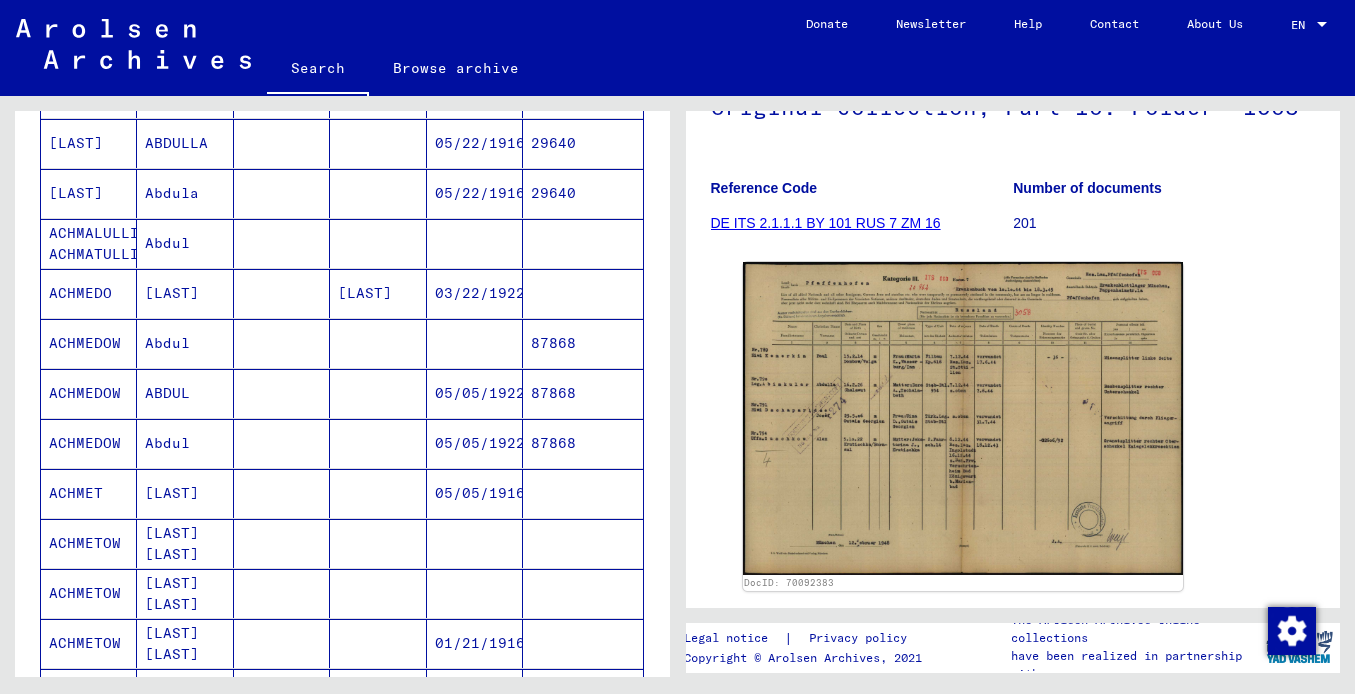 scroll, scrollTop: 1351, scrollLeft: 0, axis: vertical 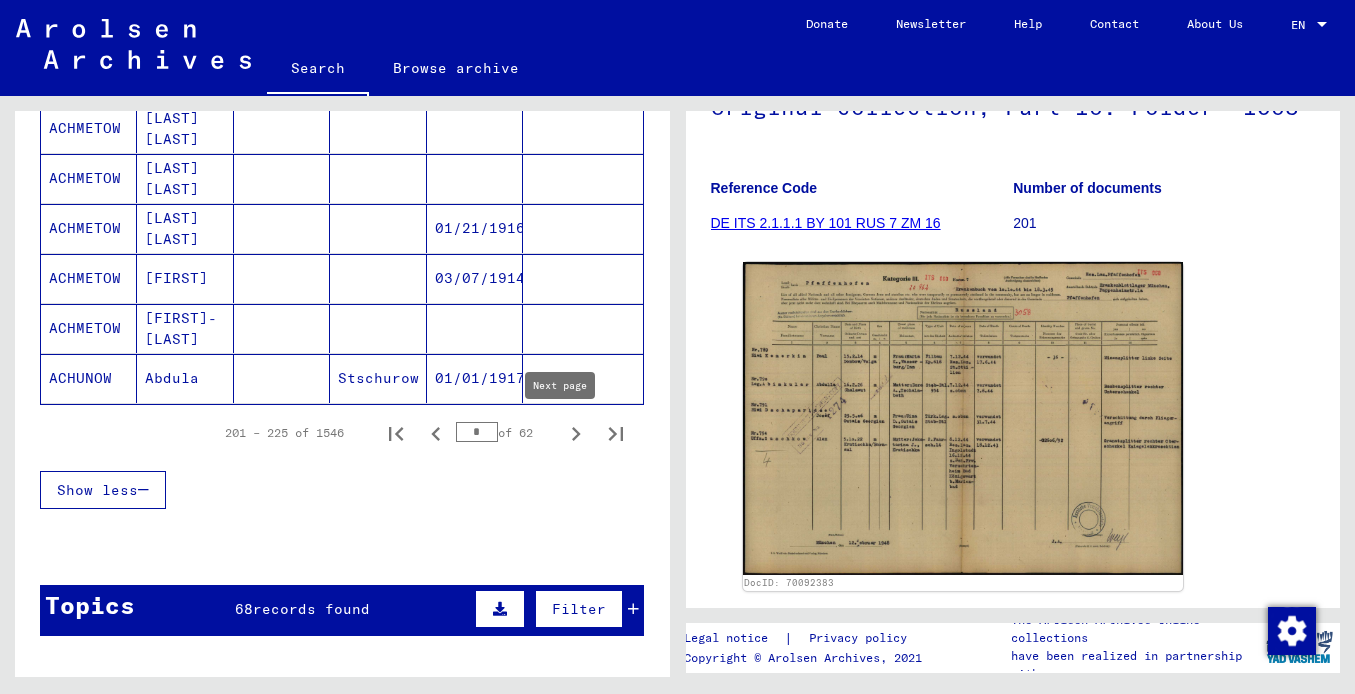 click 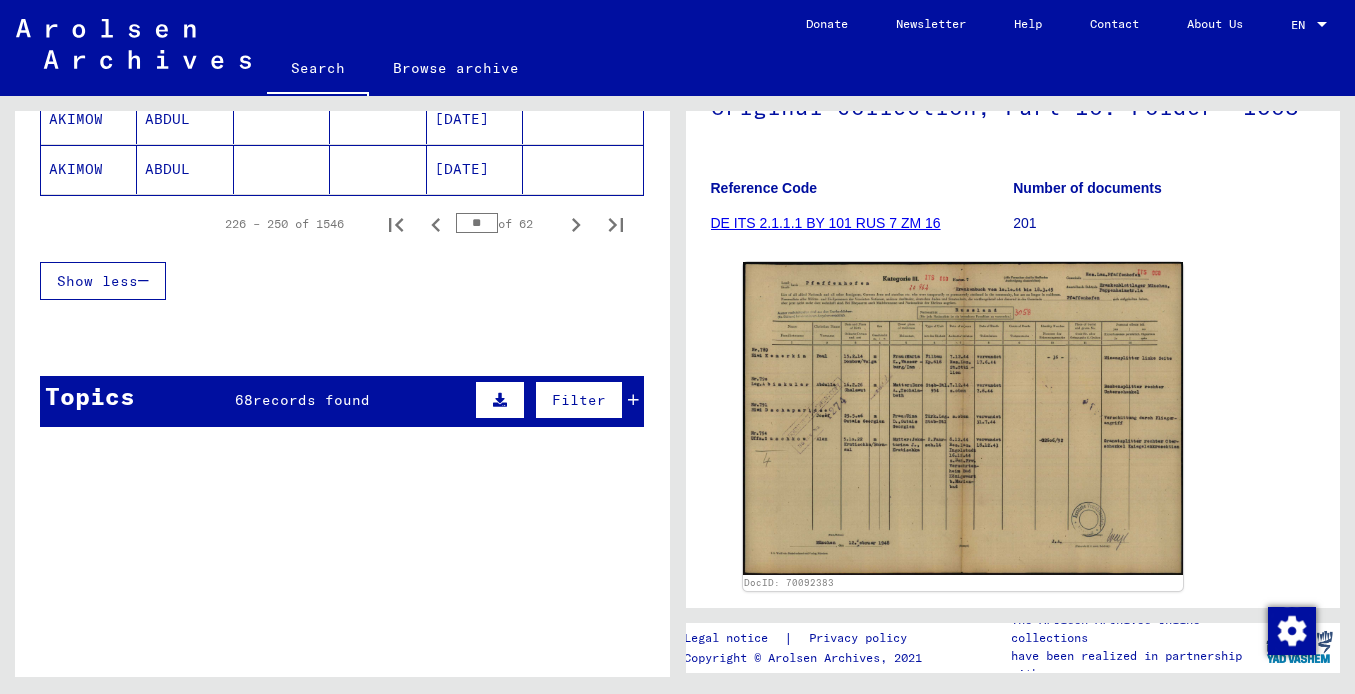 scroll, scrollTop: 1567, scrollLeft: 0, axis: vertical 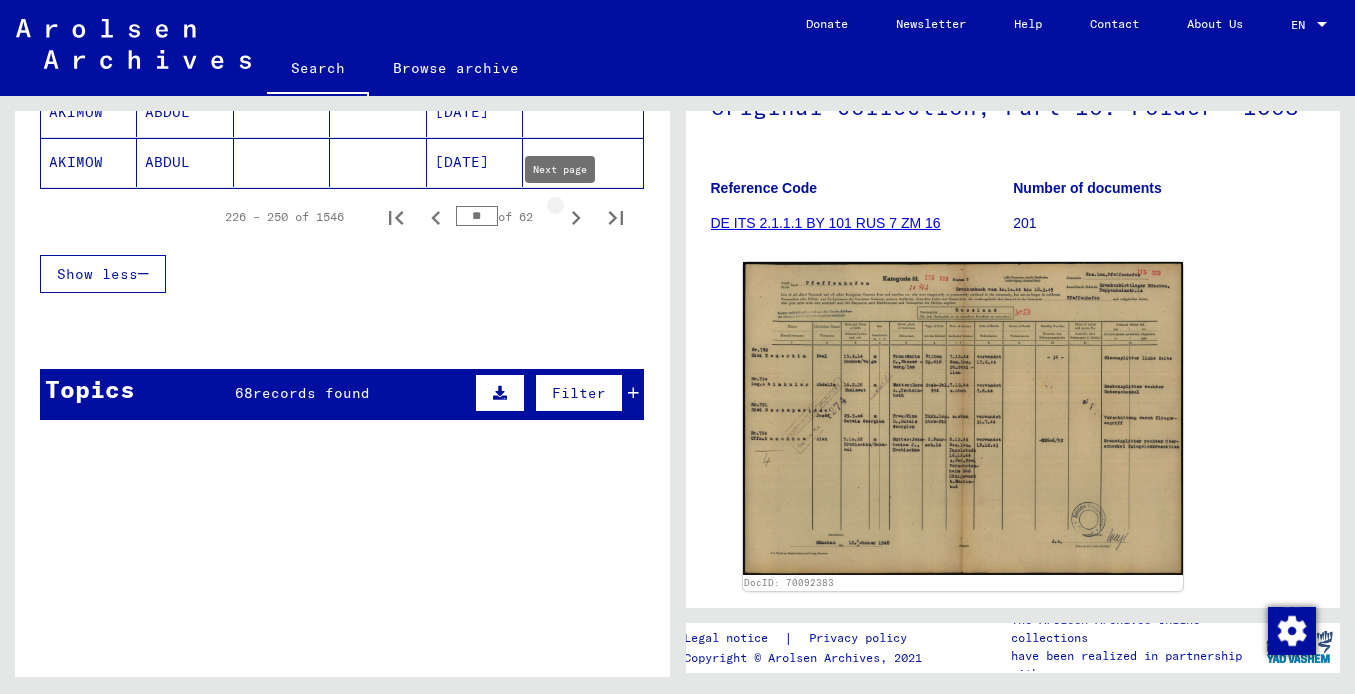 click 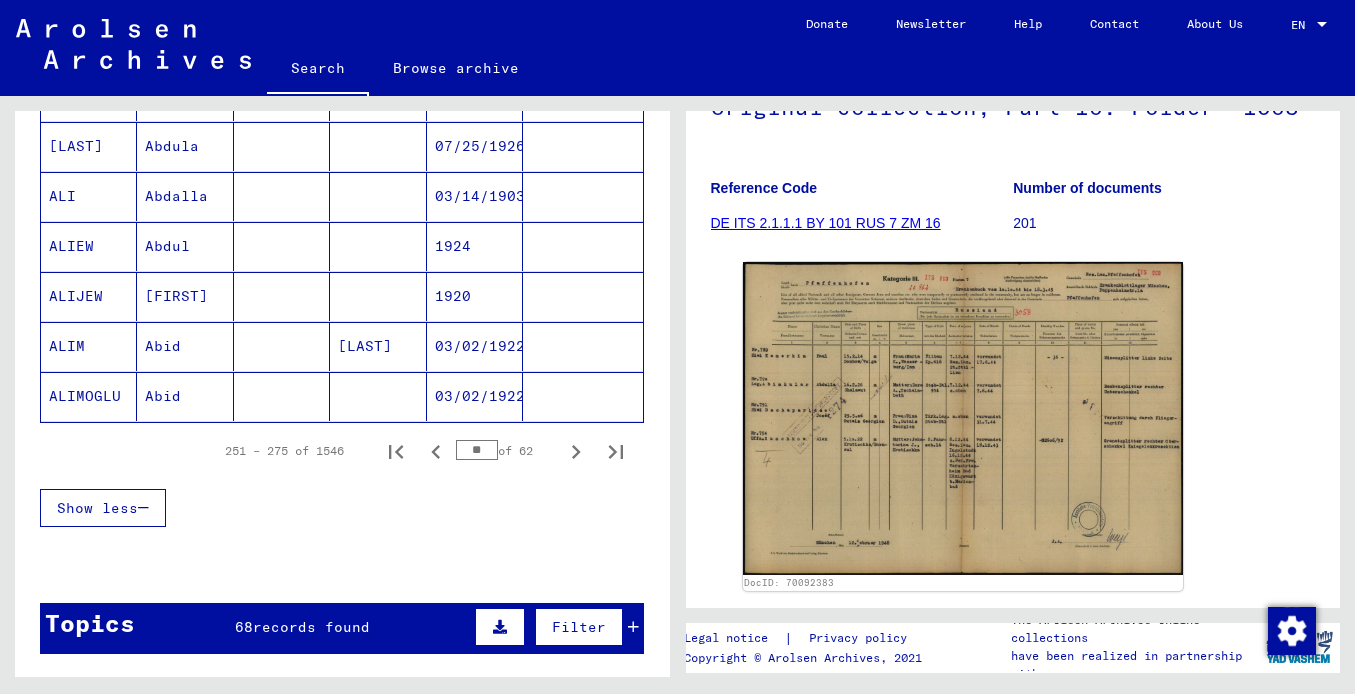 scroll, scrollTop: 1327, scrollLeft: 0, axis: vertical 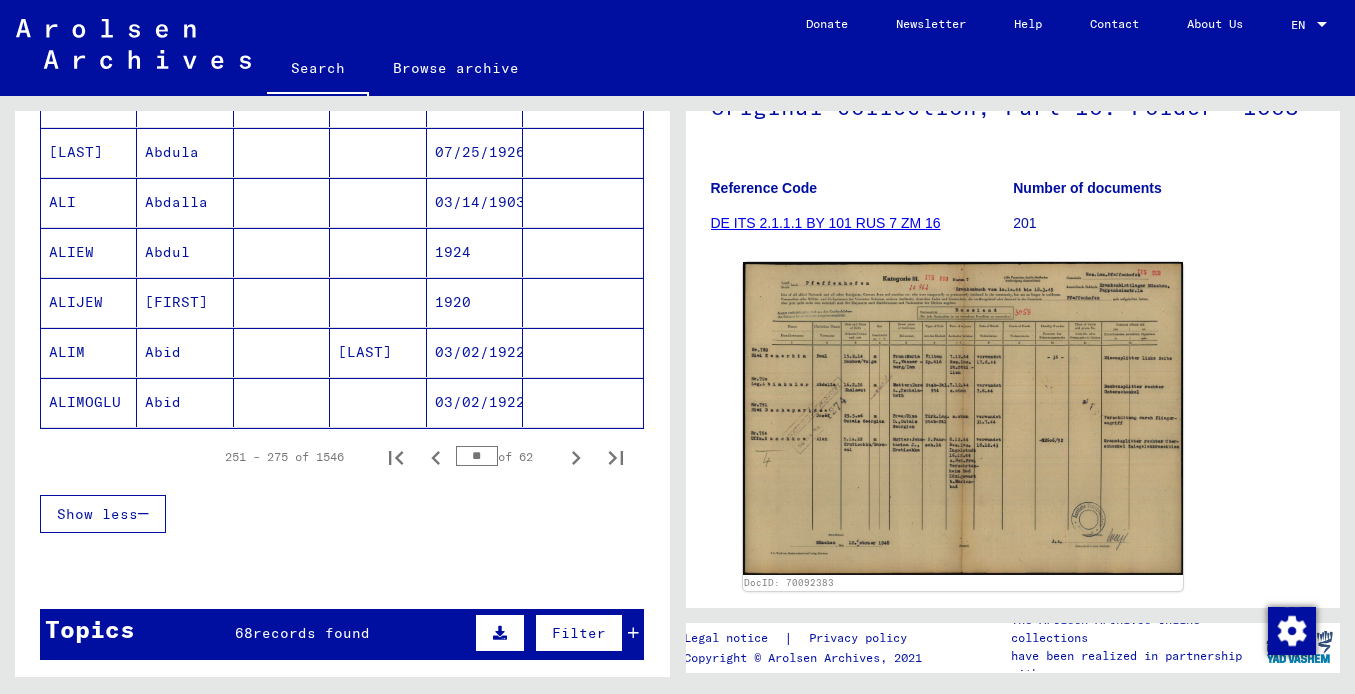 click on "ALIM" at bounding box center (89, 402) 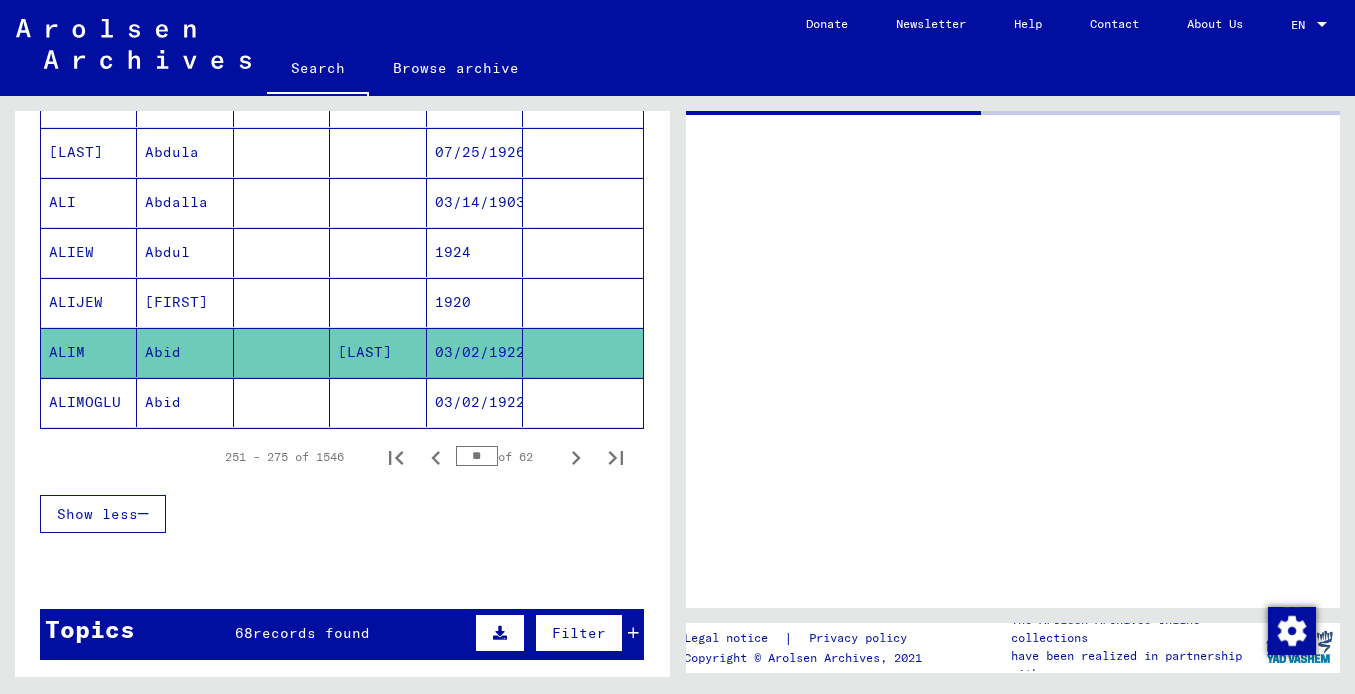 scroll, scrollTop: 0, scrollLeft: 0, axis: both 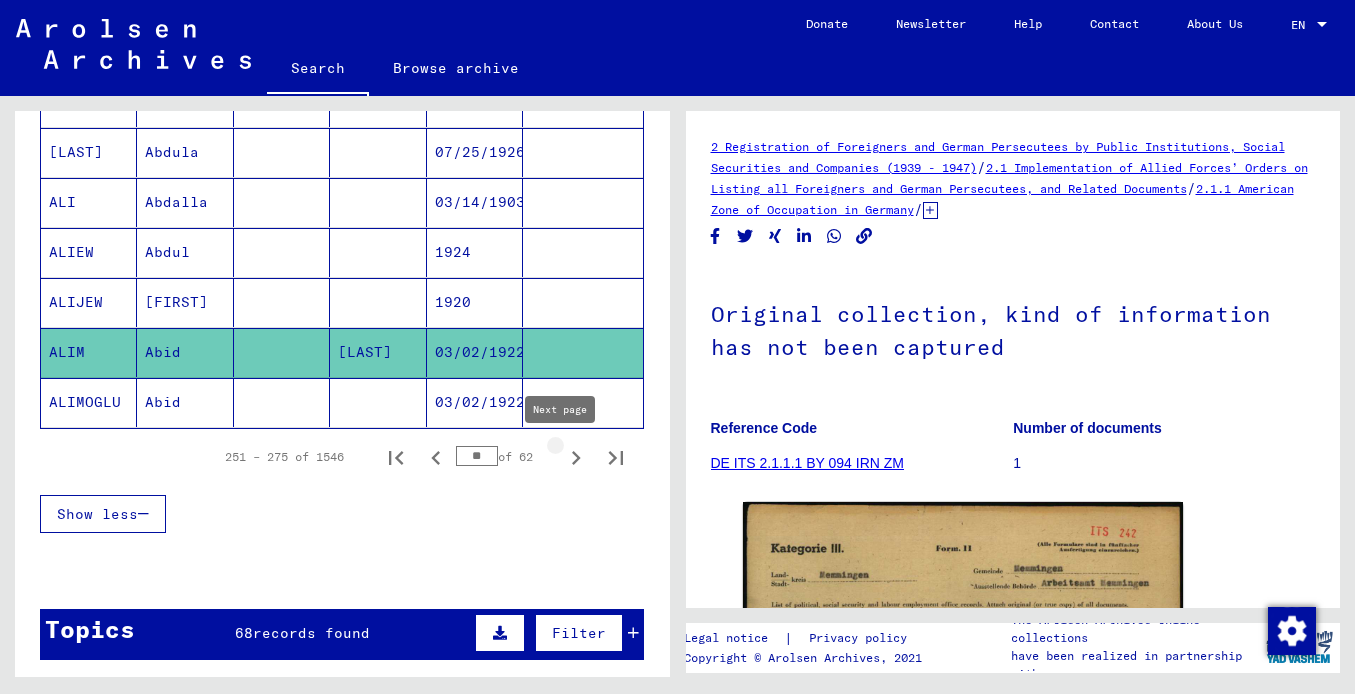 click 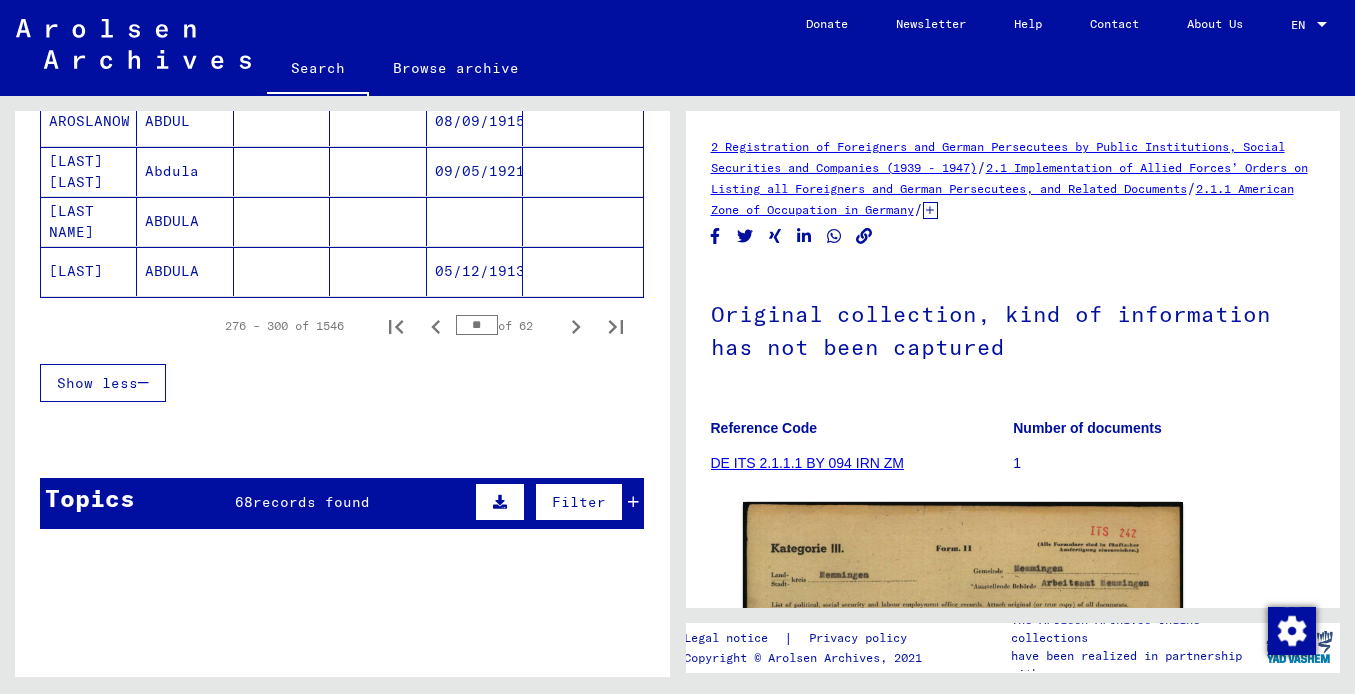 scroll, scrollTop: 1499, scrollLeft: 0, axis: vertical 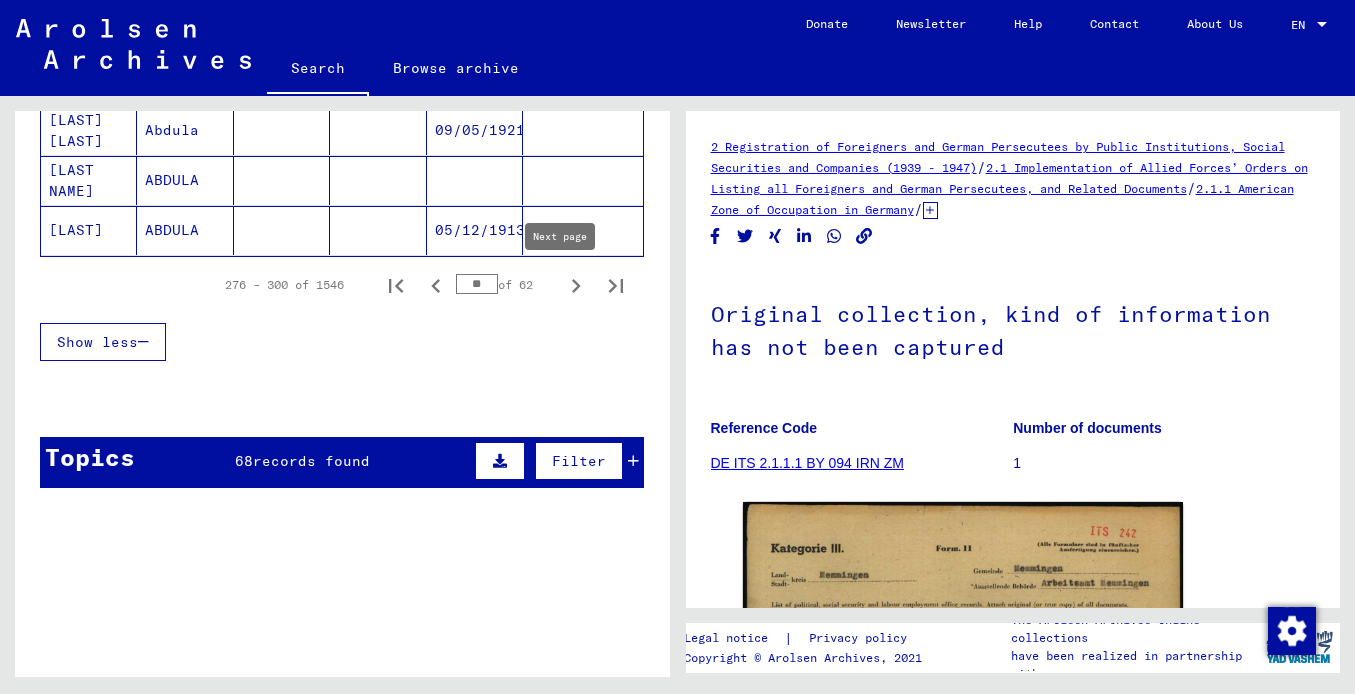 click 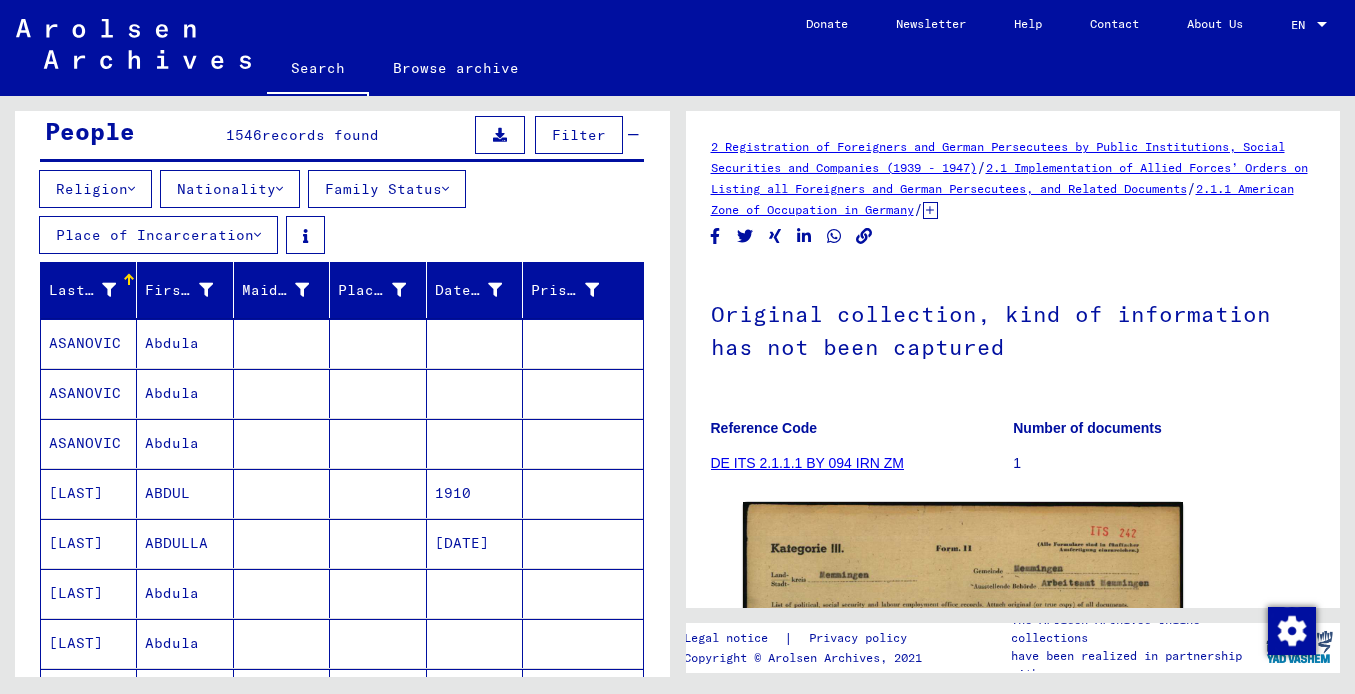 scroll, scrollTop: 218, scrollLeft: 0, axis: vertical 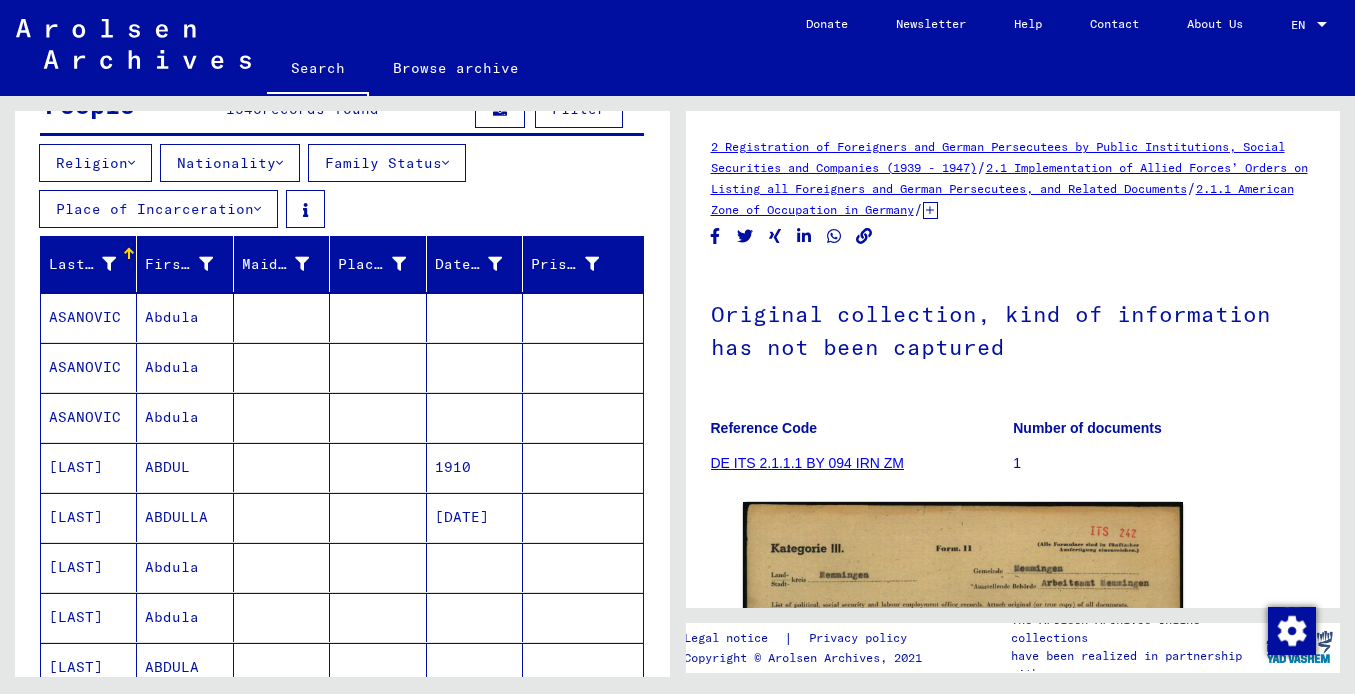 click at bounding box center [257, 209] 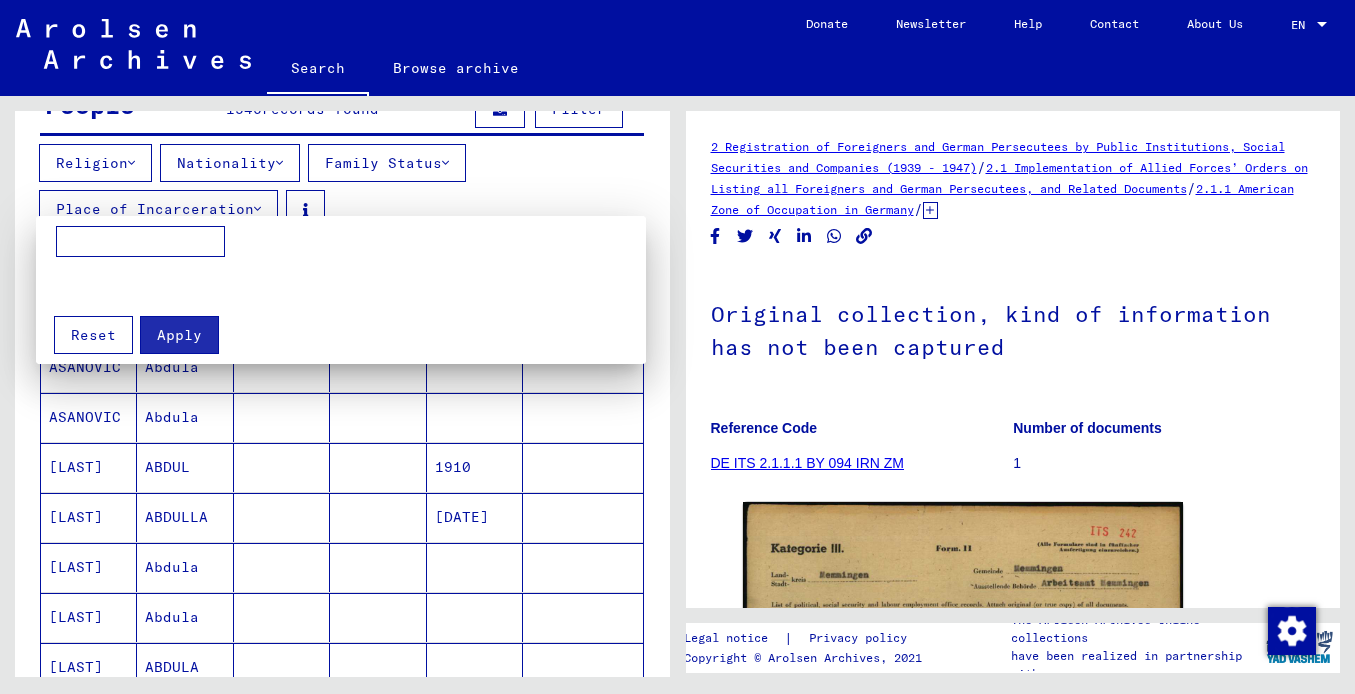 click at bounding box center [140, 242] 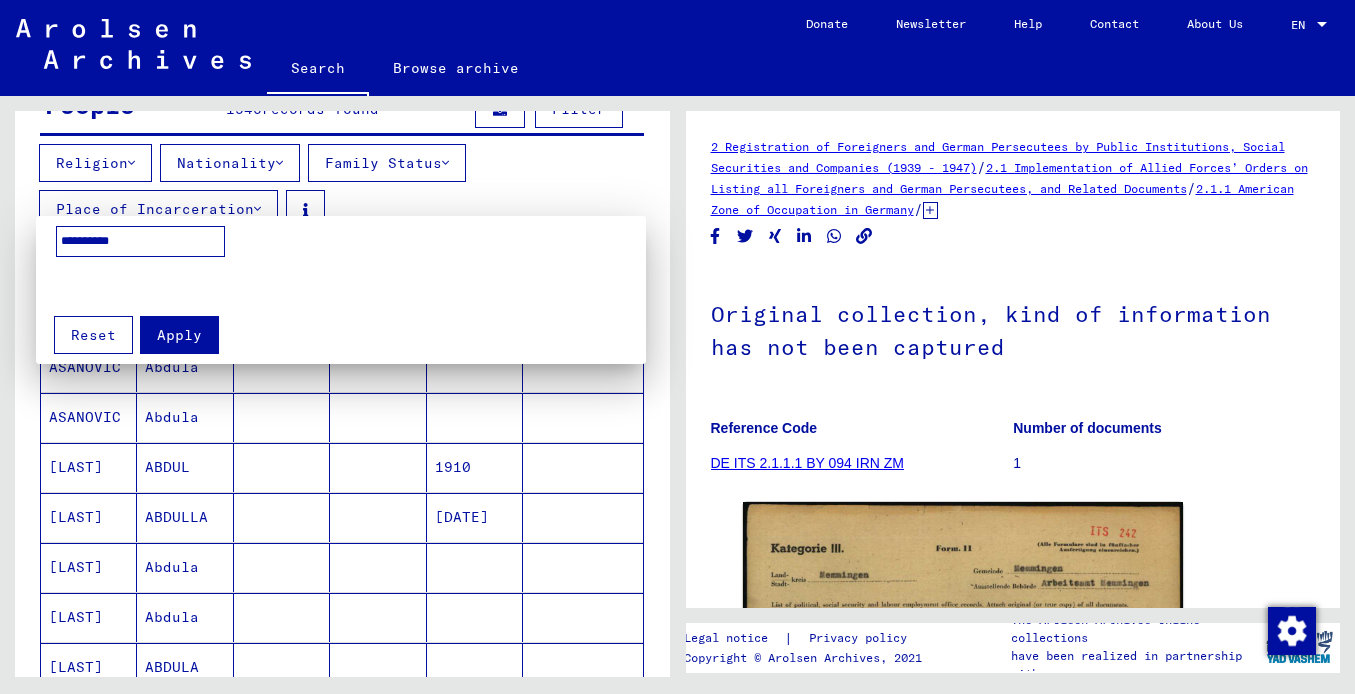type on "**********" 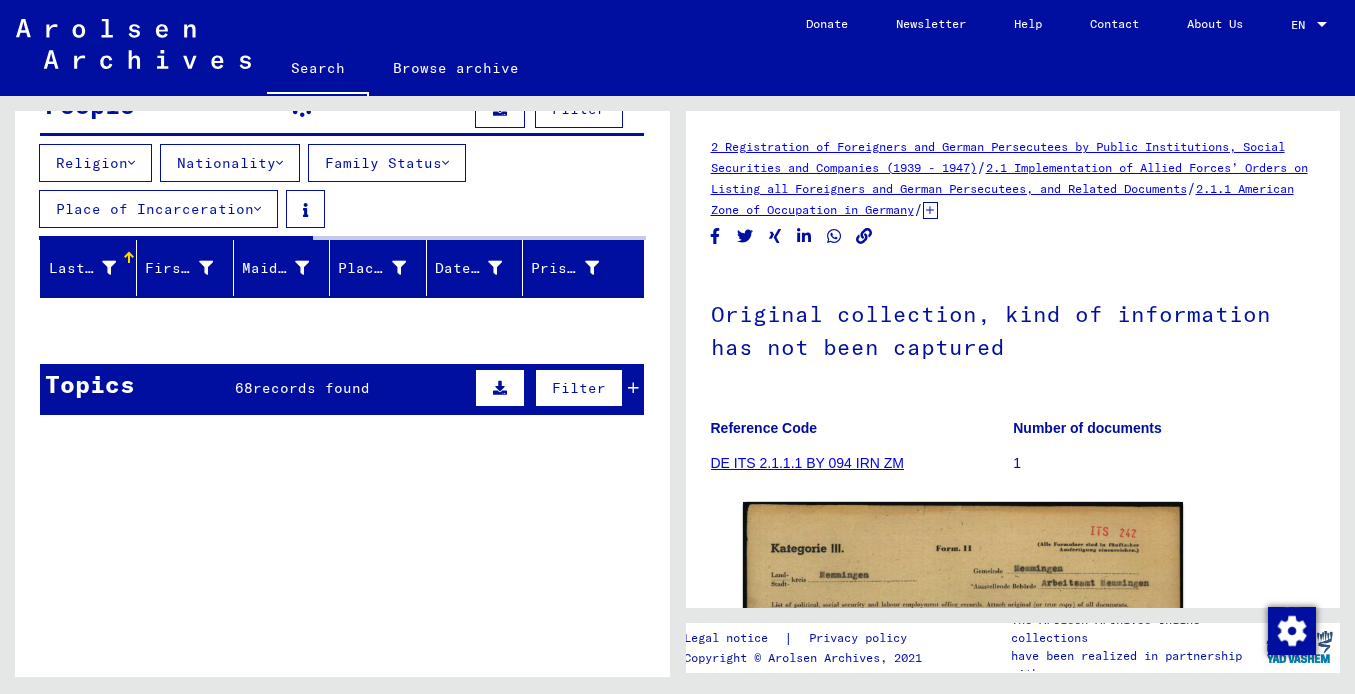 scroll, scrollTop: 212, scrollLeft: 0, axis: vertical 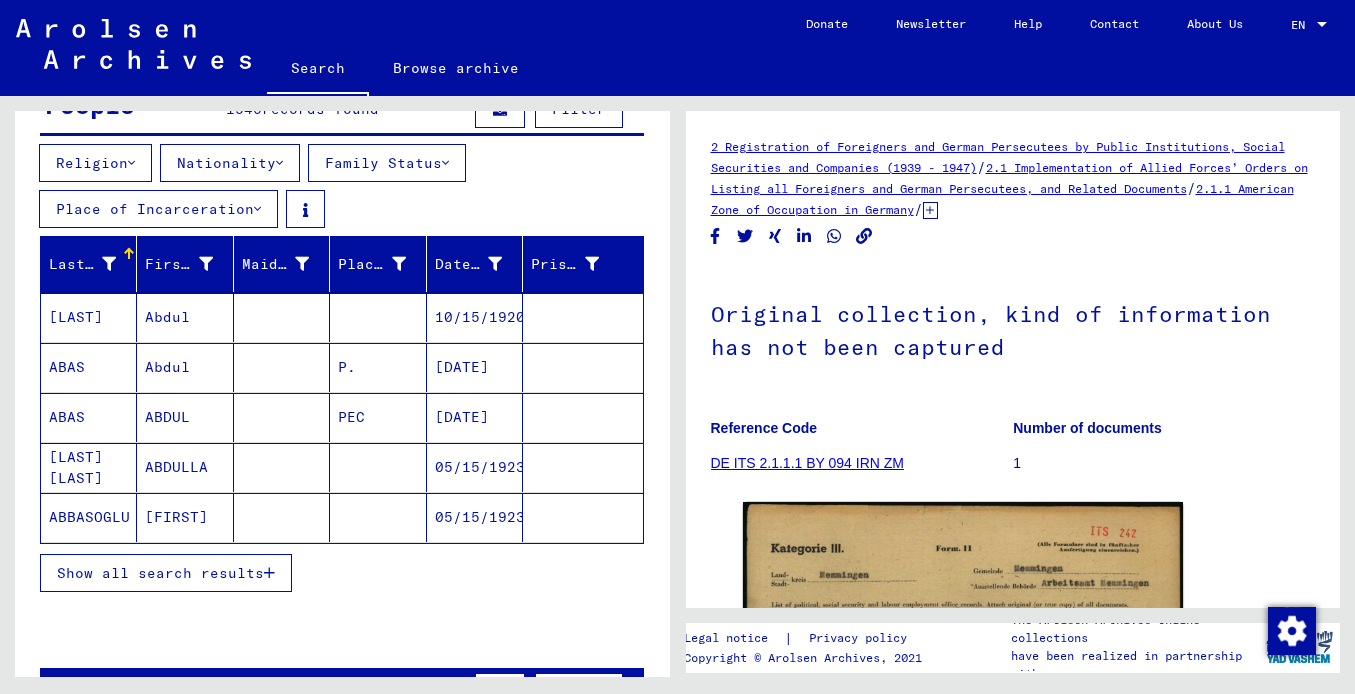 click on "Show all search results" at bounding box center [160, 573] 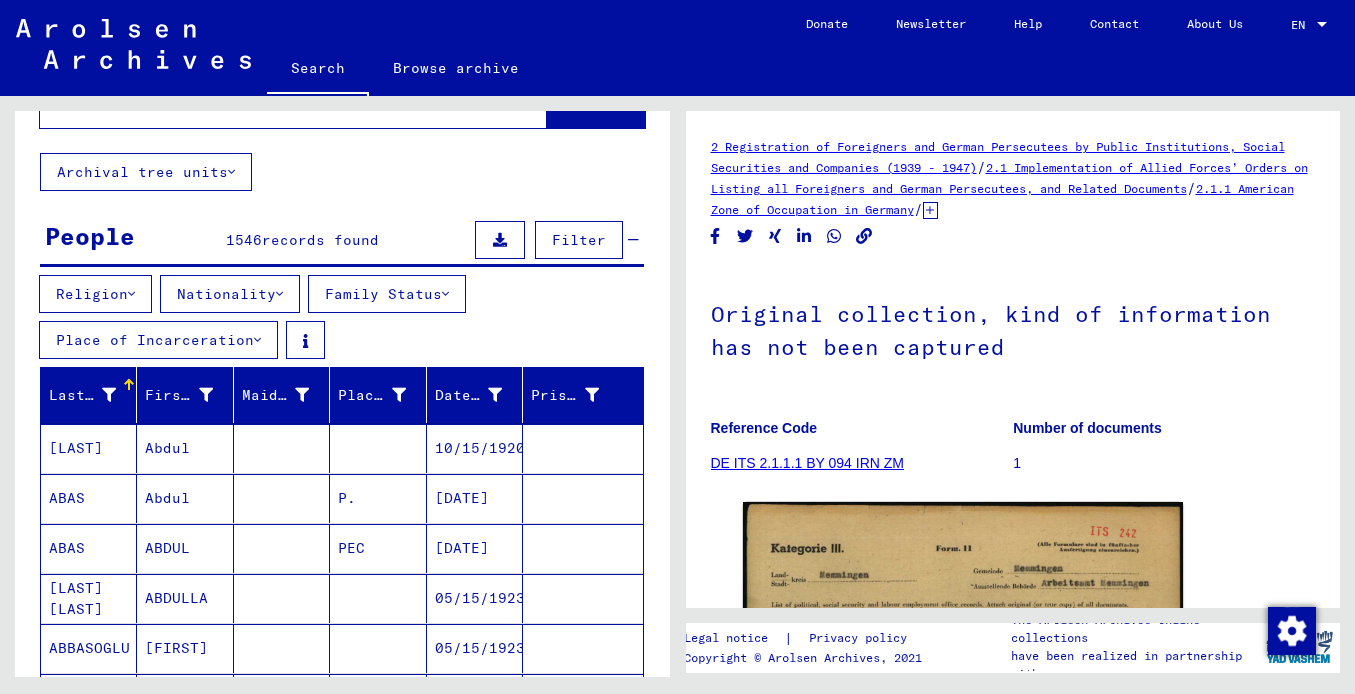 scroll, scrollTop: 0, scrollLeft: 0, axis: both 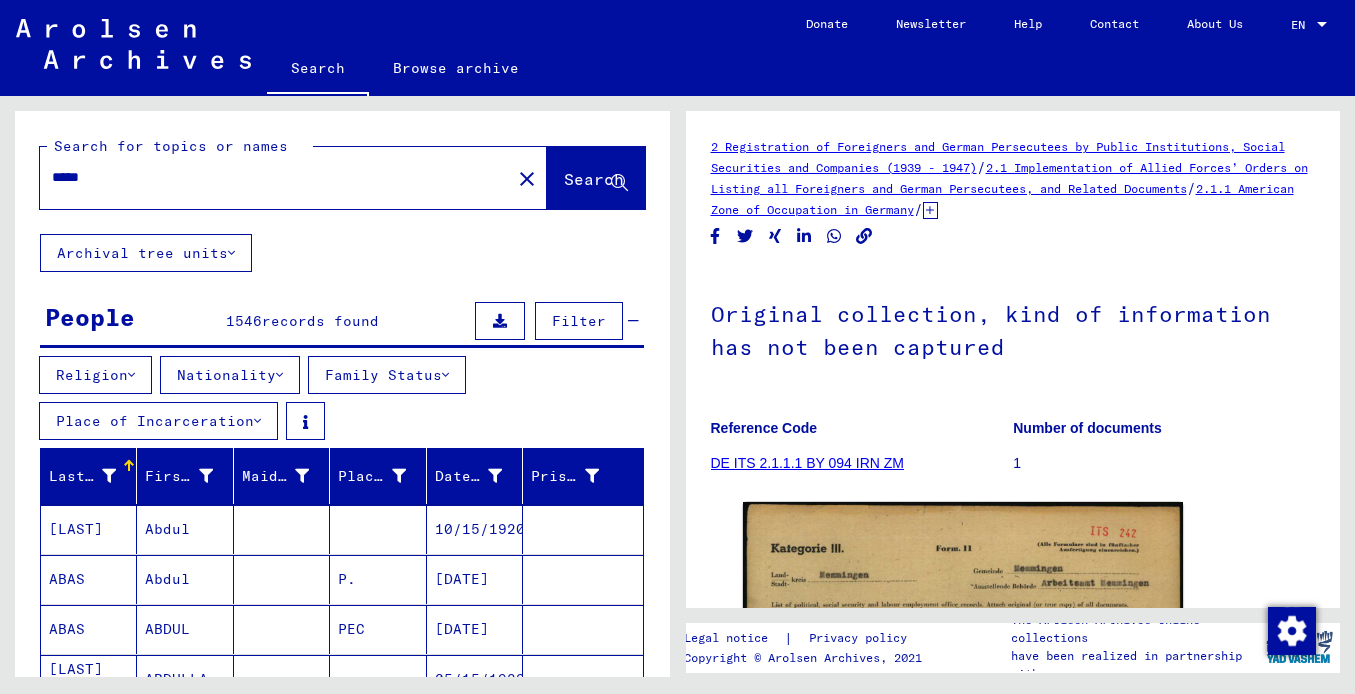 click at bounding box center (257, 421) 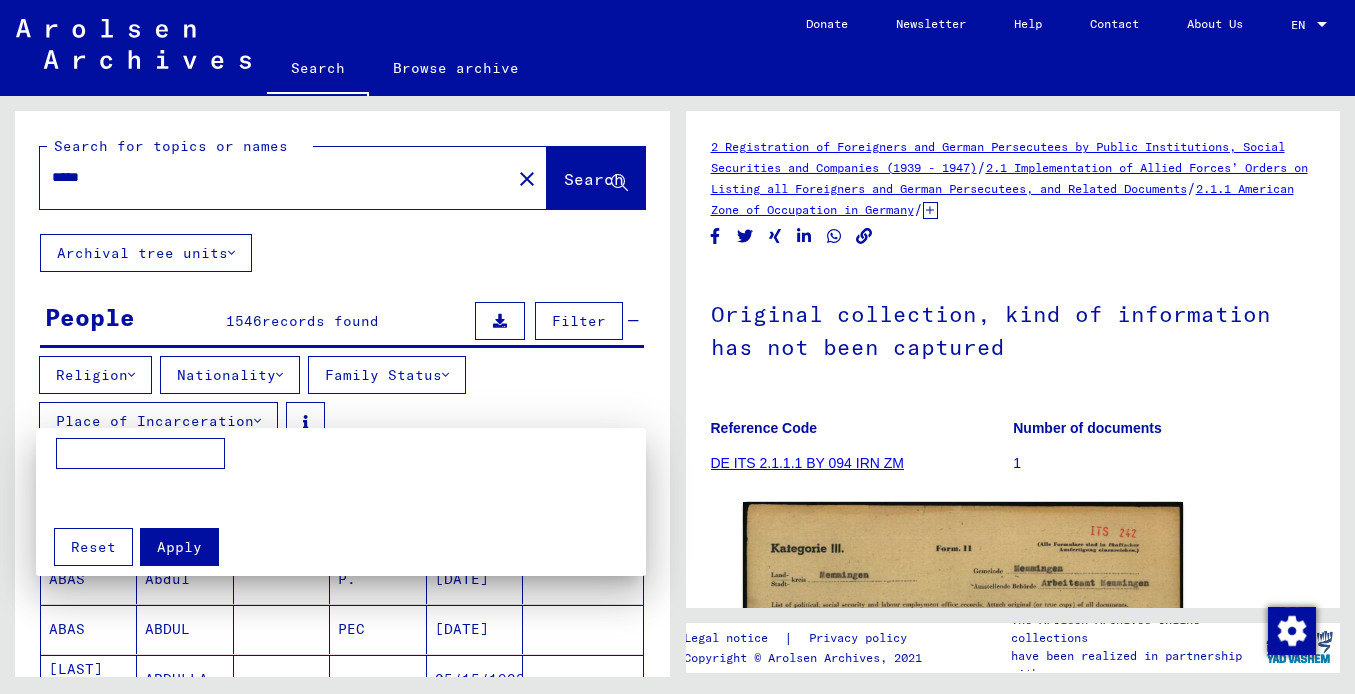 drag, startPoint x: 660, startPoint y: 176, endPoint x: 661, endPoint y: 211, distance: 35.014282 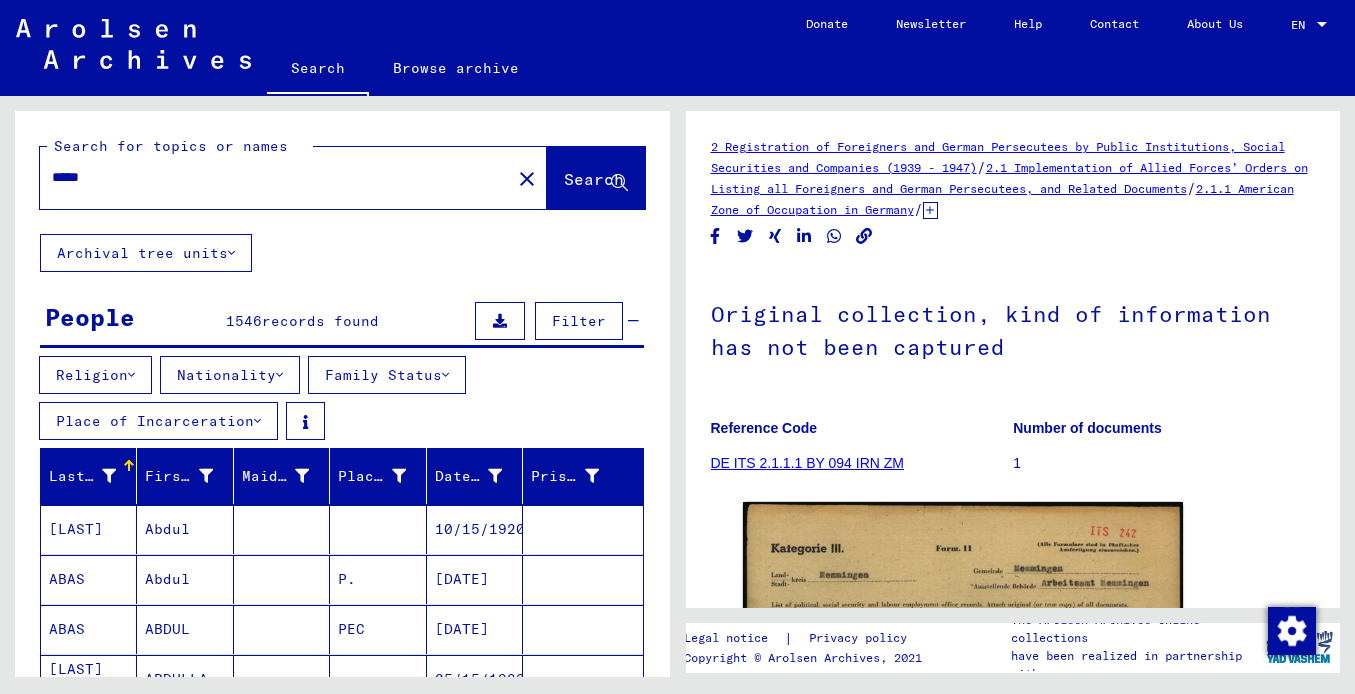 click on "*****" at bounding box center (275, 177) 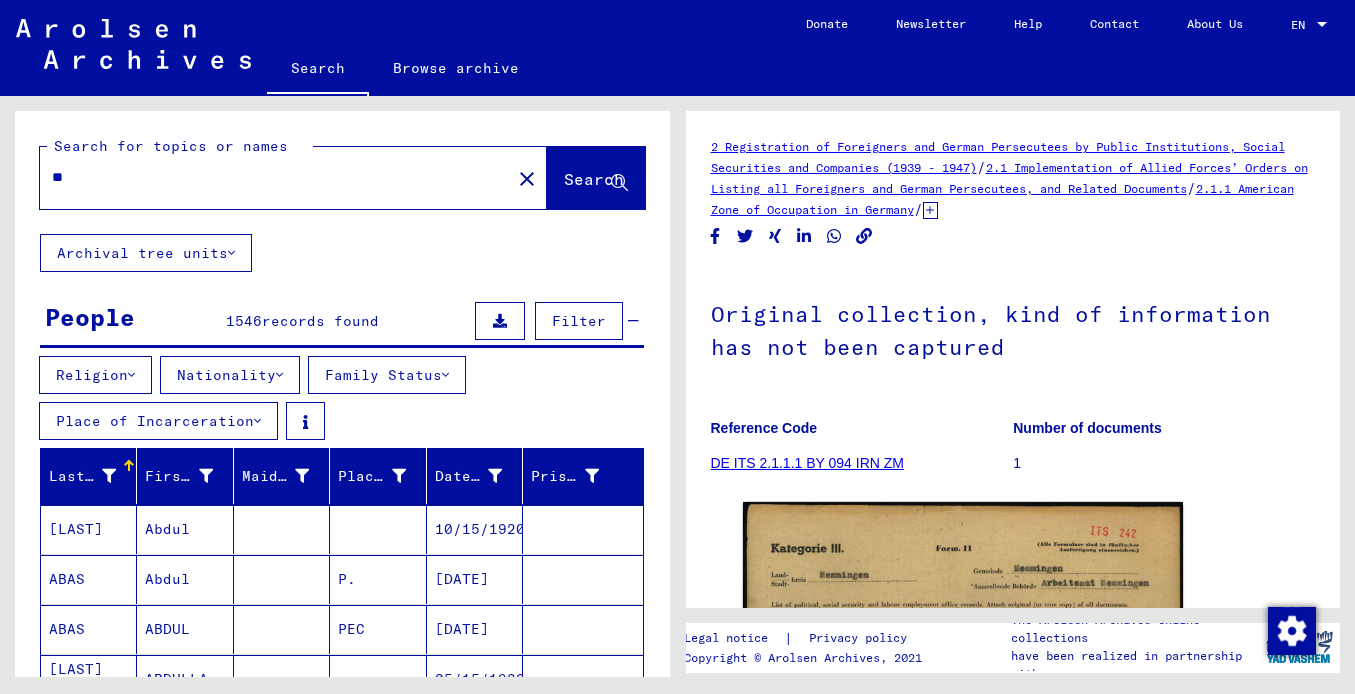 type on "*" 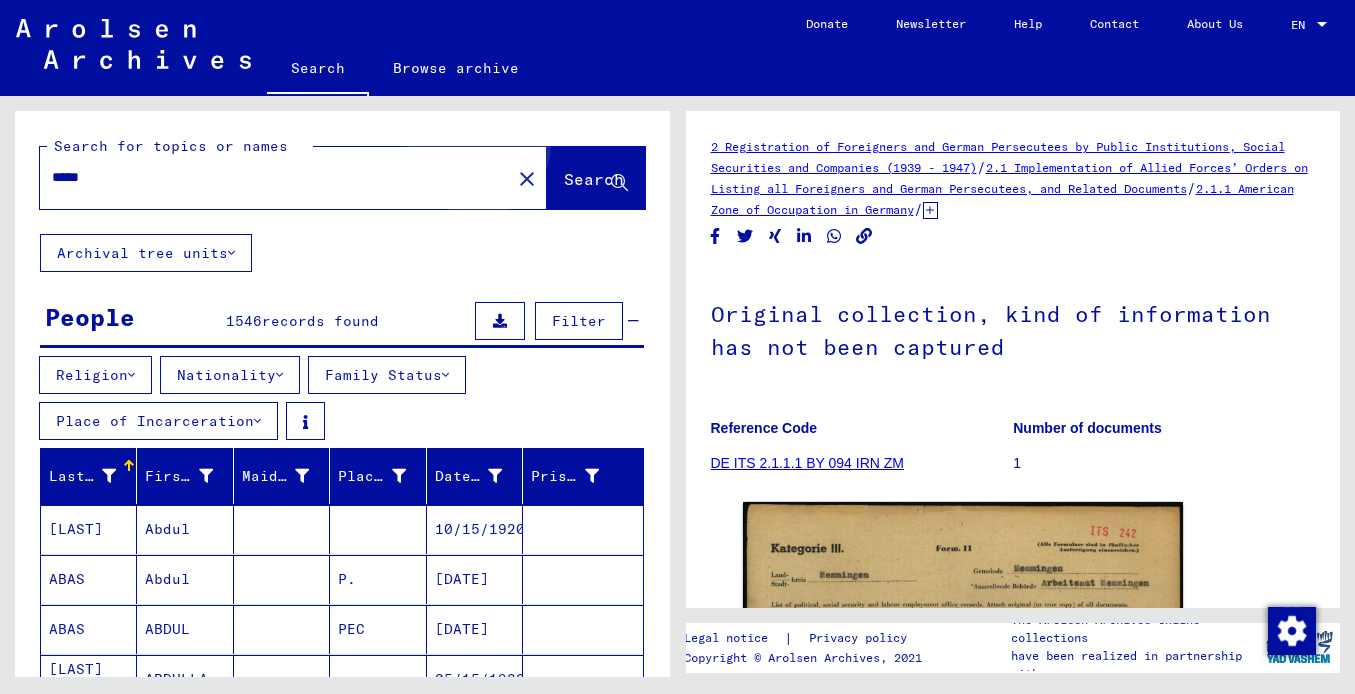 click on "Search" 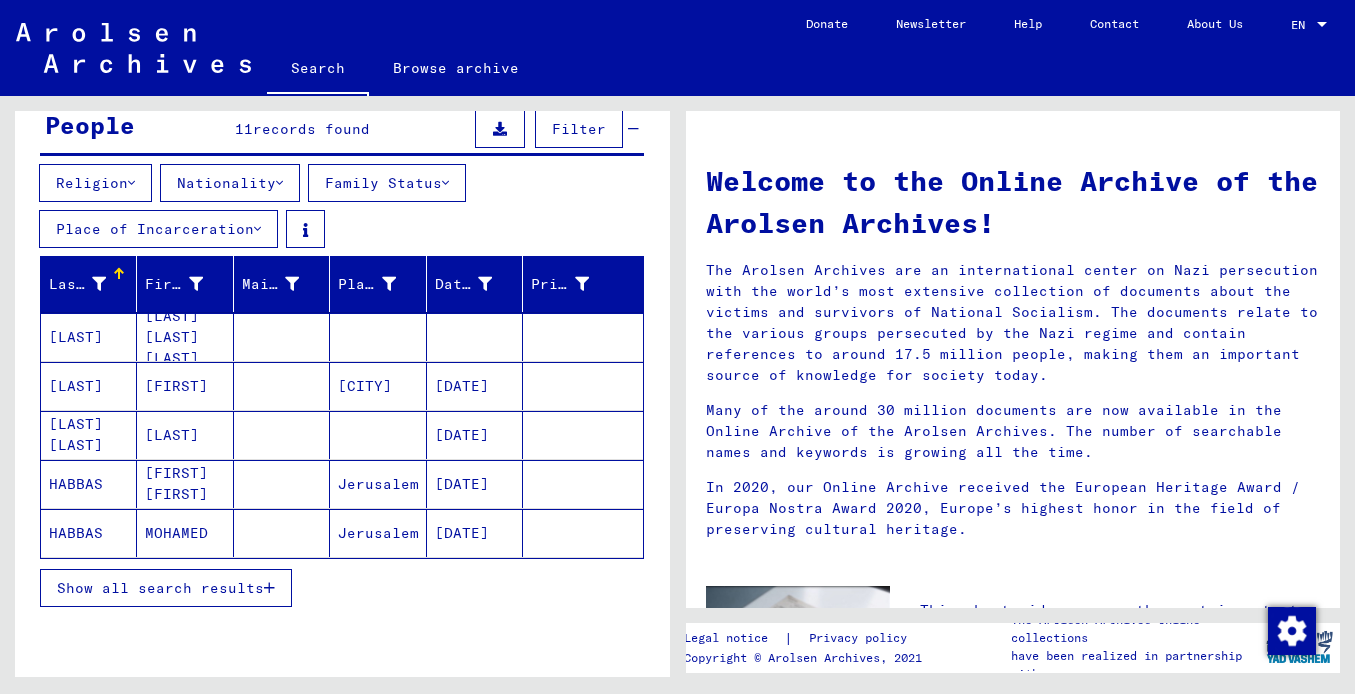 scroll, scrollTop: 240, scrollLeft: 0, axis: vertical 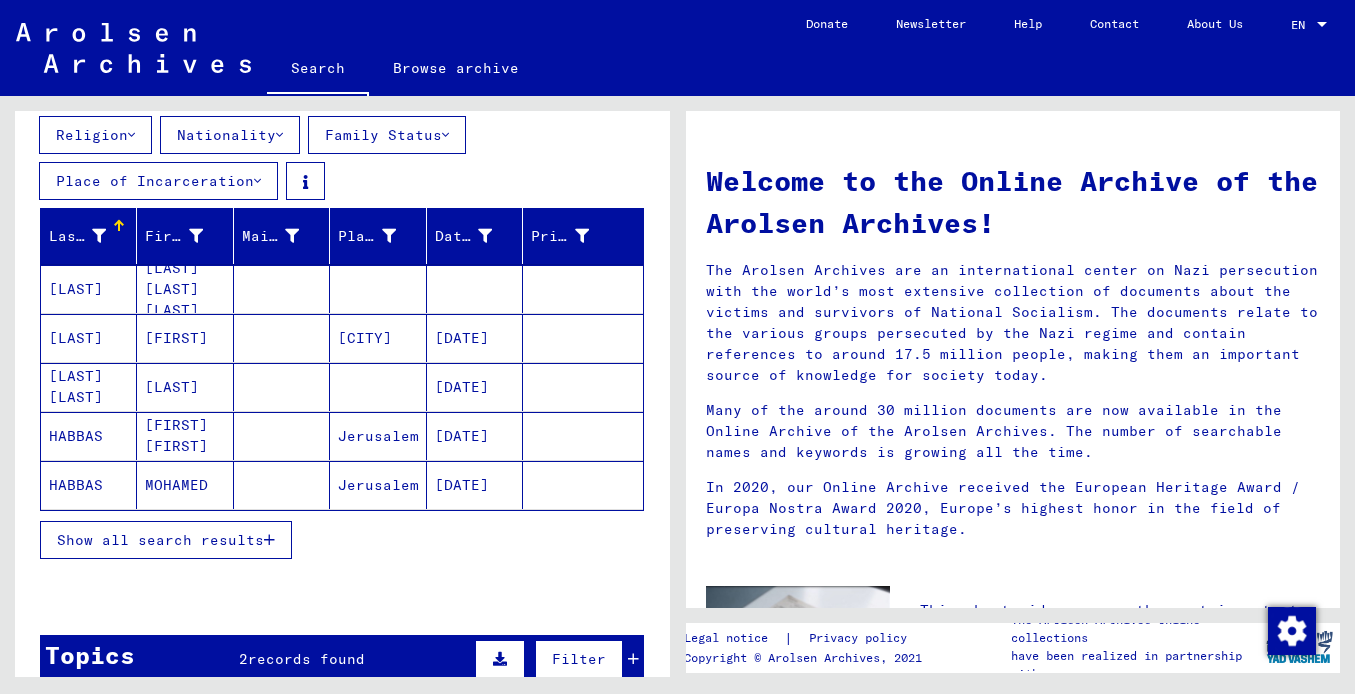 click on "HABBAS" at bounding box center [89, 485] 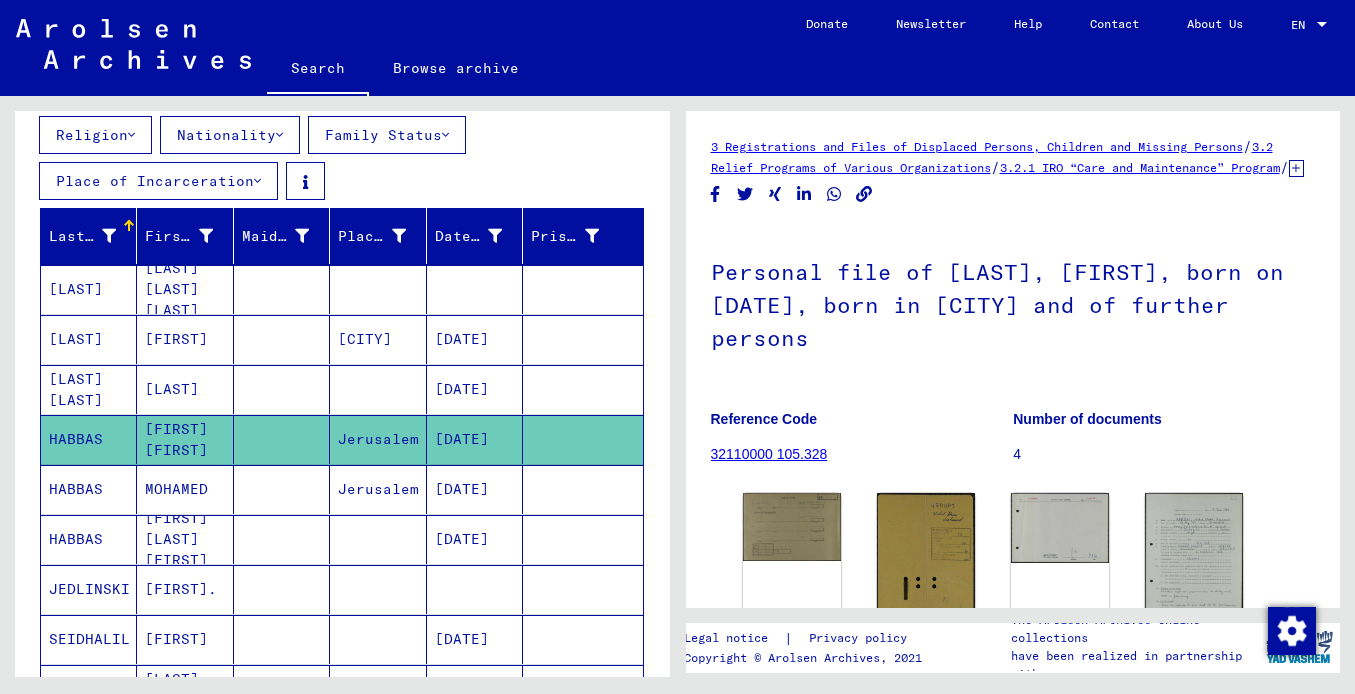 scroll, scrollTop: 0, scrollLeft: 0, axis: both 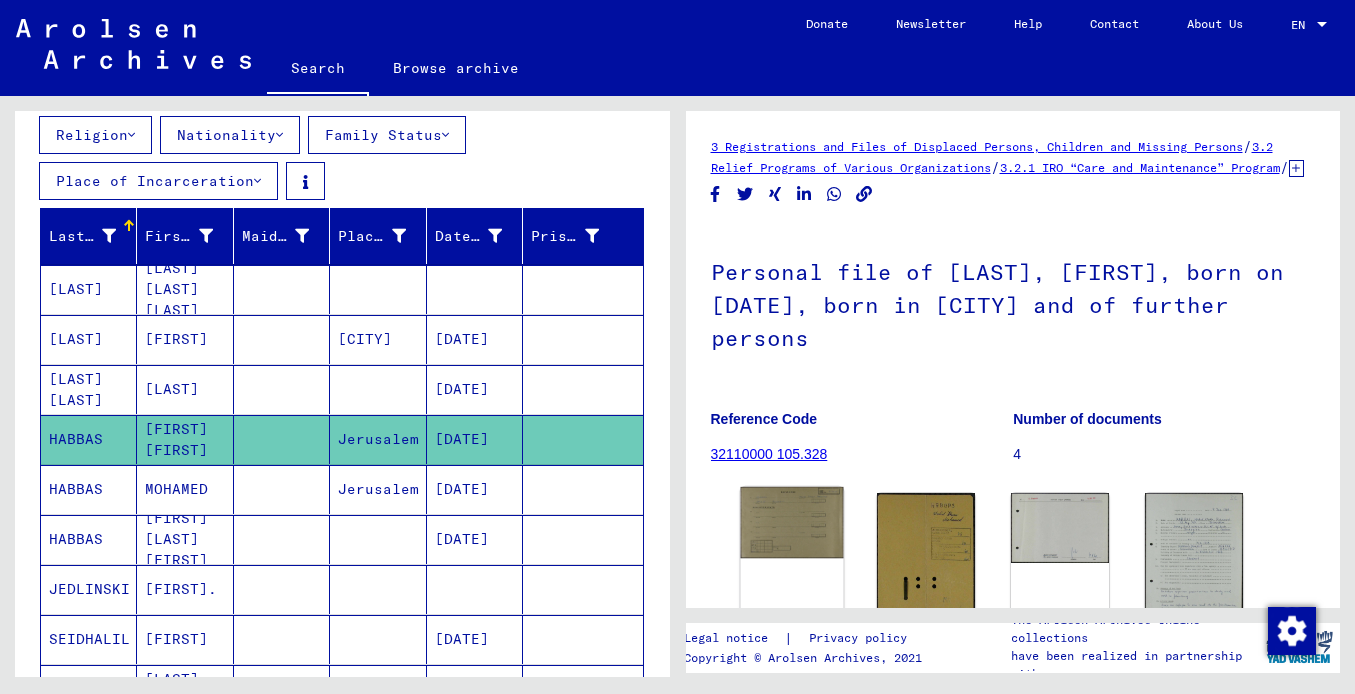 click 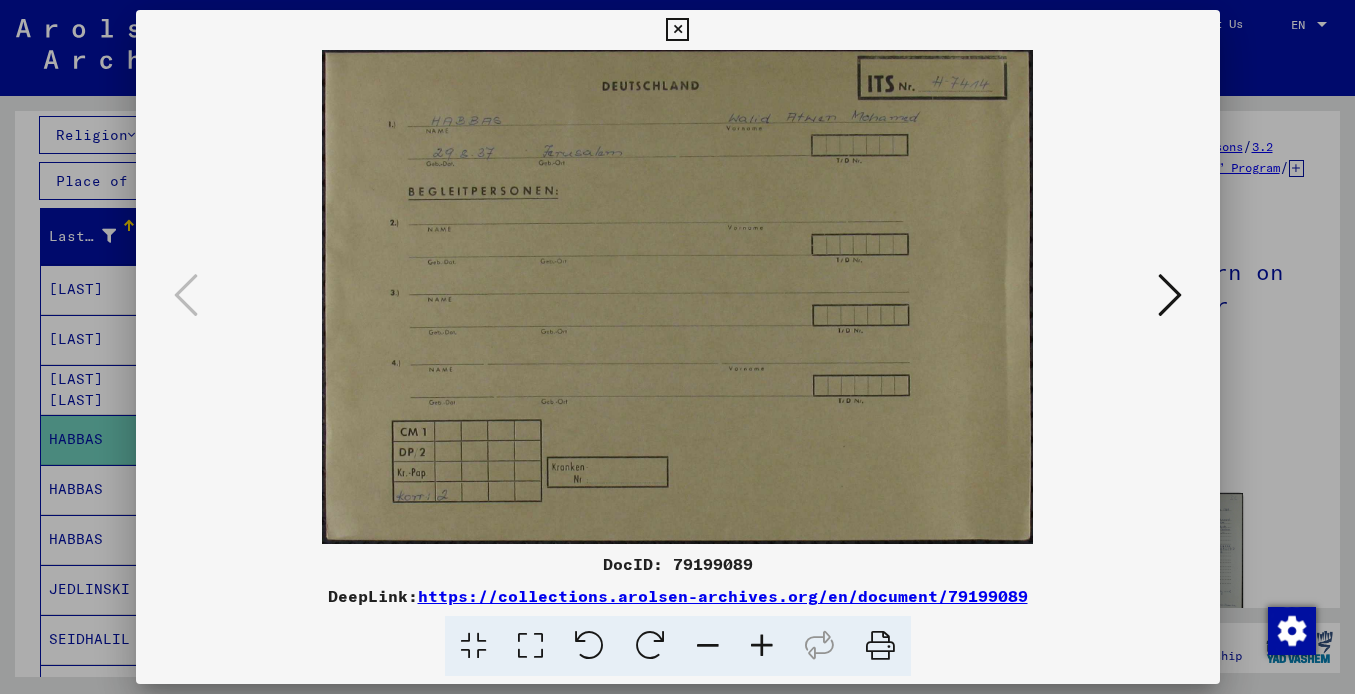 click at bounding box center [1170, 295] 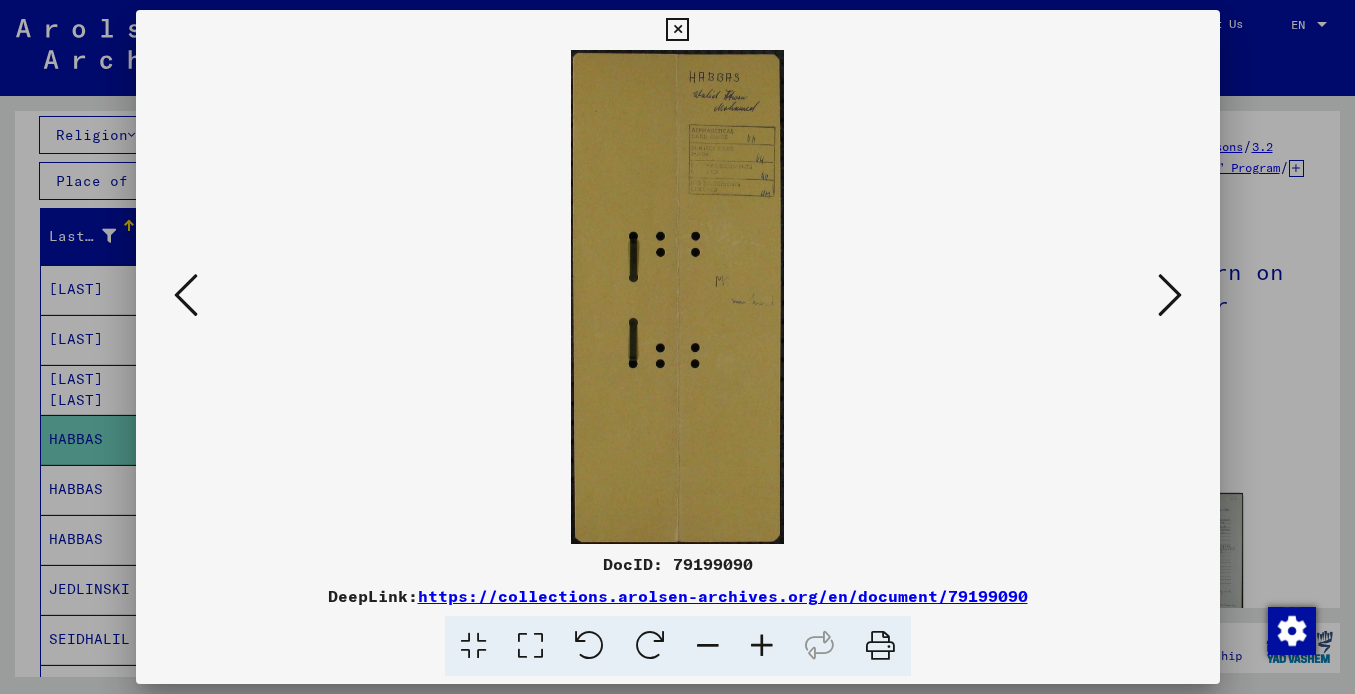 click at bounding box center [1170, 295] 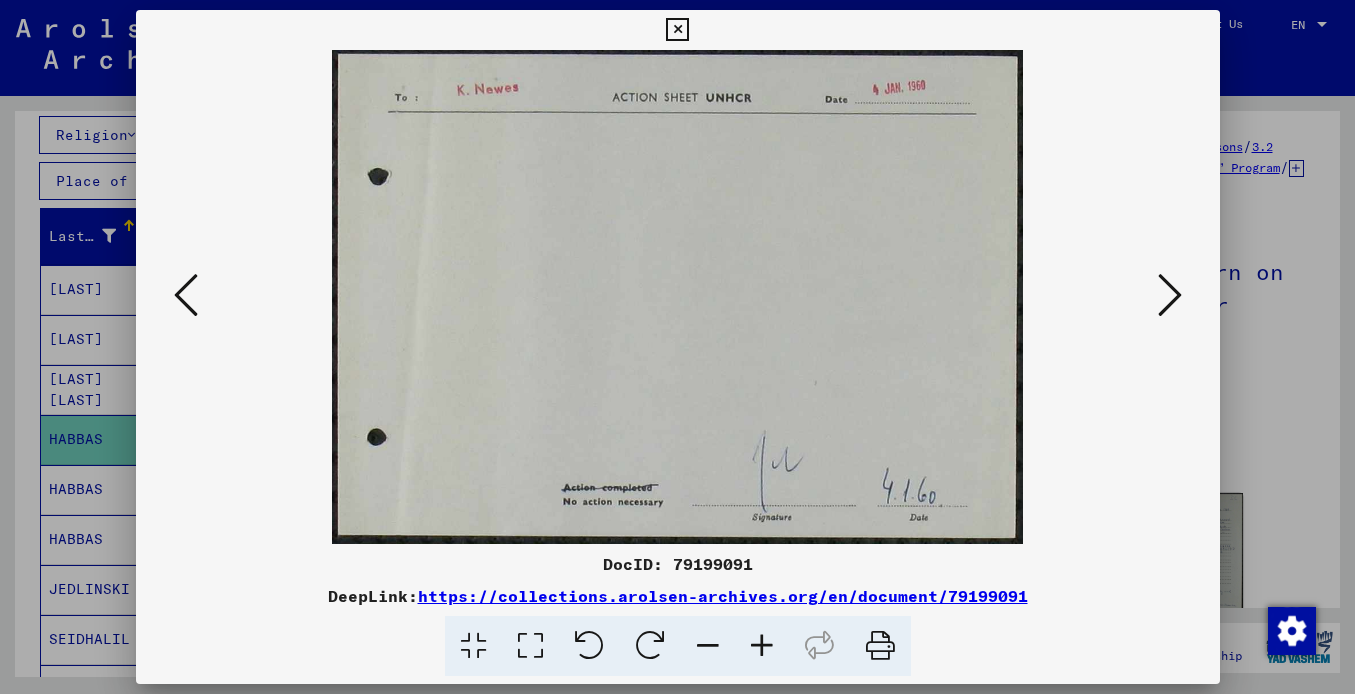 click at bounding box center (1170, 295) 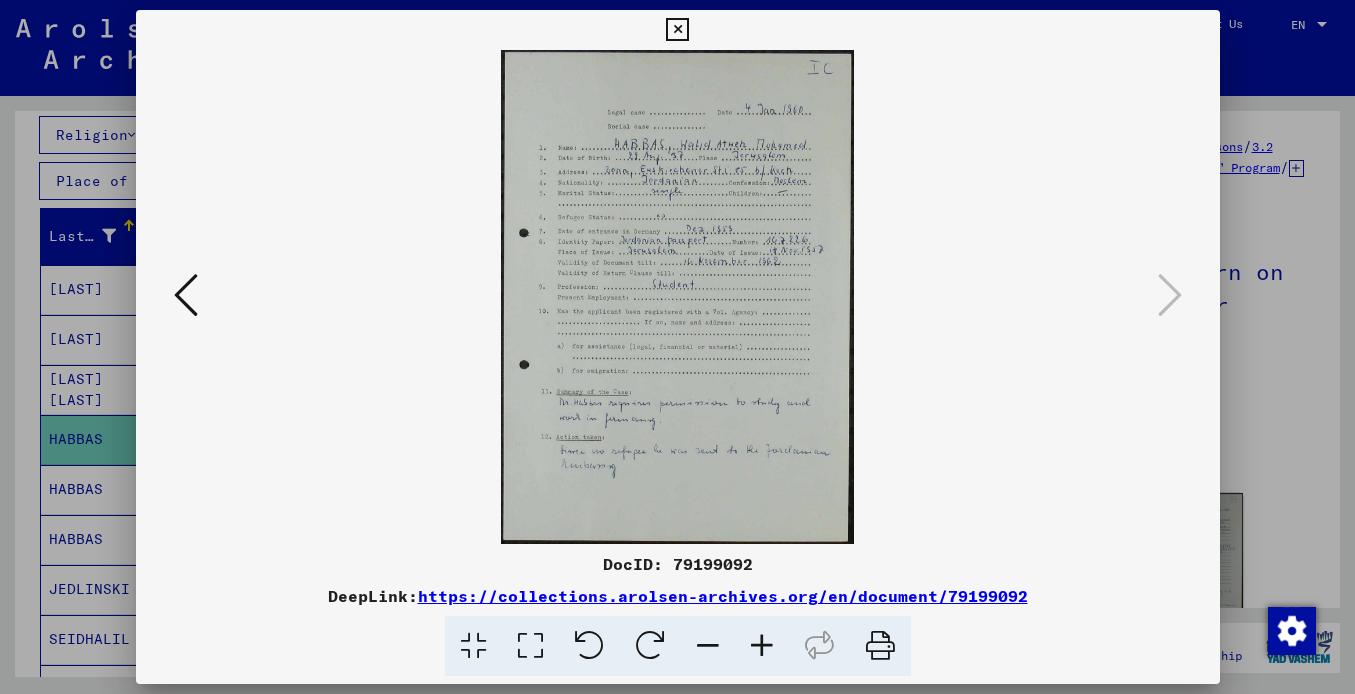 click at bounding box center (677, 30) 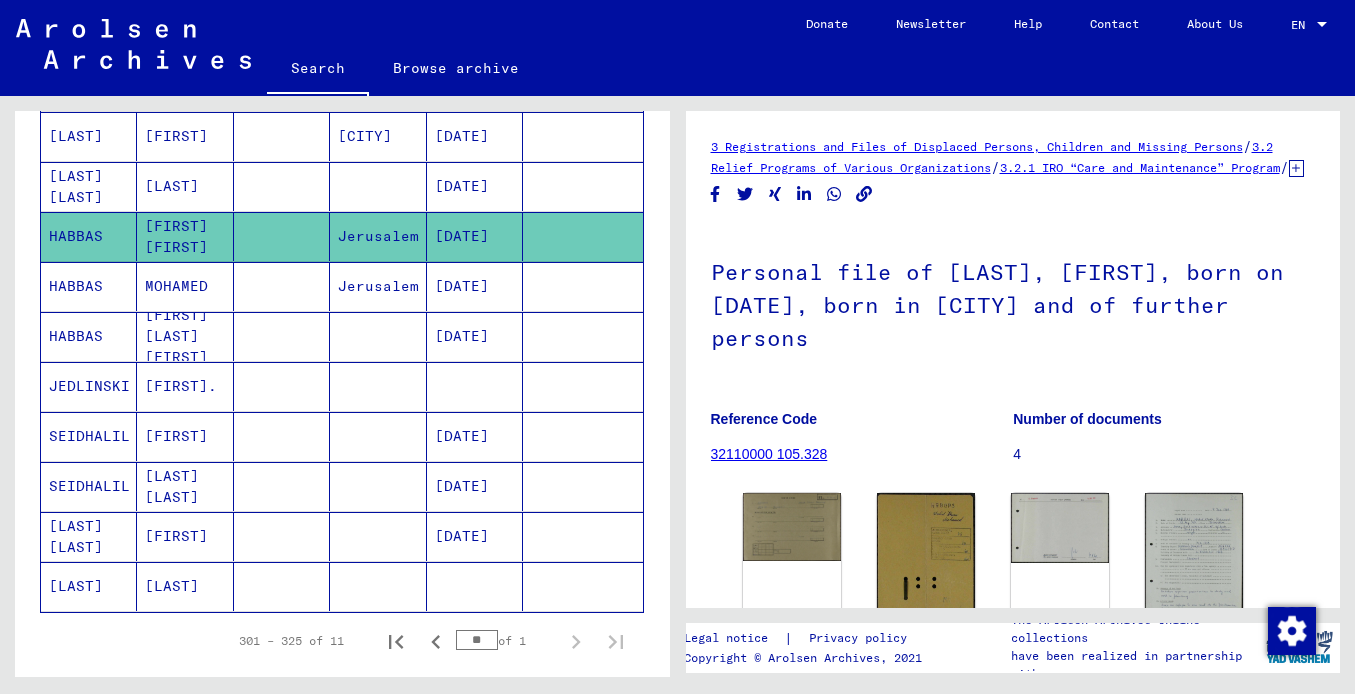 scroll, scrollTop: 440, scrollLeft: 0, axis: vertical 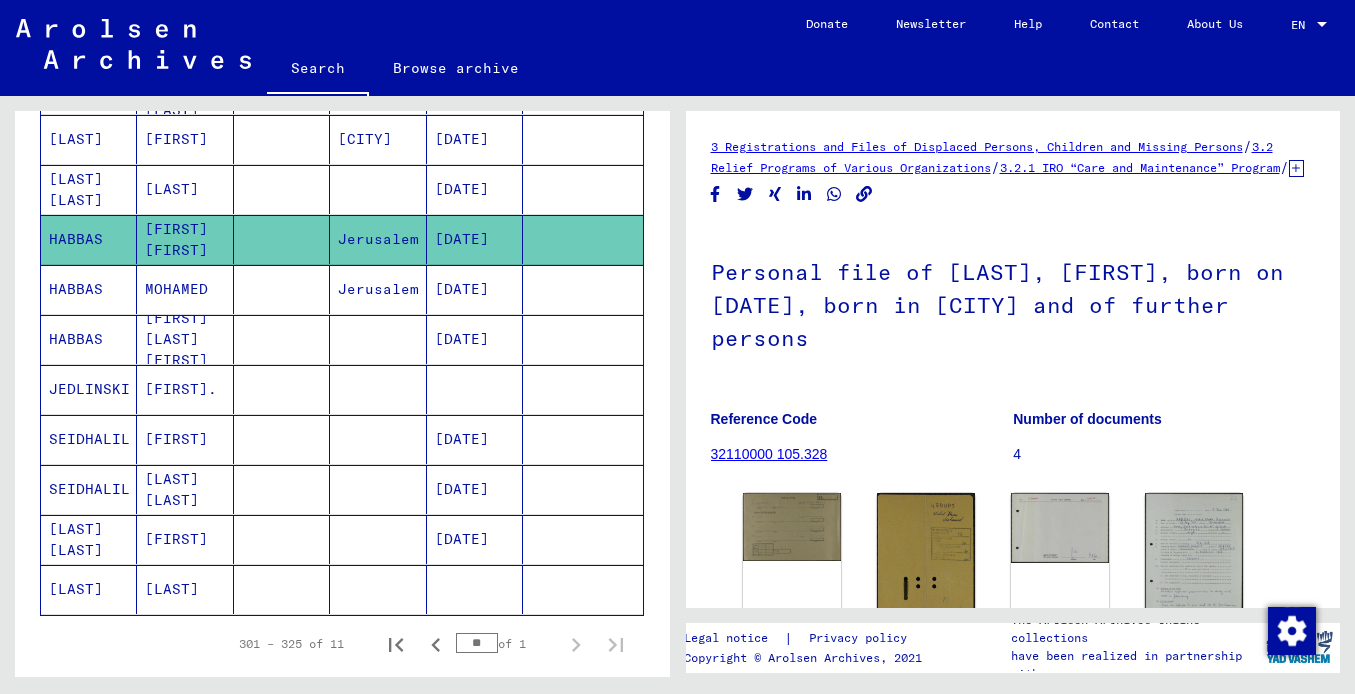 click on "JEDLINSKI" at bounding box center [89, 439] 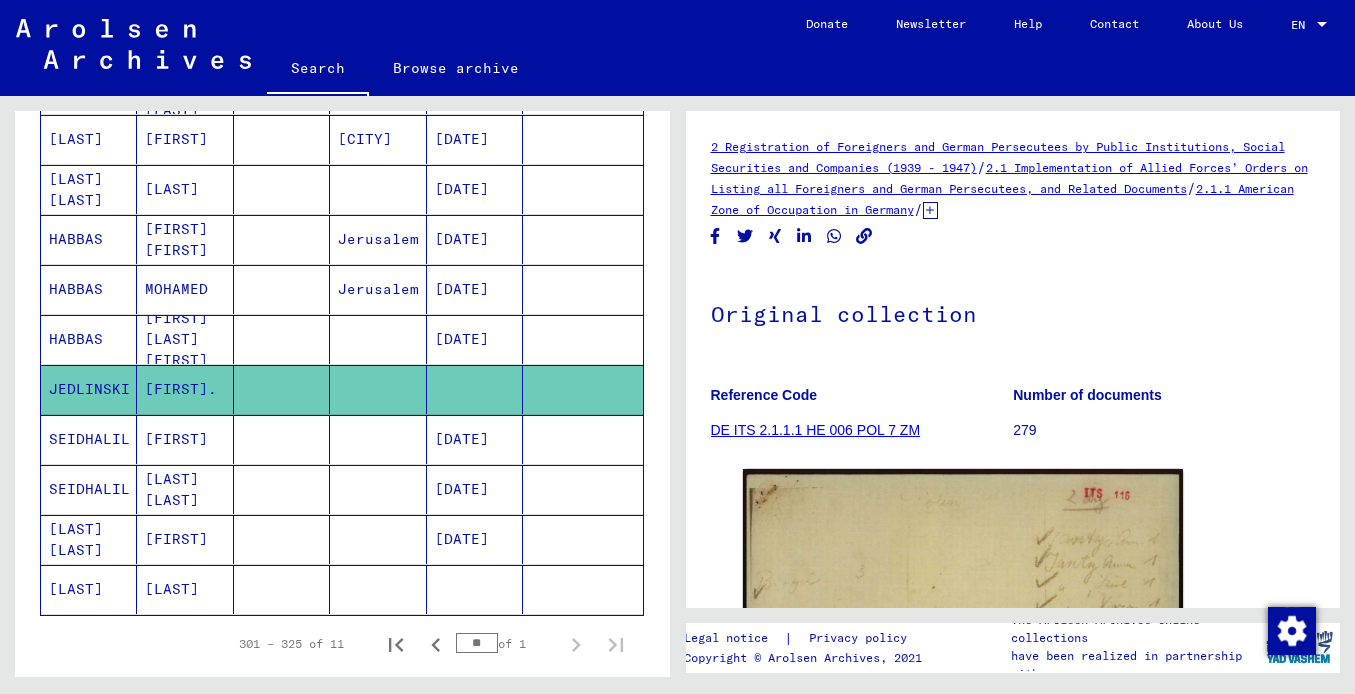 scroll, scrollTop: 0, scrollLeft: 0, axis: both 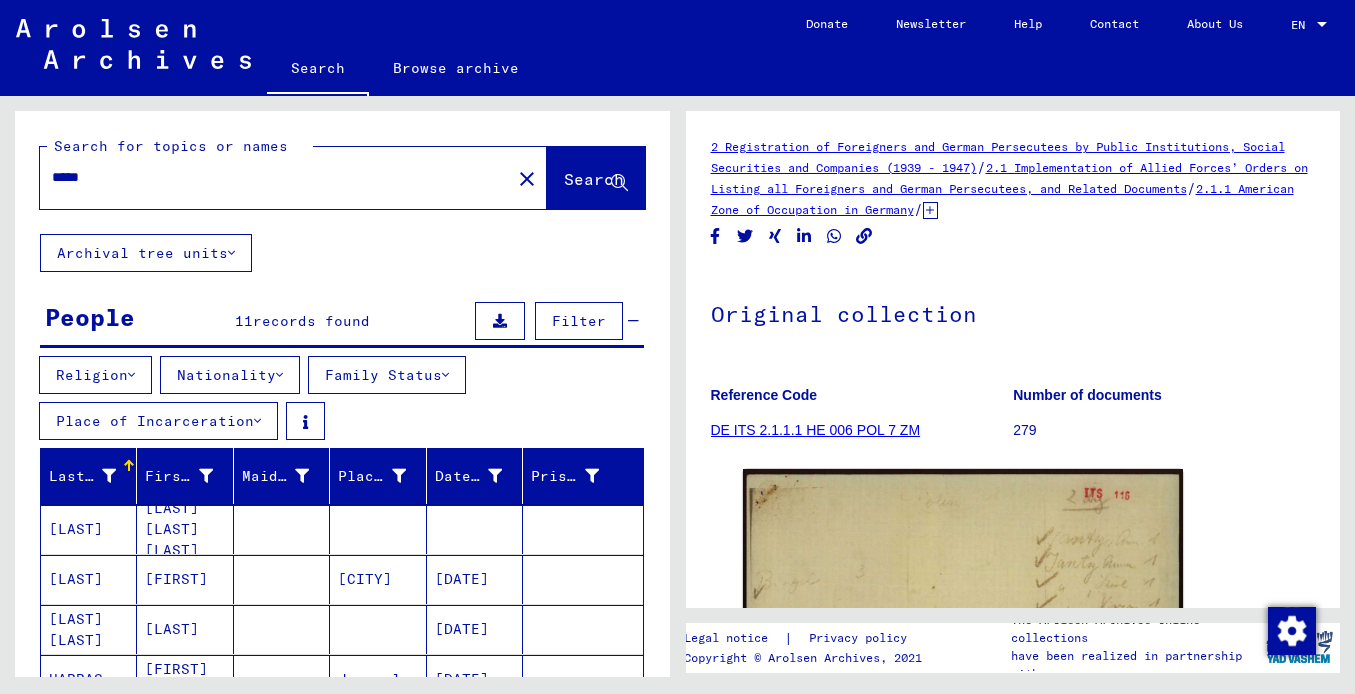 click on "*****" at bounding box center [275, 177] 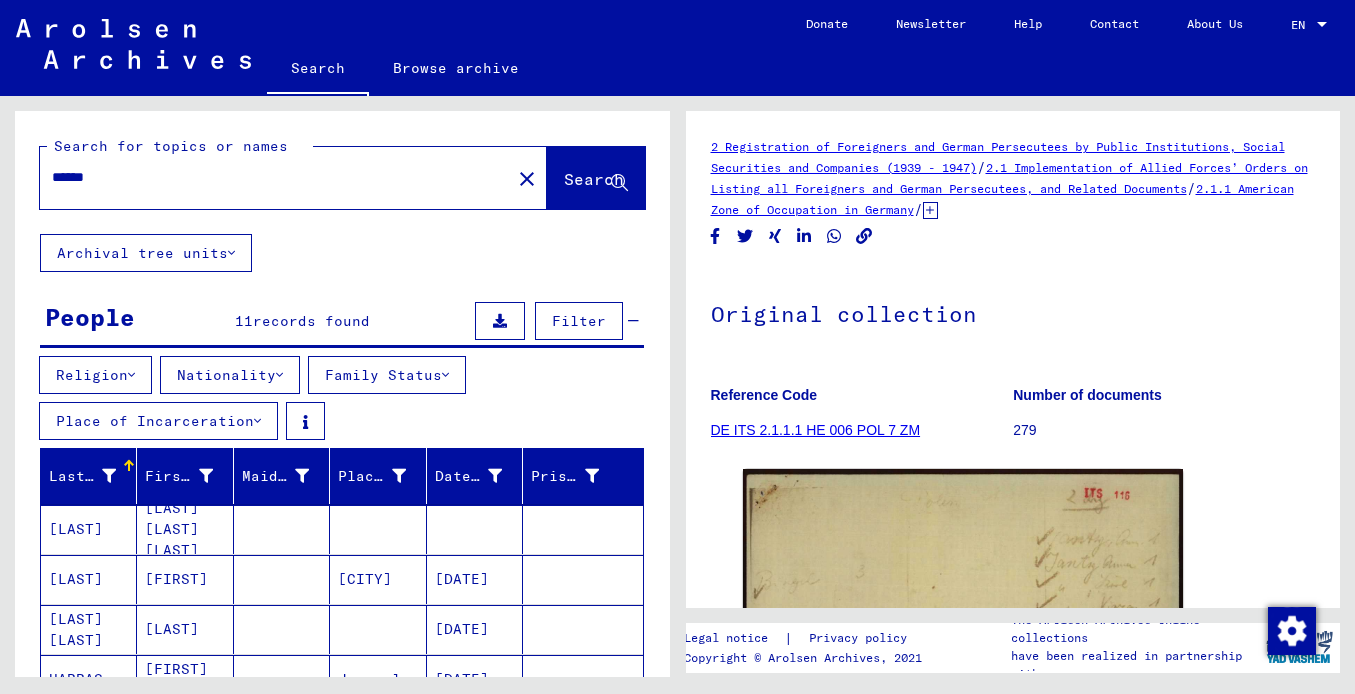 click on "Search" 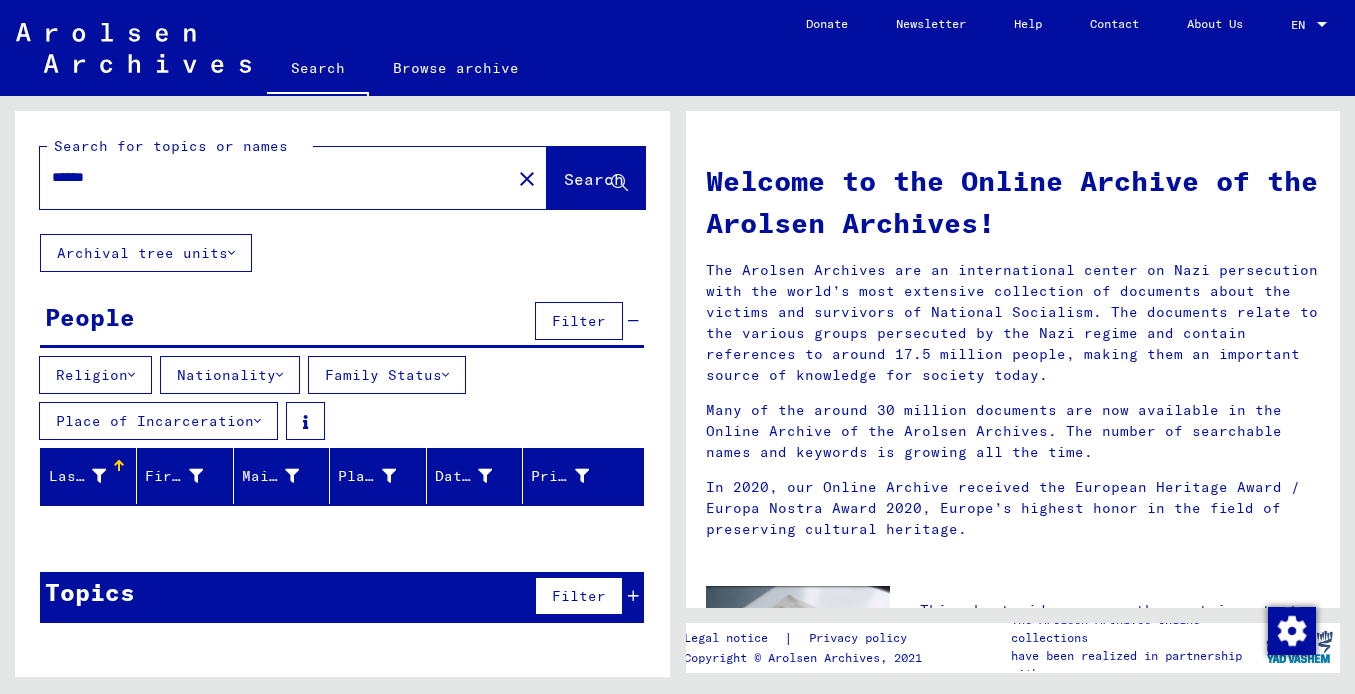 click on "******" at bounding box center [269, 177] 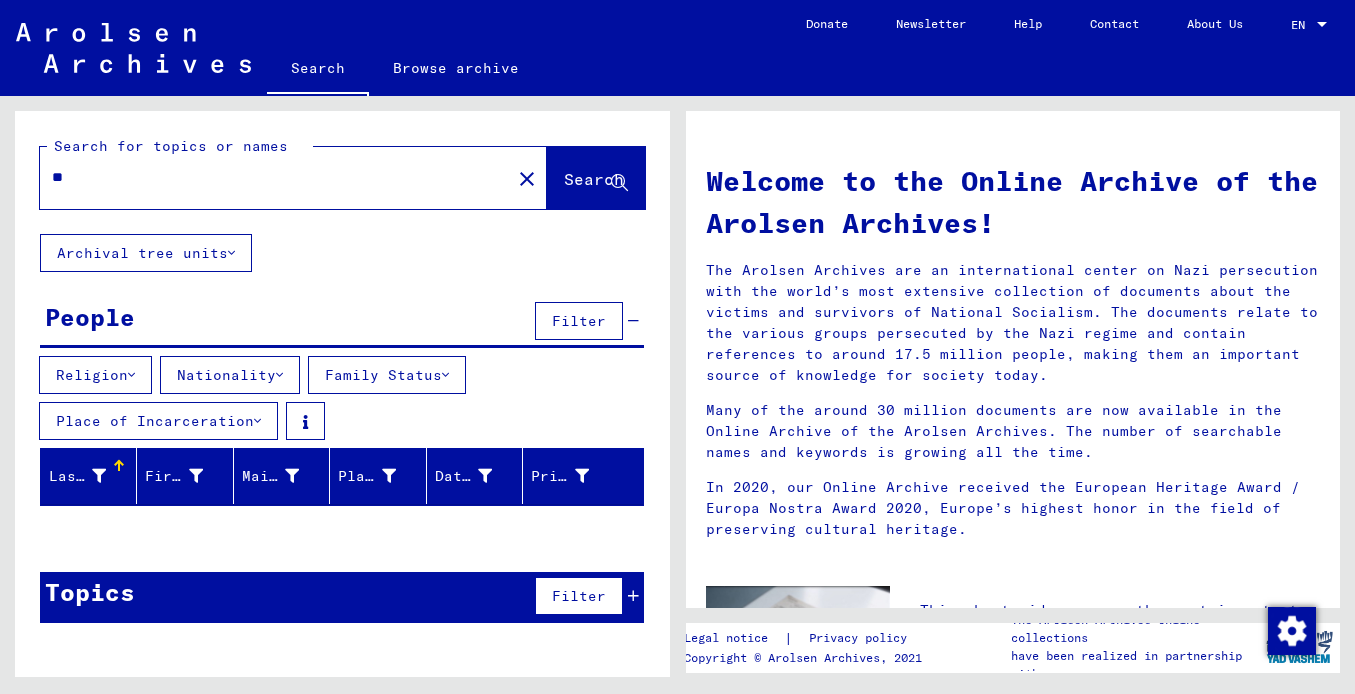 type on "*" 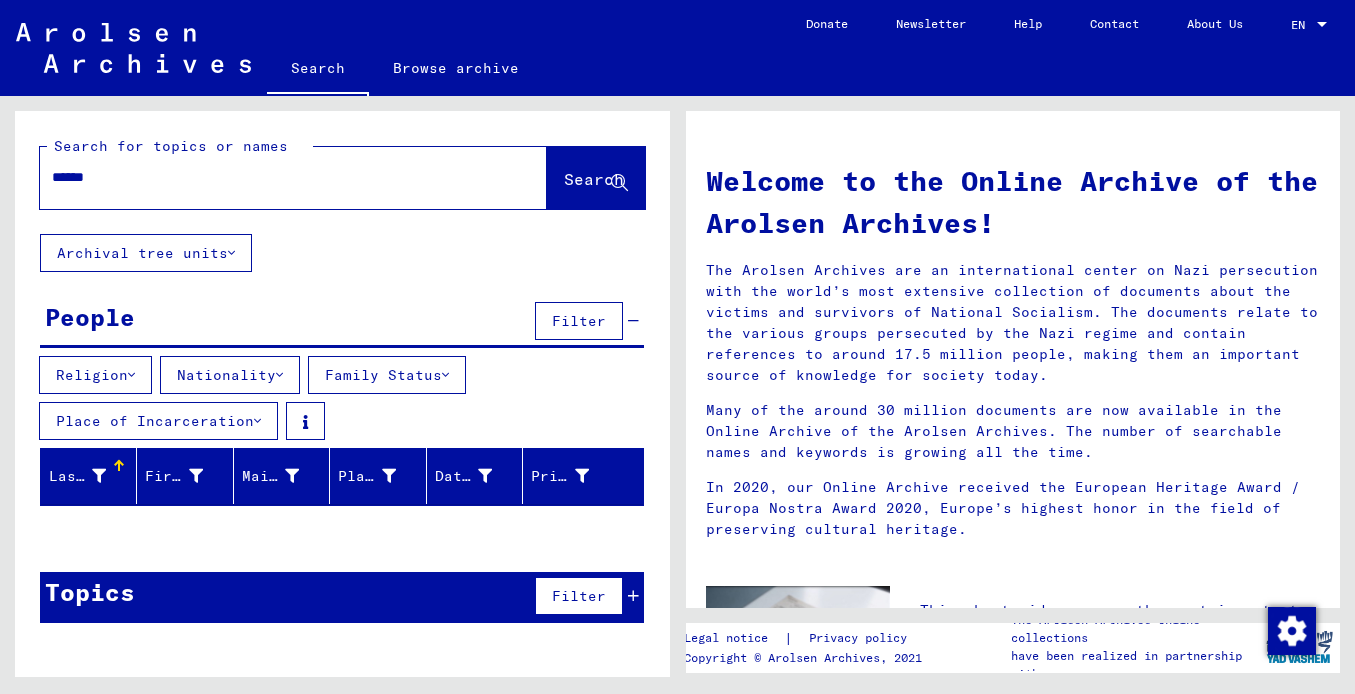 type on "******" 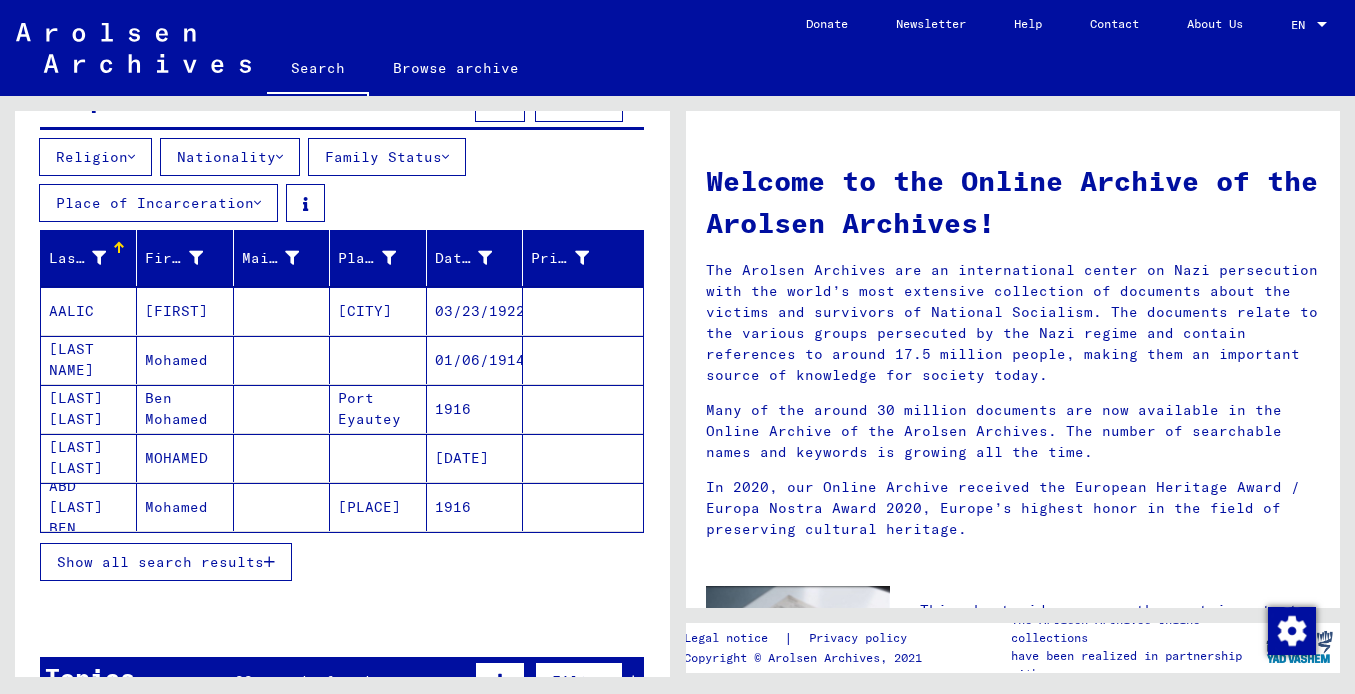 scroll, scrollTop: 226, scrollLeft: 0, axis: vertical 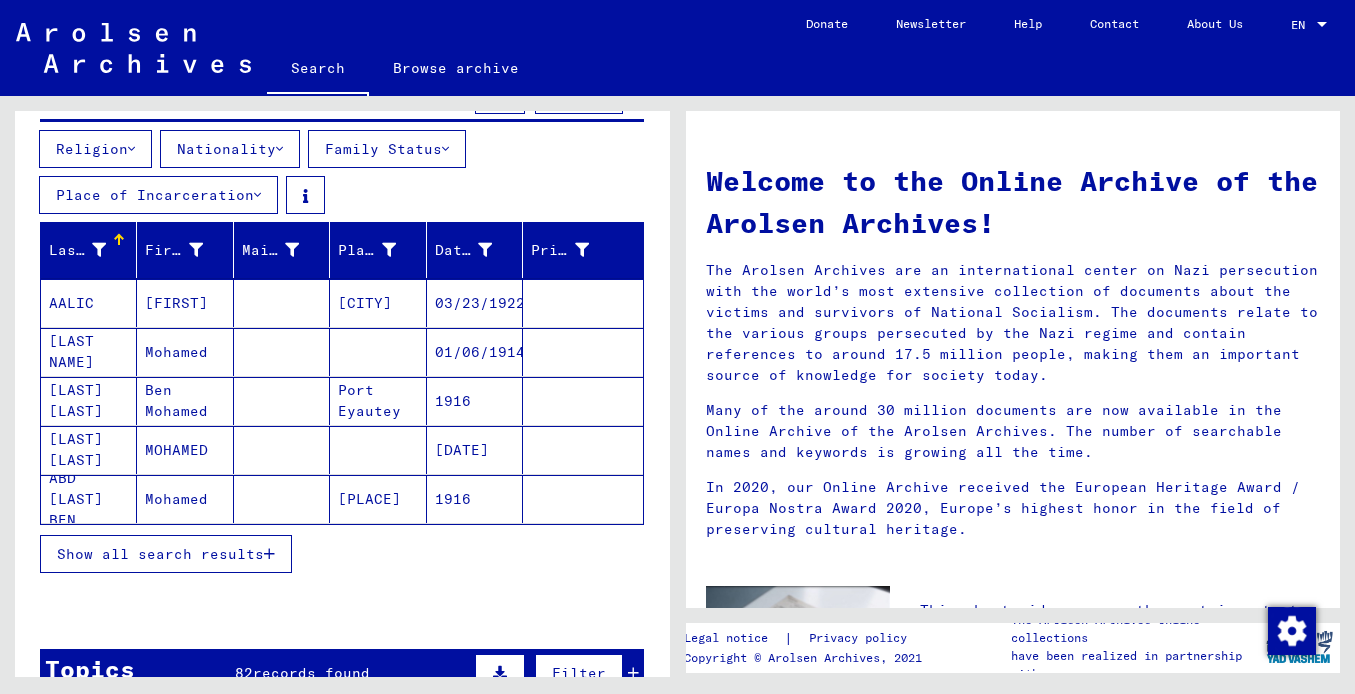 click on "Port Eyautey" at bounding box center (378, 450) 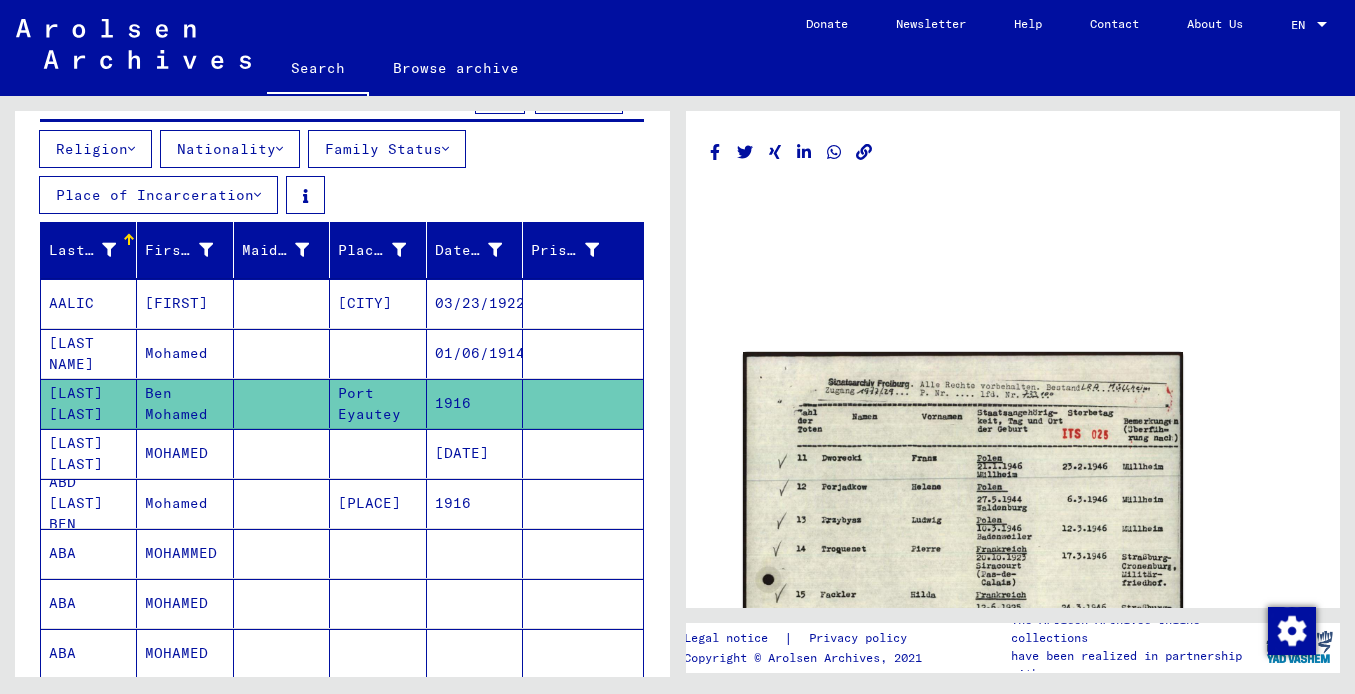 scroll, scrollTop: 0, scrollLeft: 0, axis: both 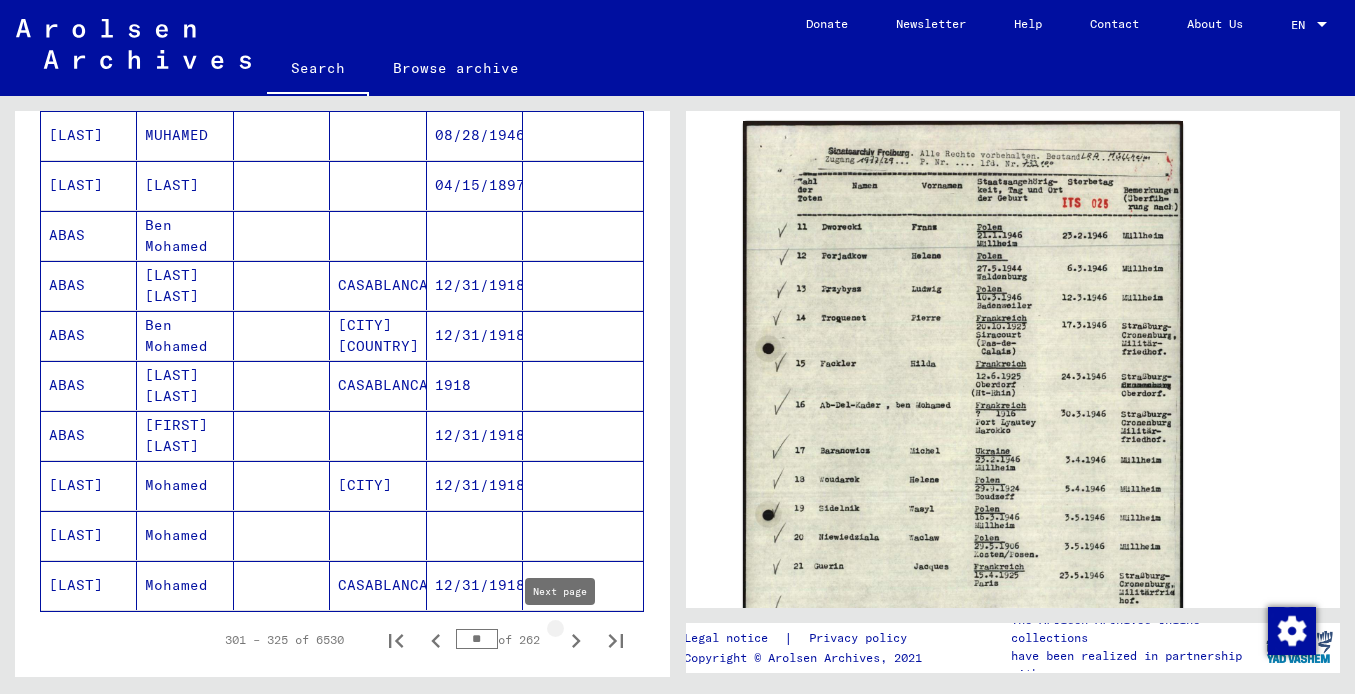 click 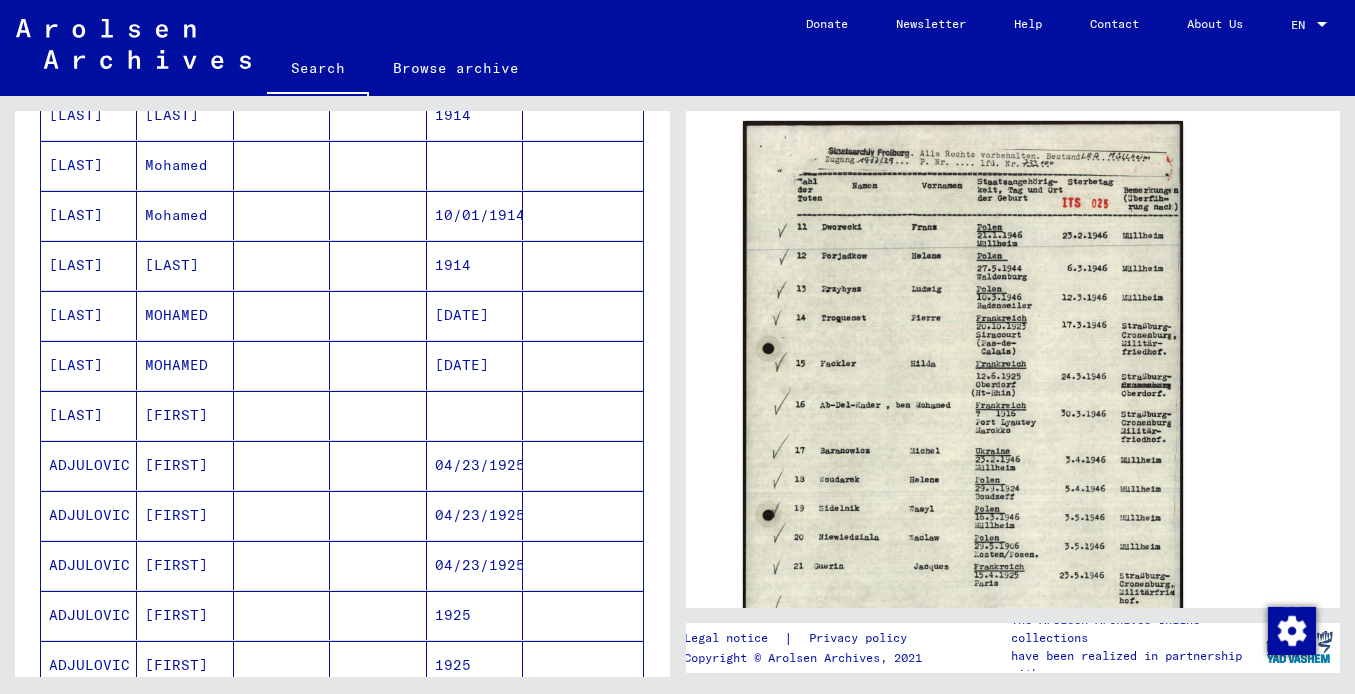 scroll, scrollTop: 966, scrollLeft: 0, axis: vertical 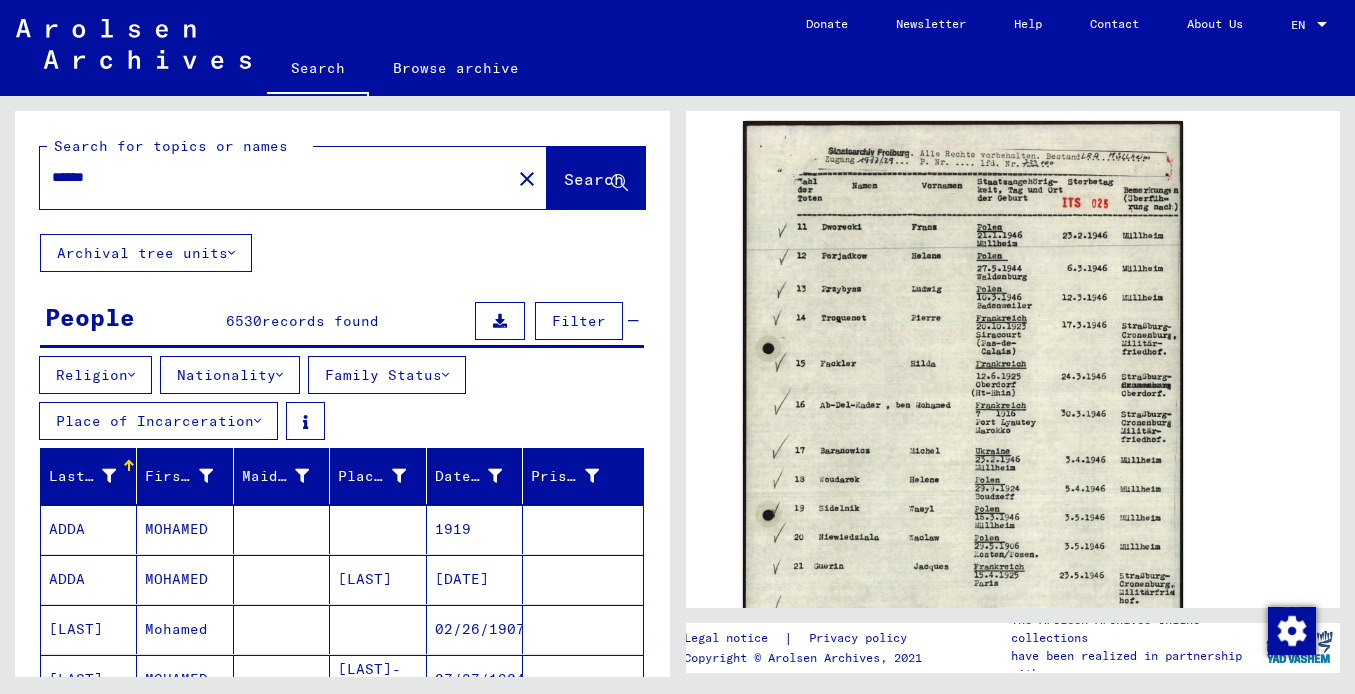 click on "******" at bounding box center (275, 177) 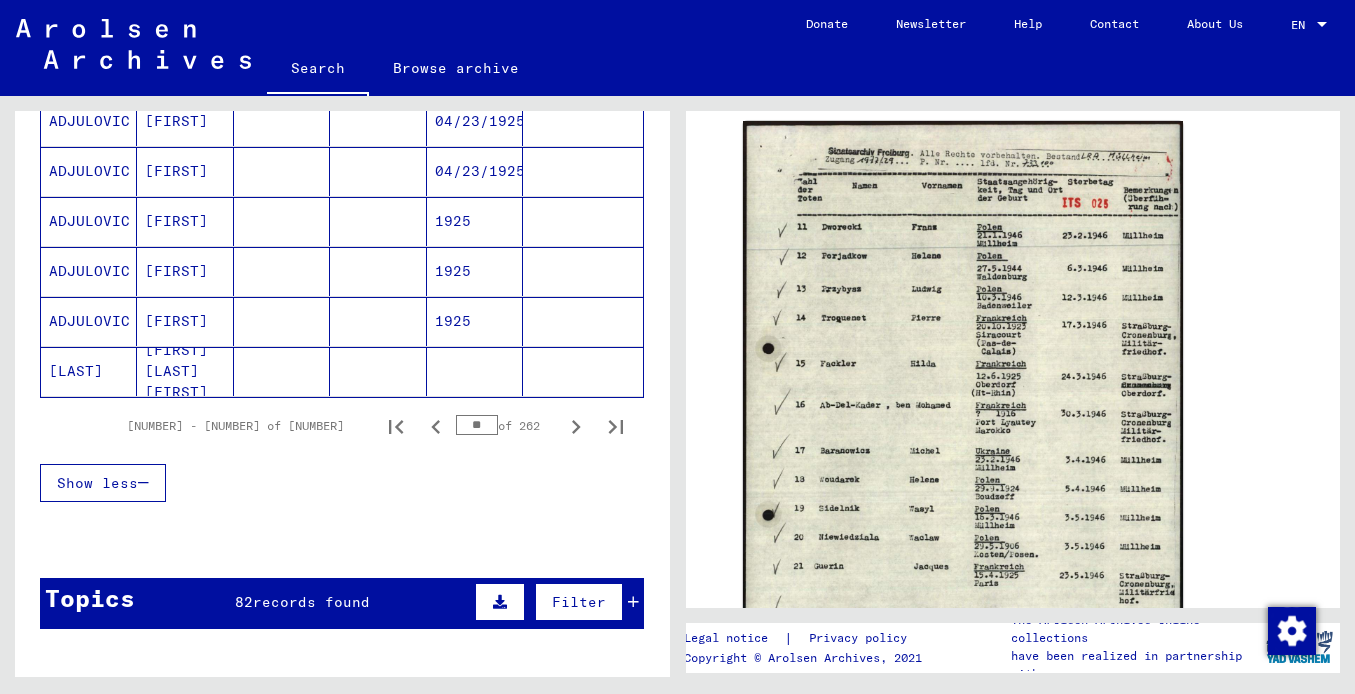 scroll, scrollTop: 1356, scrollLeft: 0, axis: vertical 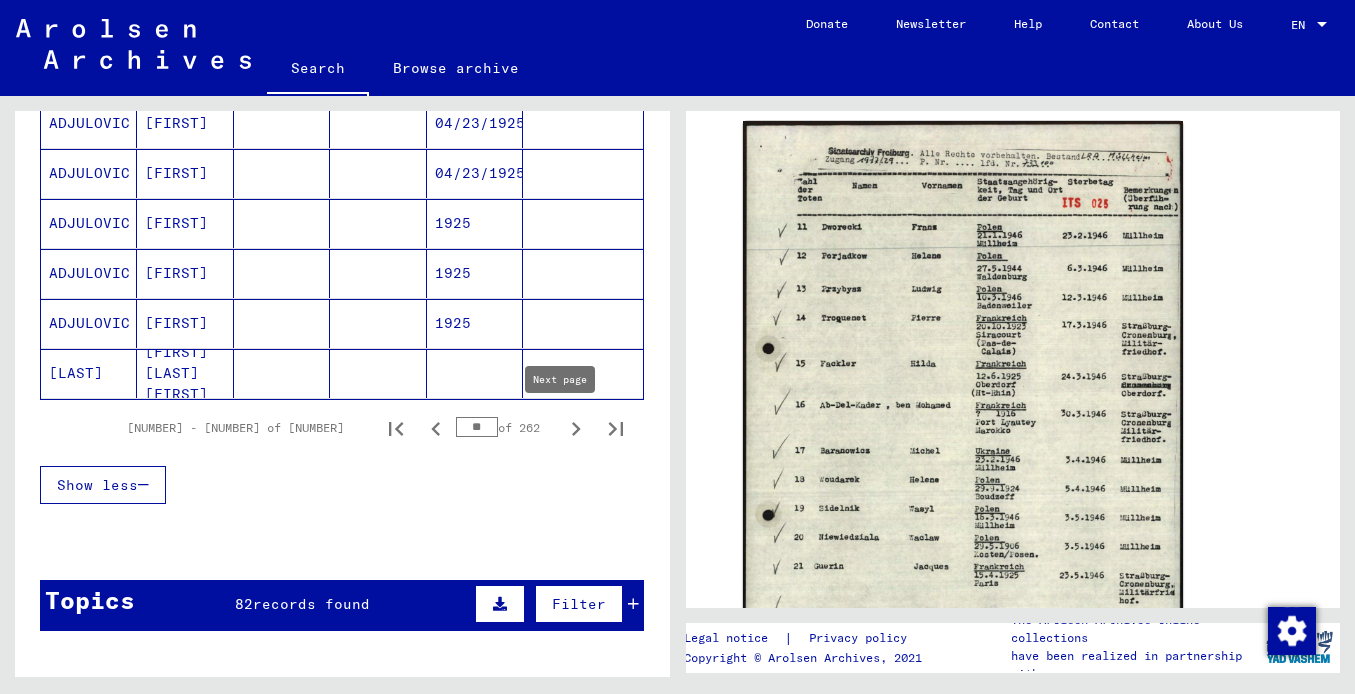 click 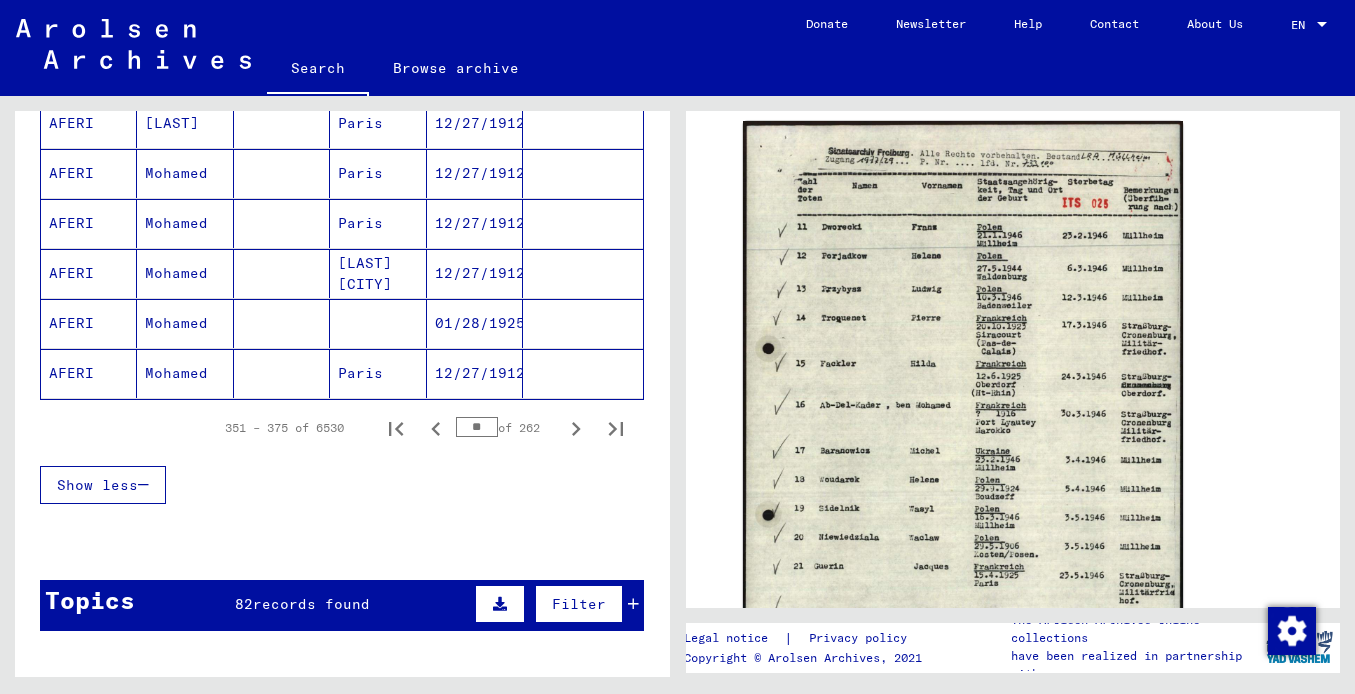 click 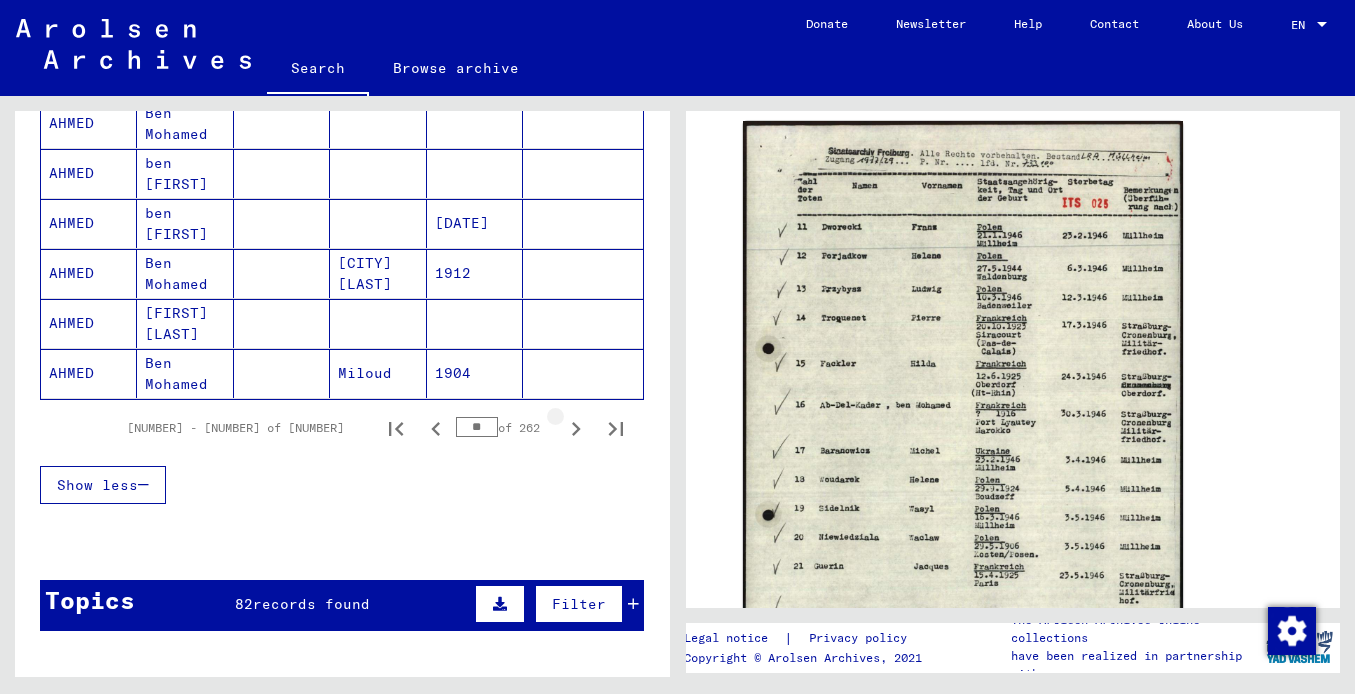 click 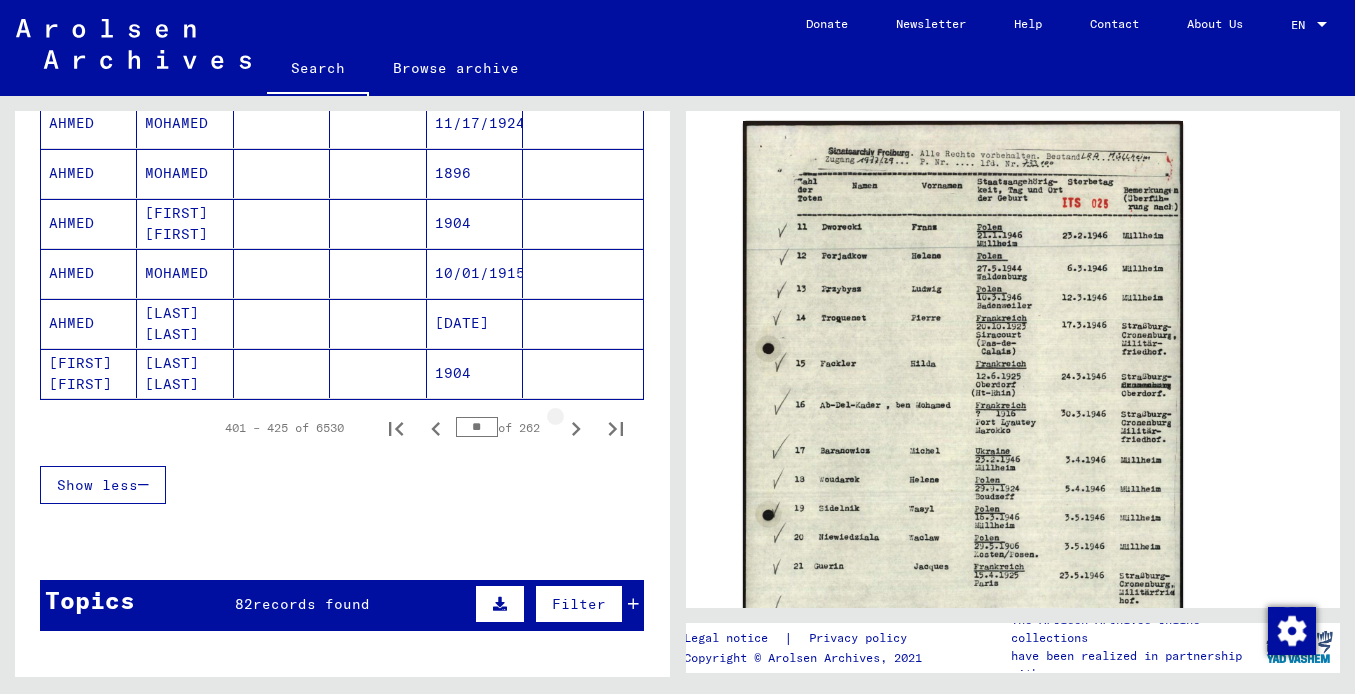 click 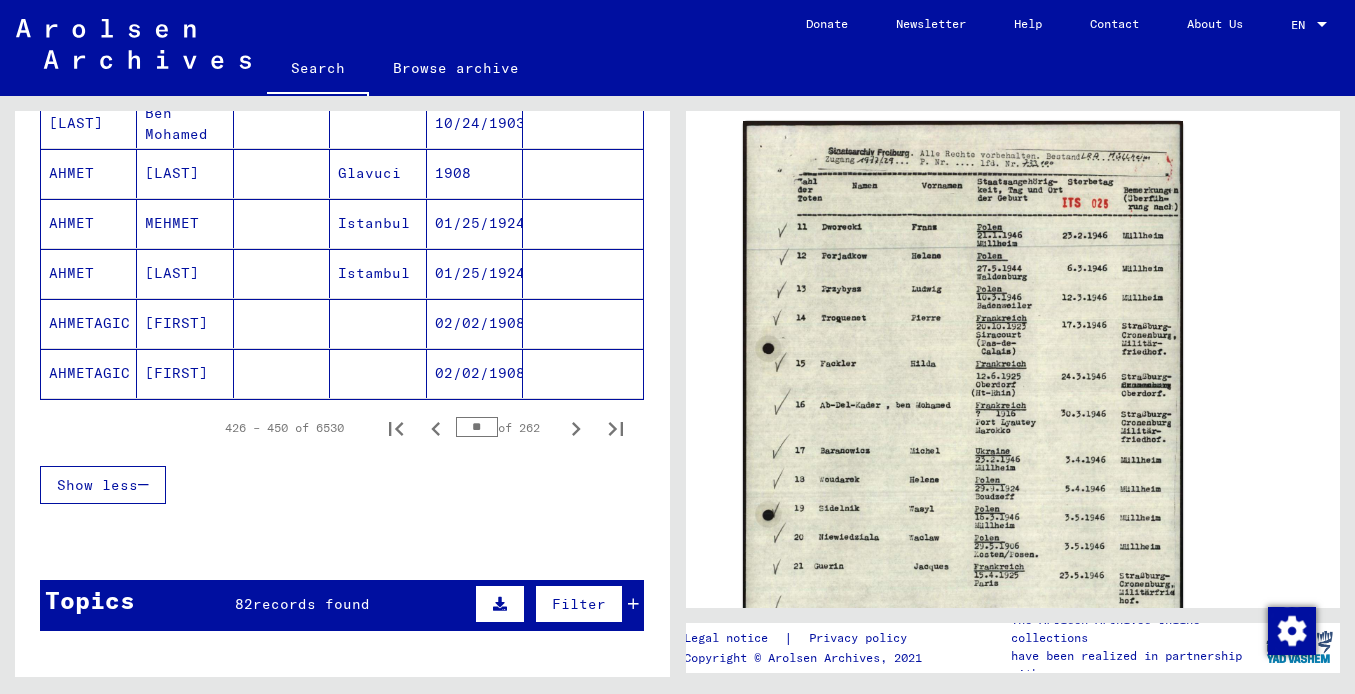 click 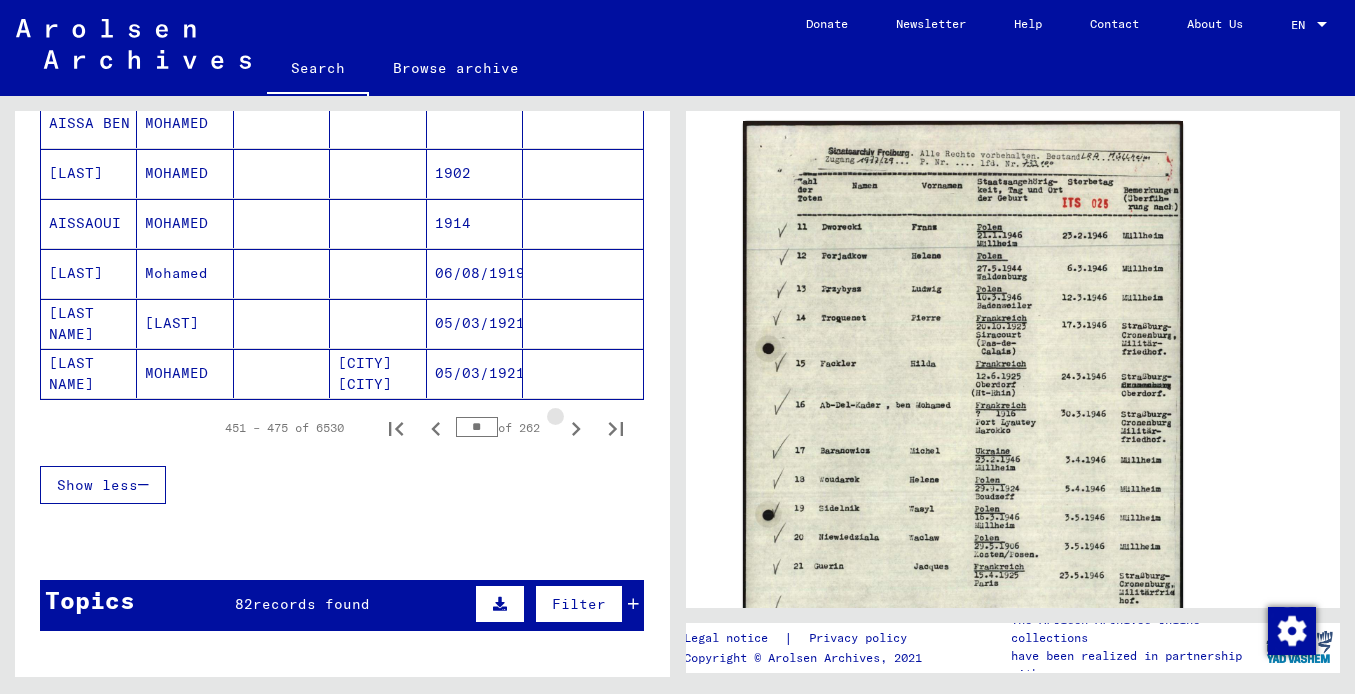 click 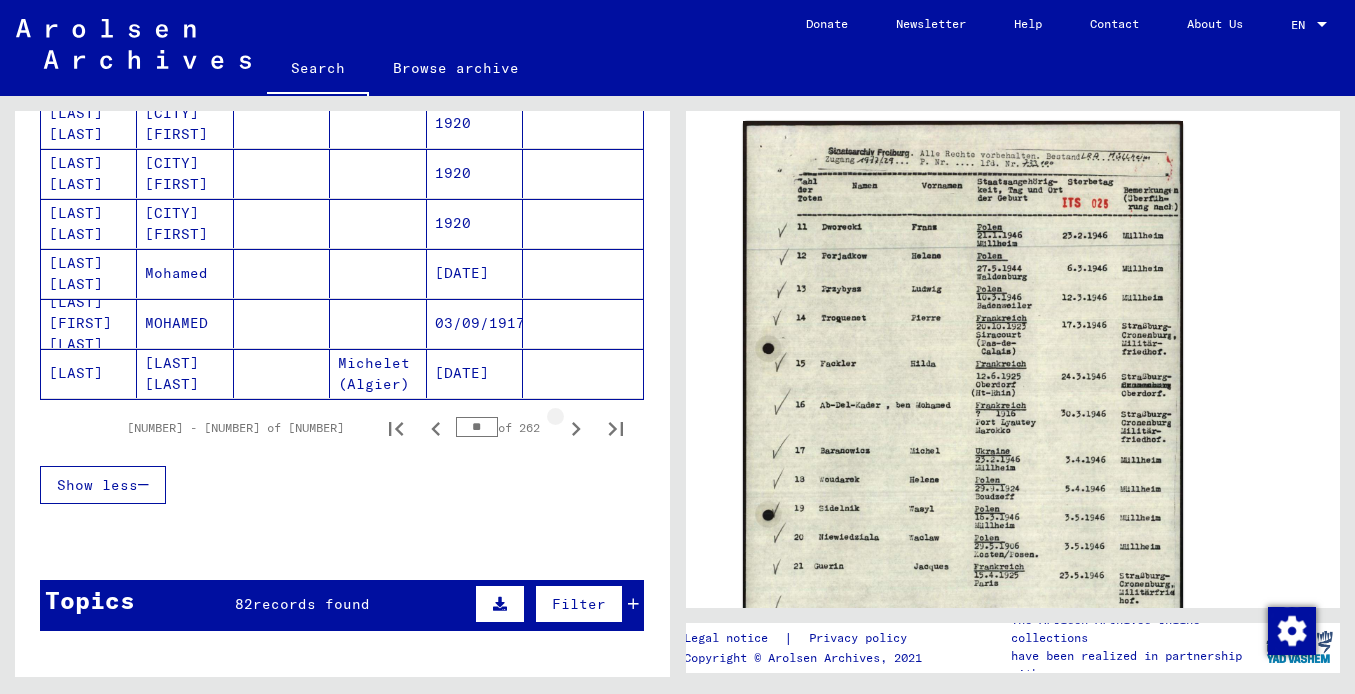 click 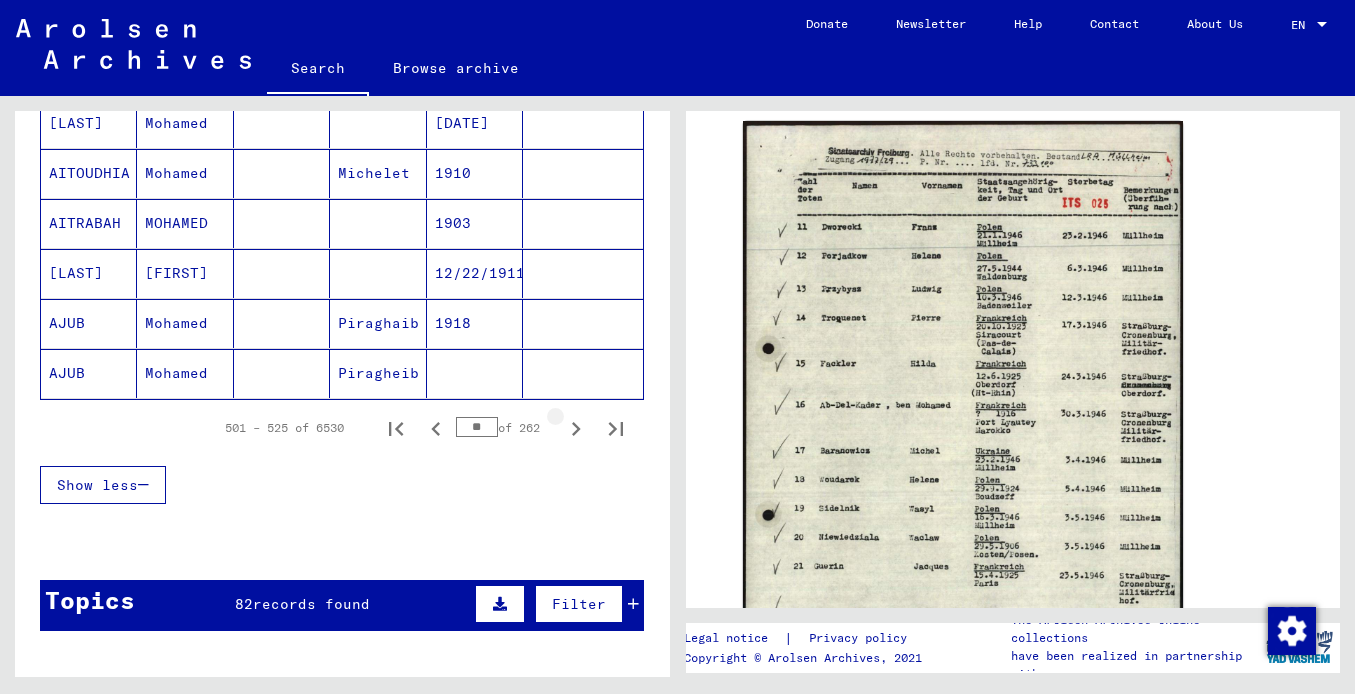 click 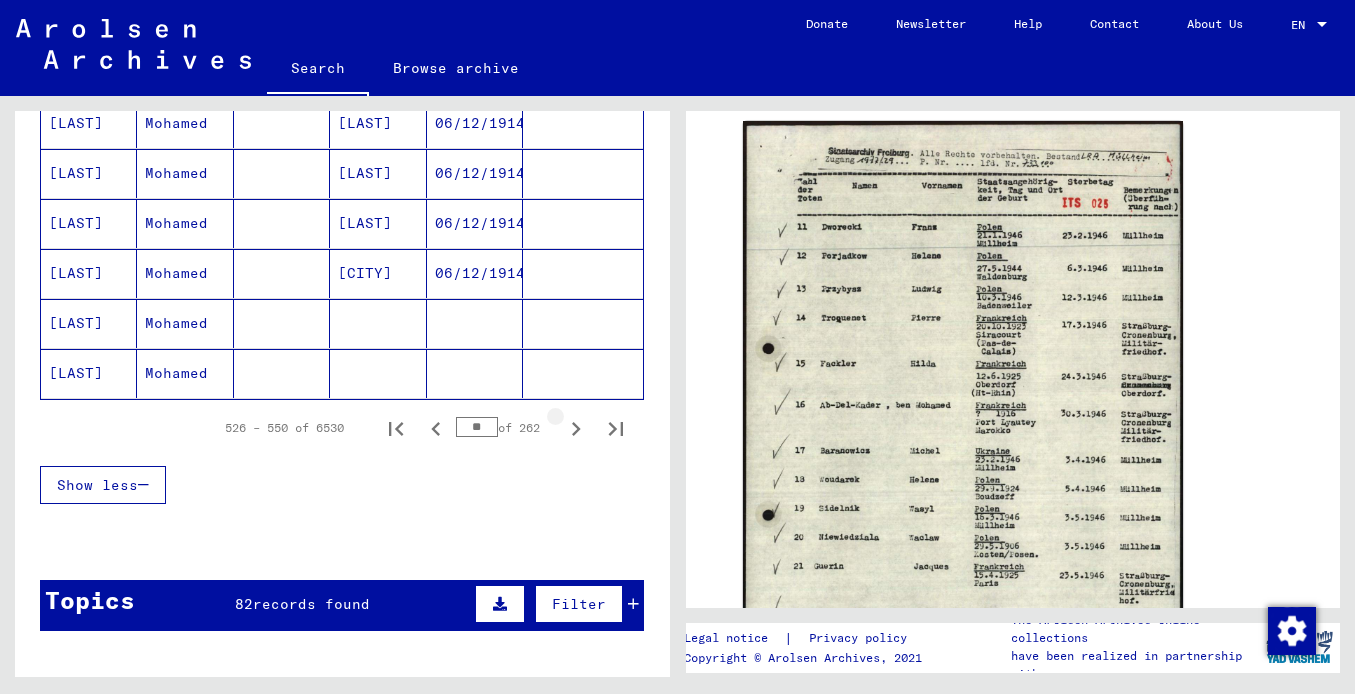 click 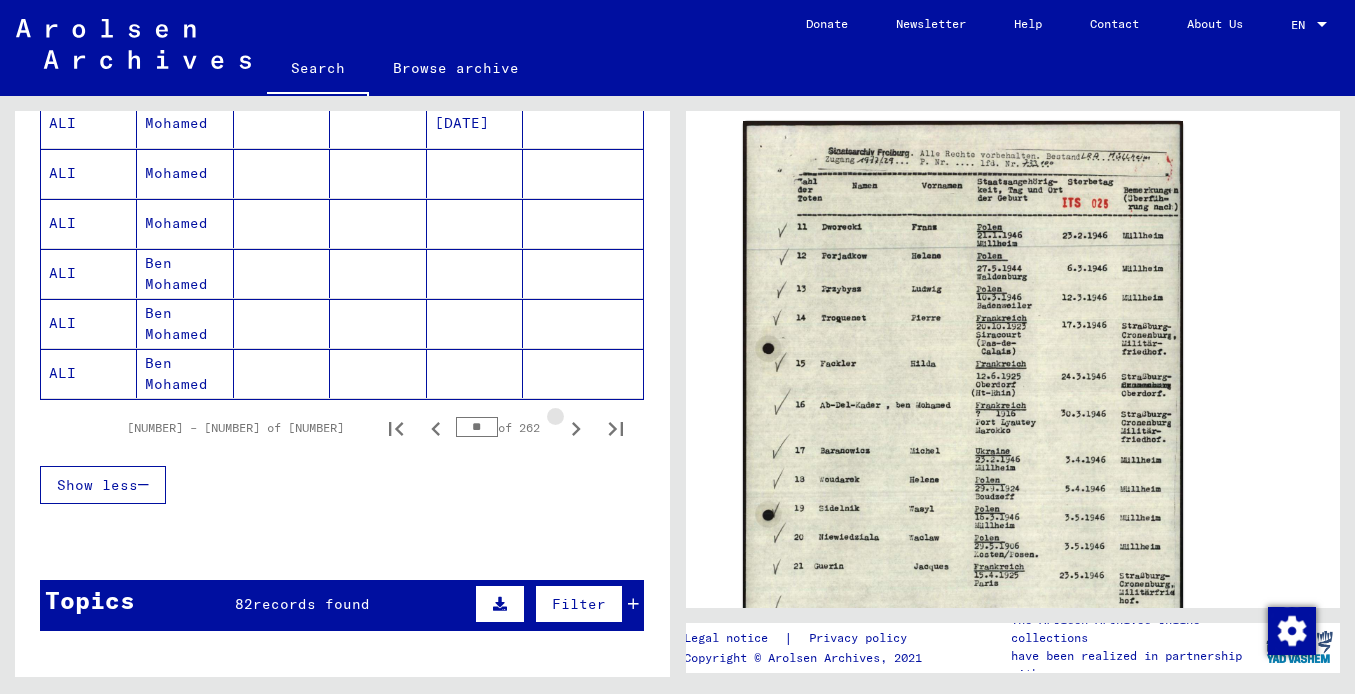 click 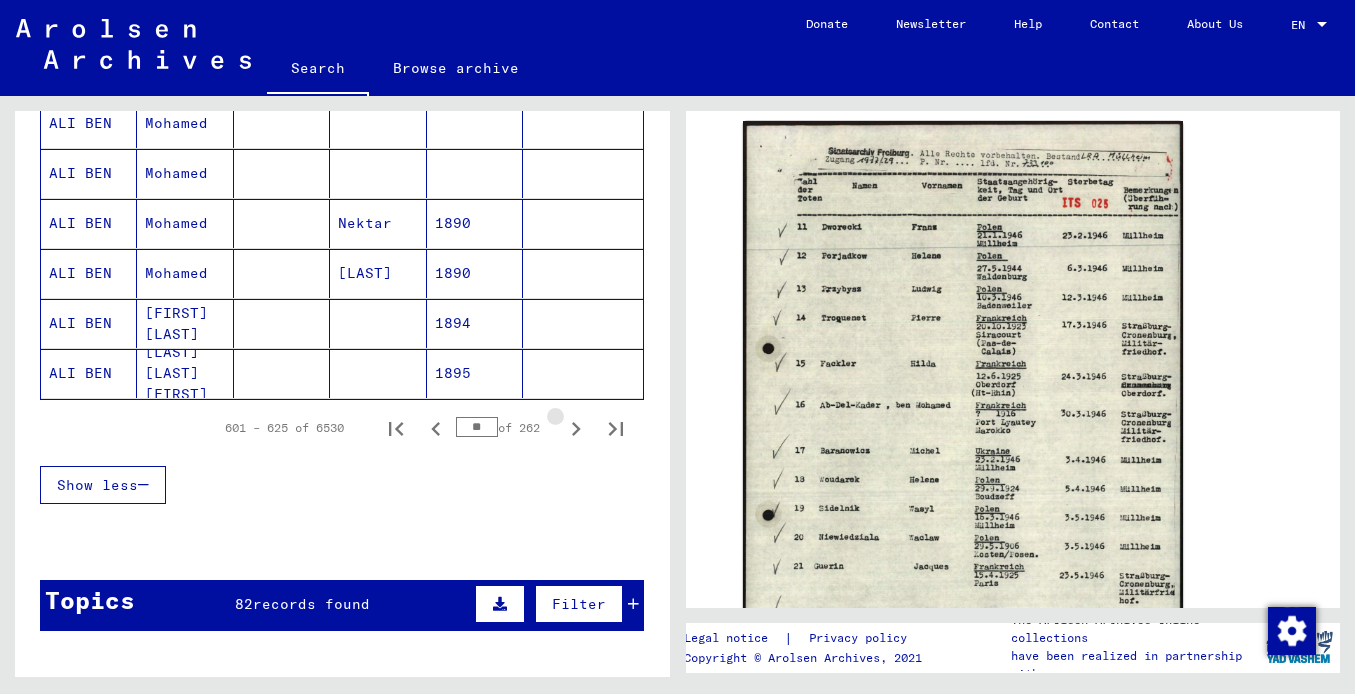 click 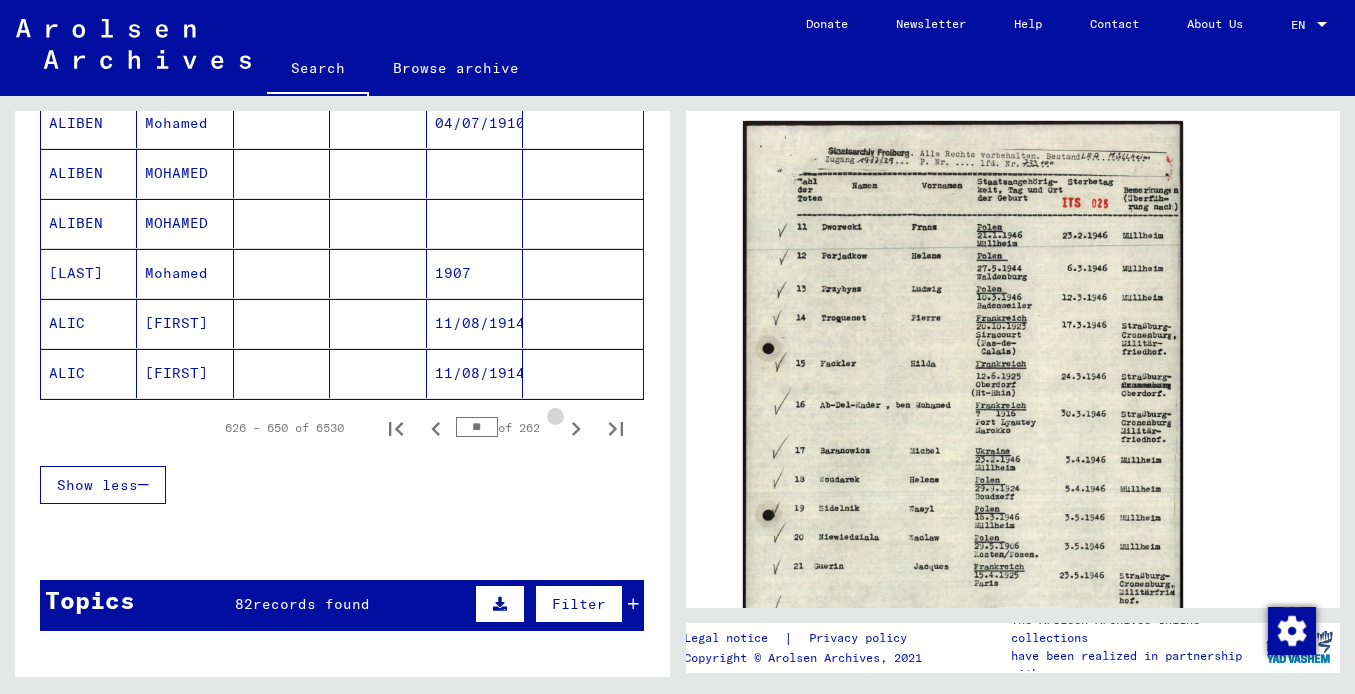 click 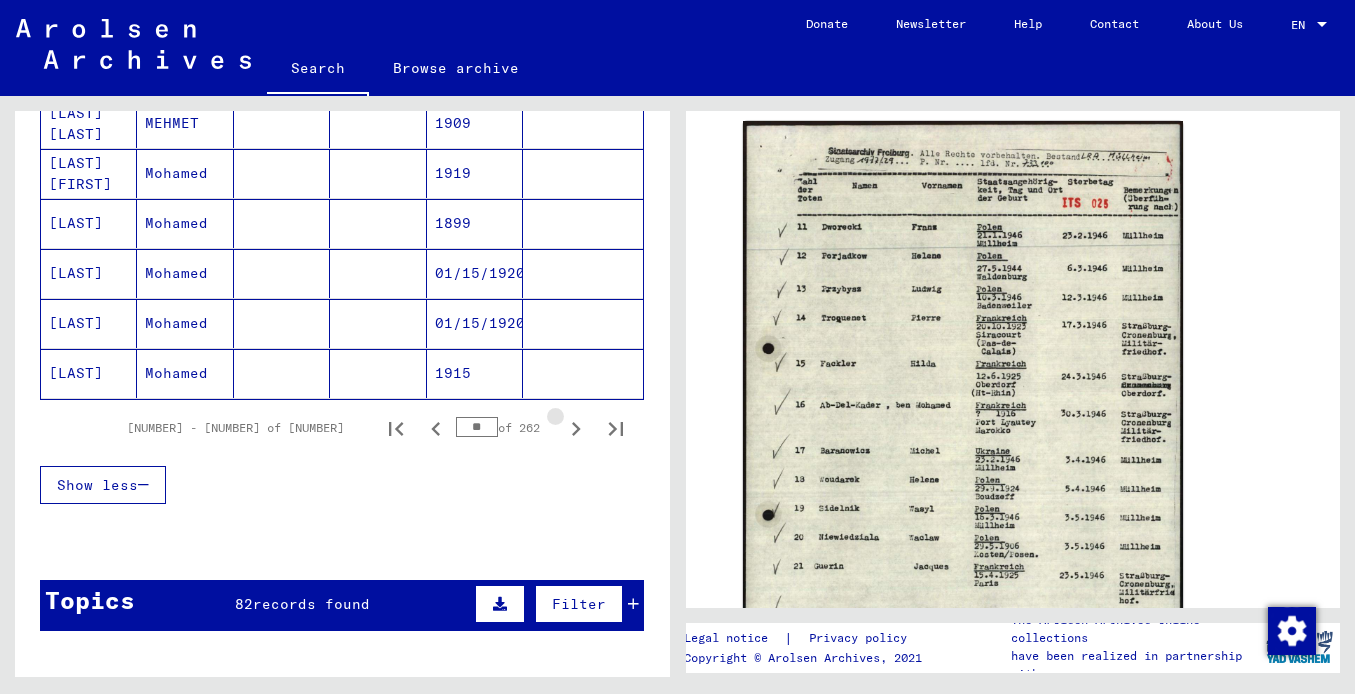 click 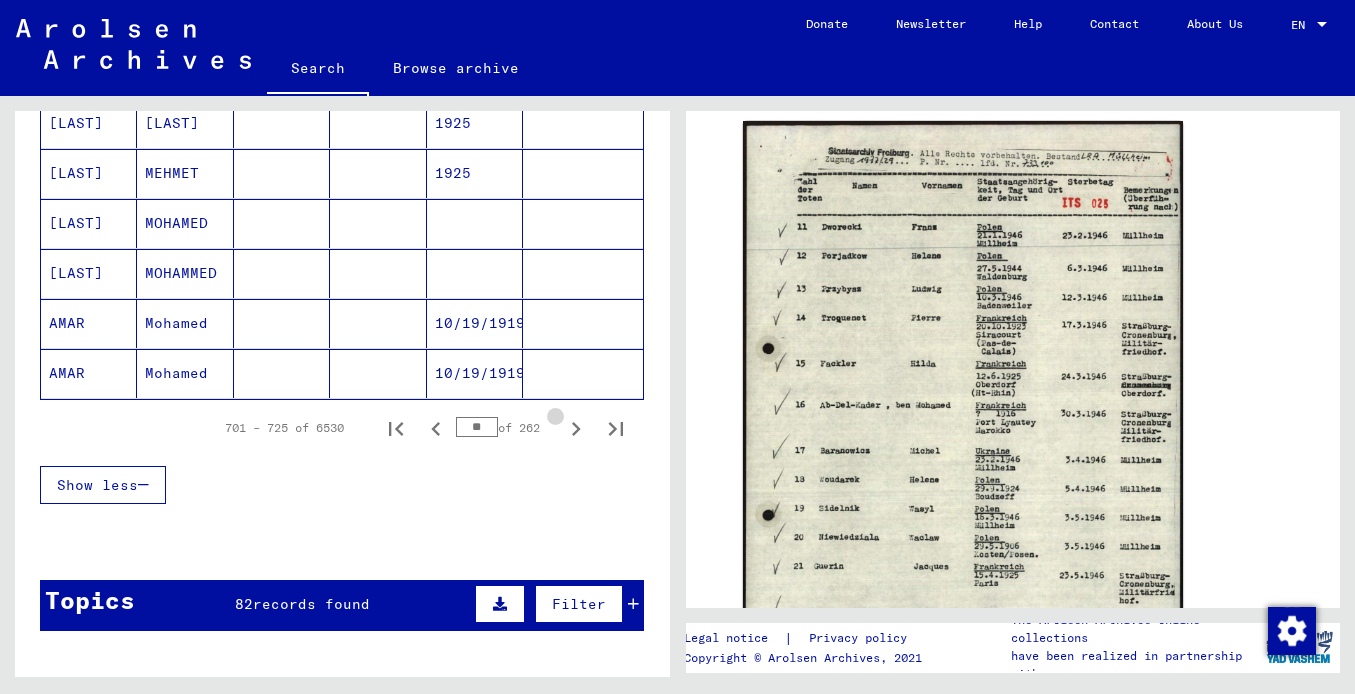 click 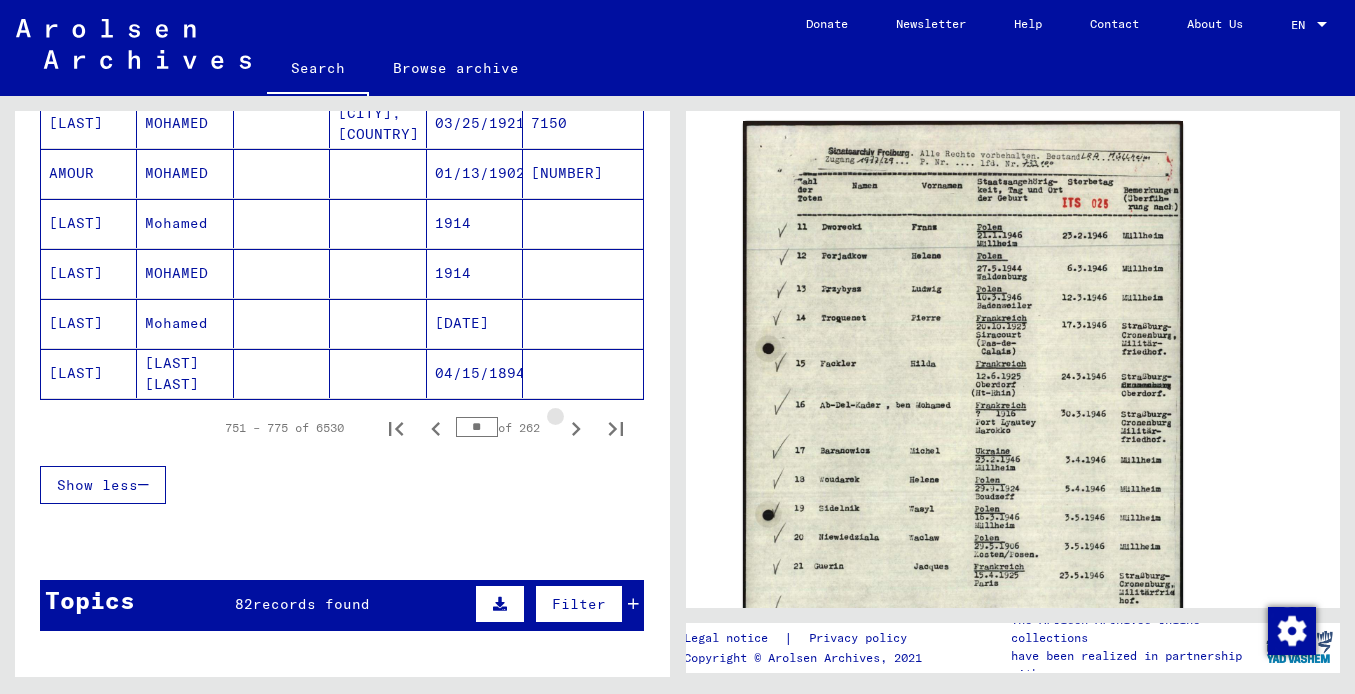 click 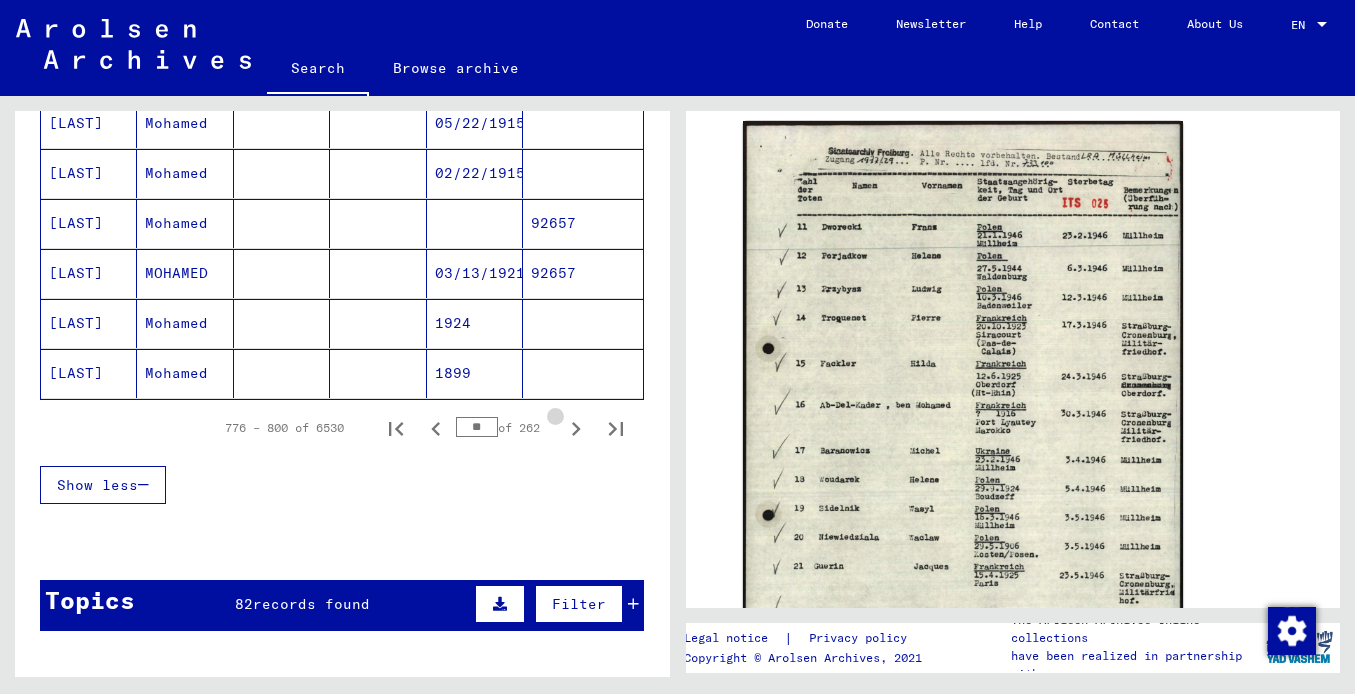click 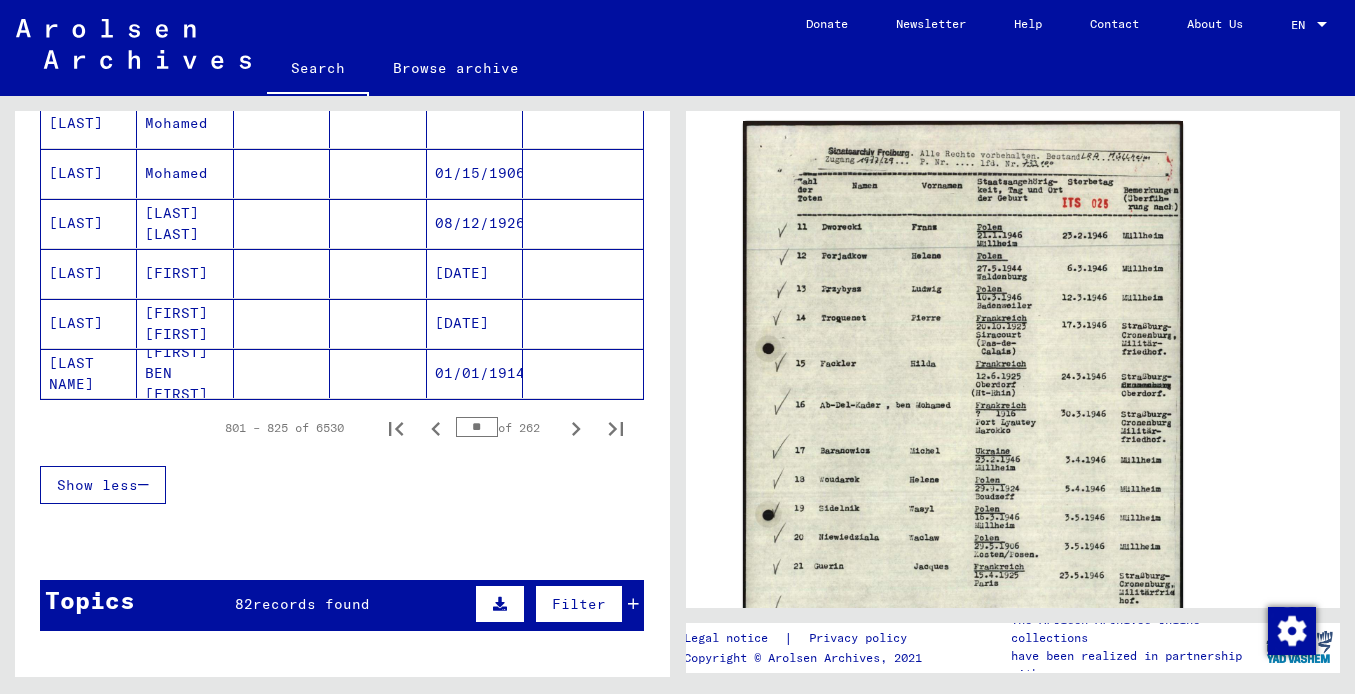 click on "**  of 262" at bounding box center [506, 427] 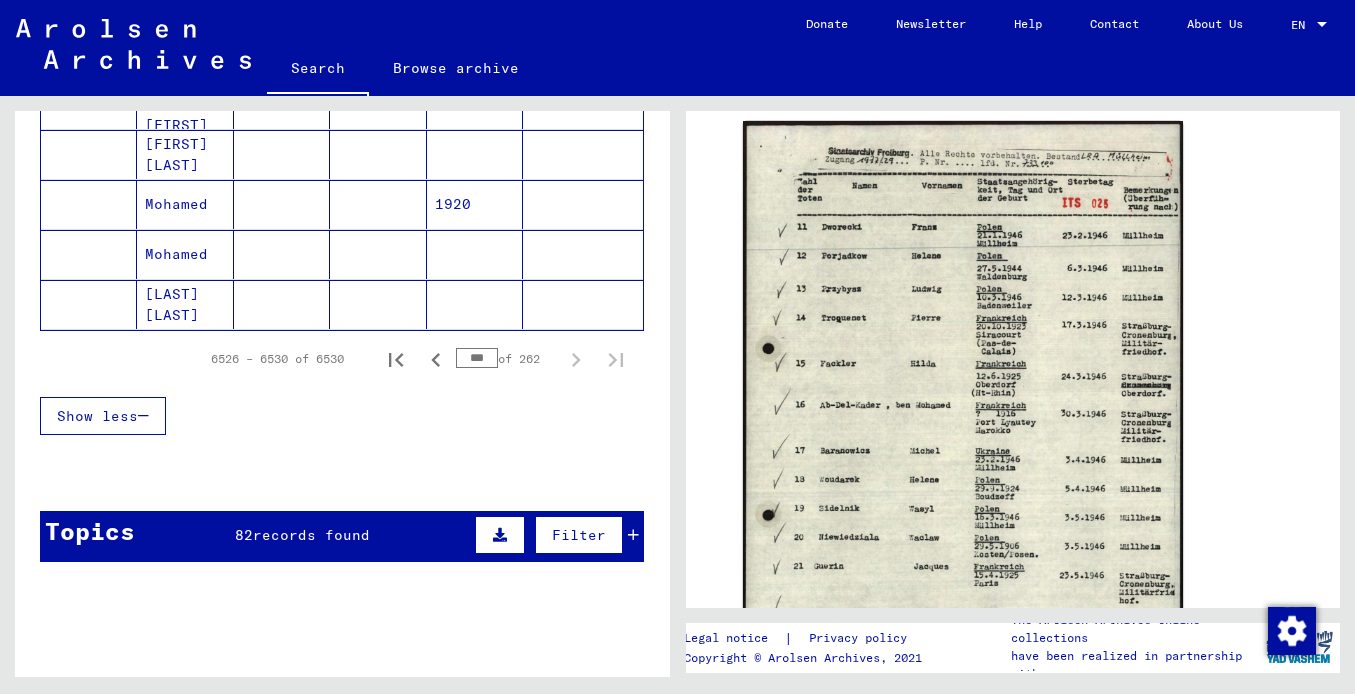 scroll, scrollTop: 420, scrollLeft: 0, axis: vertical 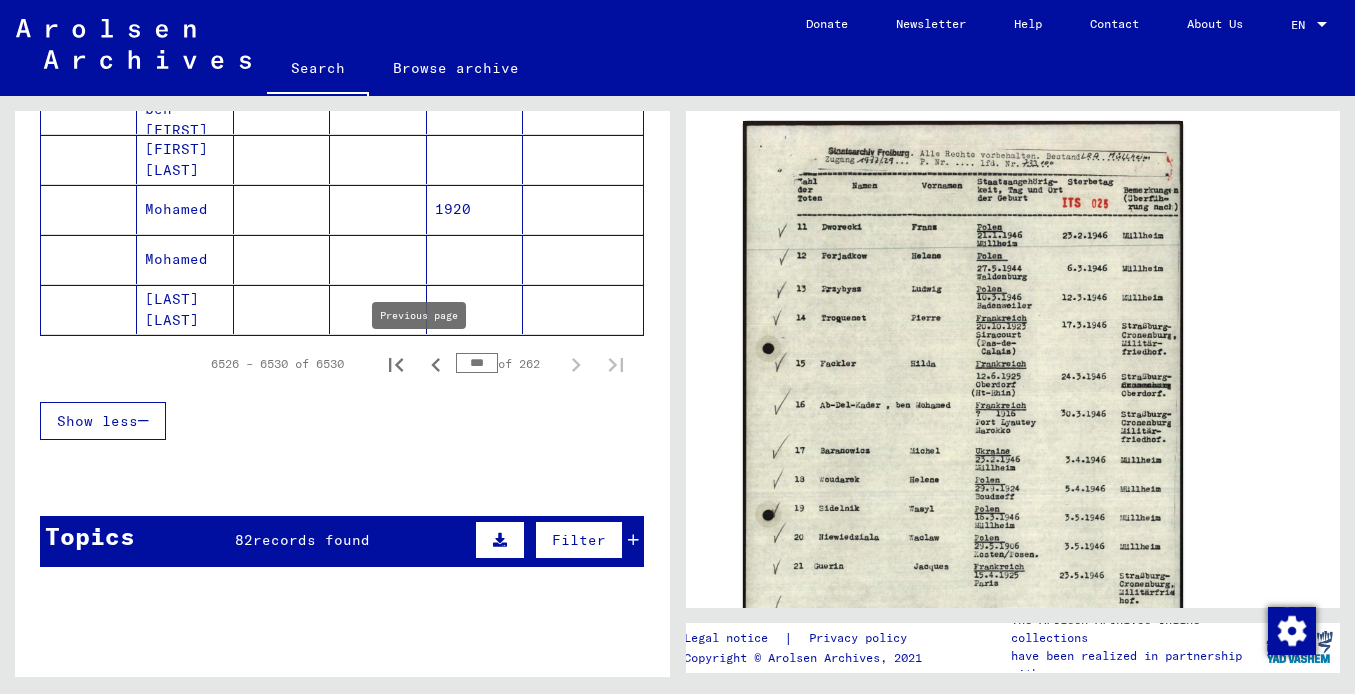 click 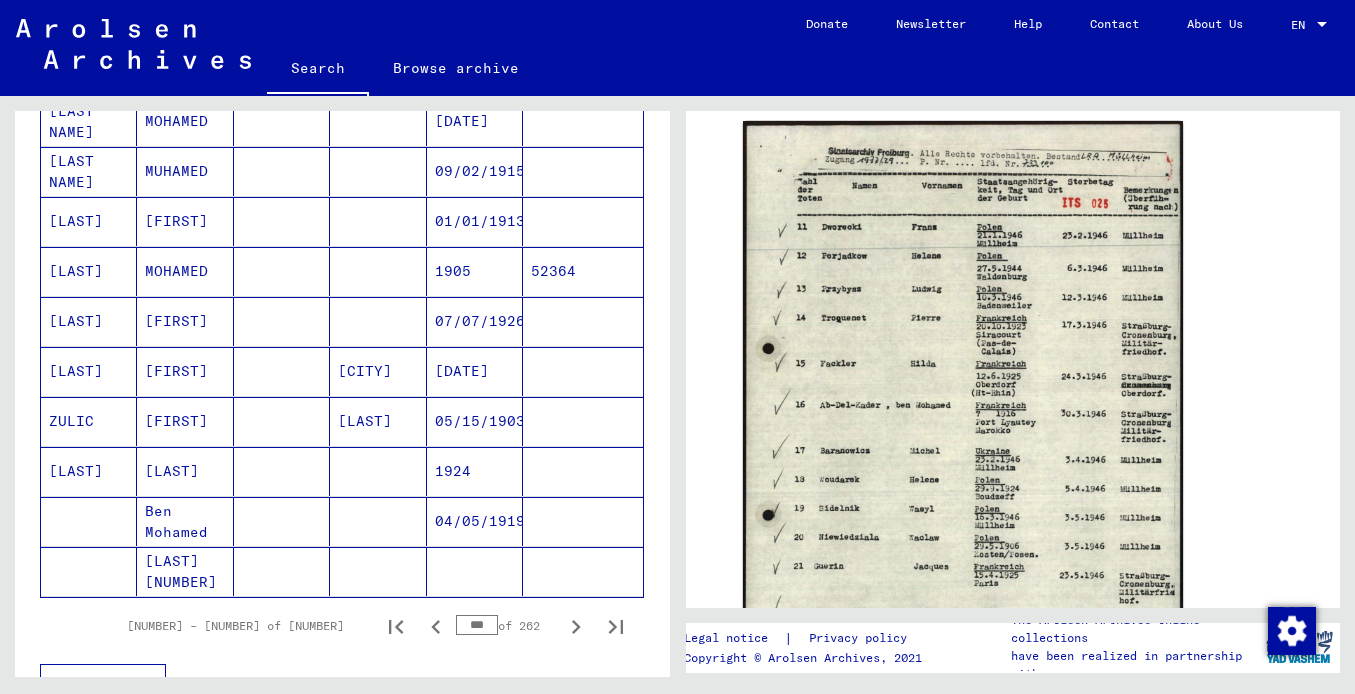 scroll, scrollTop: 1219, scrollLeft: 0, axis: vertical 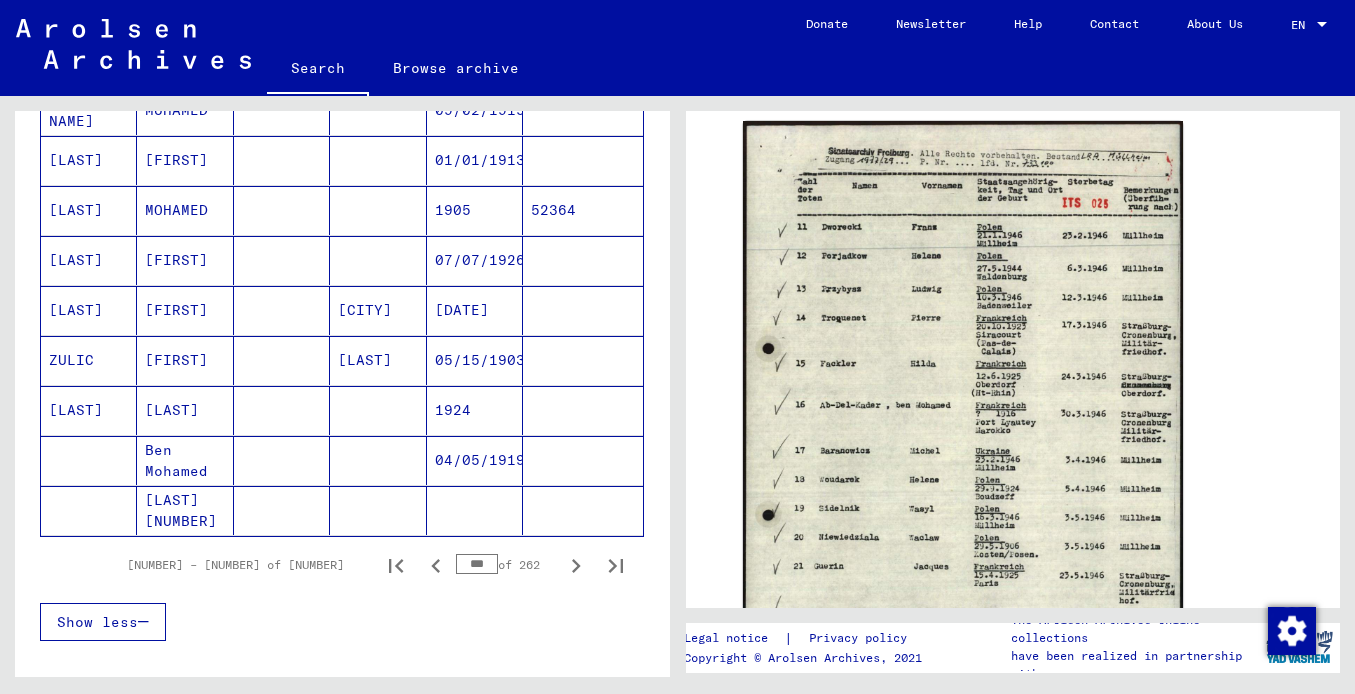 click on "[LAST]" at bounding box center [89, 260] 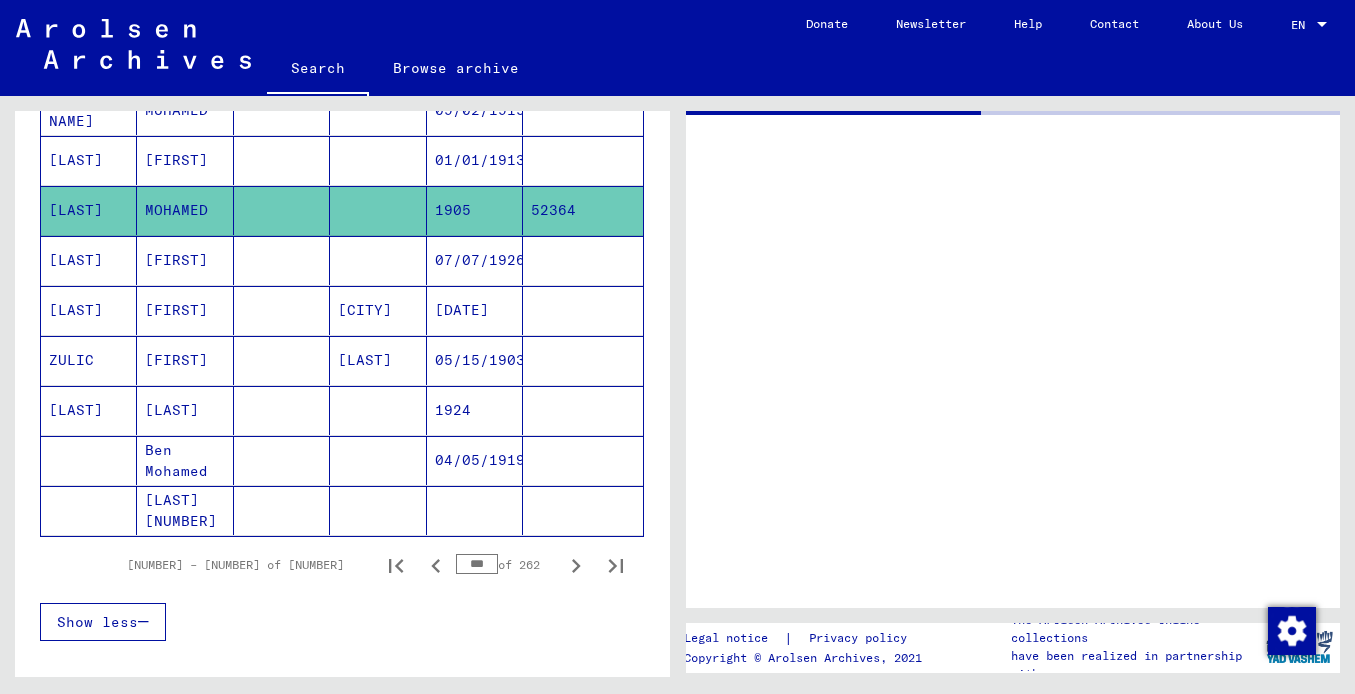 scroll, scrollTop: 0, scrollLeft: 0, axis: both 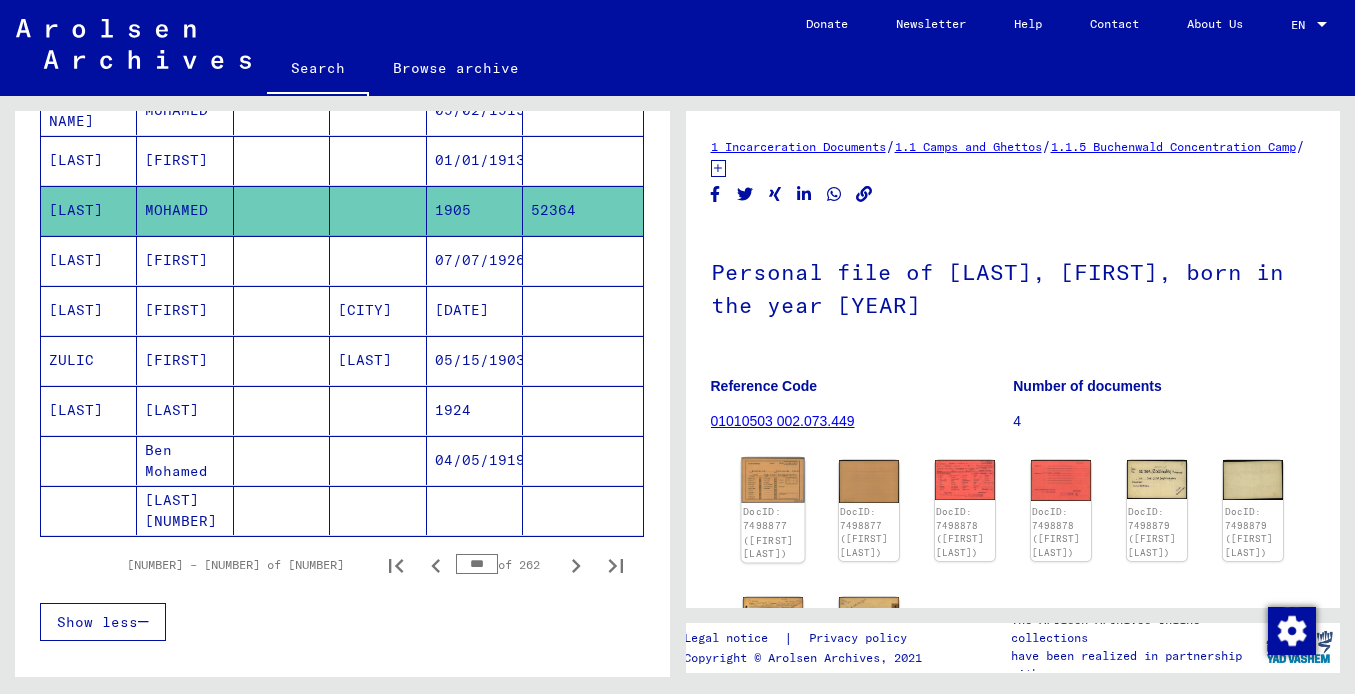 click 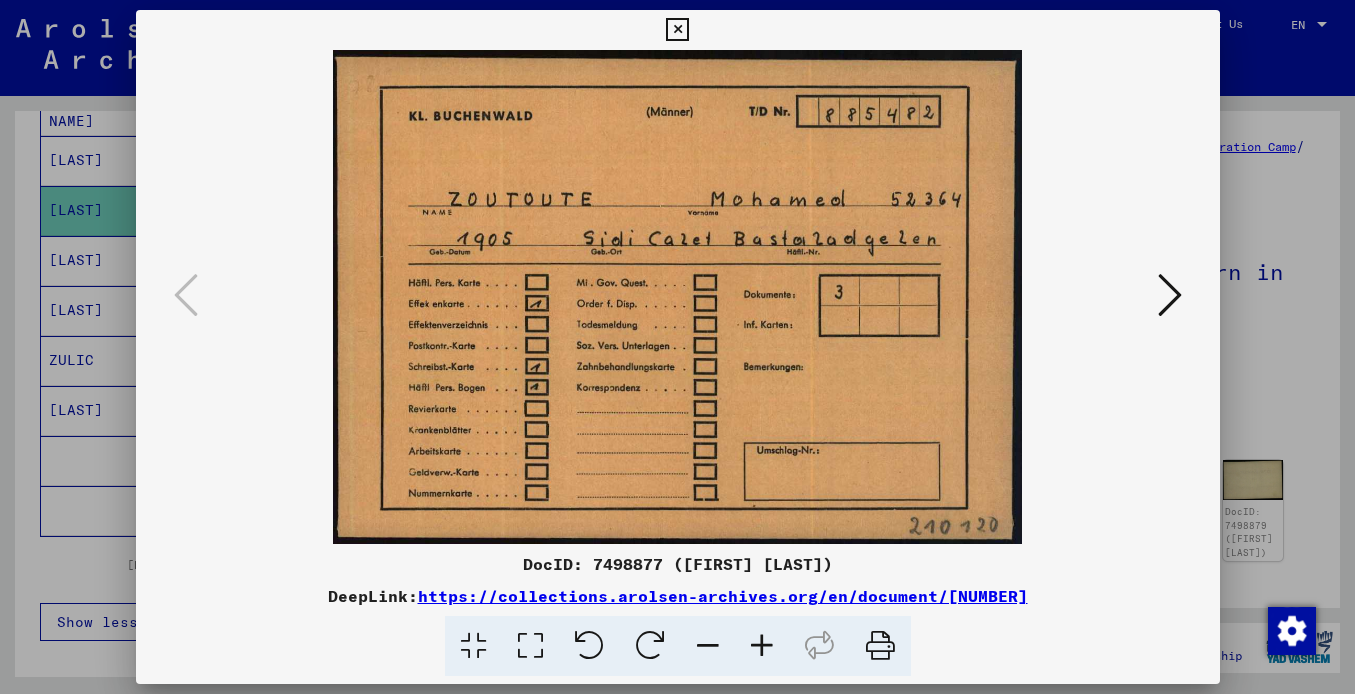 click at bounding box center [1170, 296] 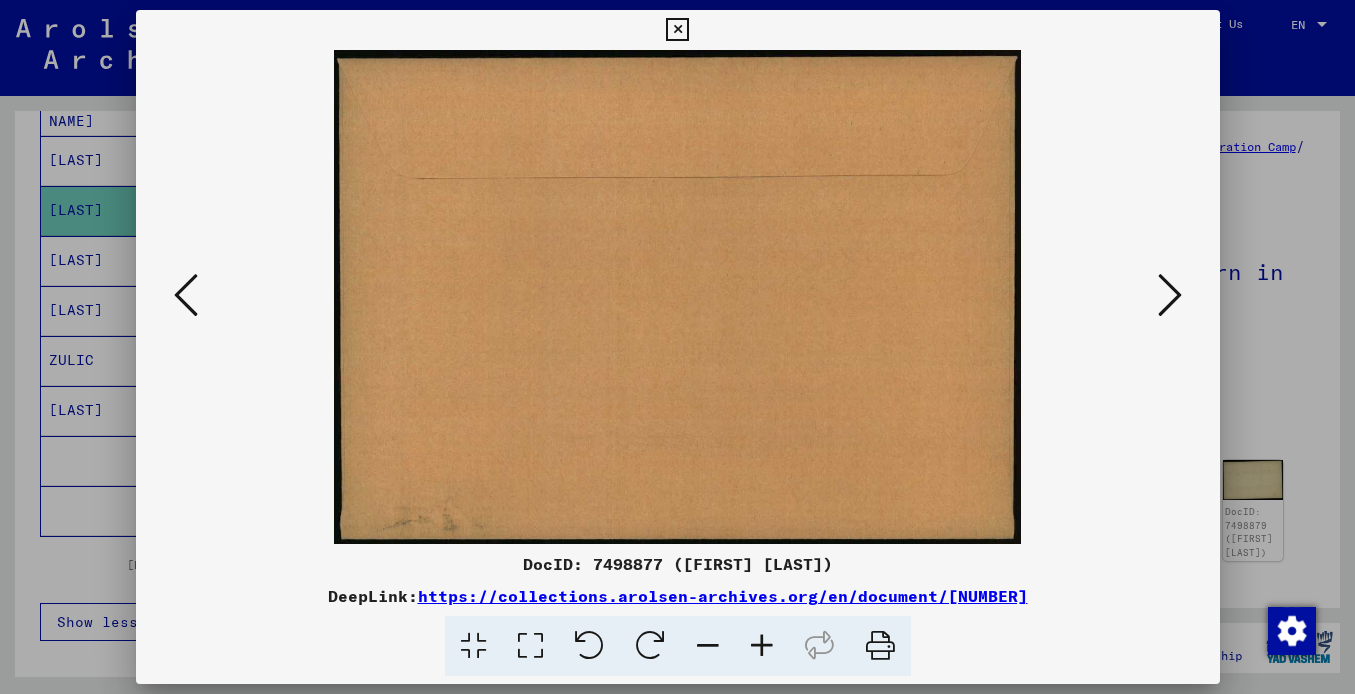 click at bounding box center [1170, 296] 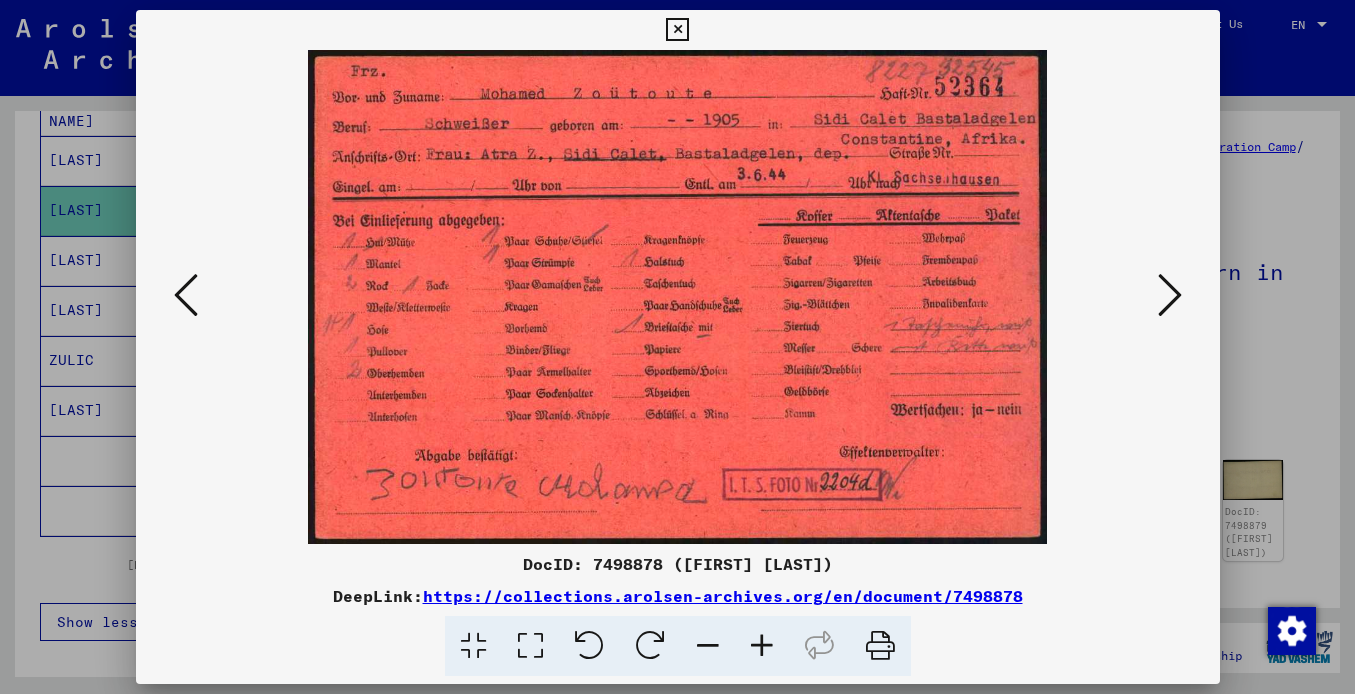 click at bounding box center (1170, 296) 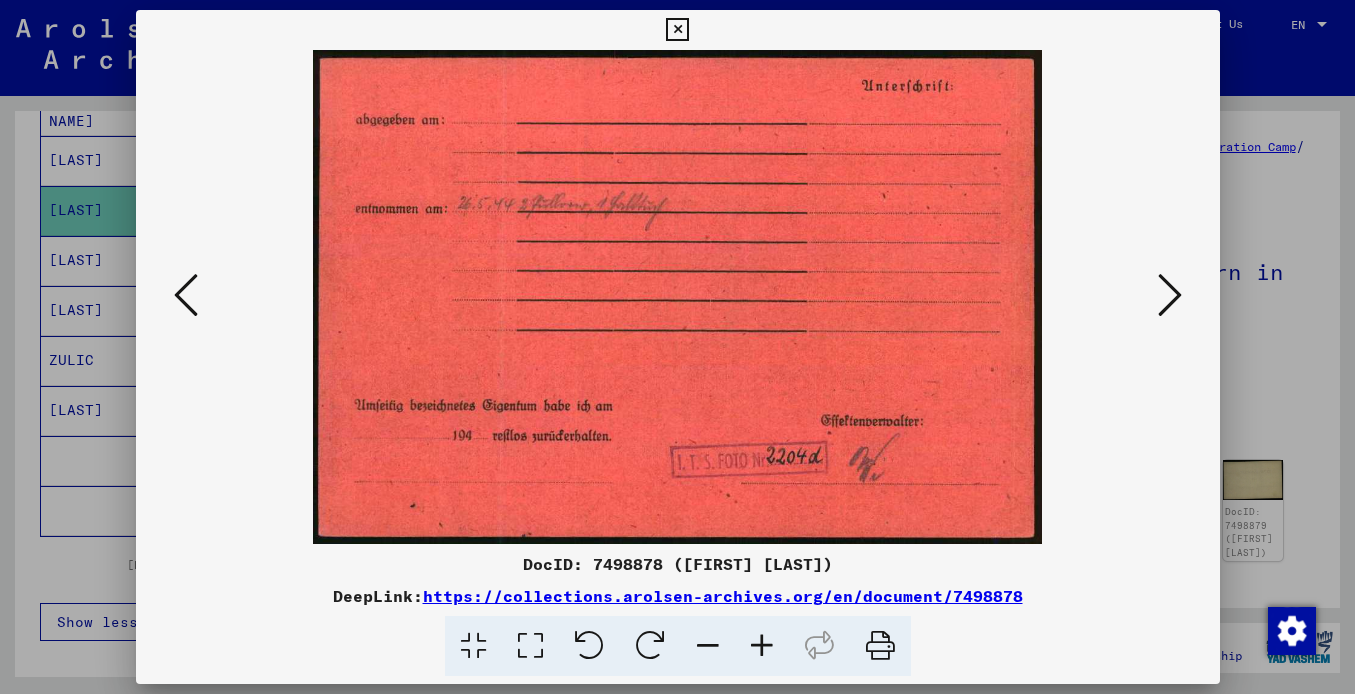 click at bounding box center [678, 297] 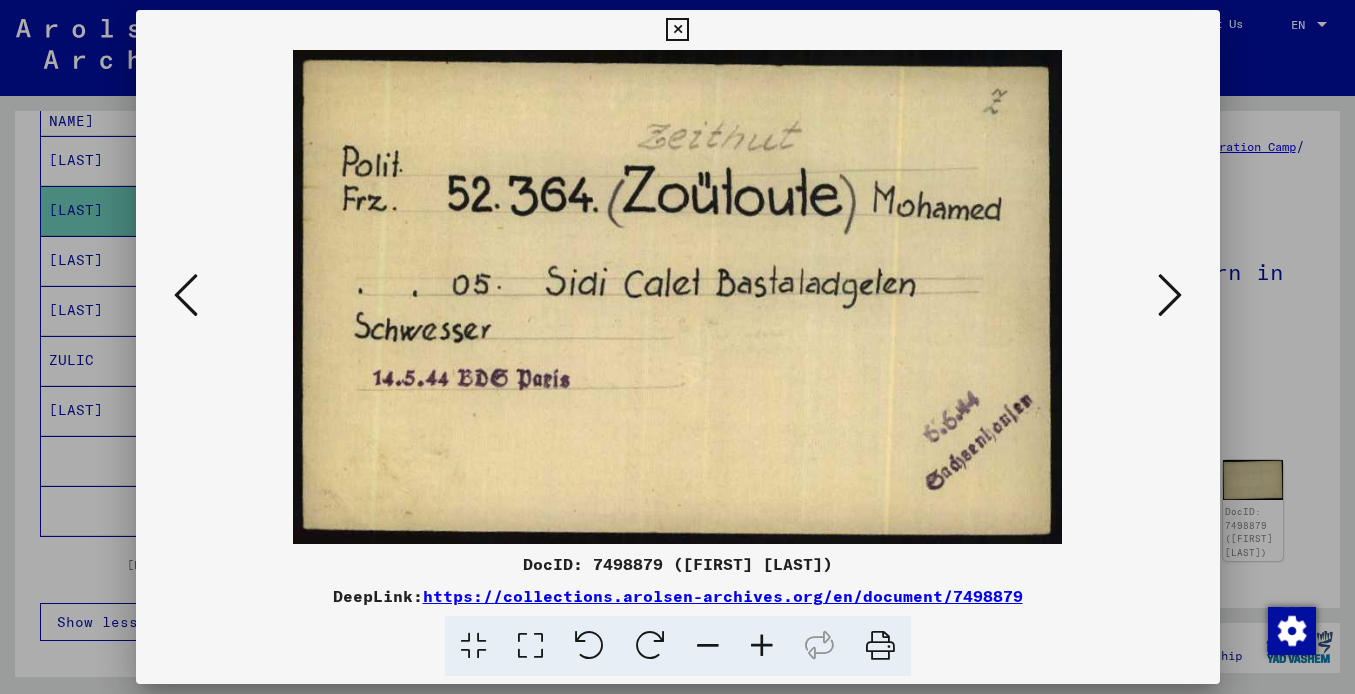 click at bounding box center (1170, 295) 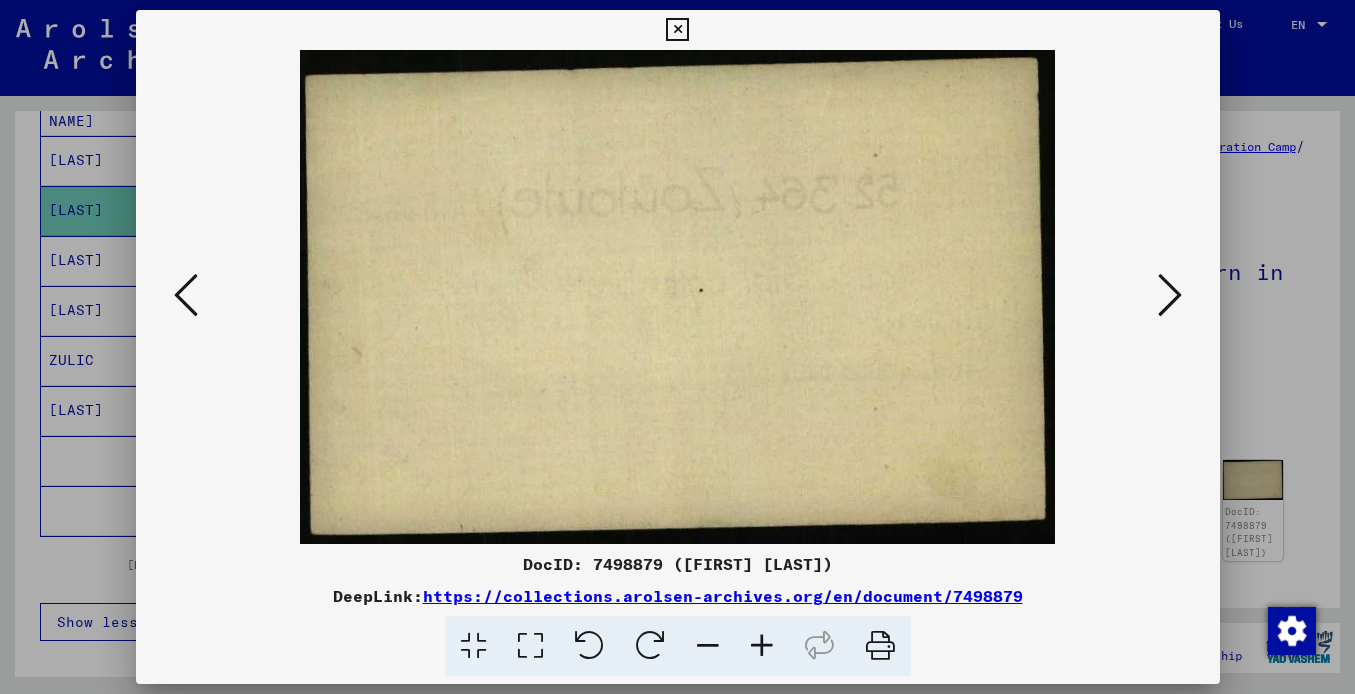 click at bounding box center (1170, 295) 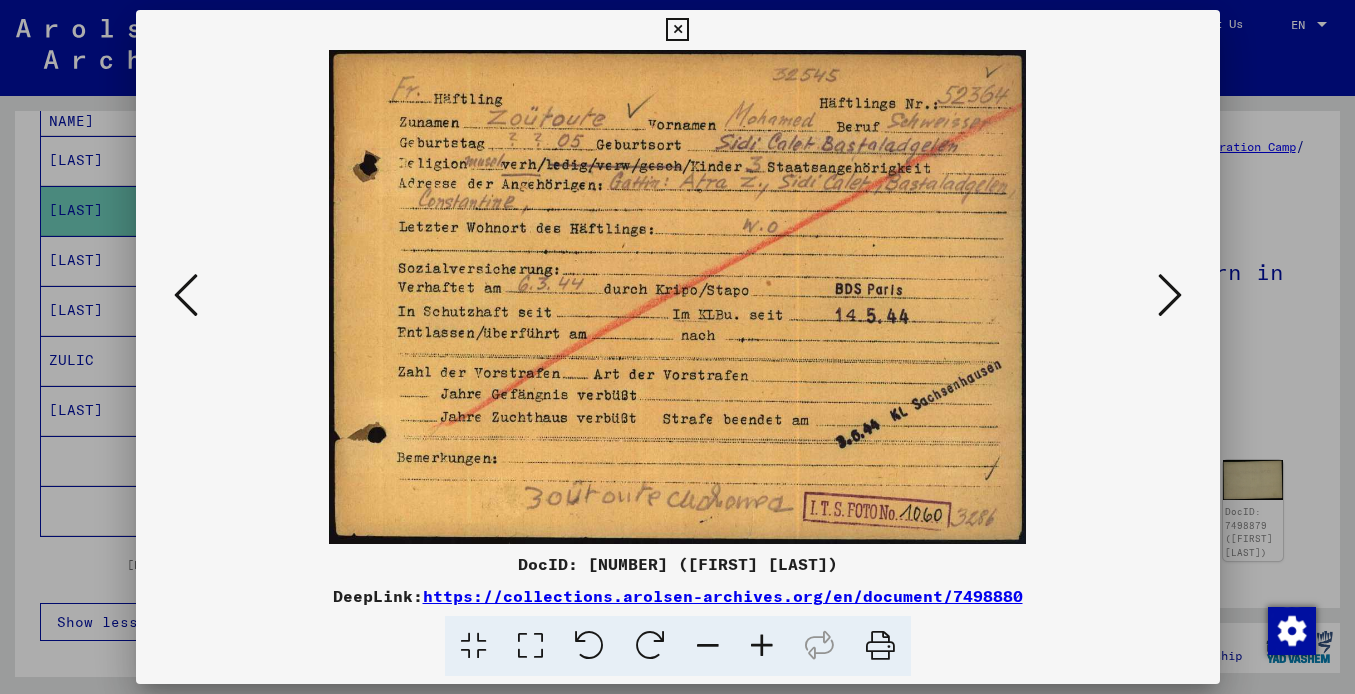 click at bounding box center (1170, 295) 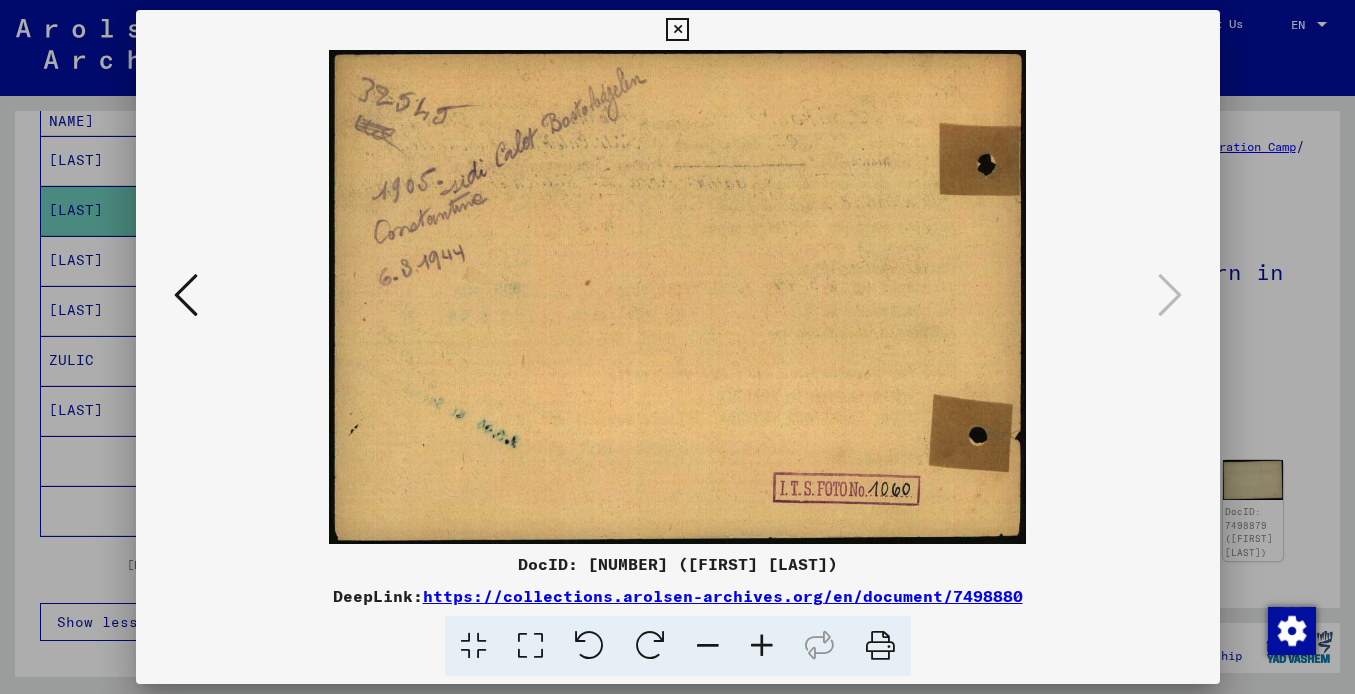 click at bounding box center (186, 295) 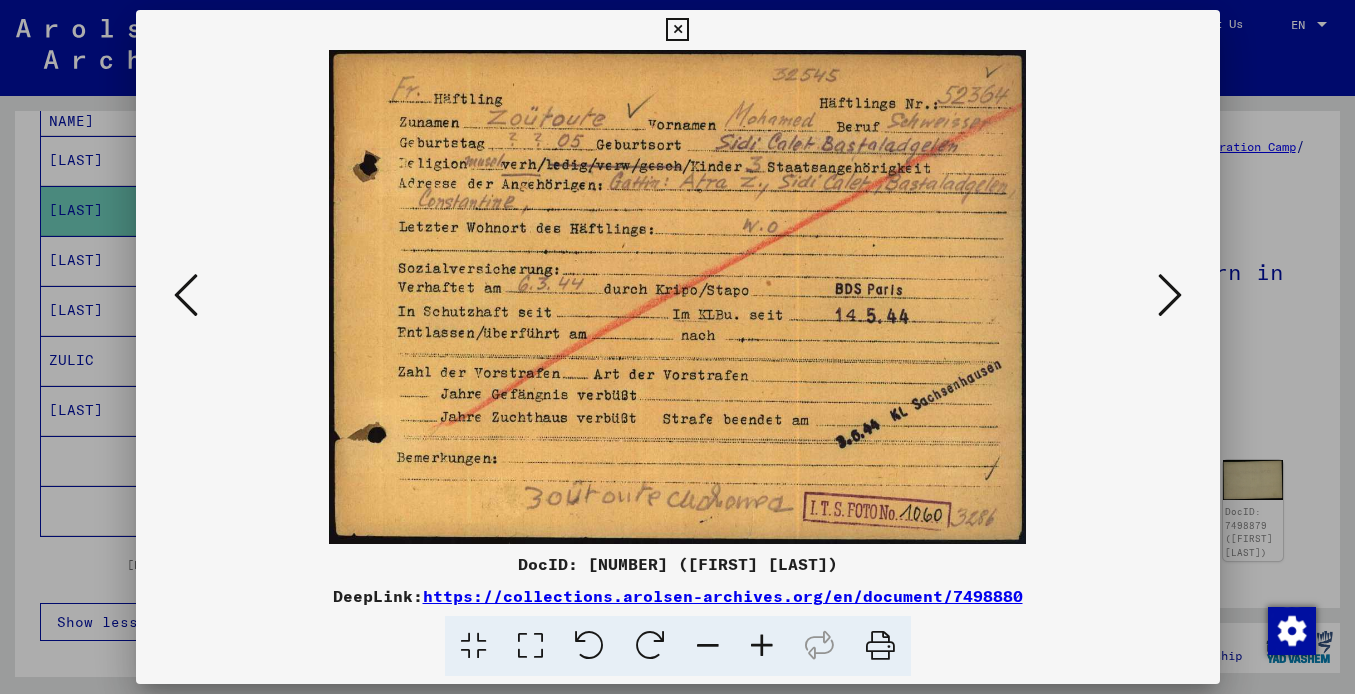 click at bounding box center (186, 295) 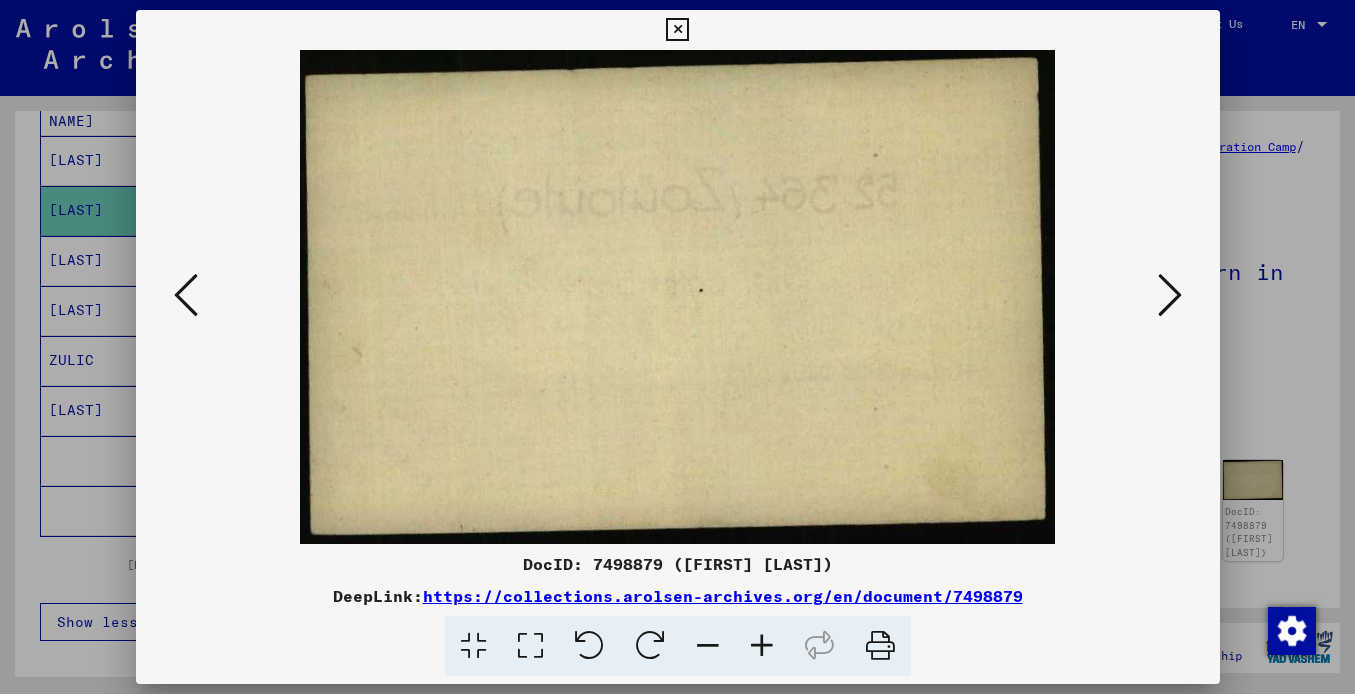 click at bounding box center (677, 30) 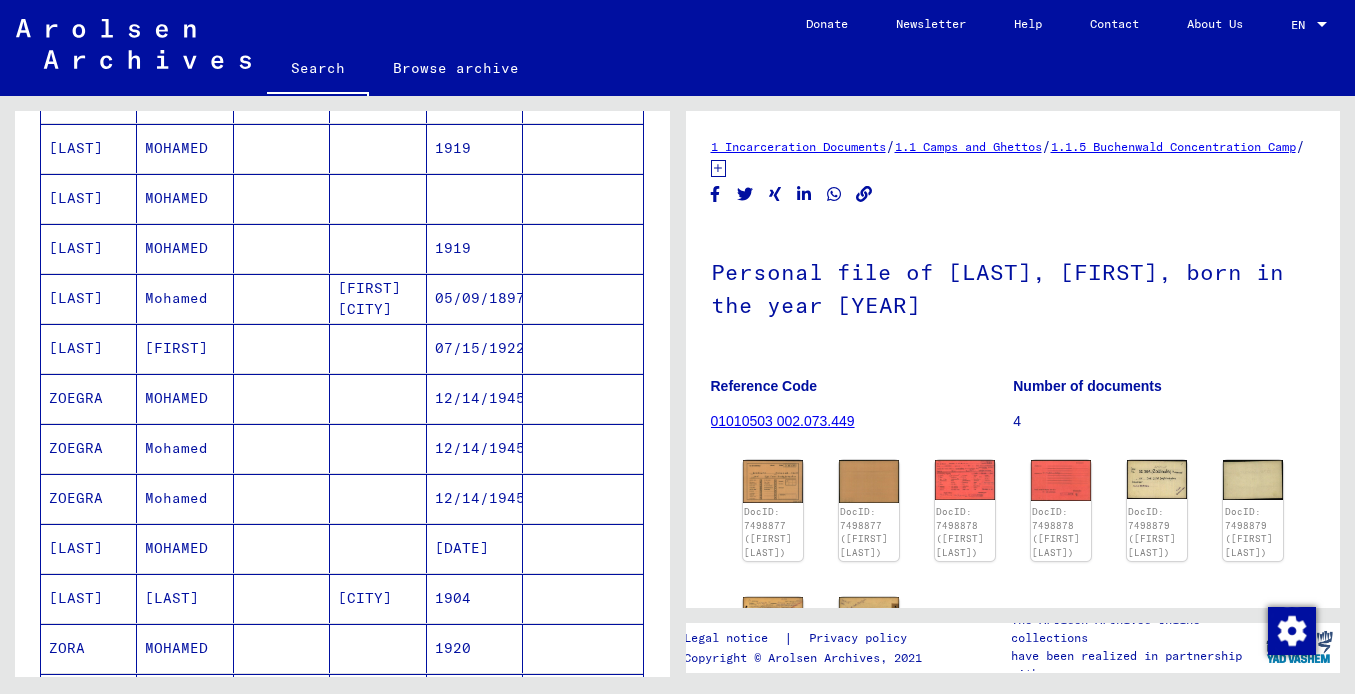 scroll, scrollTop: 581, scrollLeft: 0, axis: vertical 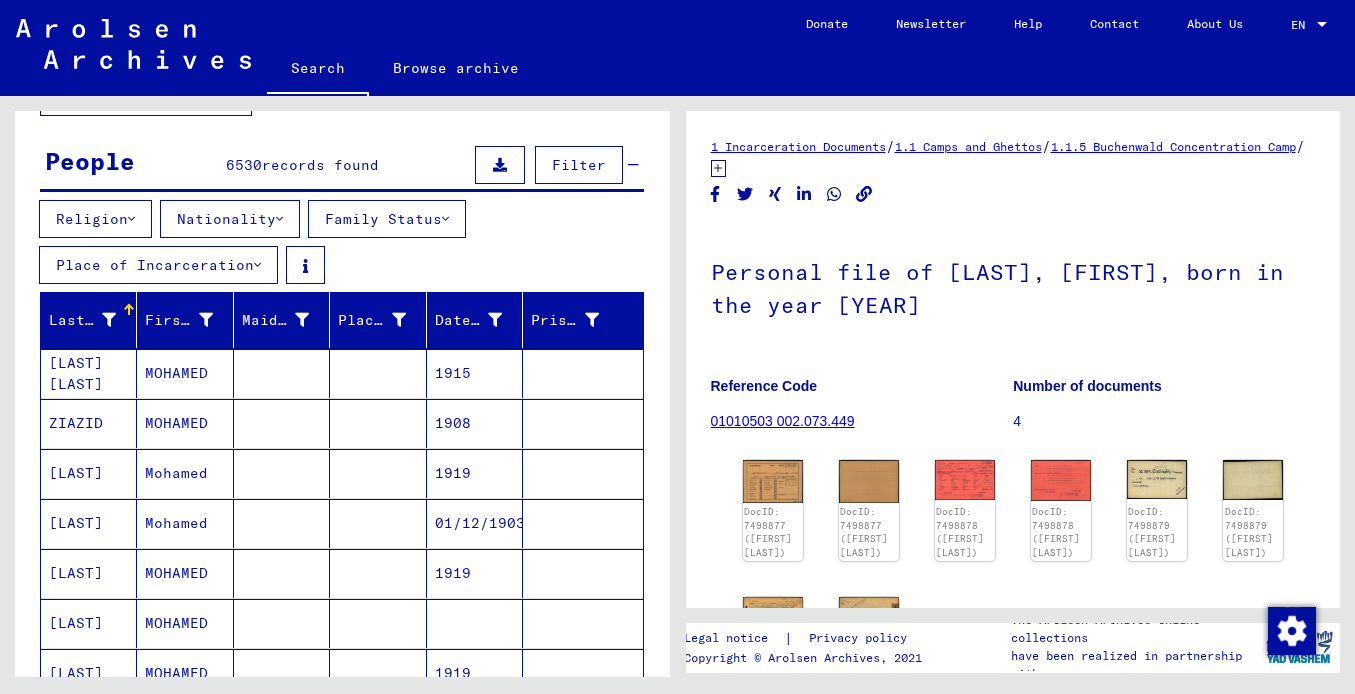 click at bounding box center (131, 219) 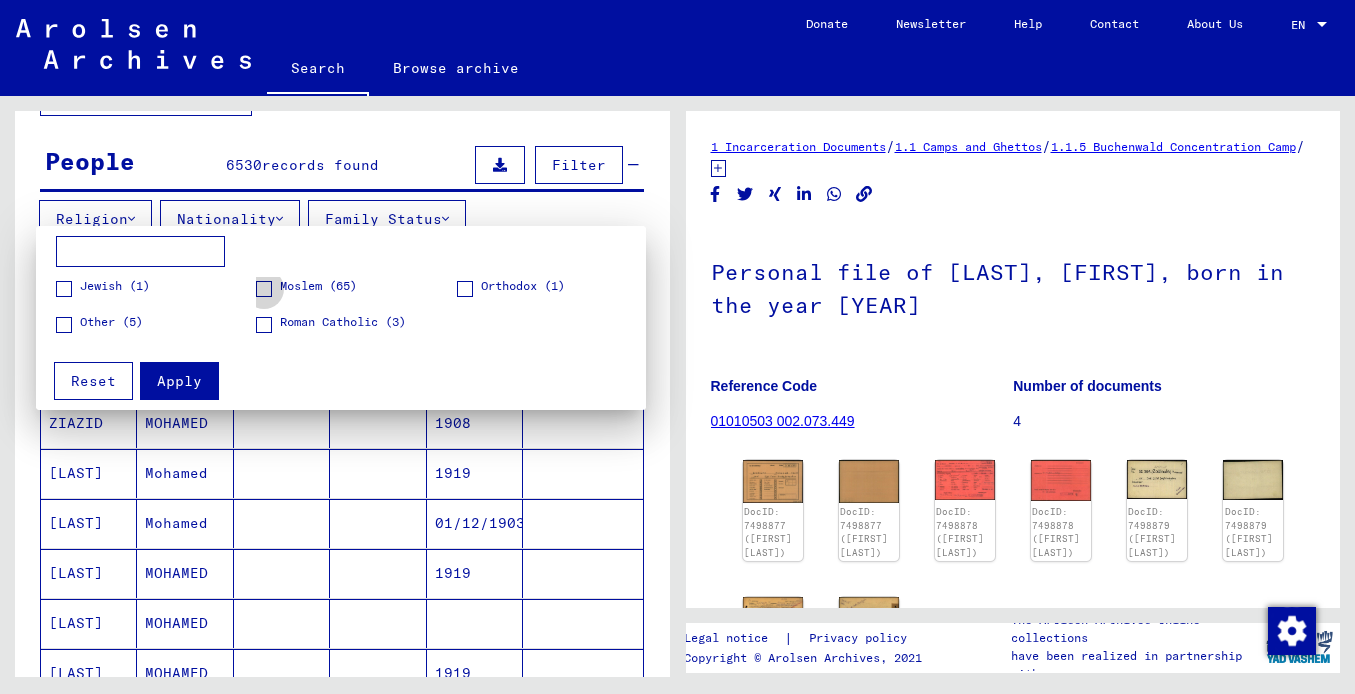 click at bounding box center [264, 289] 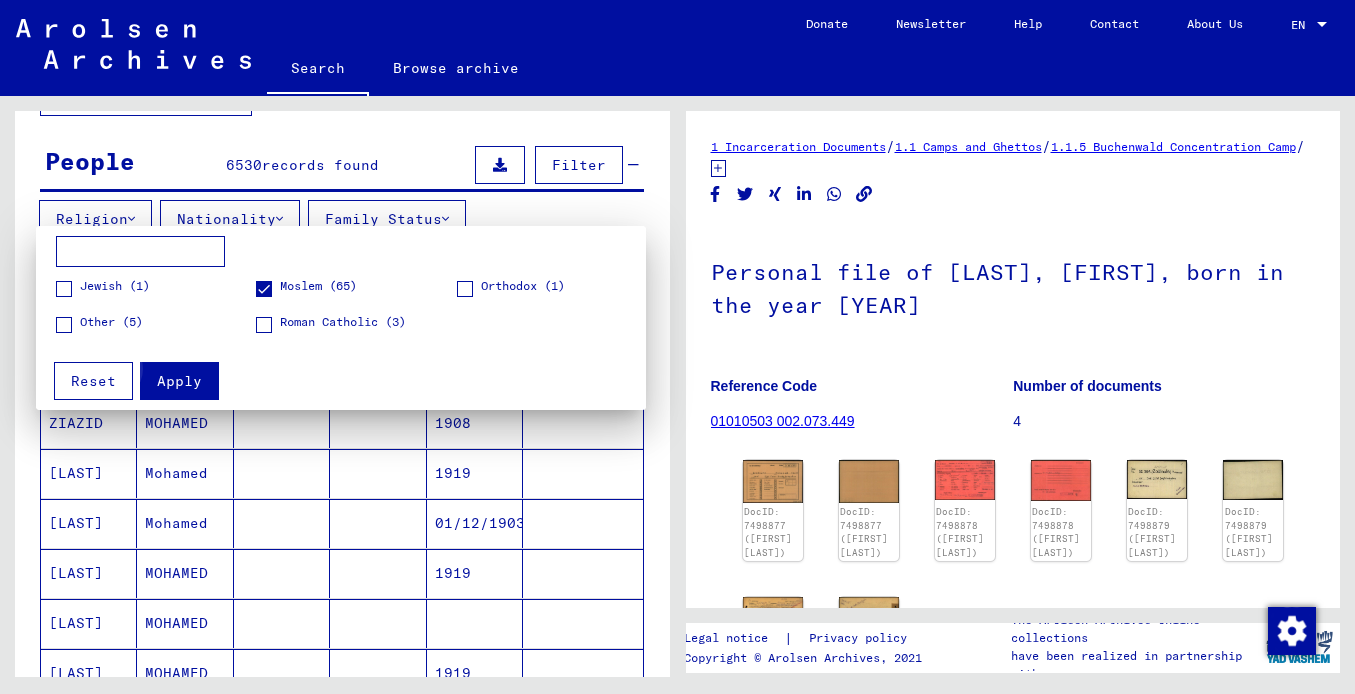 click on "Apply" at bounding box center [179, 381] 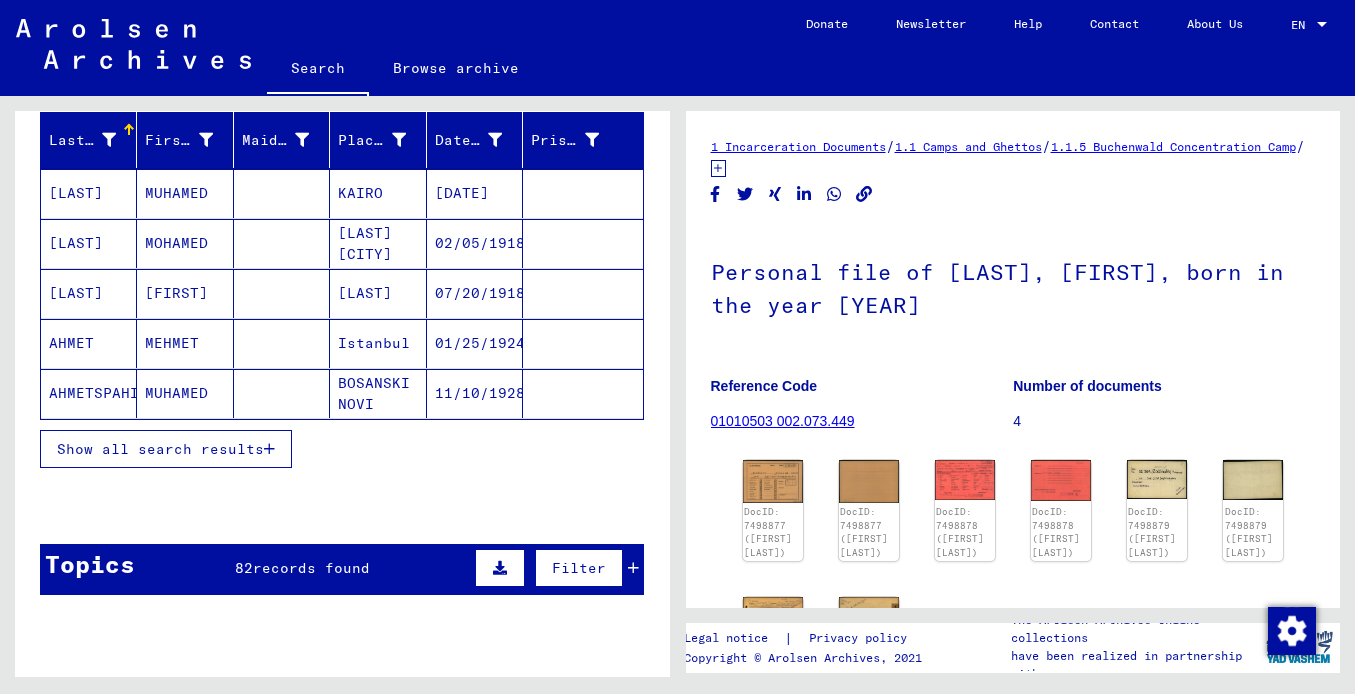 scroll, scrollTop: 338, scrollLeft: 0, axis: vertical 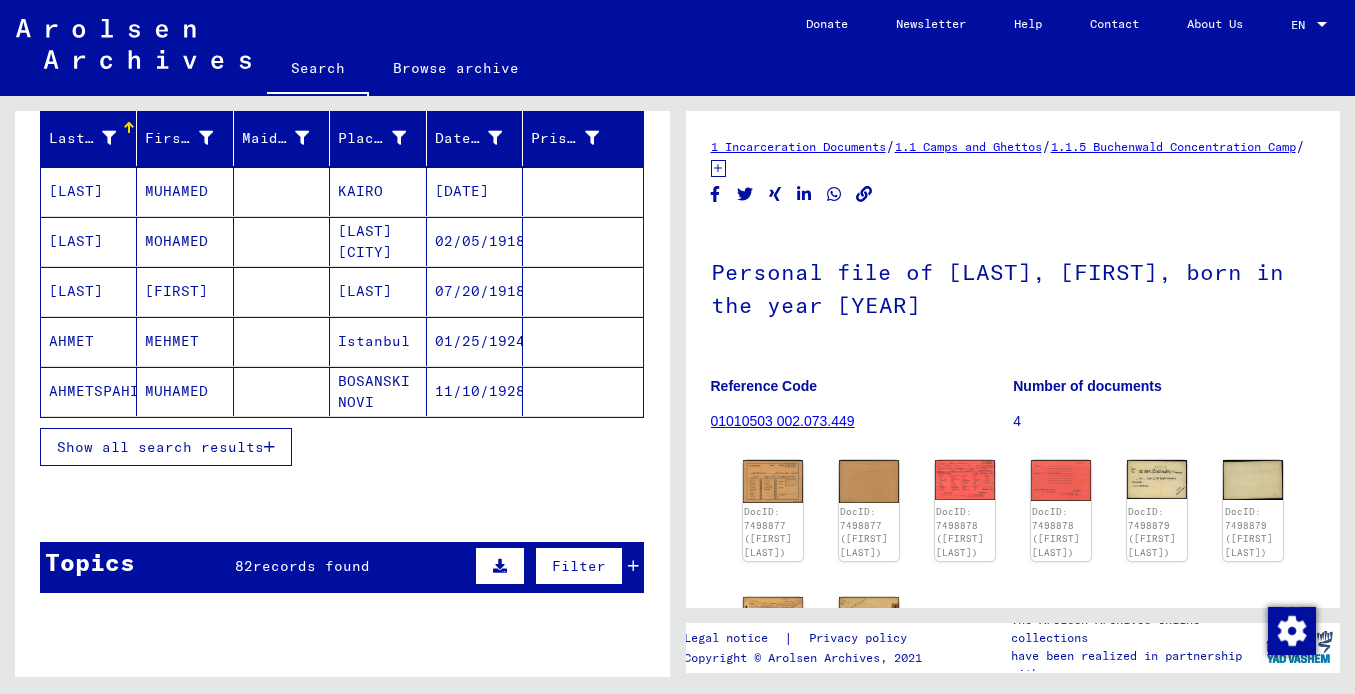 click on "Show all search results" at bounding box center [160, 447] 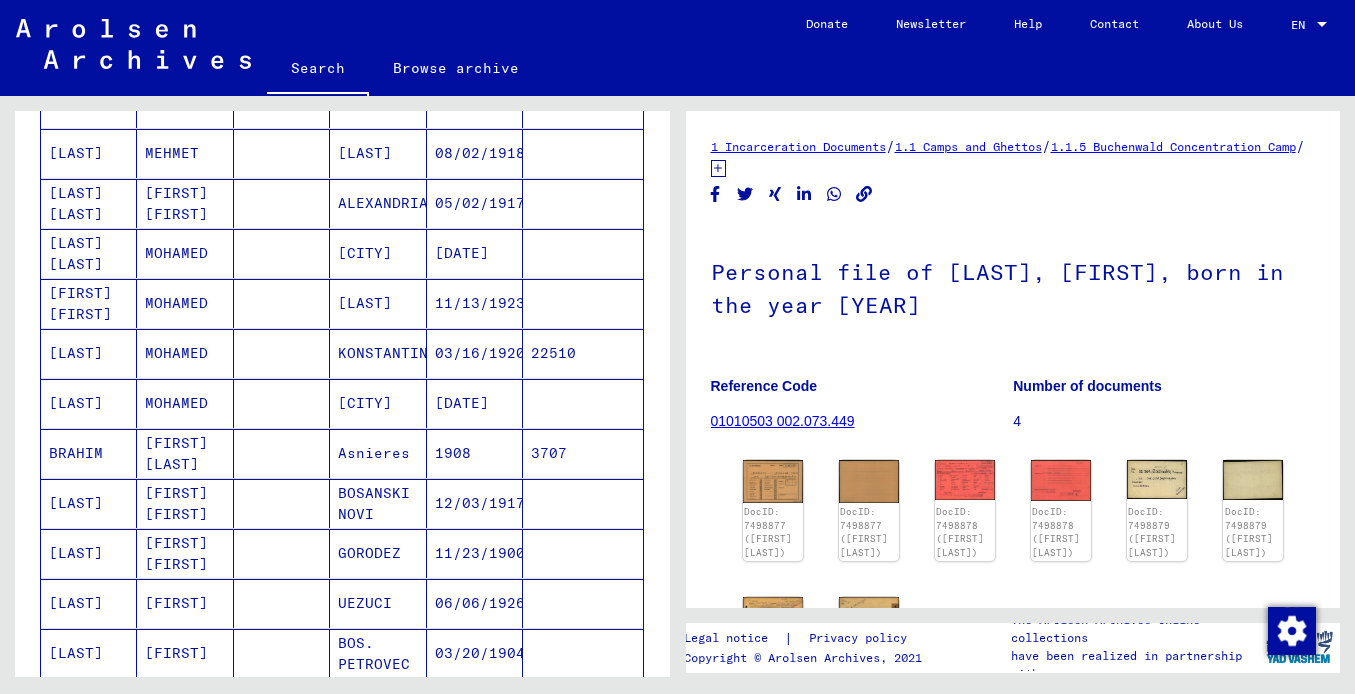 scroll, scrollTop: 778, scrollLeft: 0, axis: vertical 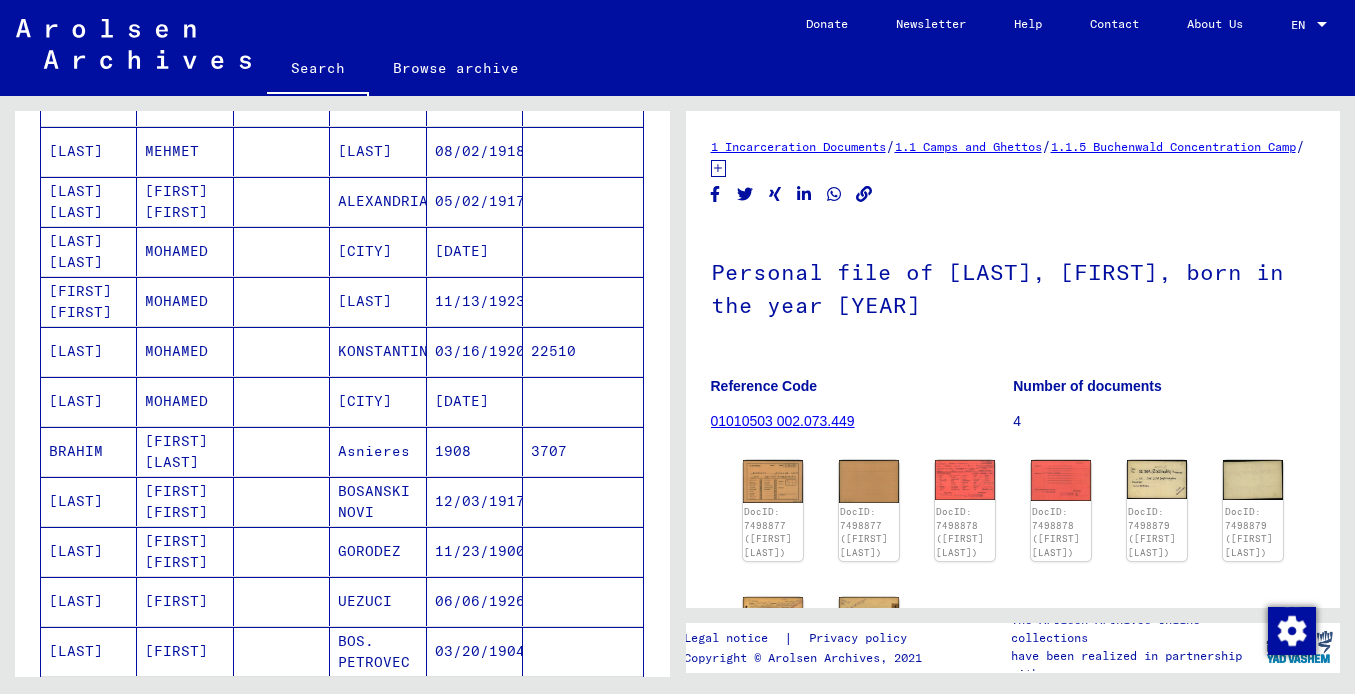 click on "[LAST]" at bounding box center [89, 401] 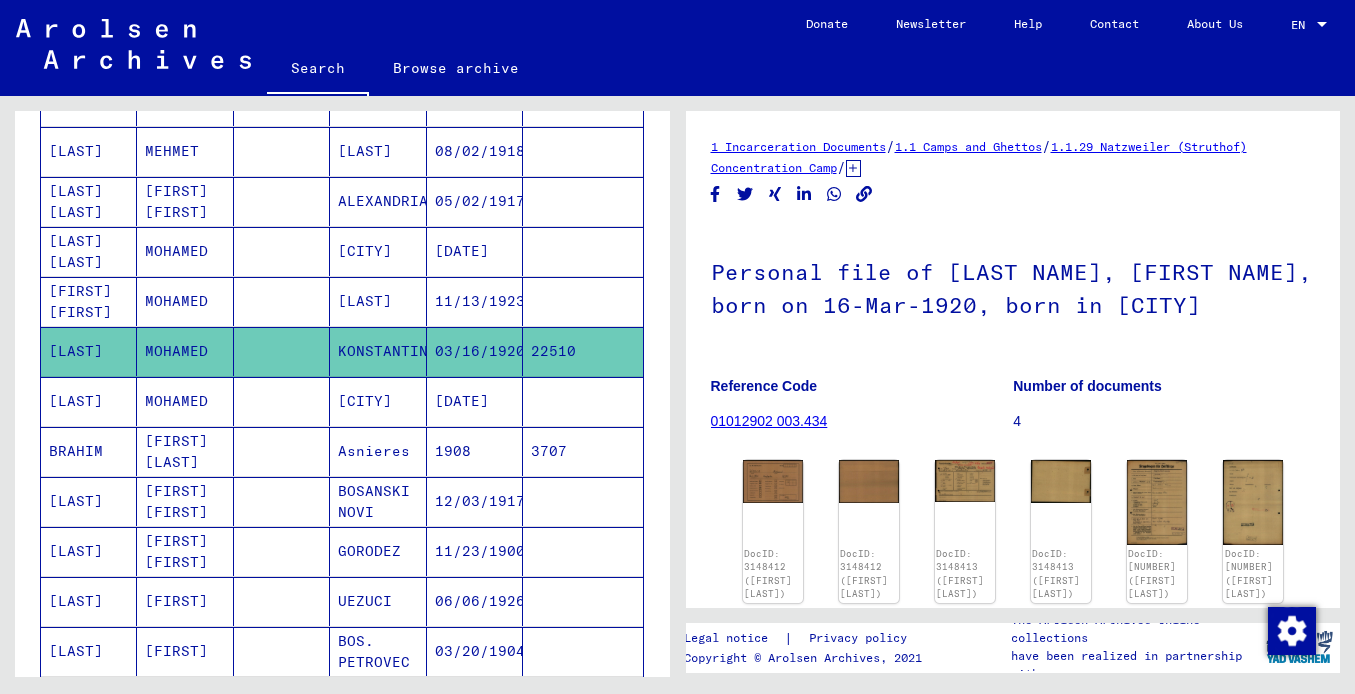 scroll, scrollTop: 0, scrollLeft: 0, axis: both 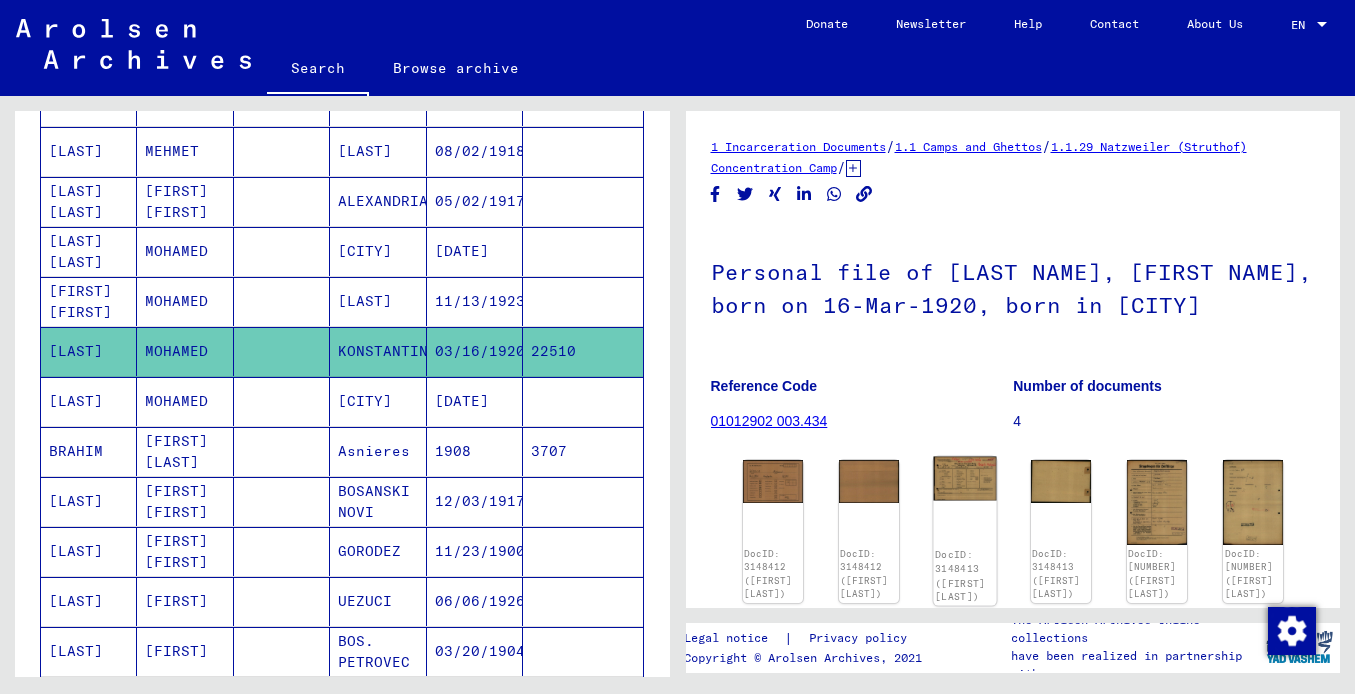 click 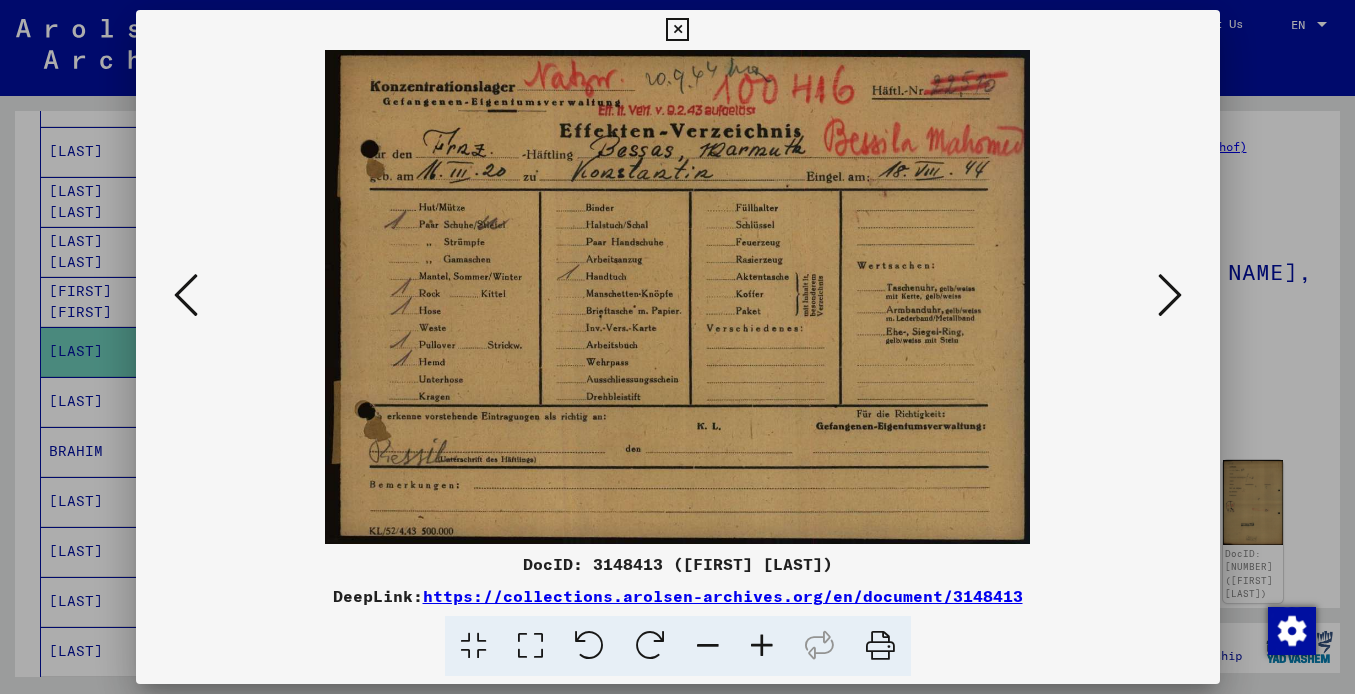 click at bounding box center [1170, 295] 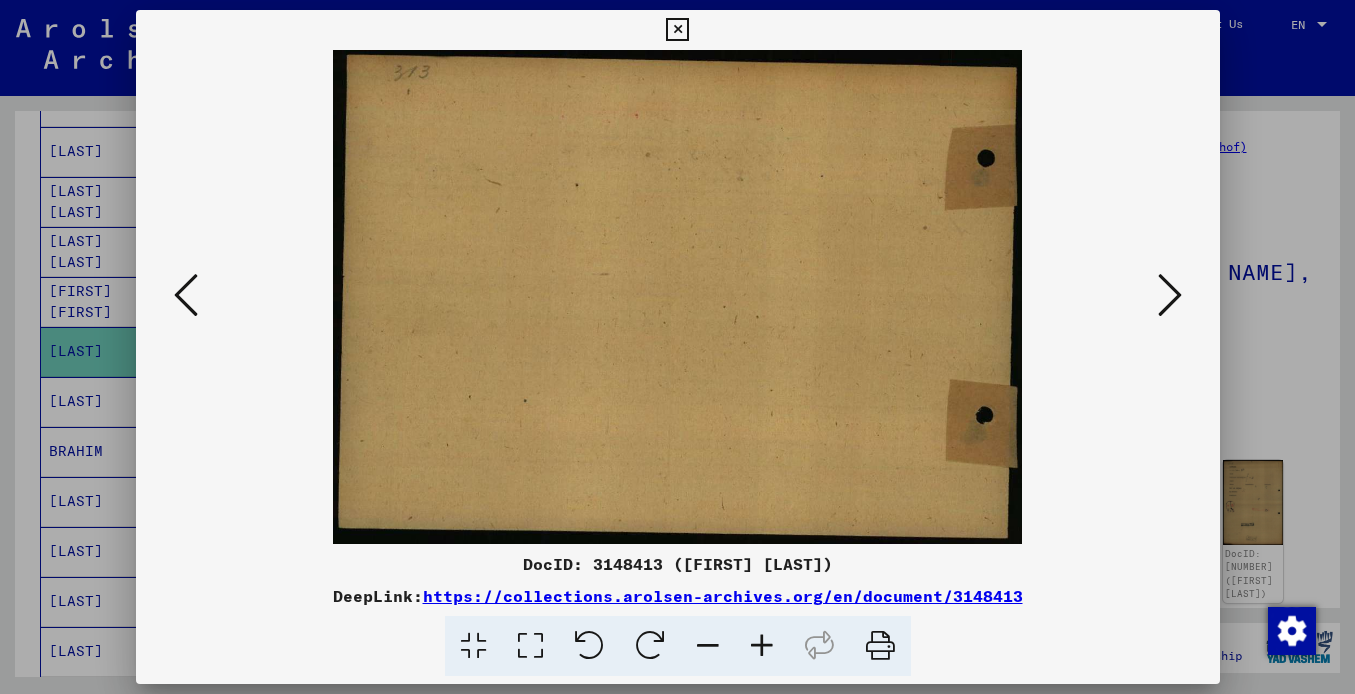 click at bounding box center (1170, 295) 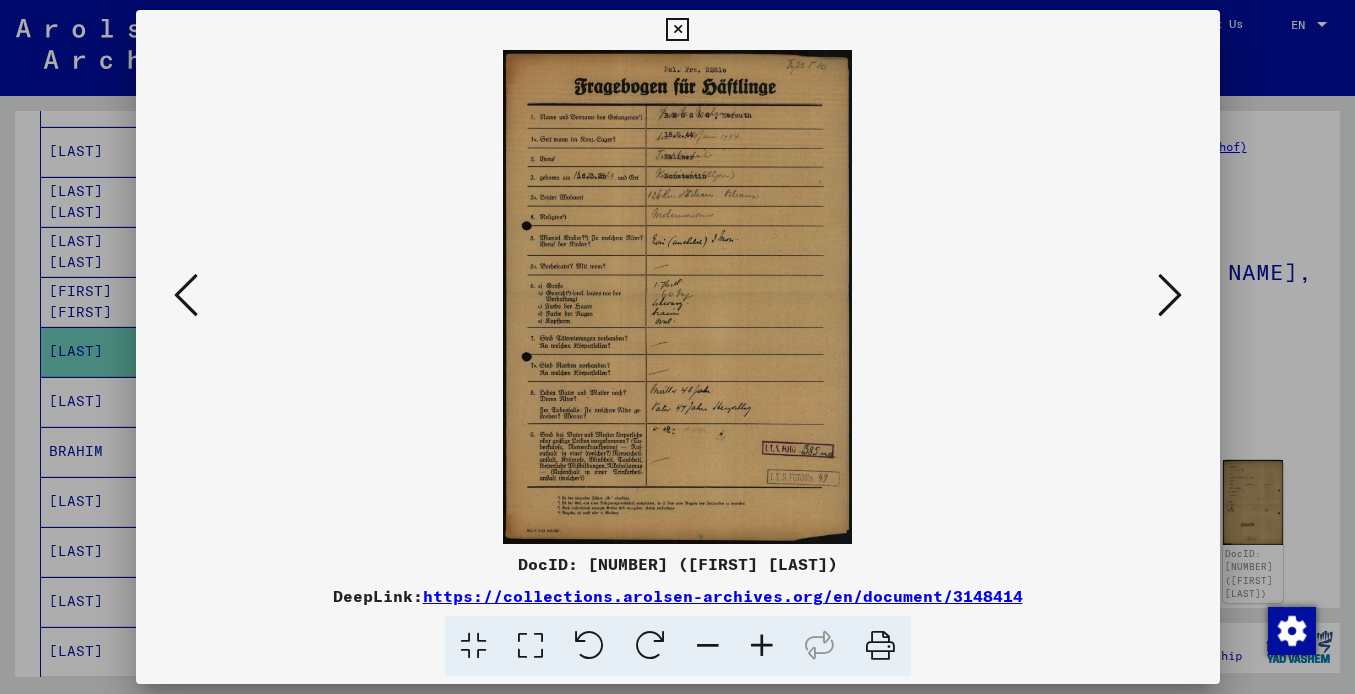 click at bounding box center [1170, 295] 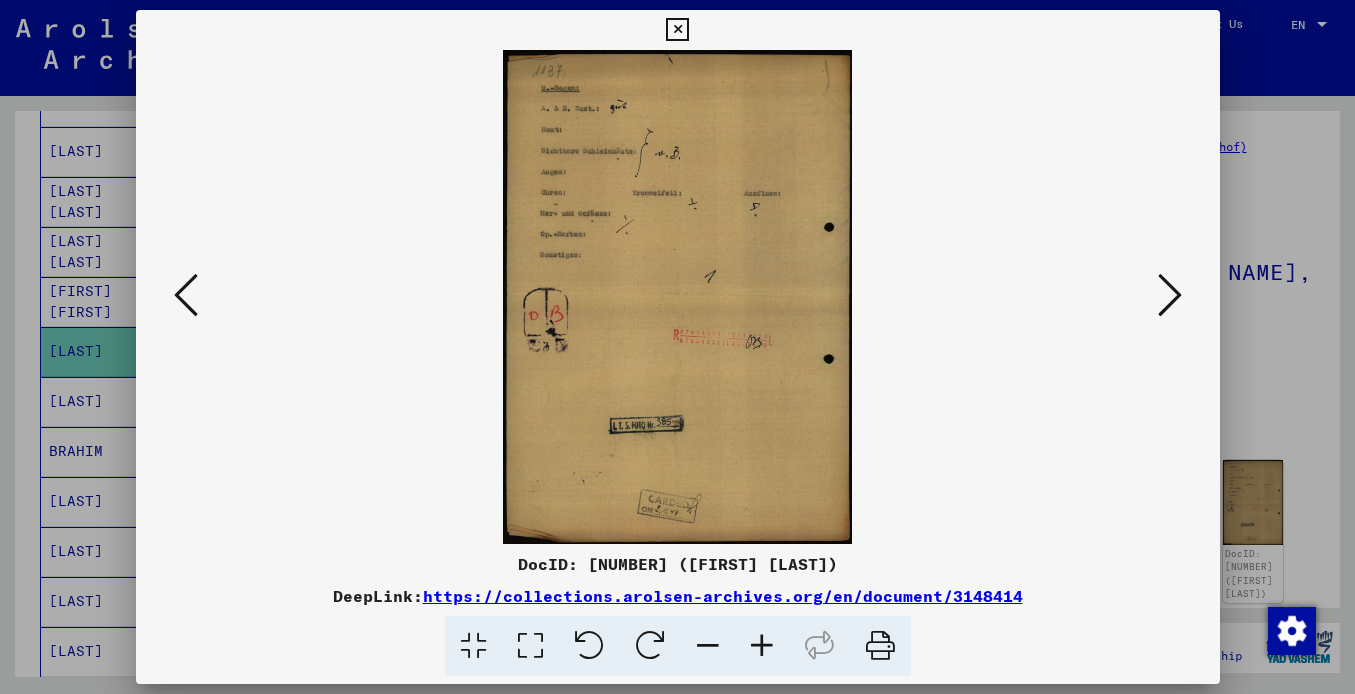 click at bounding box center (1170, 295) 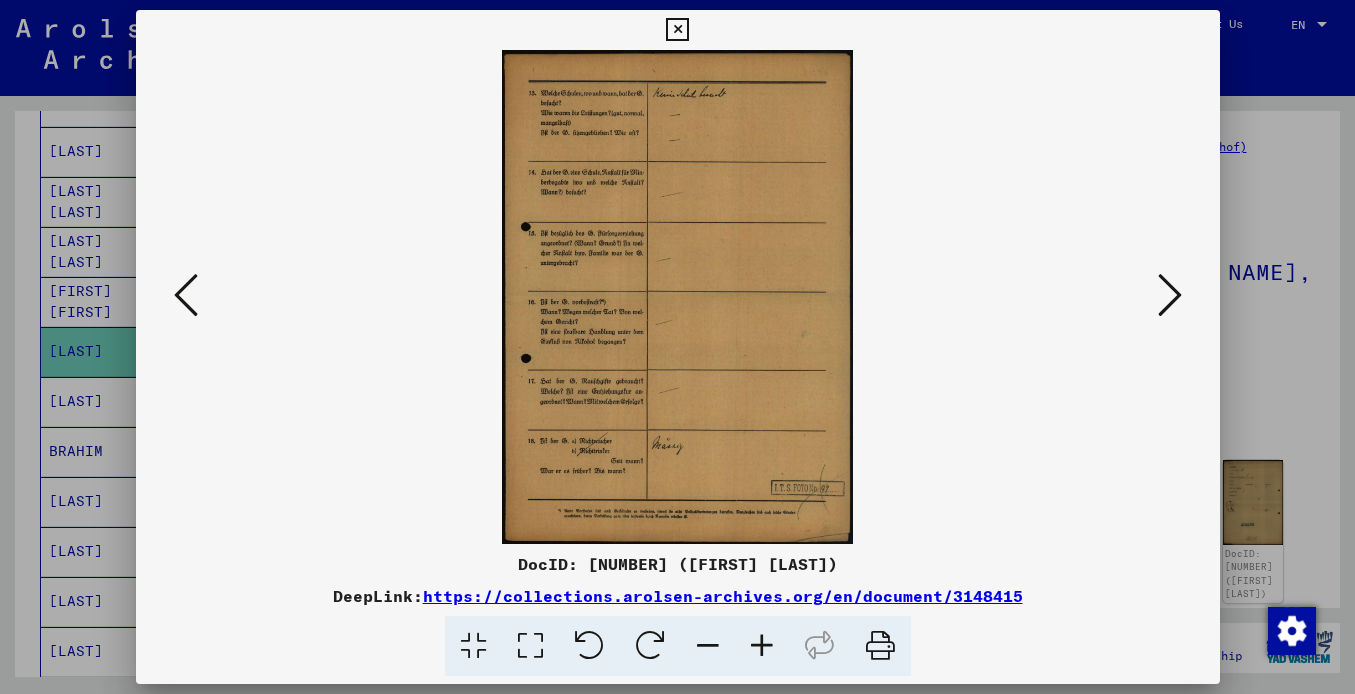 click at bounding box center (1170, 296) 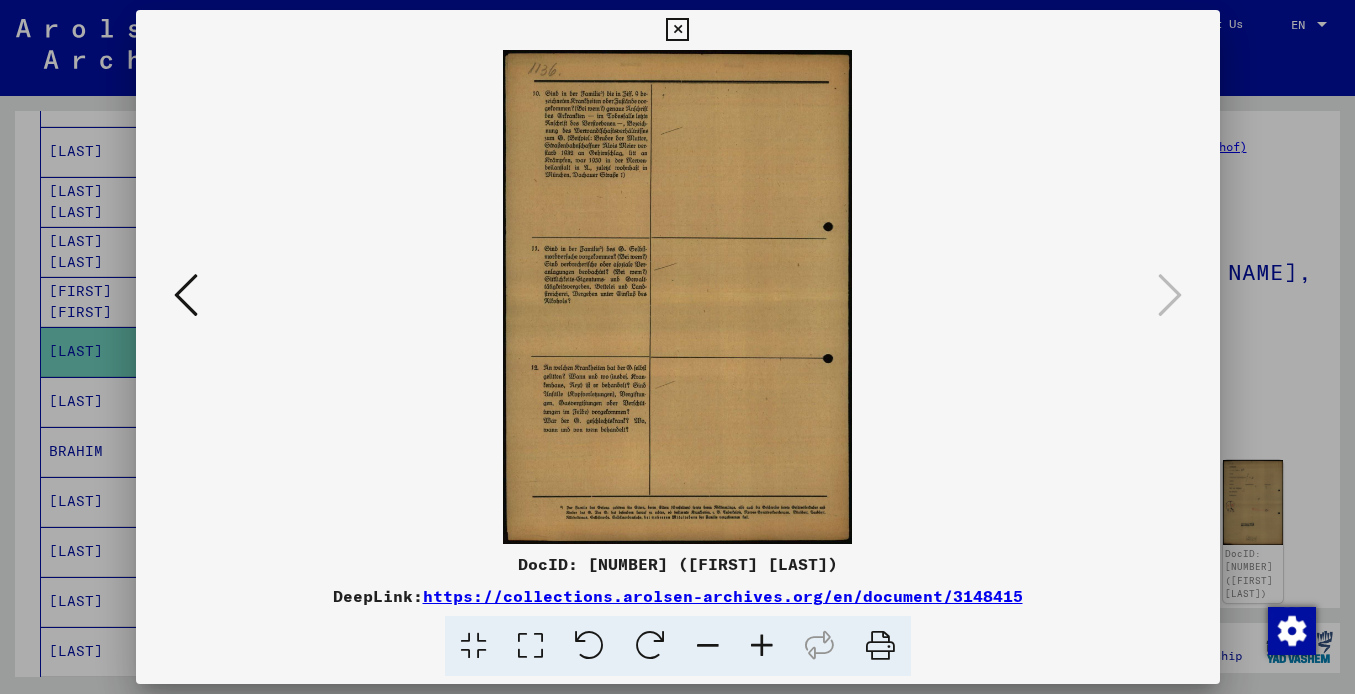 click at bounding box center (186, 295) 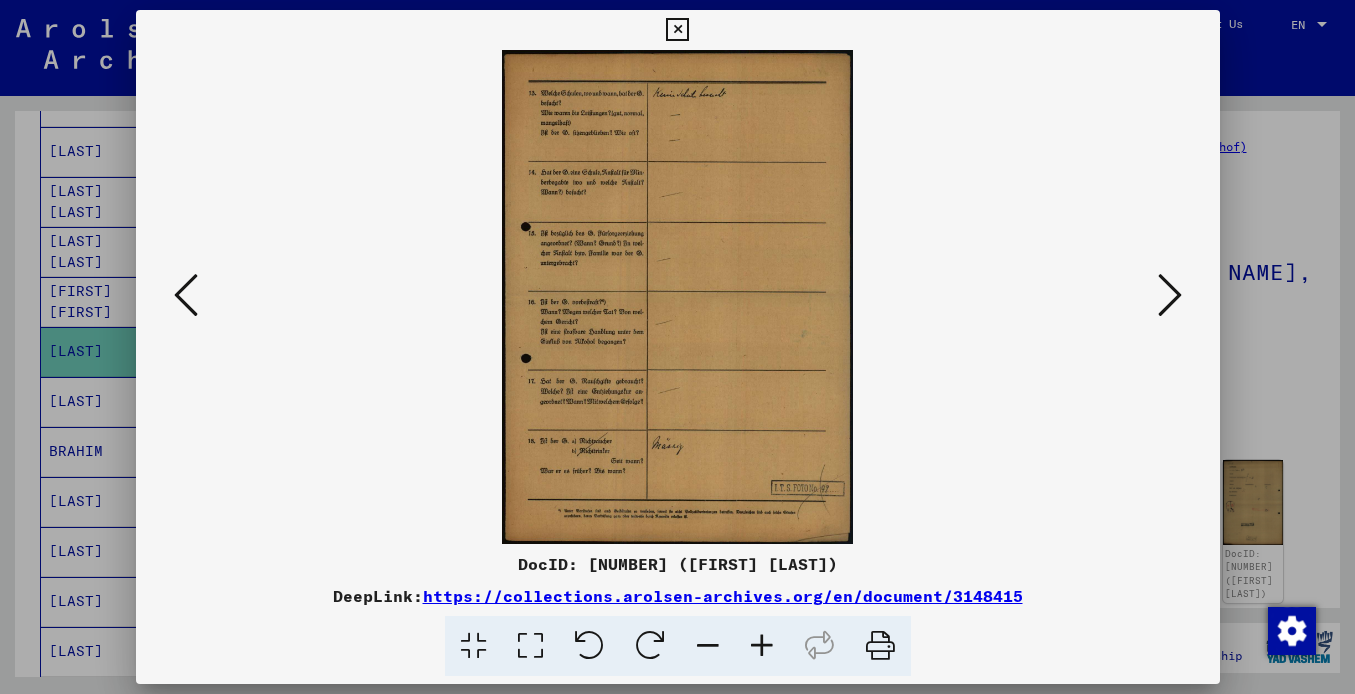 click at bounding box center (186, 295) 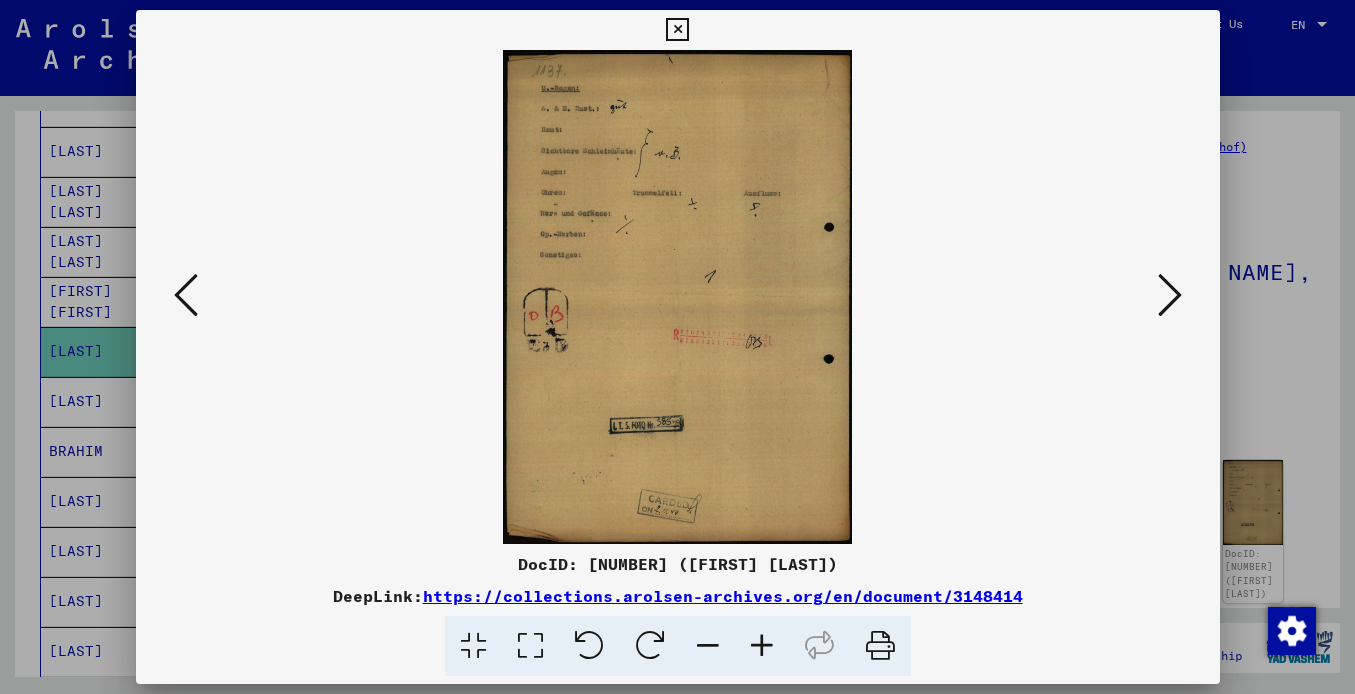 click at bounding box center (186, 295) 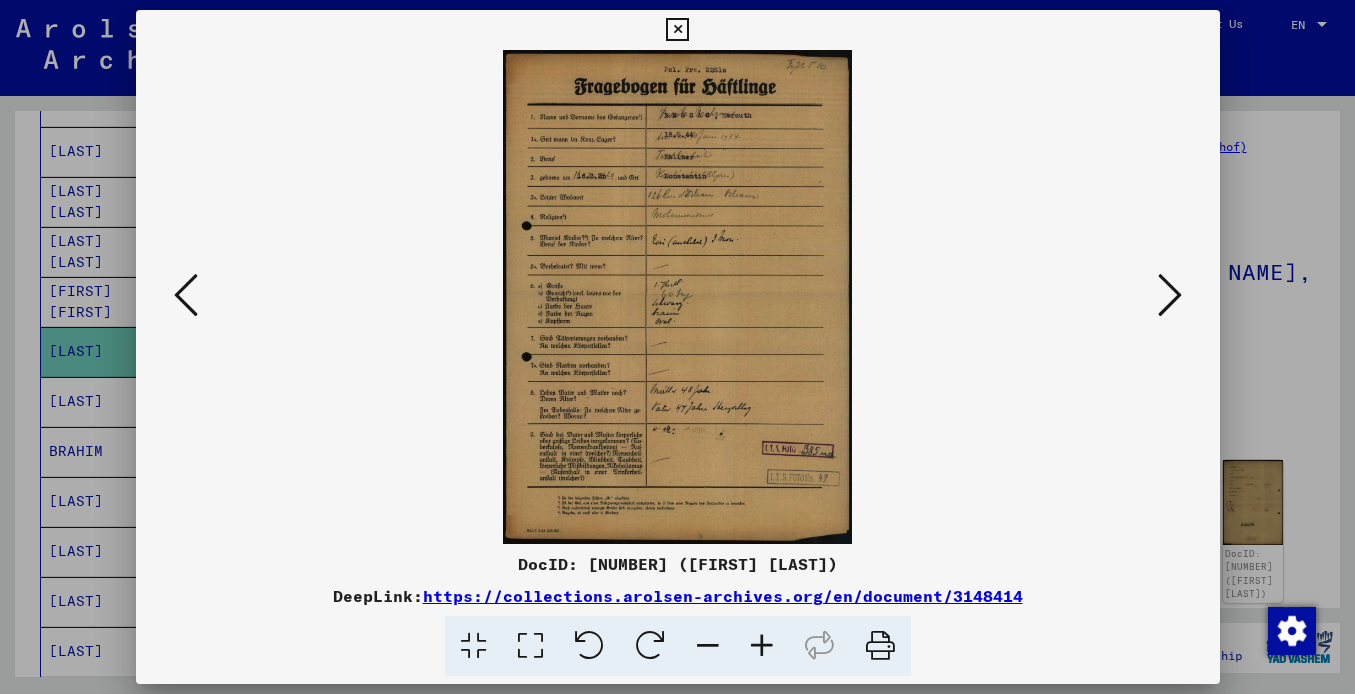 click at bounding box center [186, 295] 